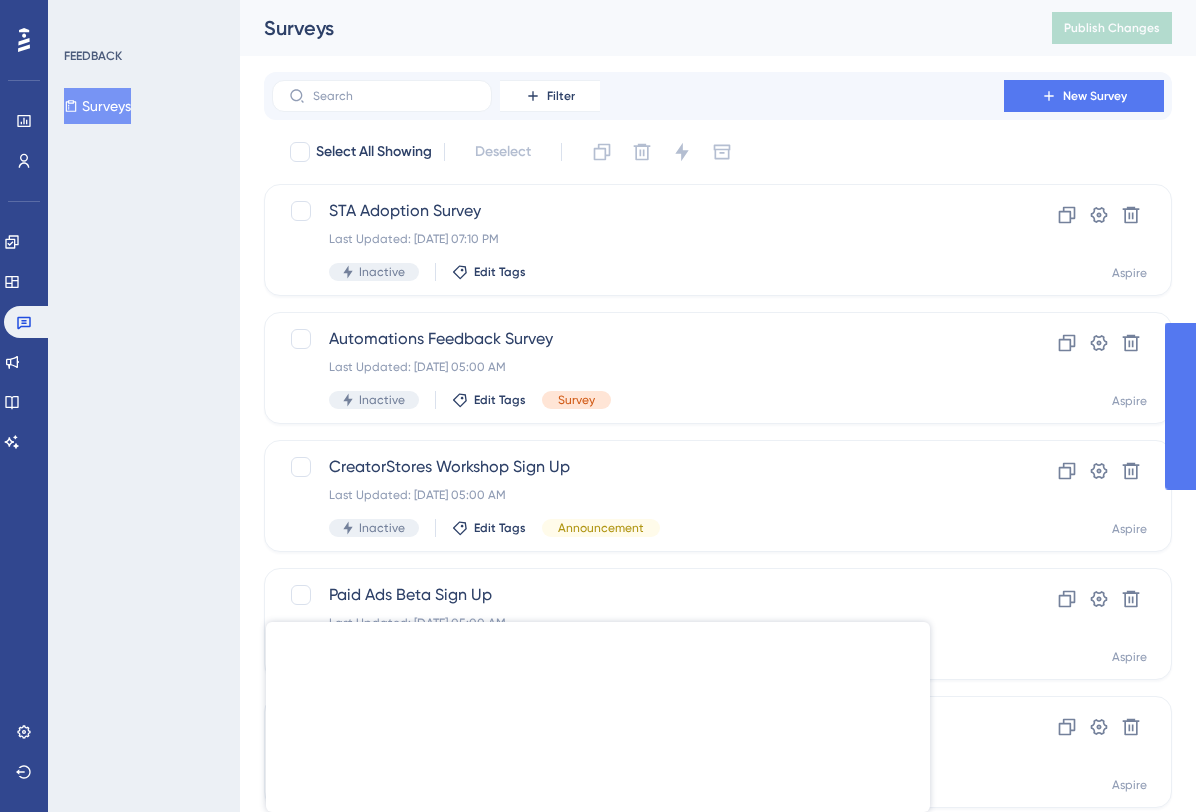 scroll, scrollTop: 0, scrollLeft: 0, axis: both 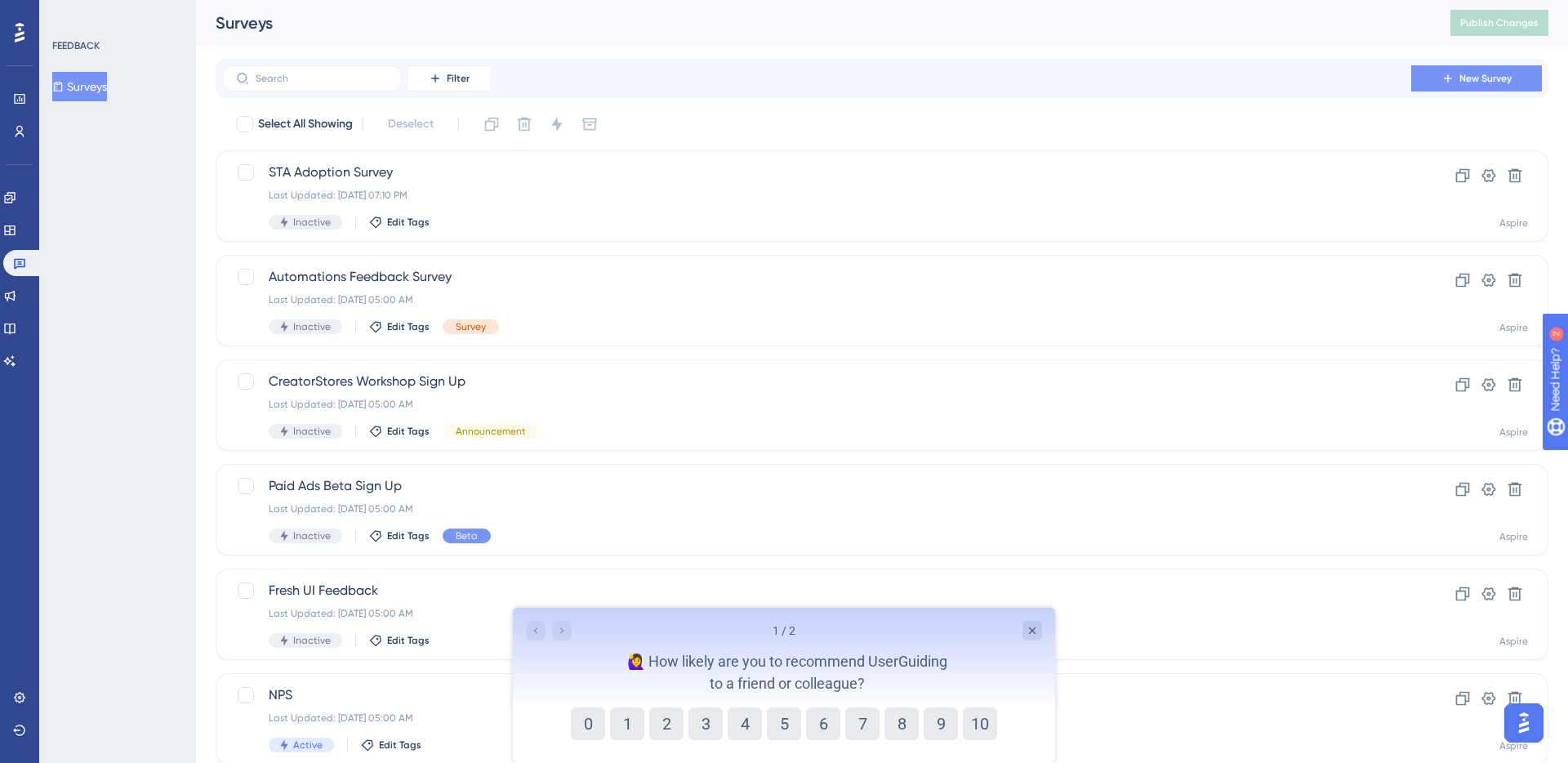 click 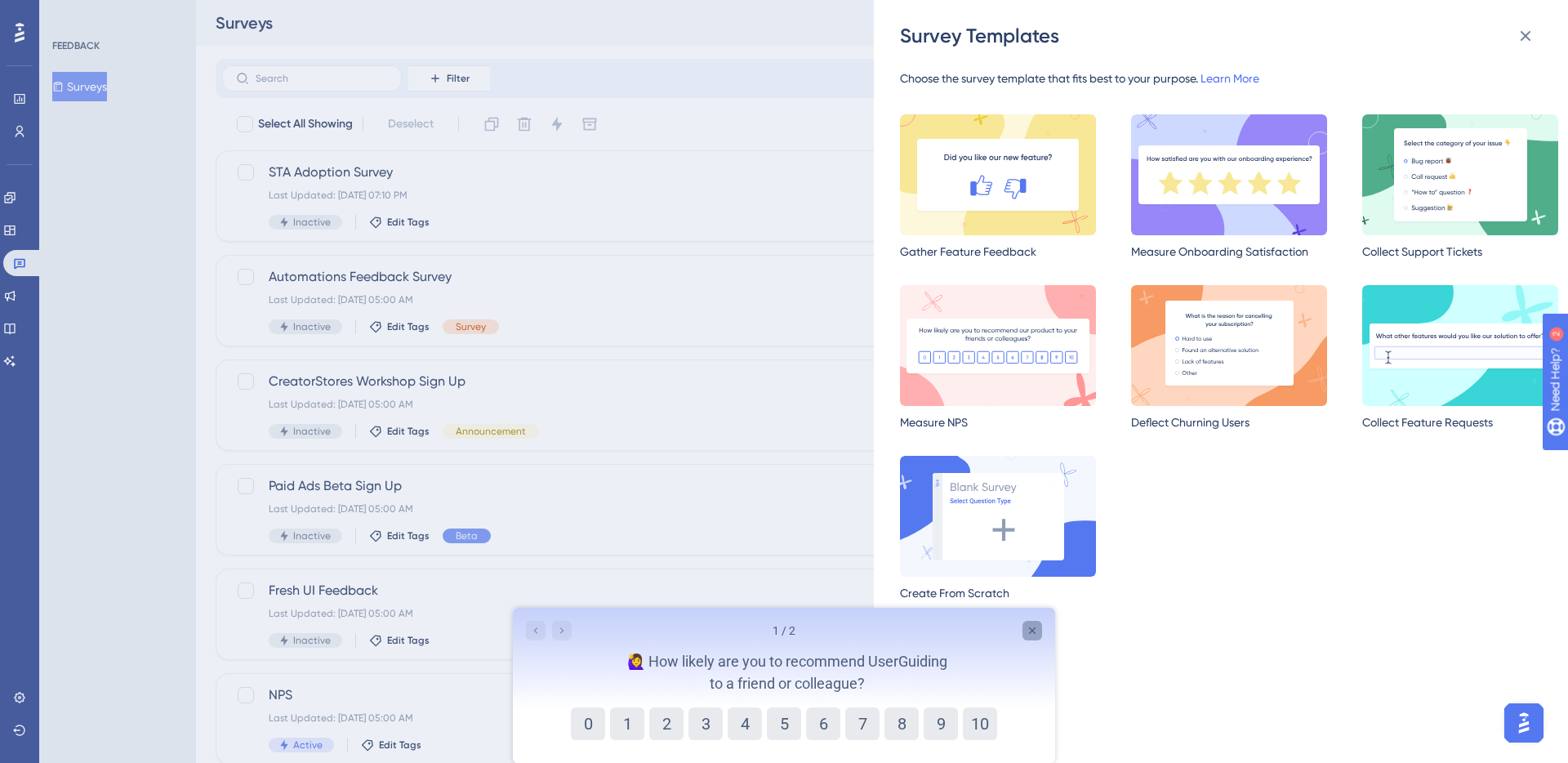 click 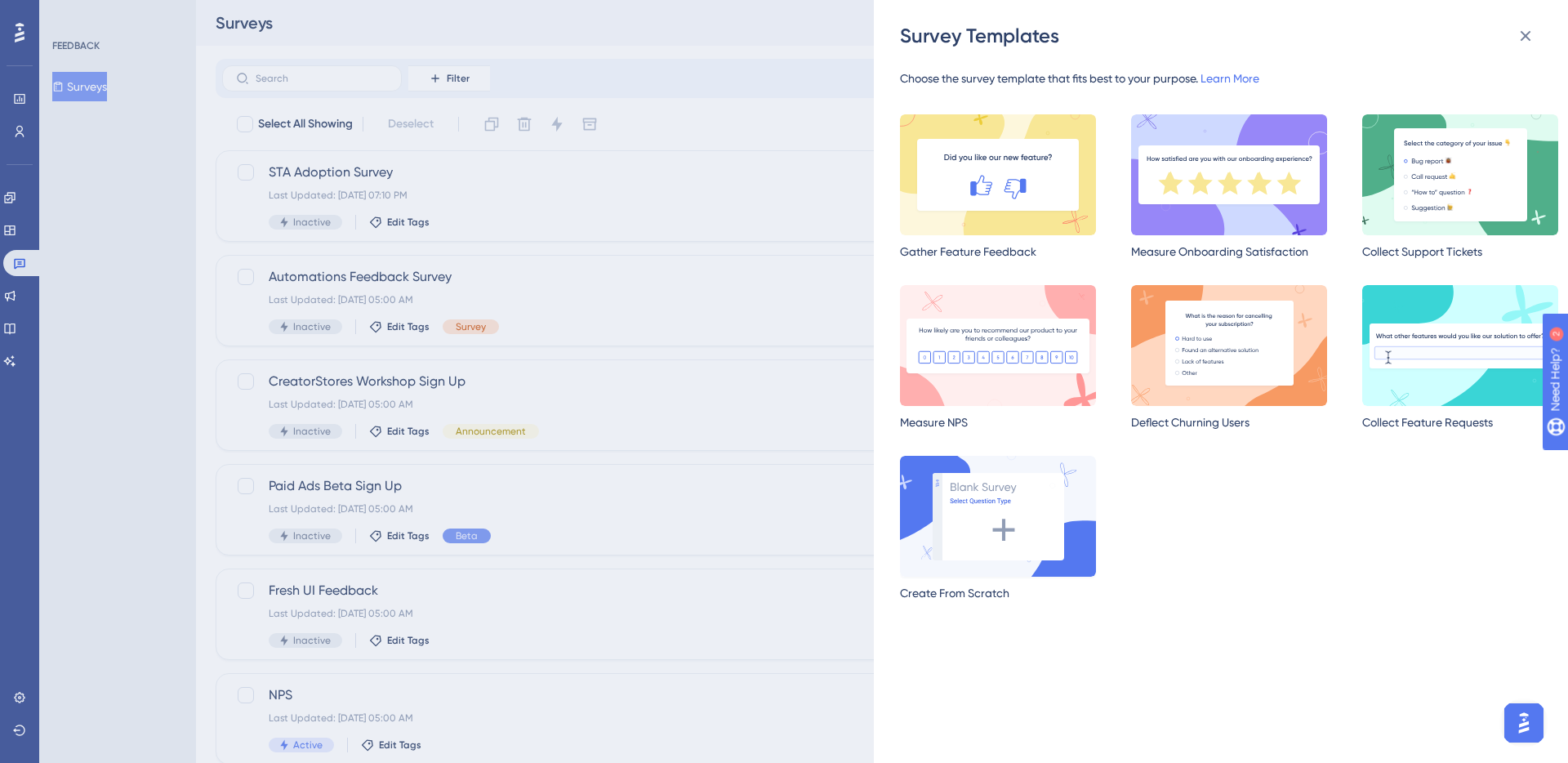 click at bounding box center [998, 516] 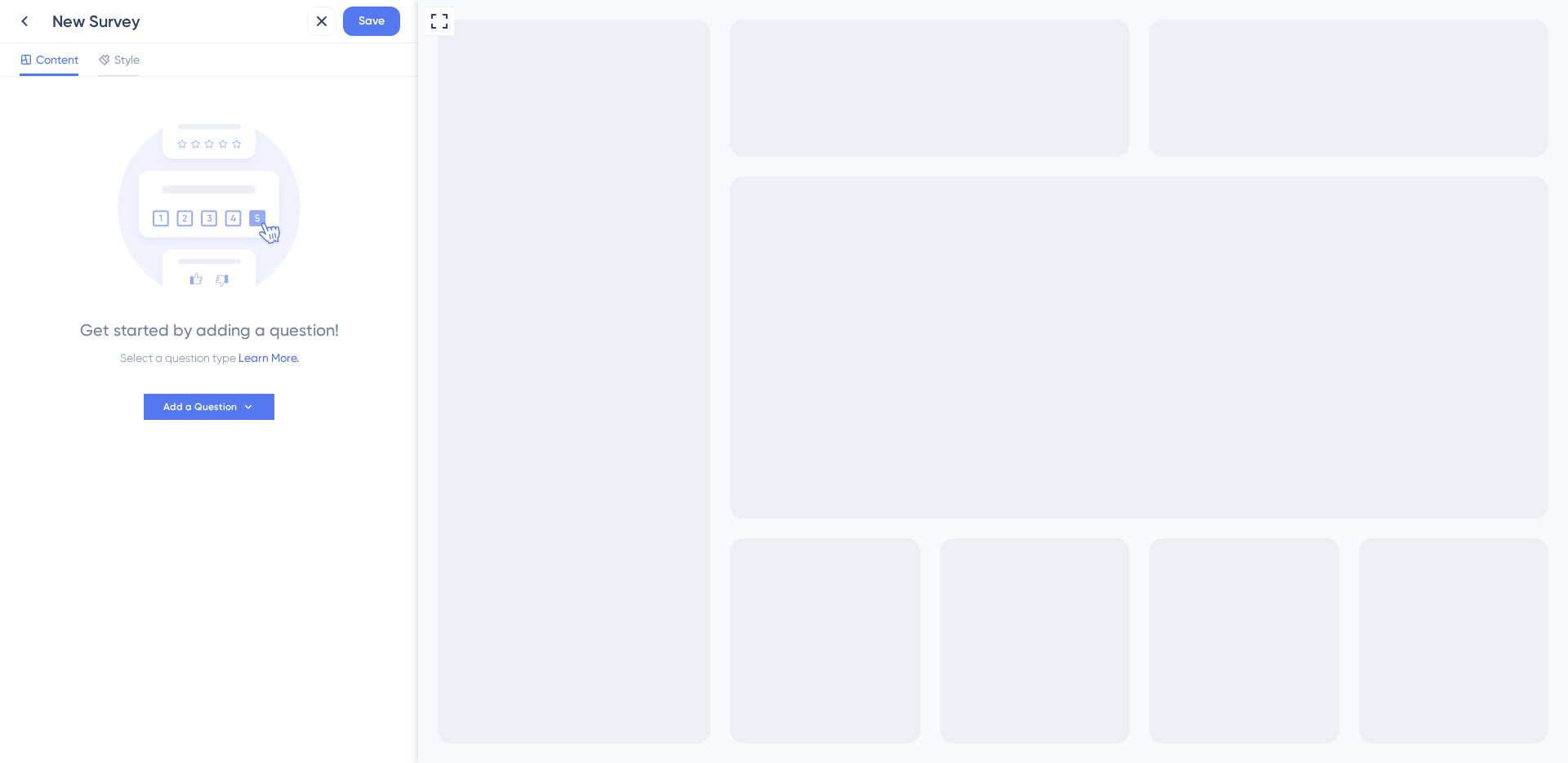 scroll, scrollTop: 0, scrollLeft: 0, axis: both 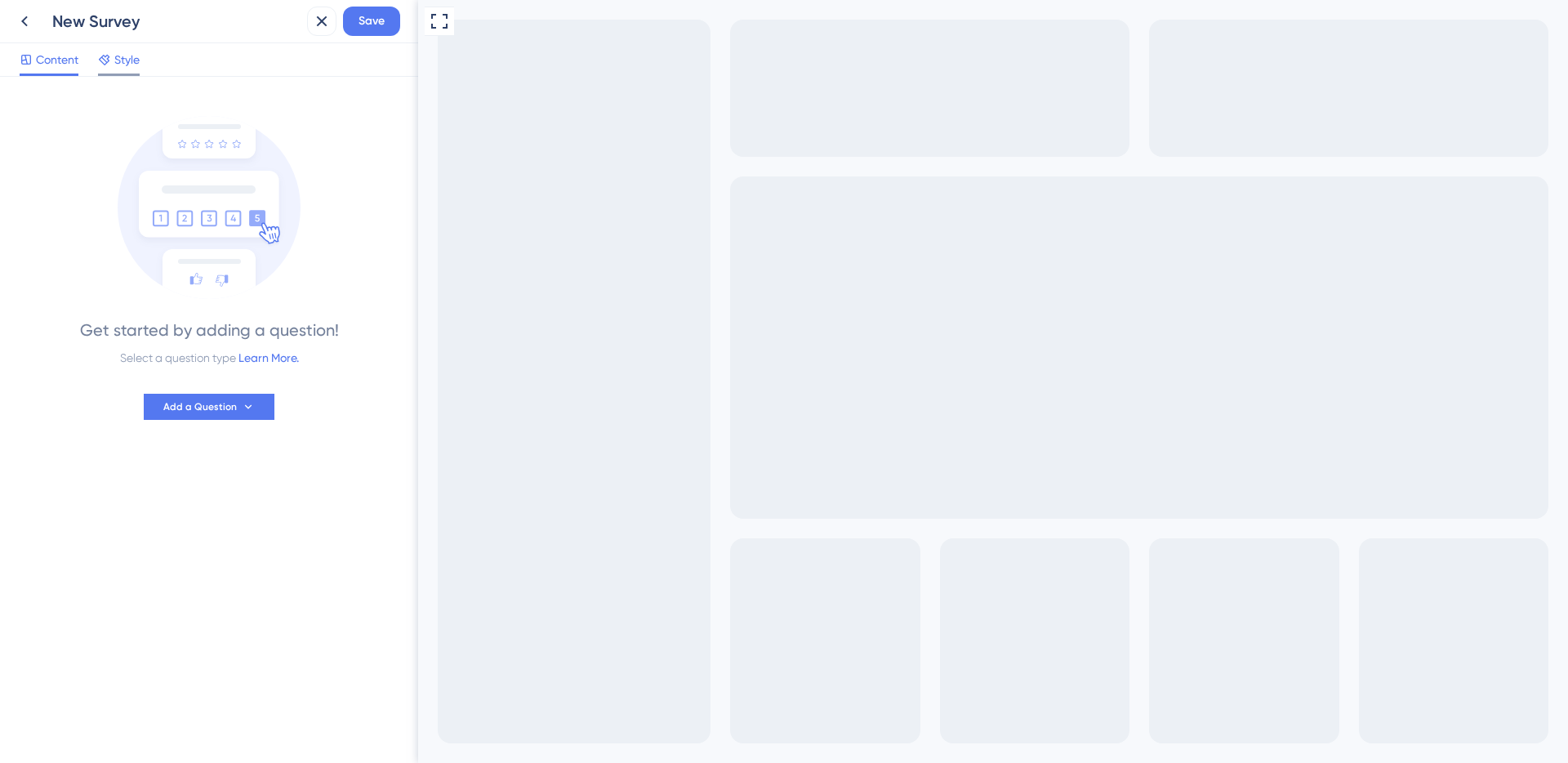 click 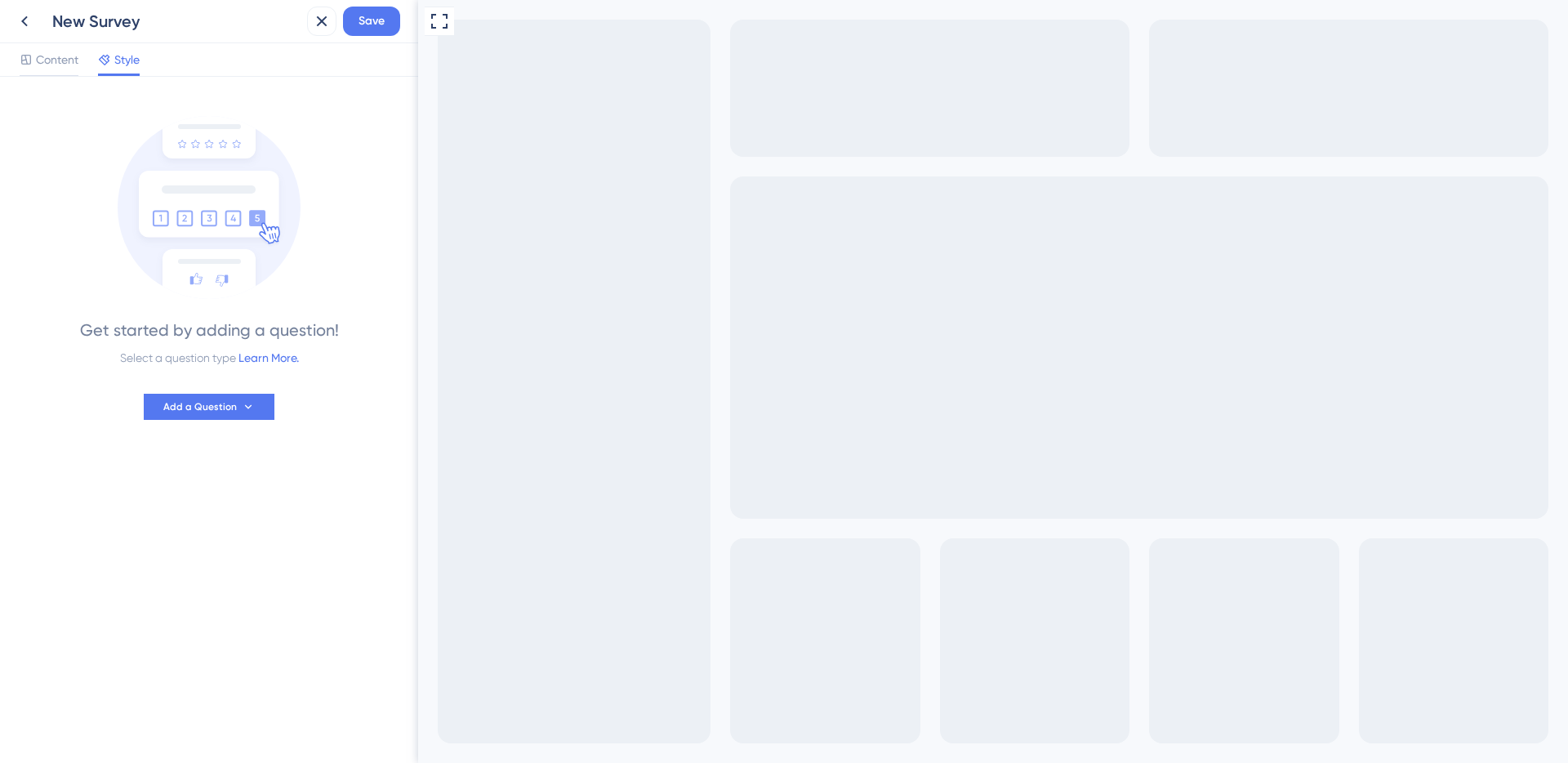 scroll, scrollTop: 0, scrollLeft: 0, axis: both 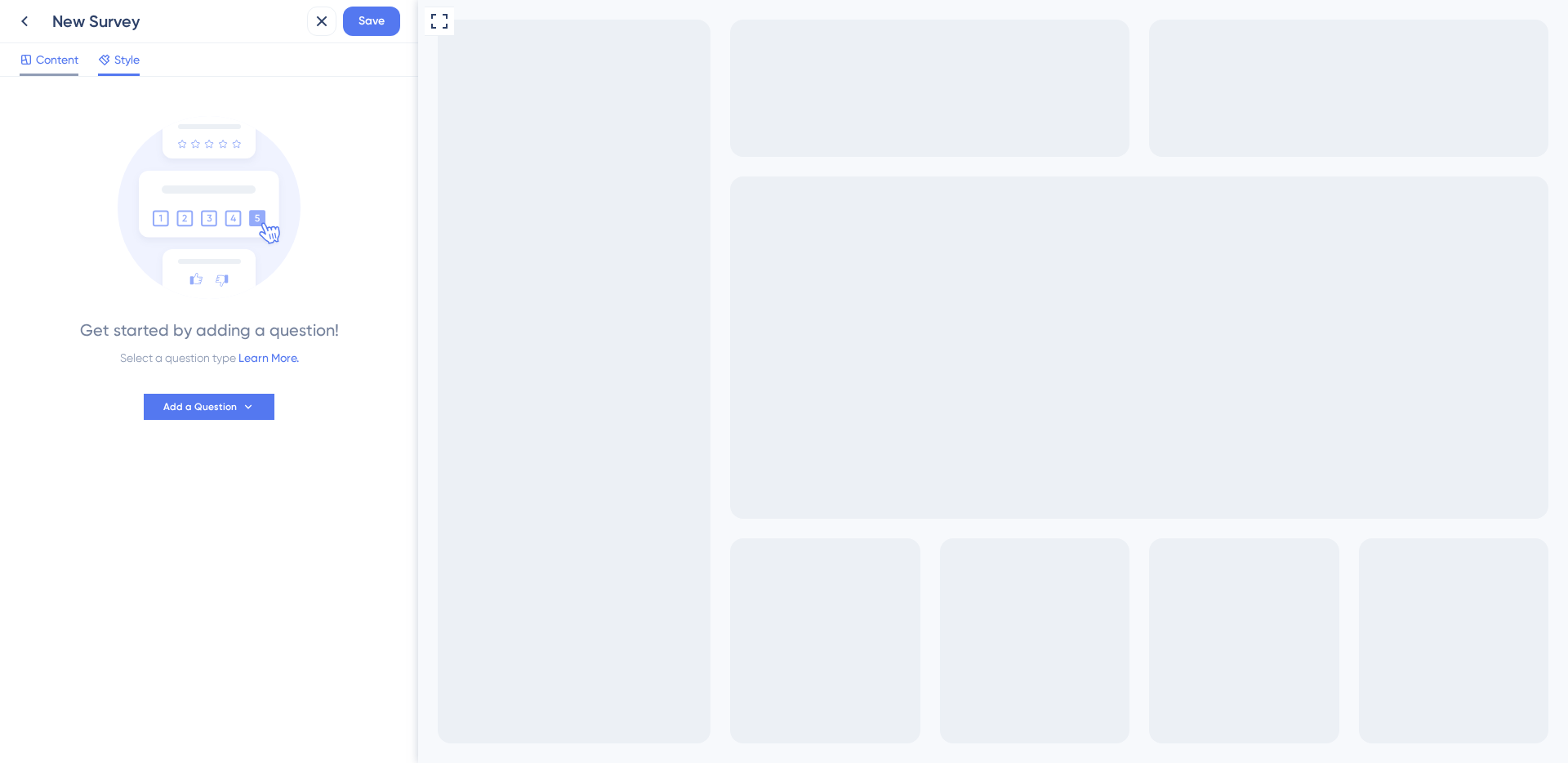click on "Content" at bounding box center (49, 60) 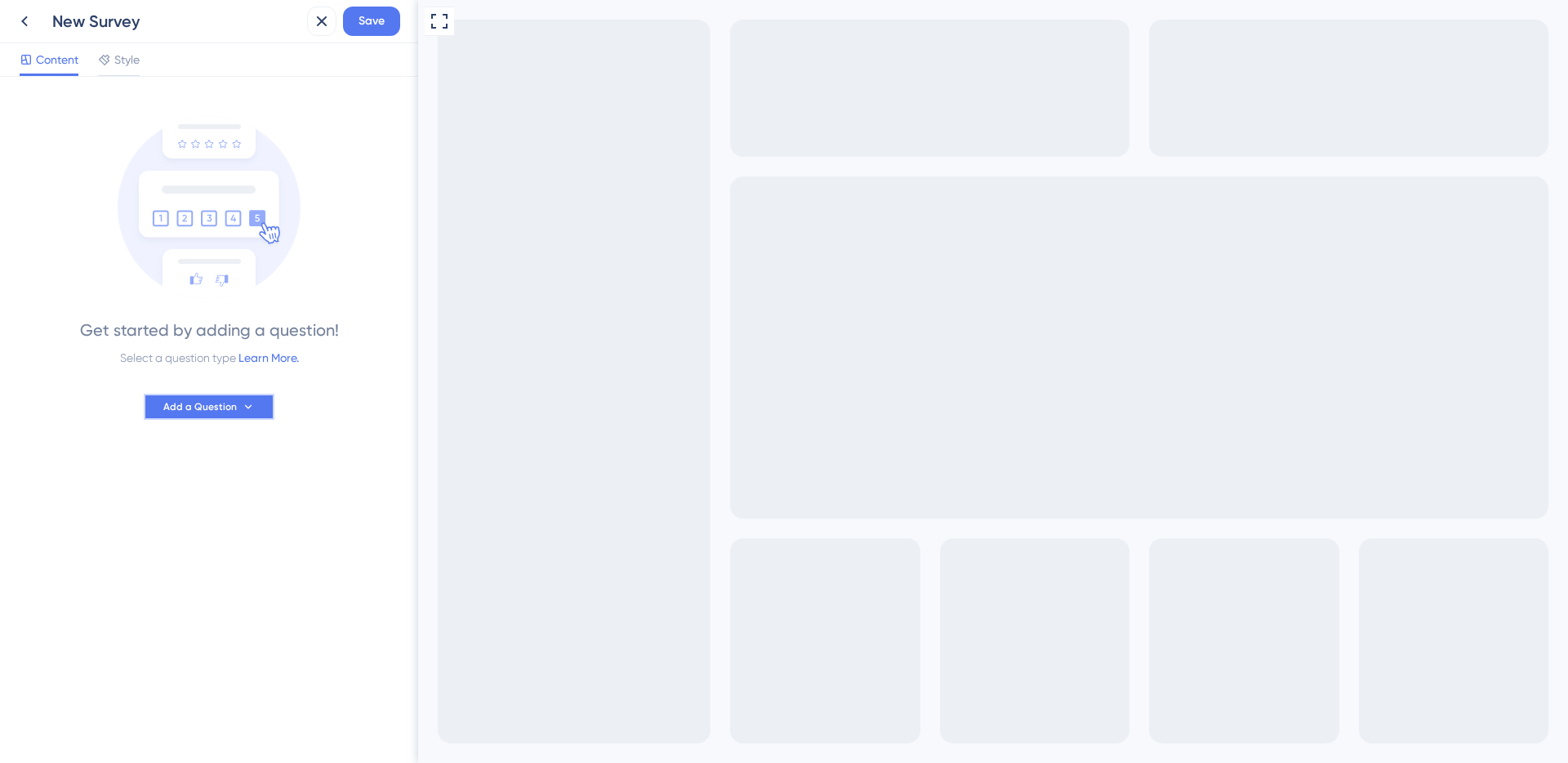 click on "Add a Question" at bounding box center [200, 407] 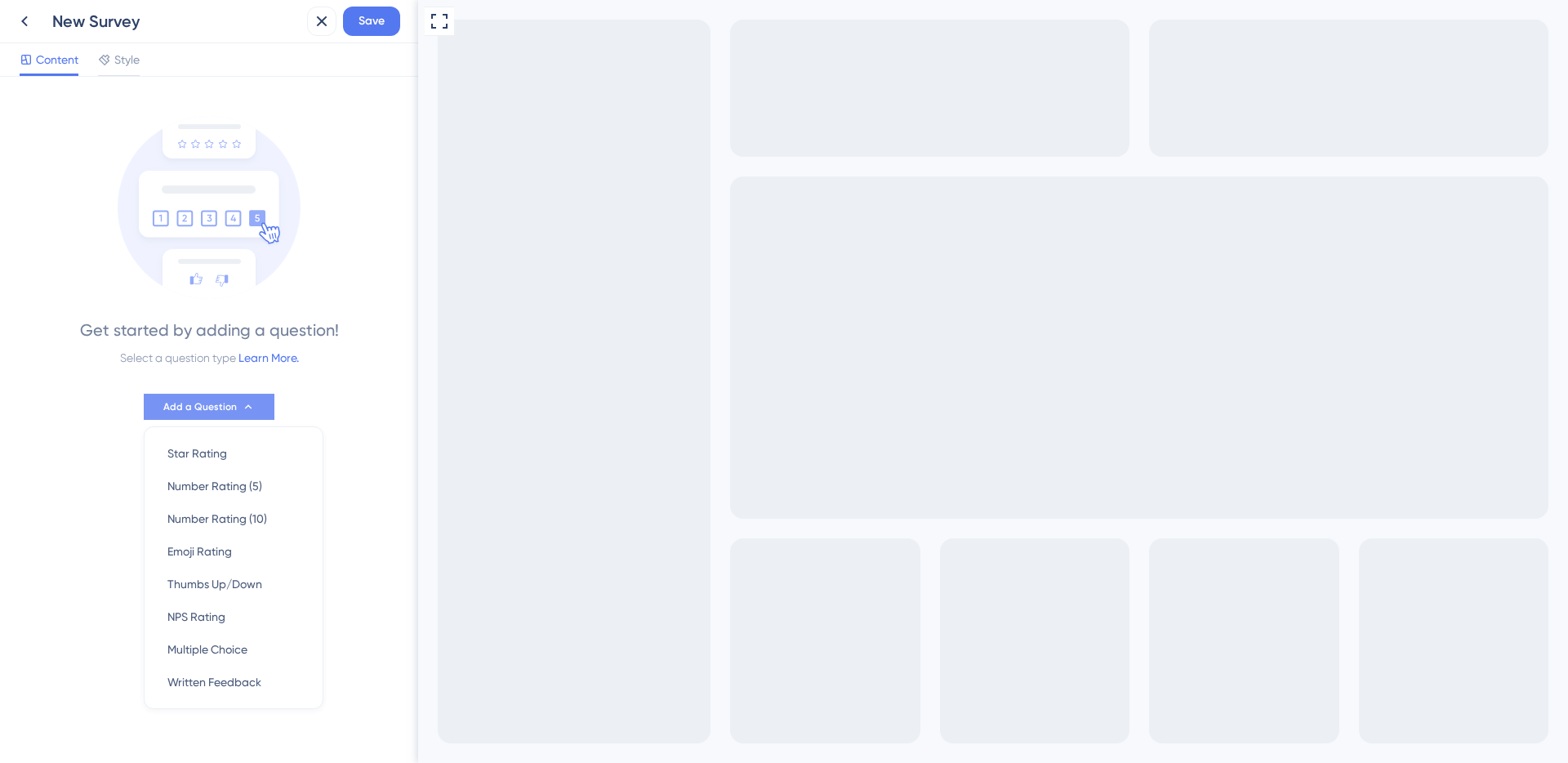 scroll, scrollTop: 0, scrollLeft: 0, axis: both 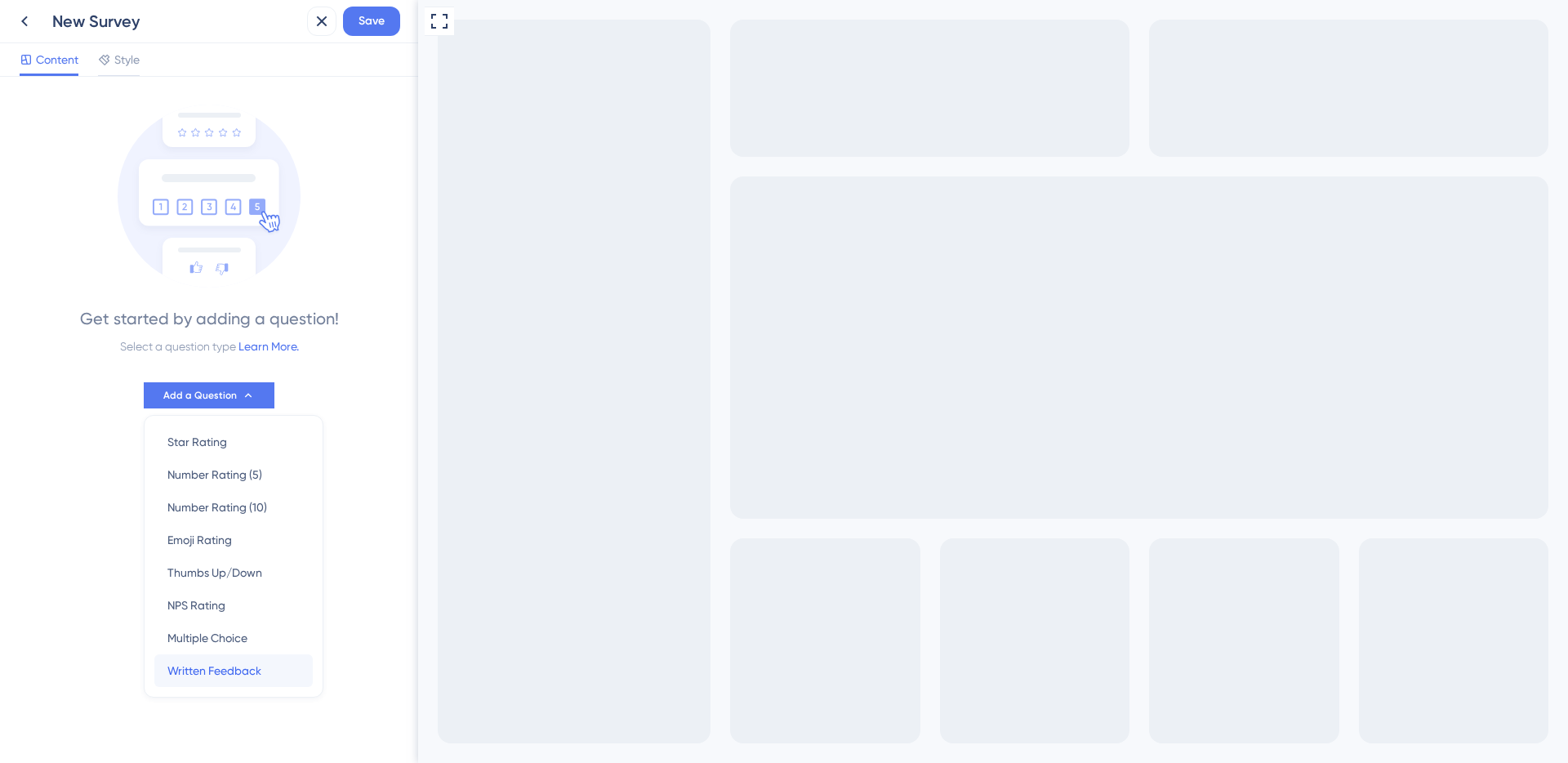click on "Written Feedback" at bounding box center (214, 671) 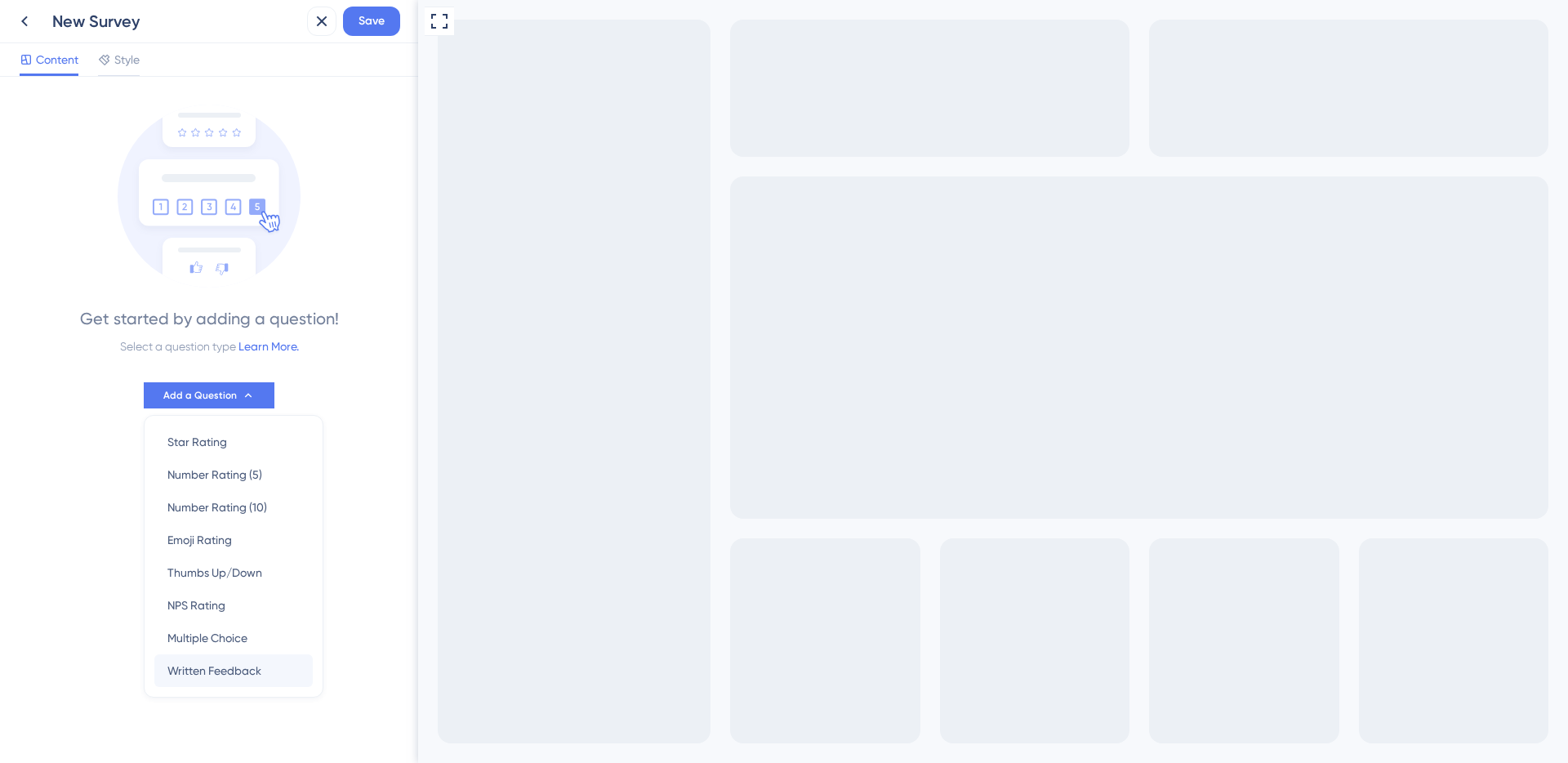 scroll, scrollTop: 0, scrollLeft: 0, axis: both 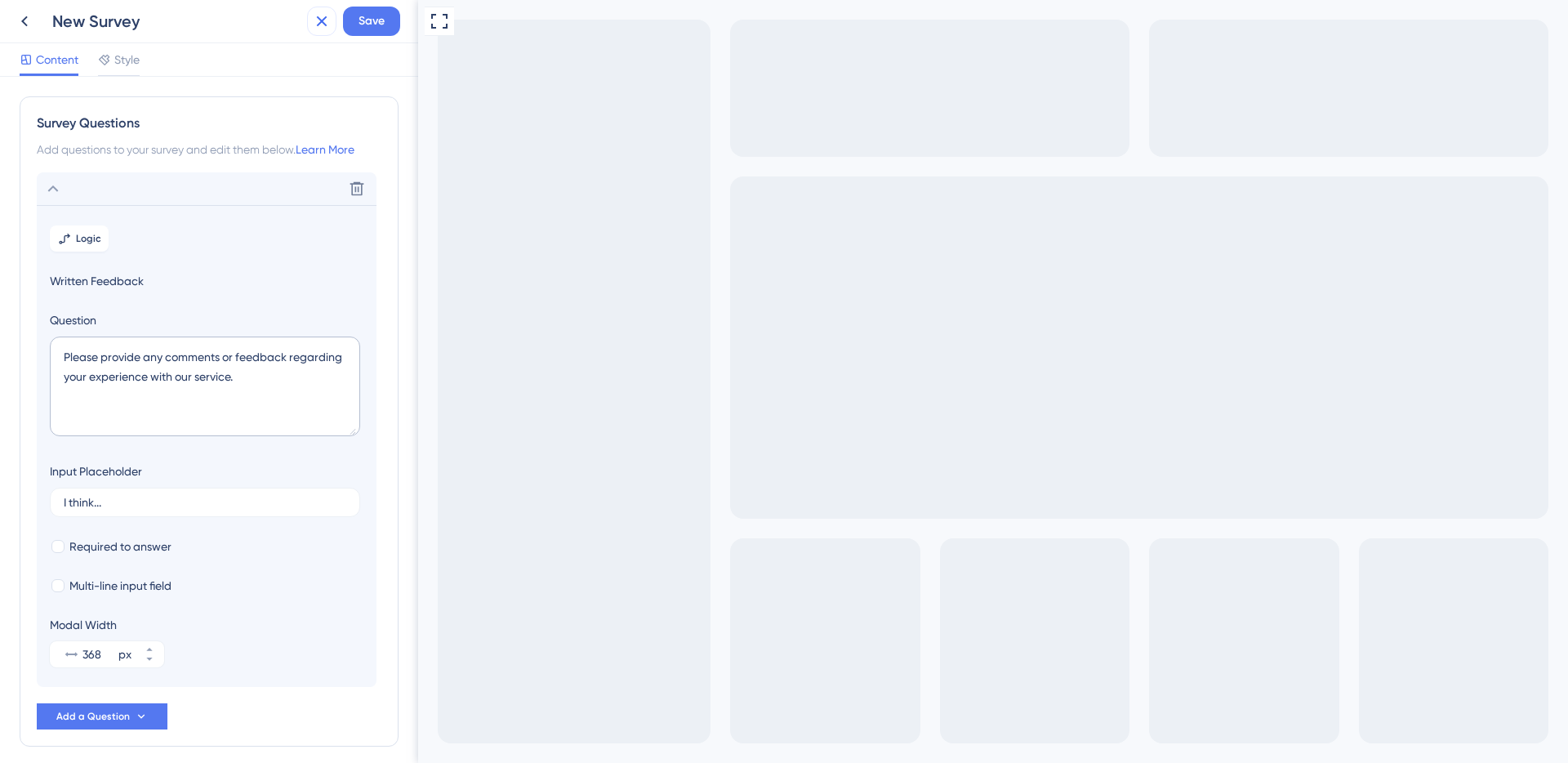 click 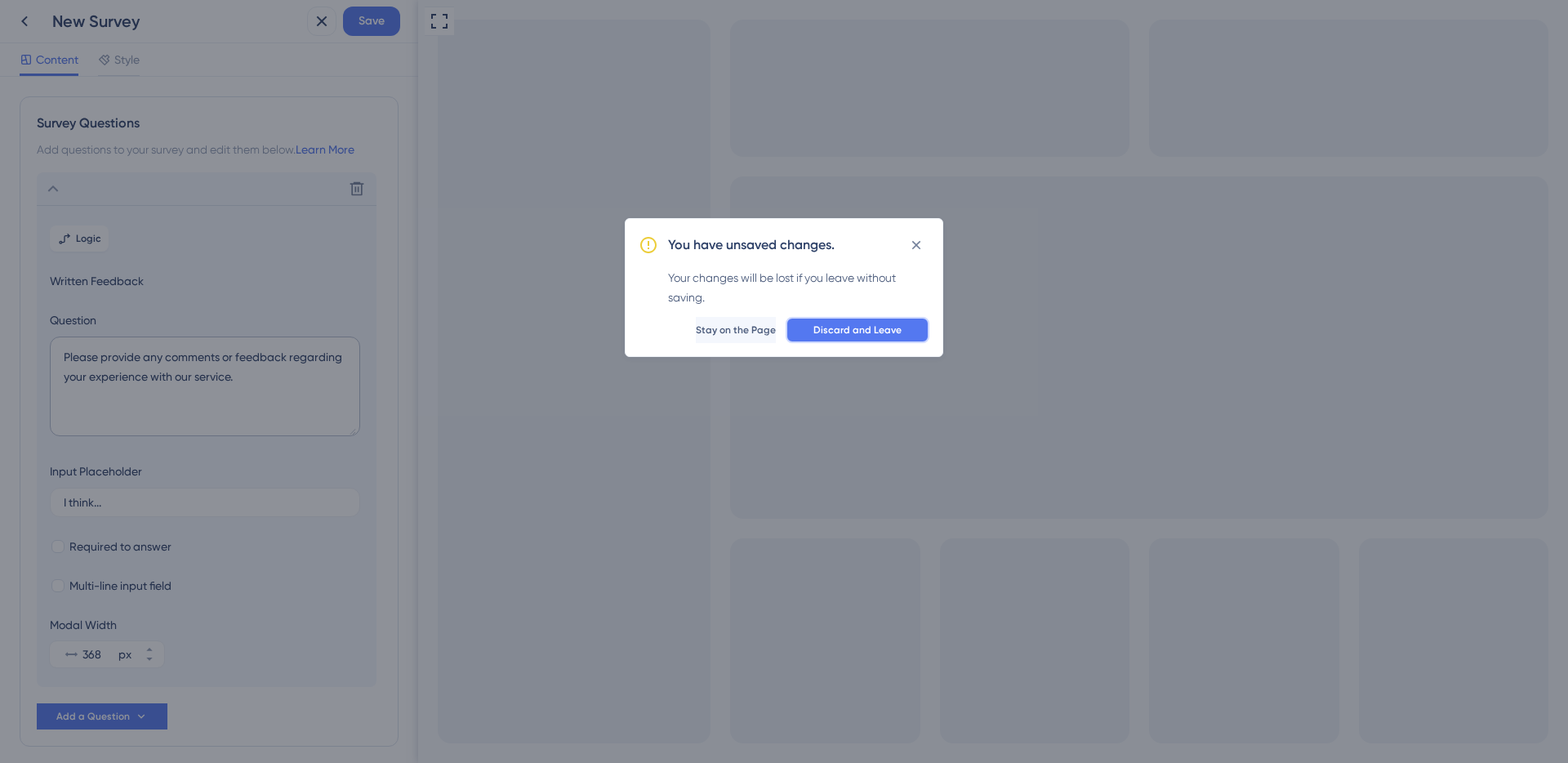 click on "Discard and Leave" at bounding box center (858, 330) 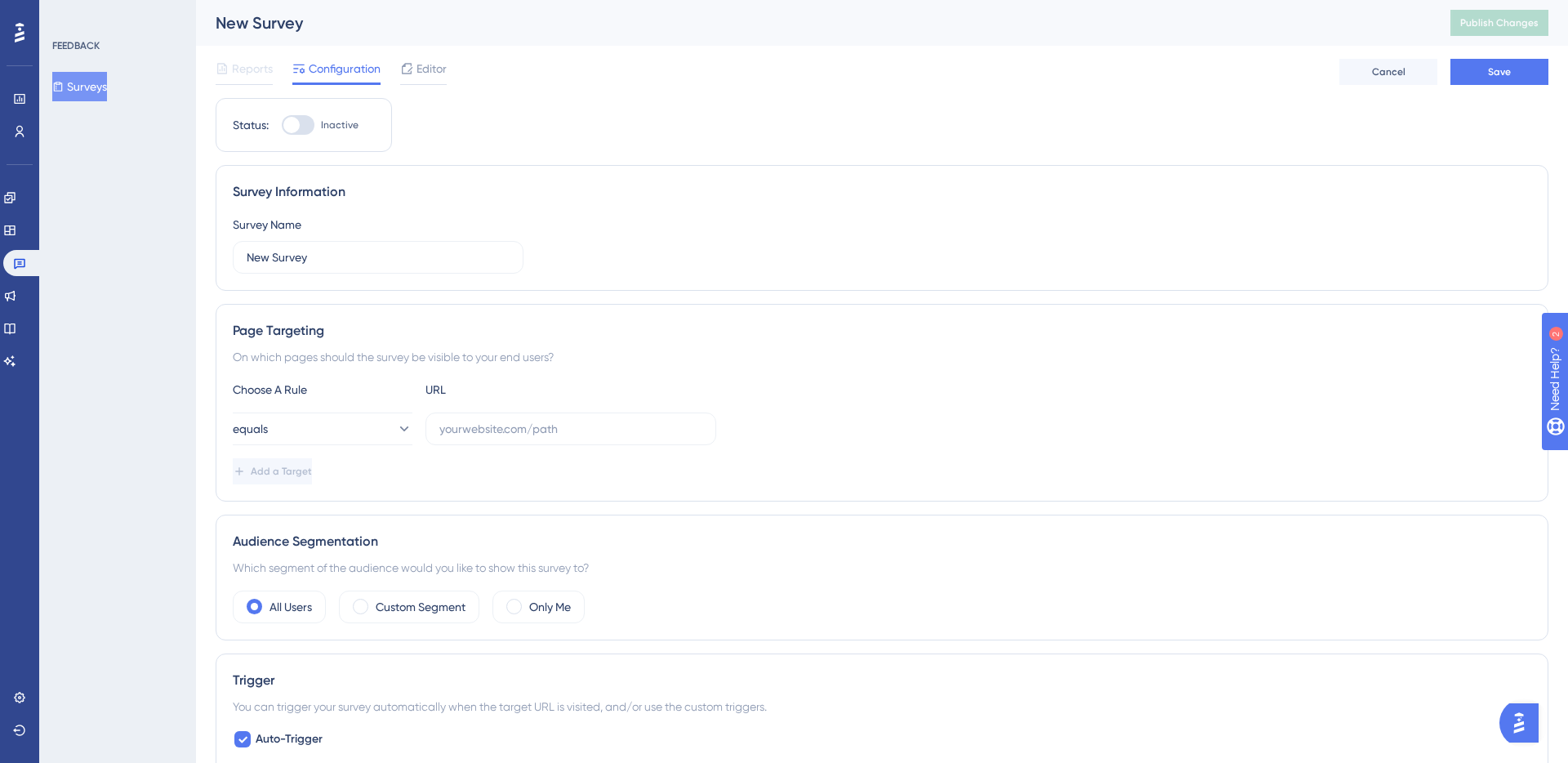 scroll, scrollTop: 0, scrollLeft: 0, axis: both 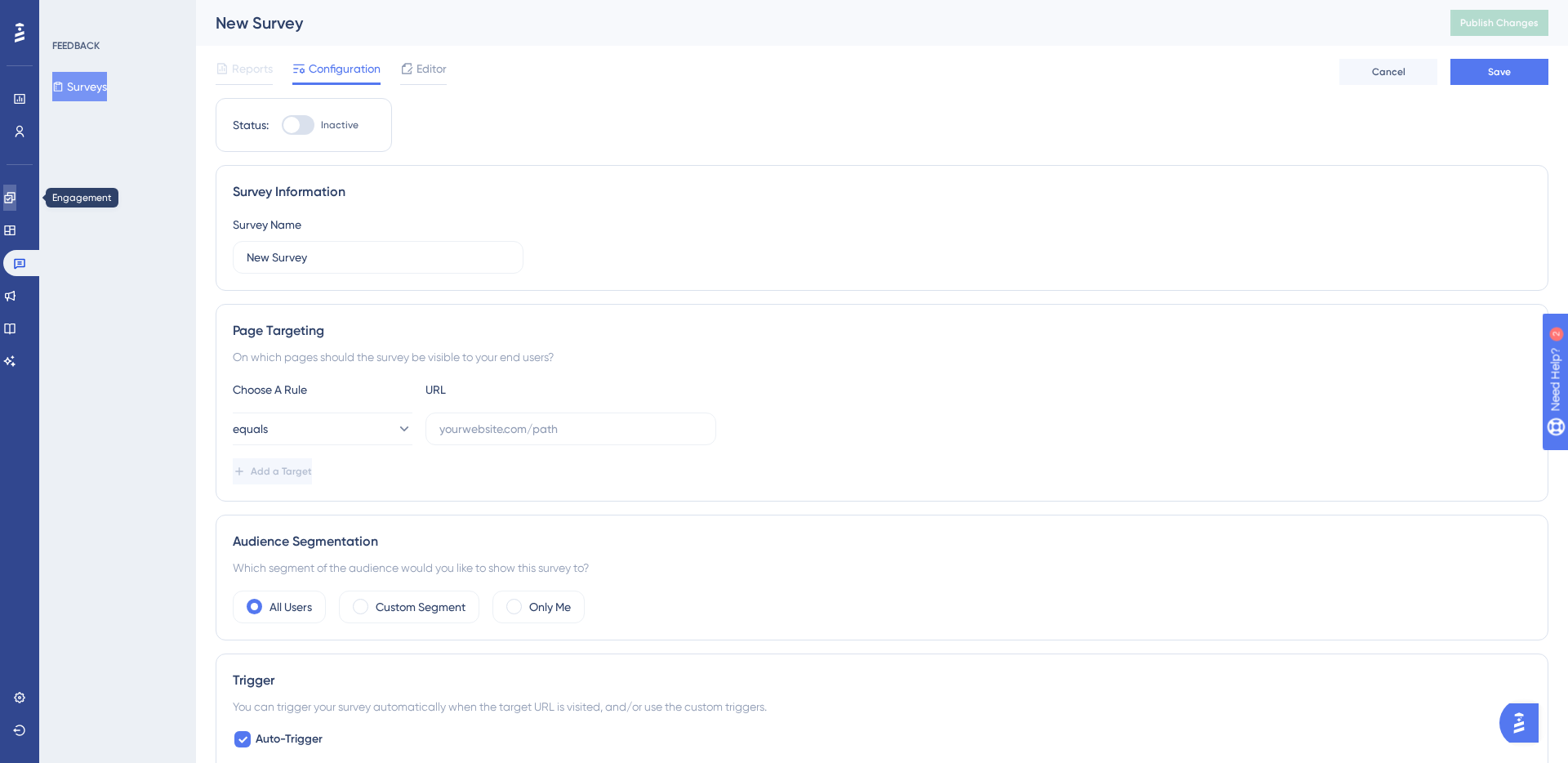 click 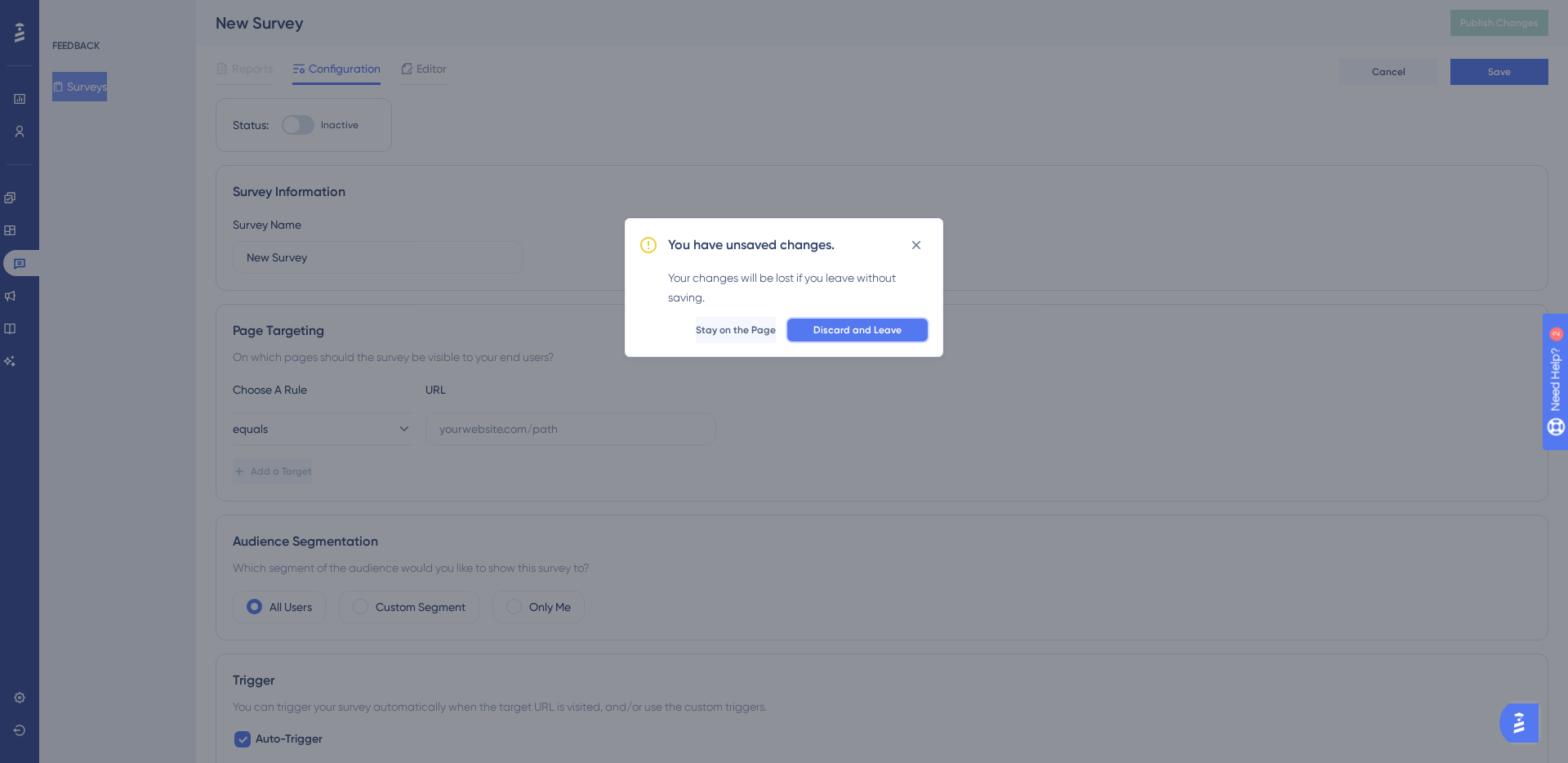 click on "Discard and Leave" at bounding box center [858, 330] 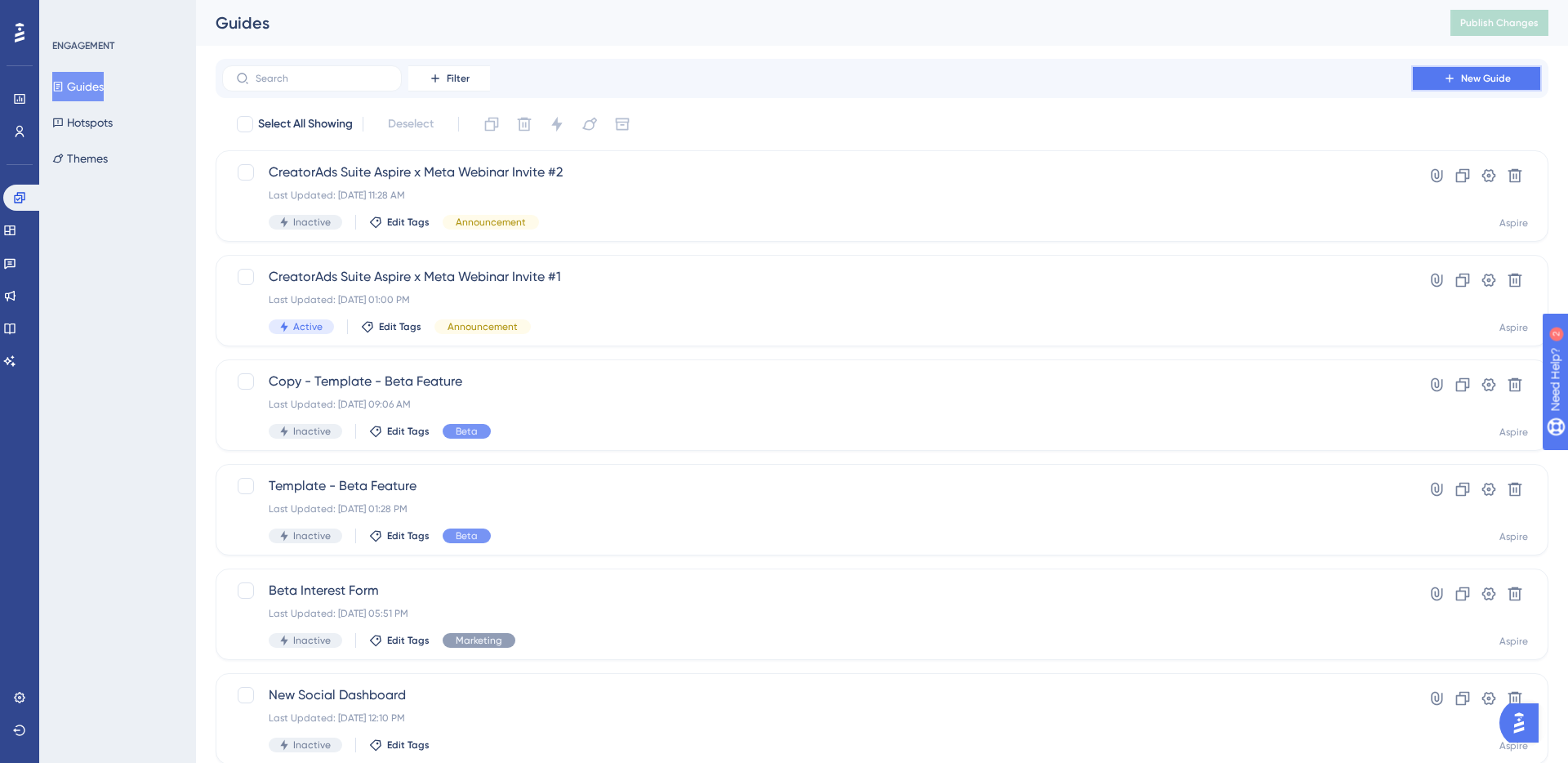 click on "New Guide" at bounding box center (1486, 78) 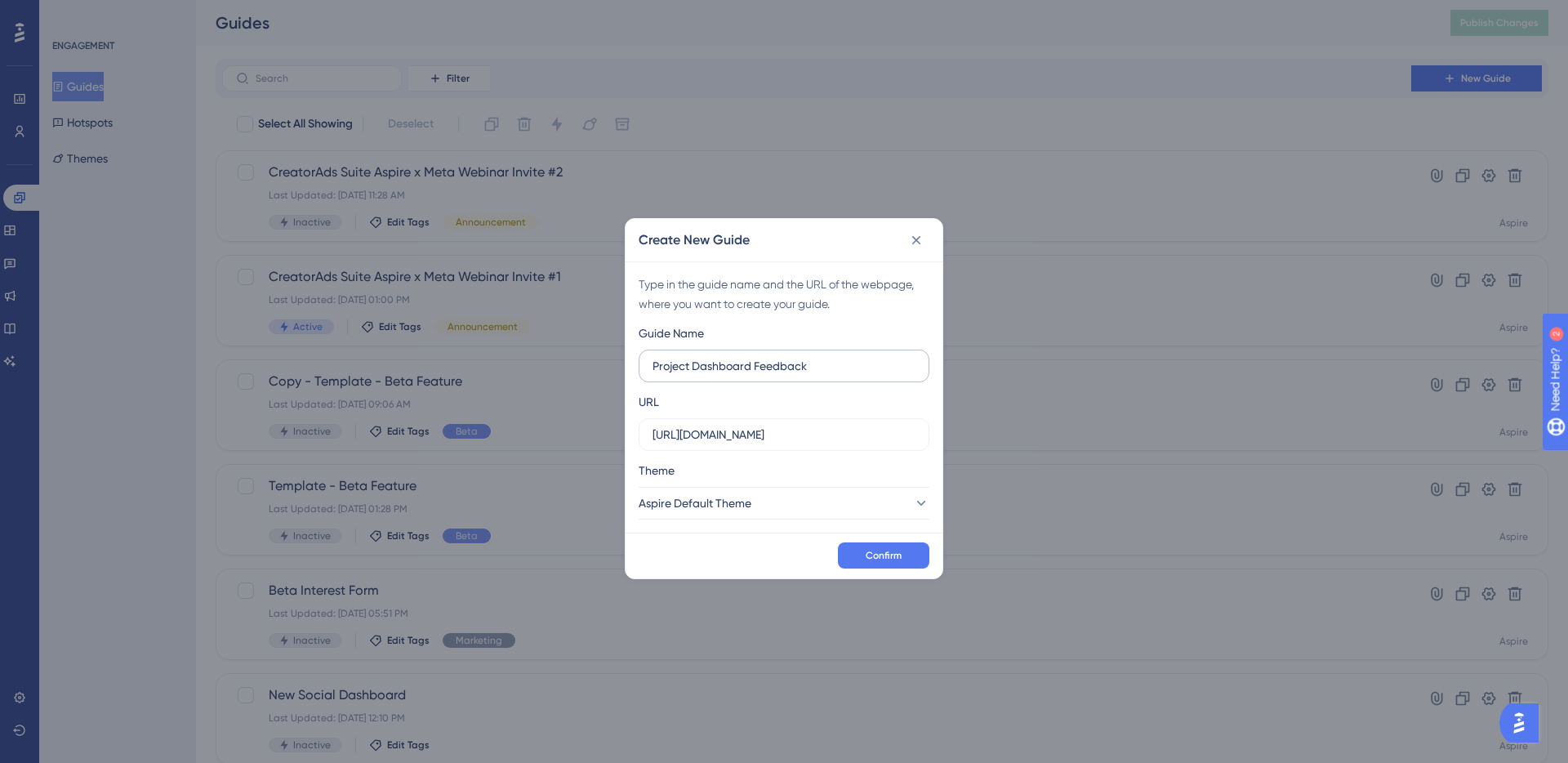 click on "Project Dashboard Feedback" at bounding box center [784, 366] 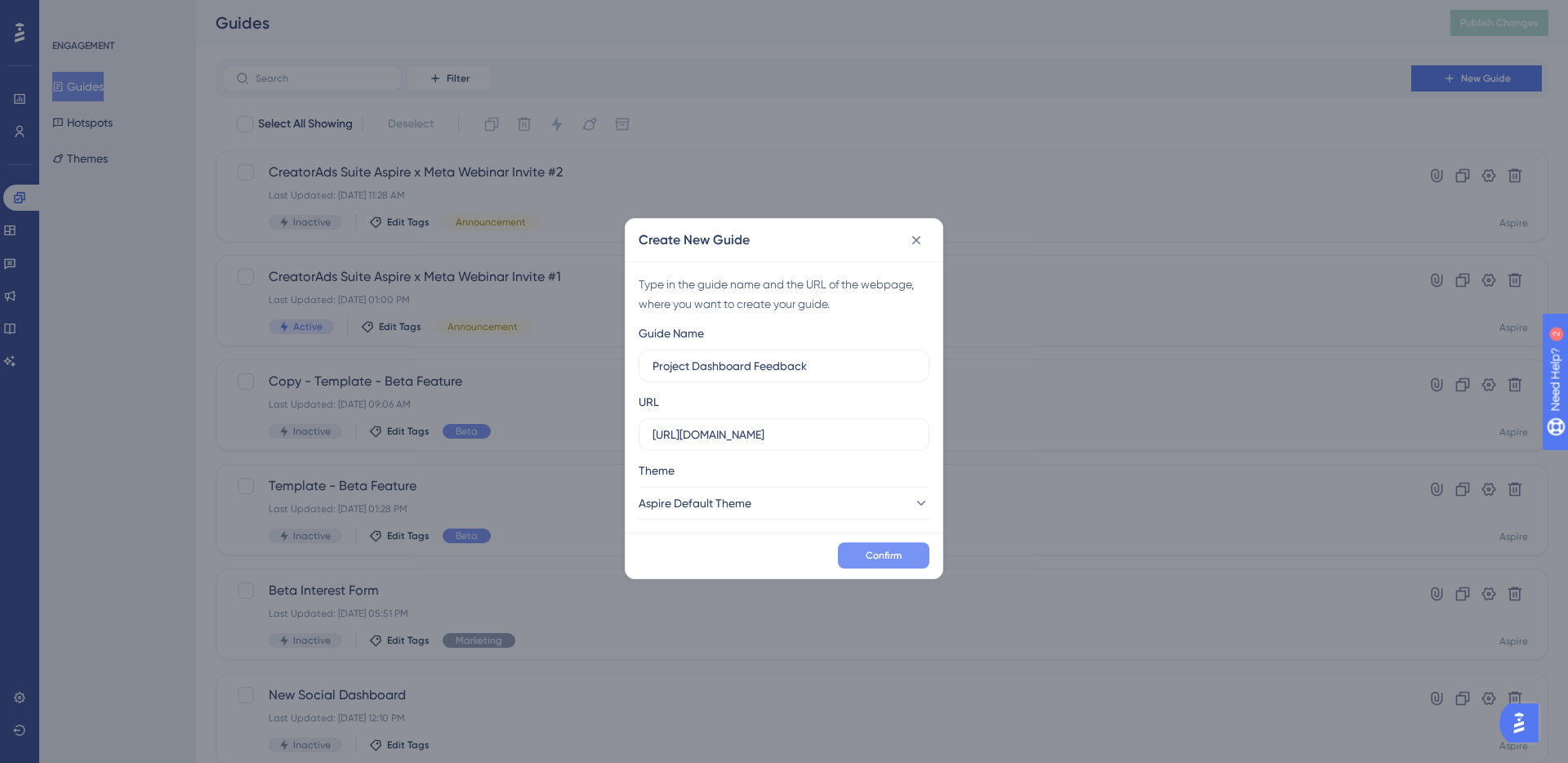 type on "Project Dashboard Feedback" 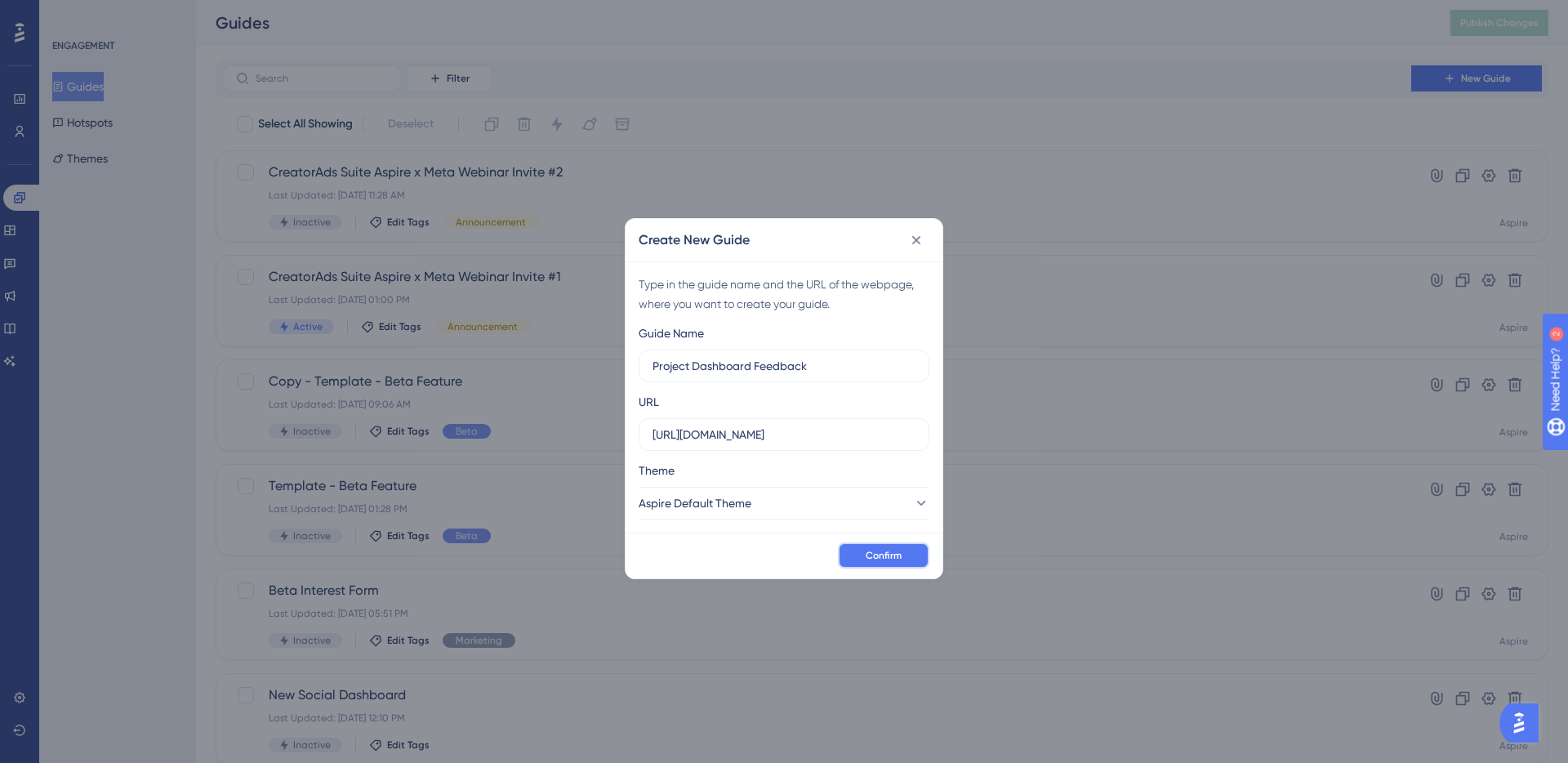 click on "Confirm" at bounding box center (884, 556) 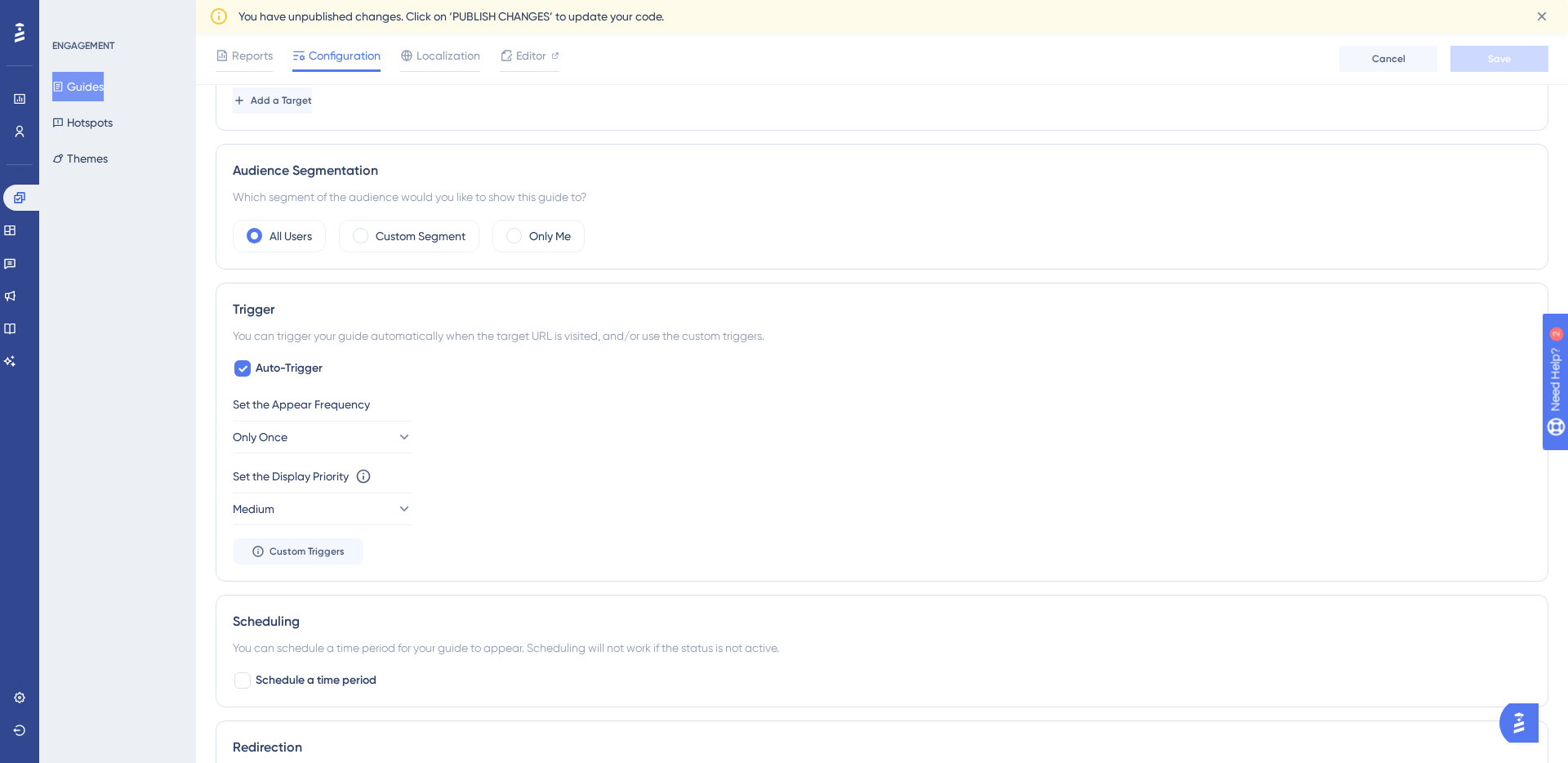 scroll, scrollTop: 544, scrollLeft: 0, axis: vertical 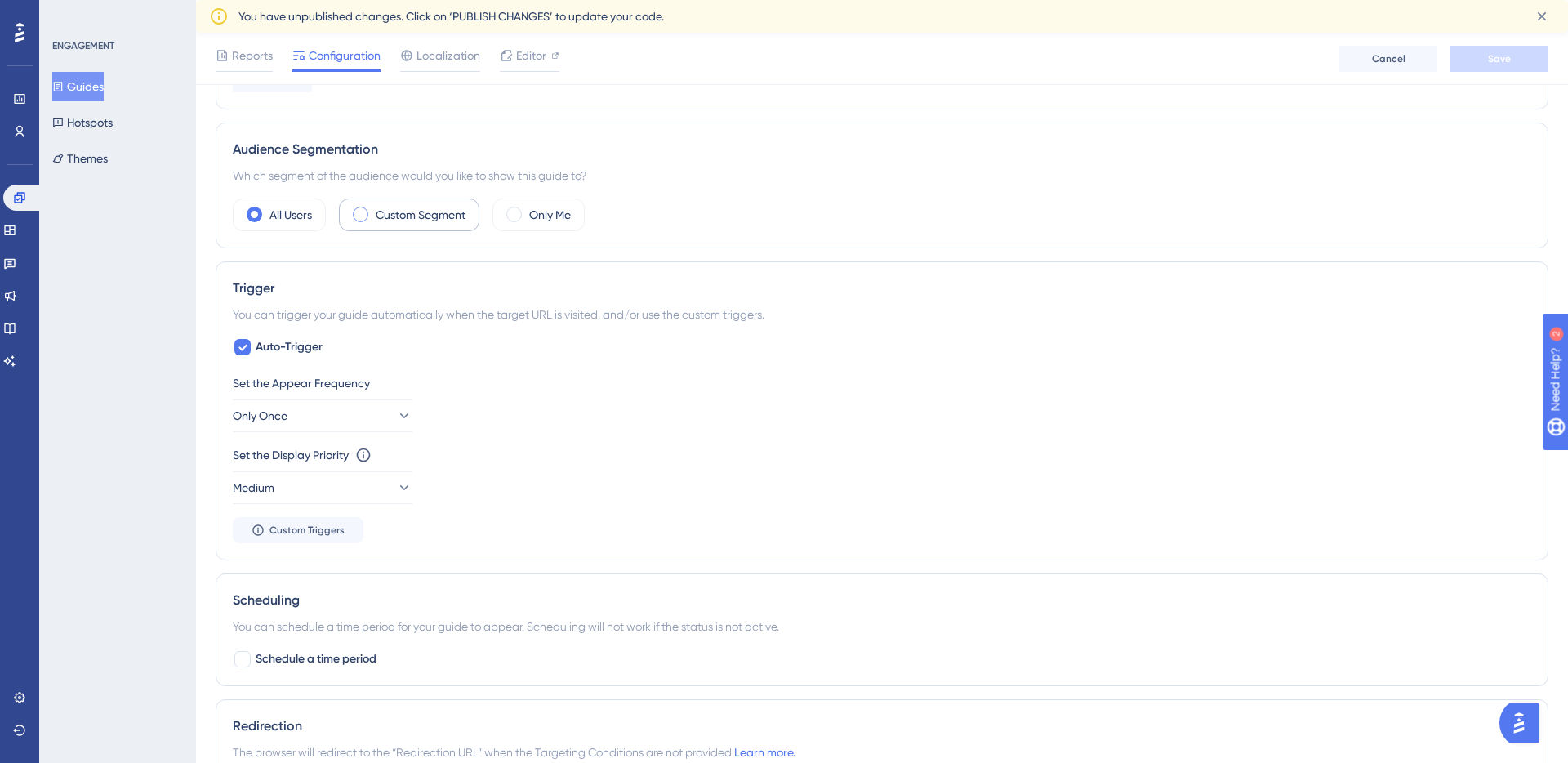 click on "Custom Segment" at bounding box center [421, 215] 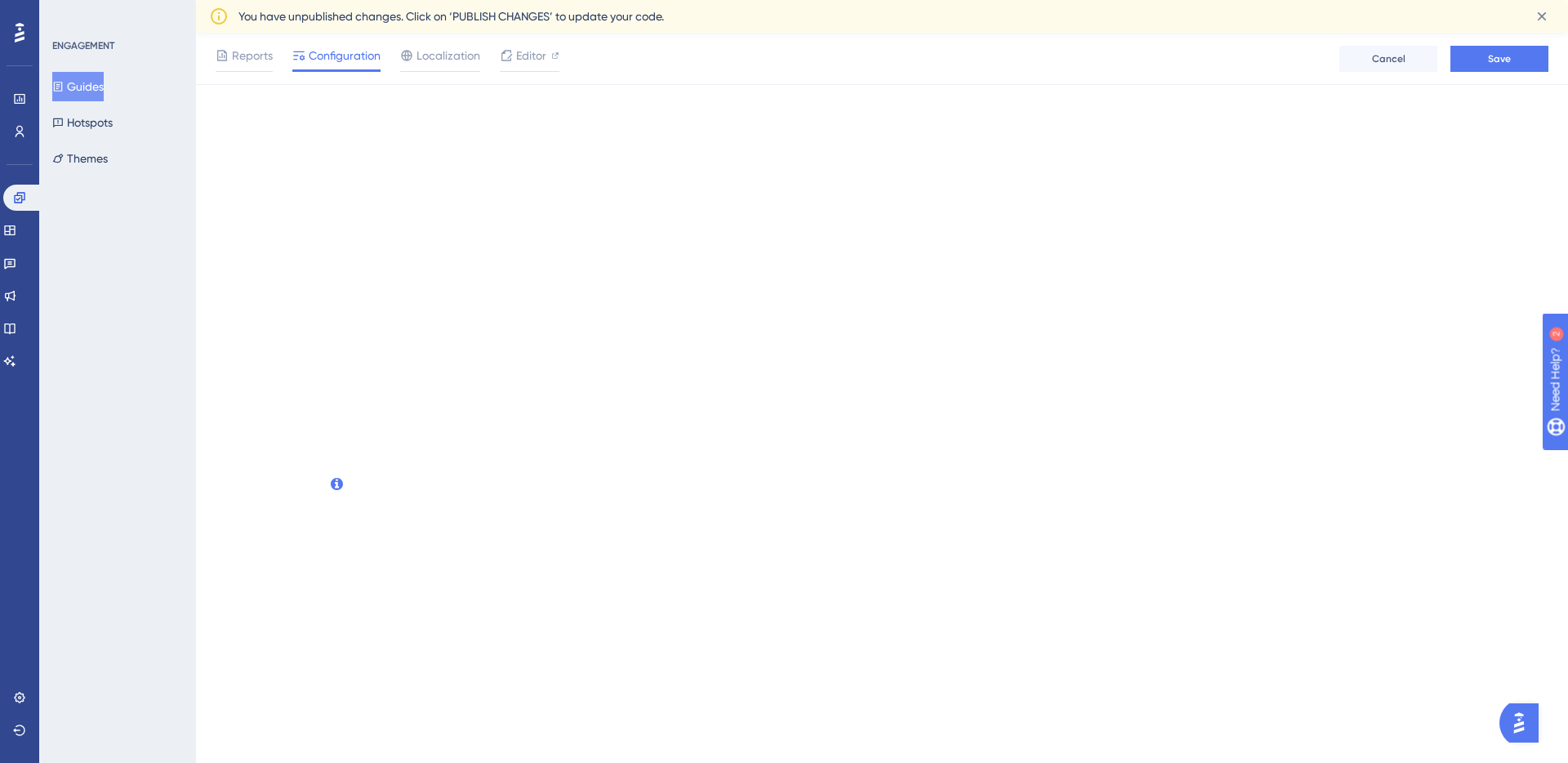 scroll, scrollTop: 0, scrollLeft: 0, axis: both 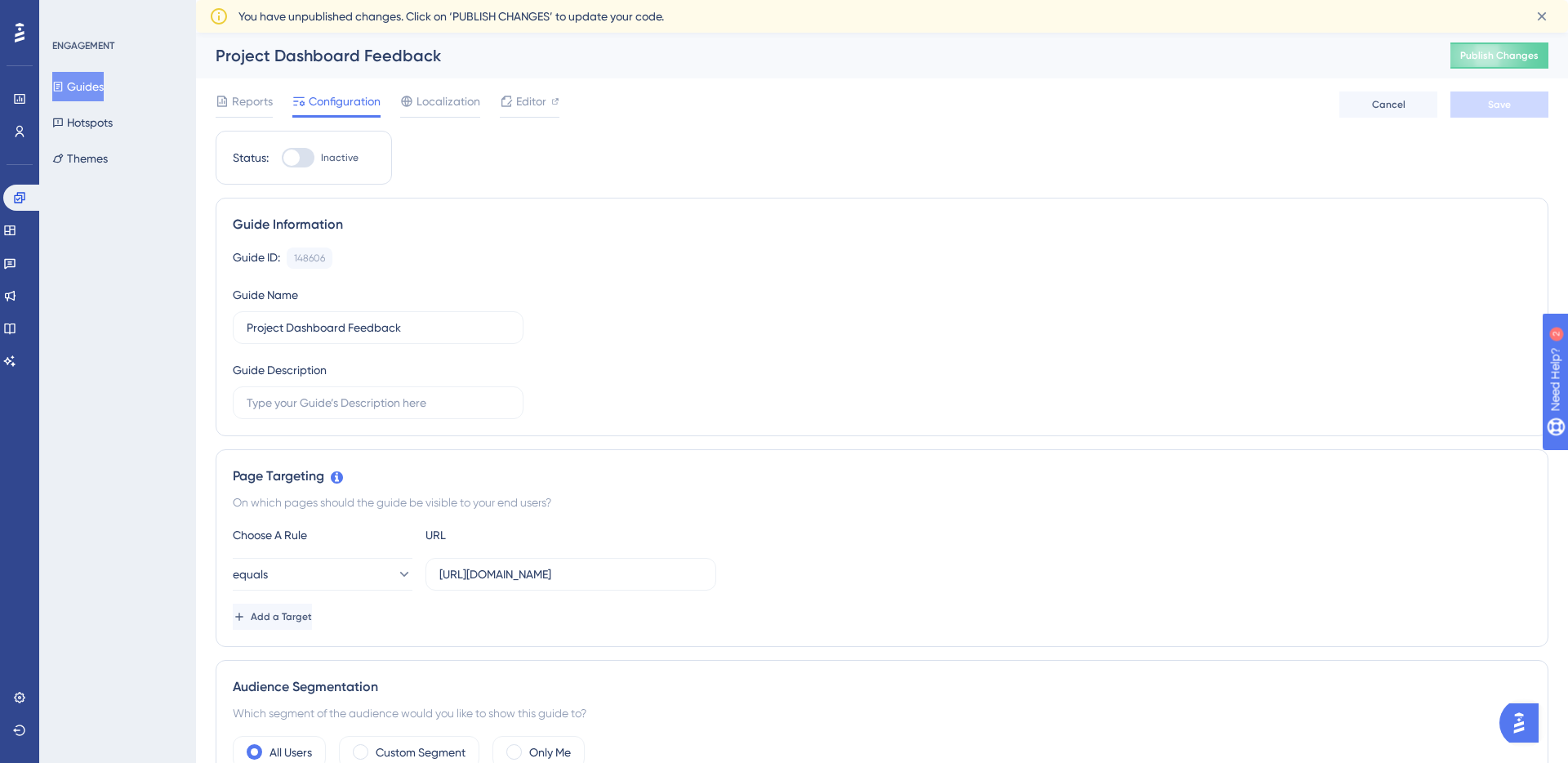click on "Guides" at bounding box center (78, 87) 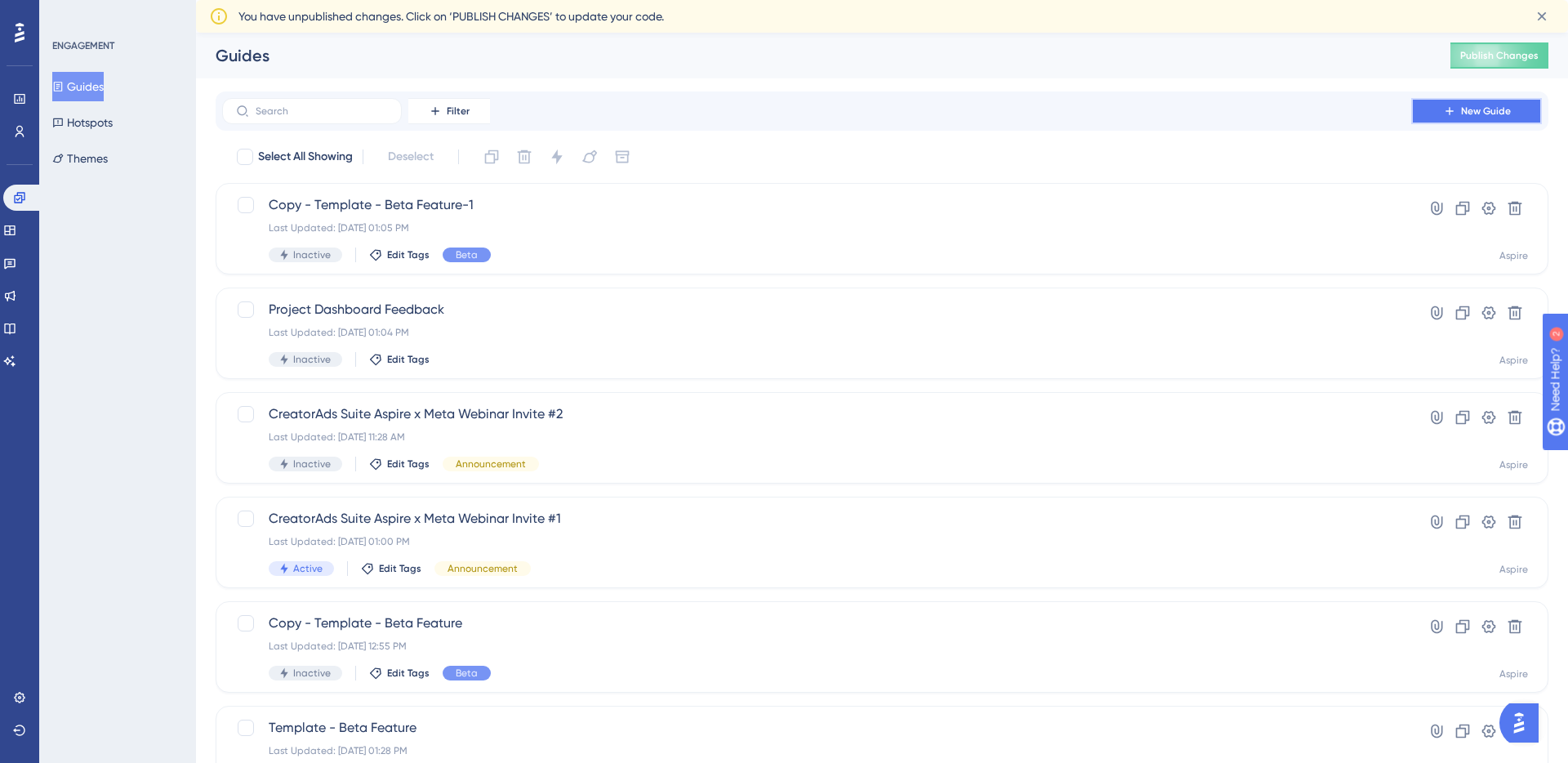 click on "New Guide" at bounding box center (1486, 111) 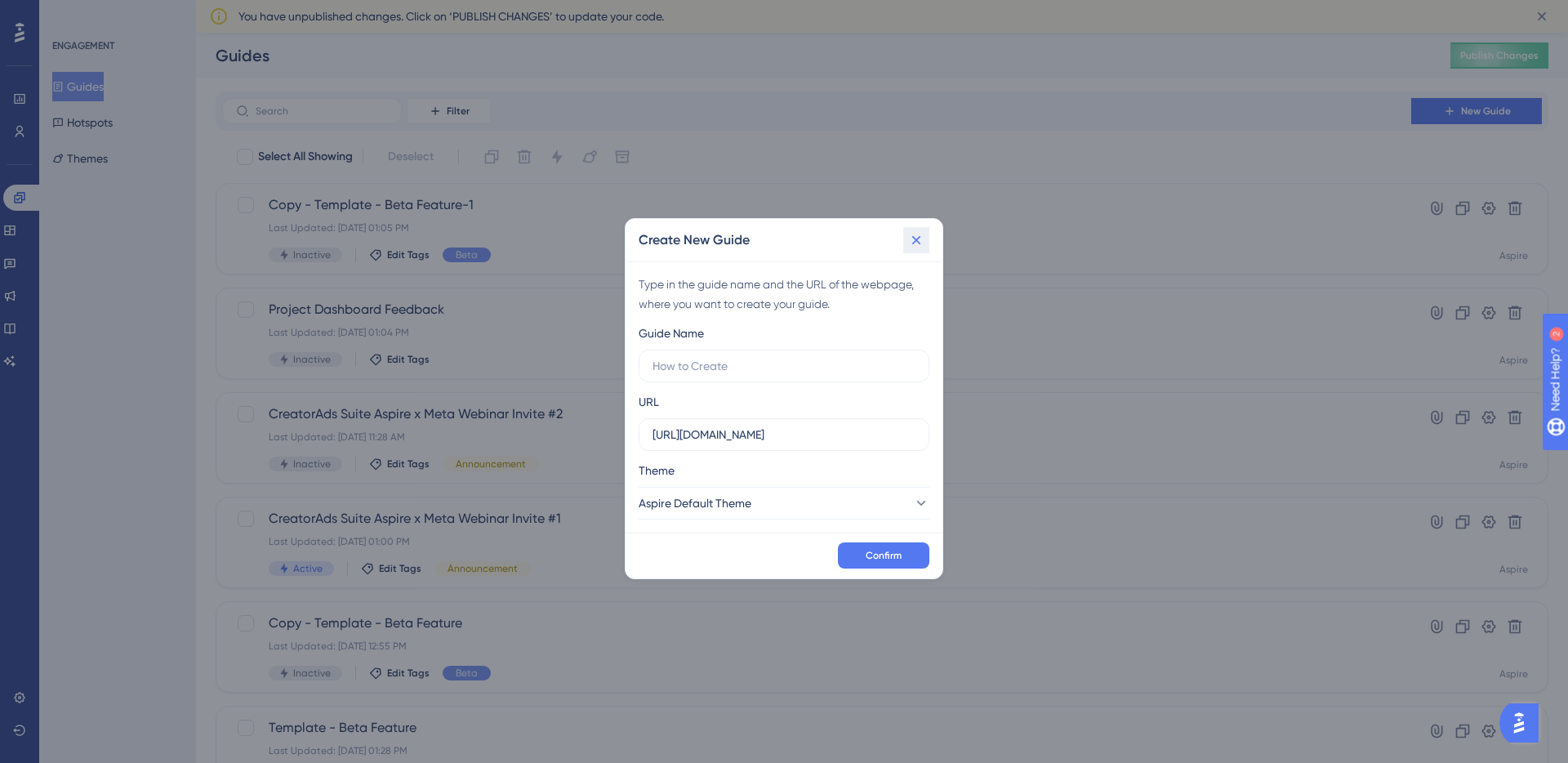 click 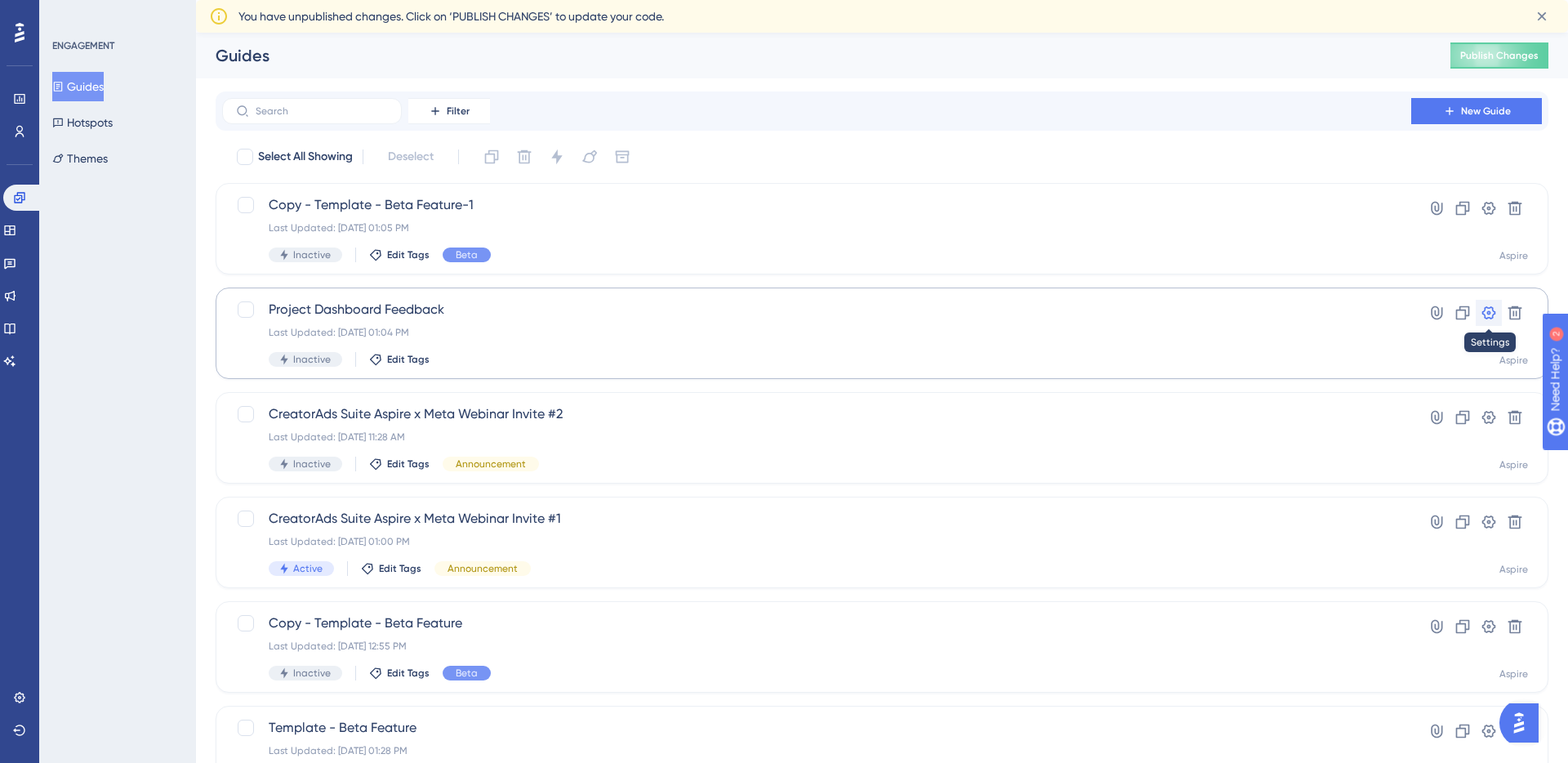 click 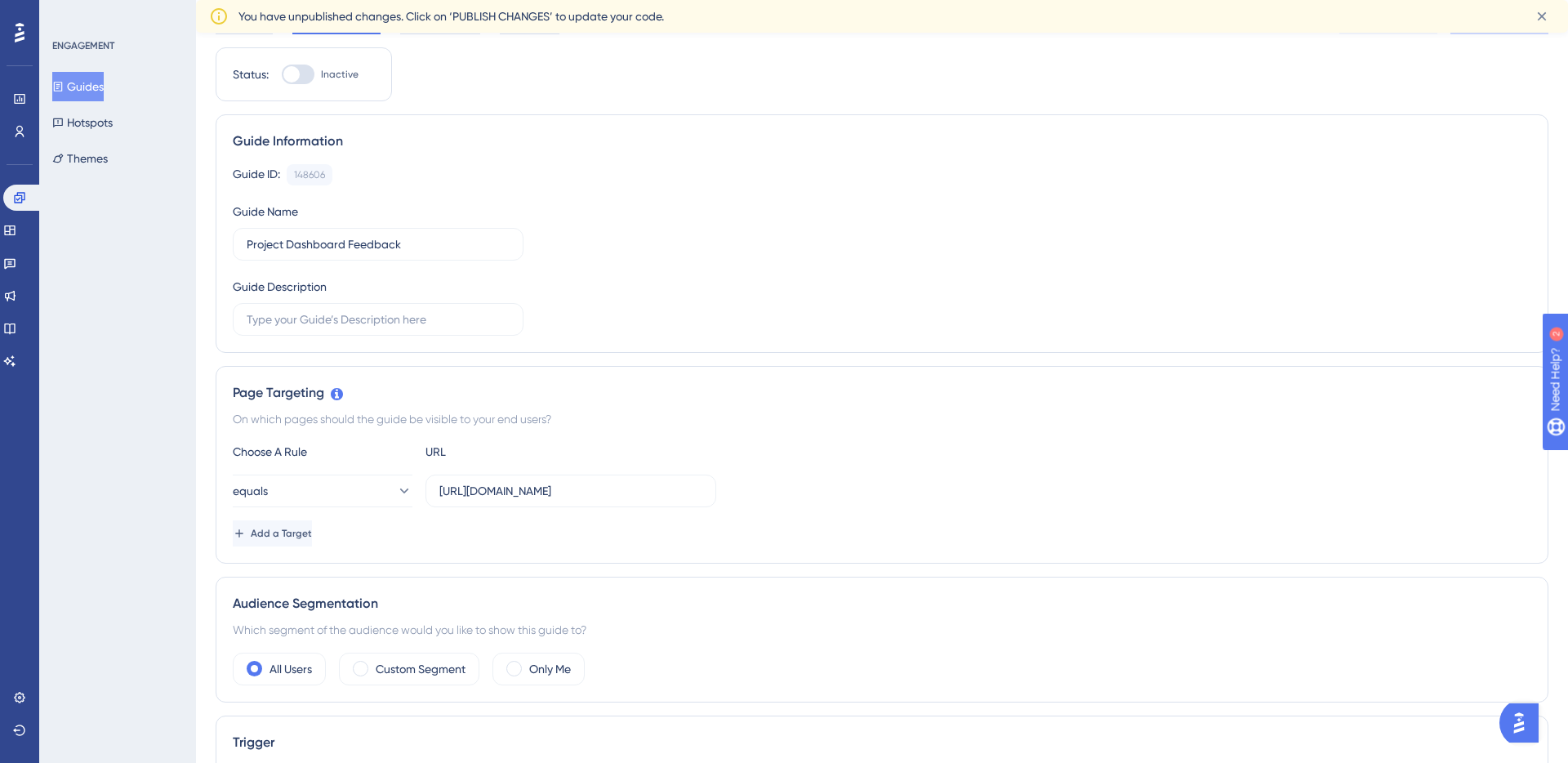 scroll, scrollTop: 181, scrollLeft: 0, axis: vertical 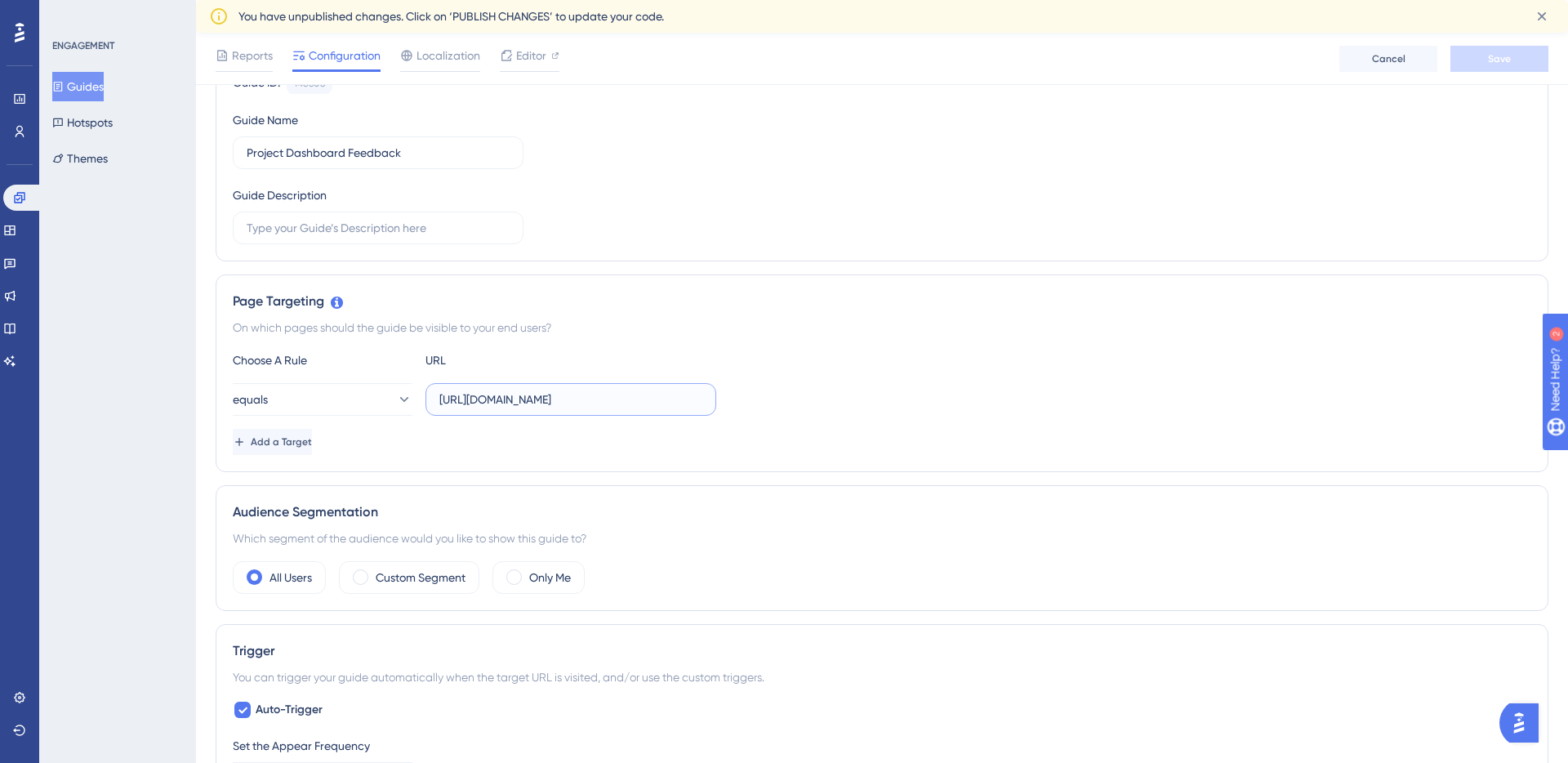 click on "https://community.aspireiq.com/client/u2wAm4hfFFsomrAHGEQ7DRMV335awkIh/home" at bounding box center (571, 399) 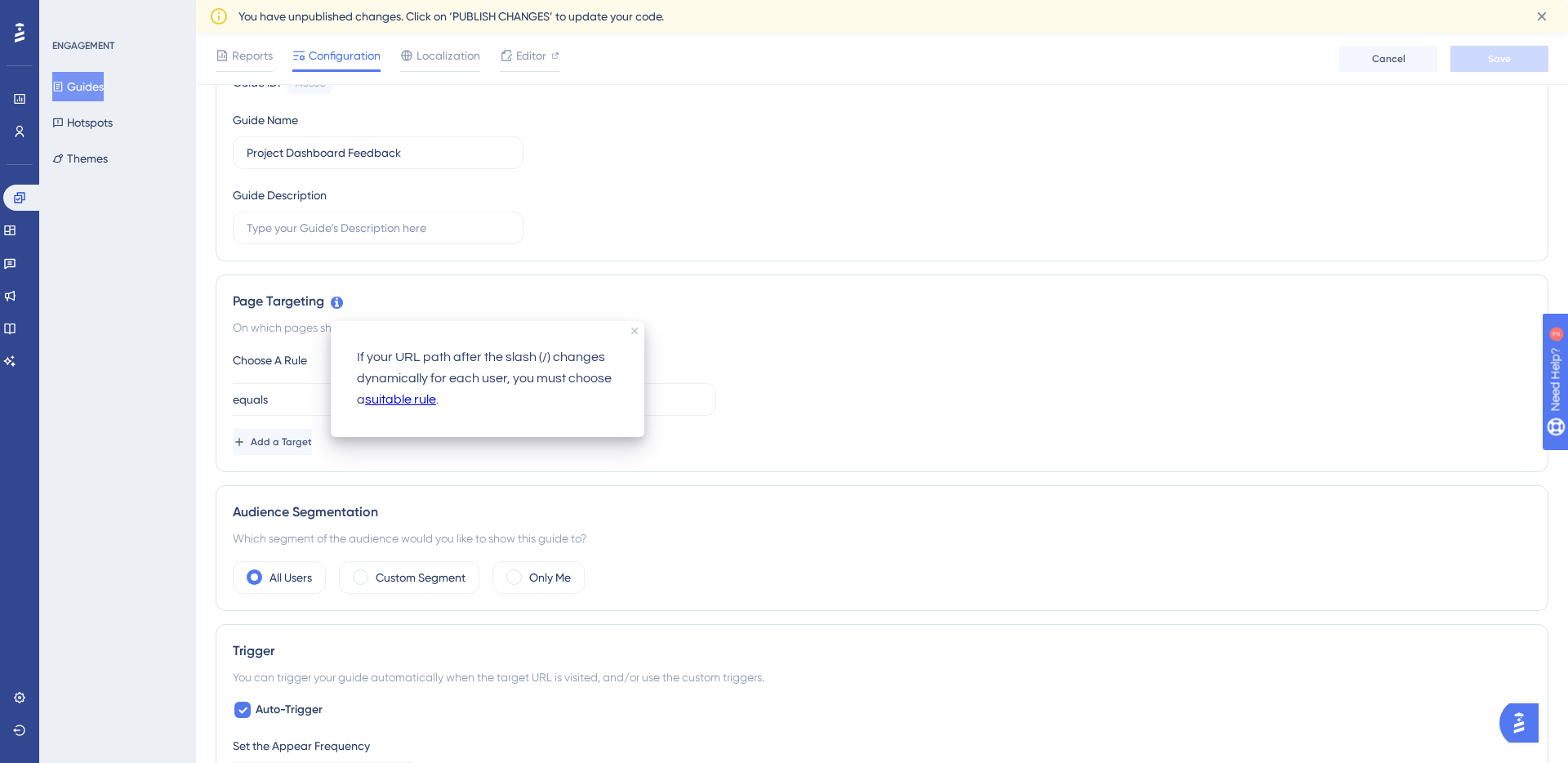 click on "equals https://community.aspireiq.com/client/u2wAm4hfFFsomrAHGEQ7DRMV335awkIh/home" at bounding box center [882, 399] 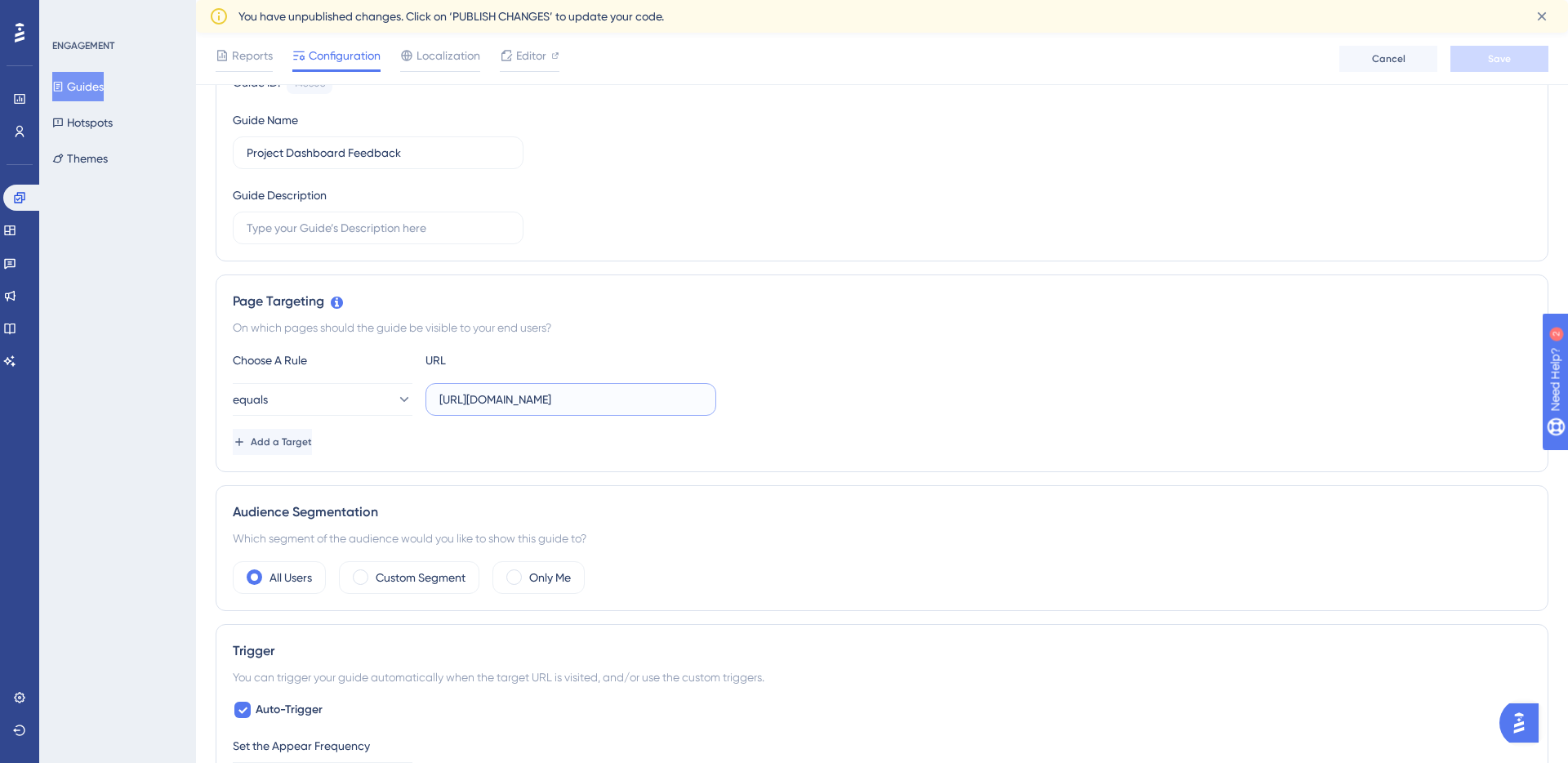 click on "https://community.aspireiq.com/client/u2wAm4hfFFsomrAHGEQ7DRMV335awkIh/home" at bounding box center (571, 399) 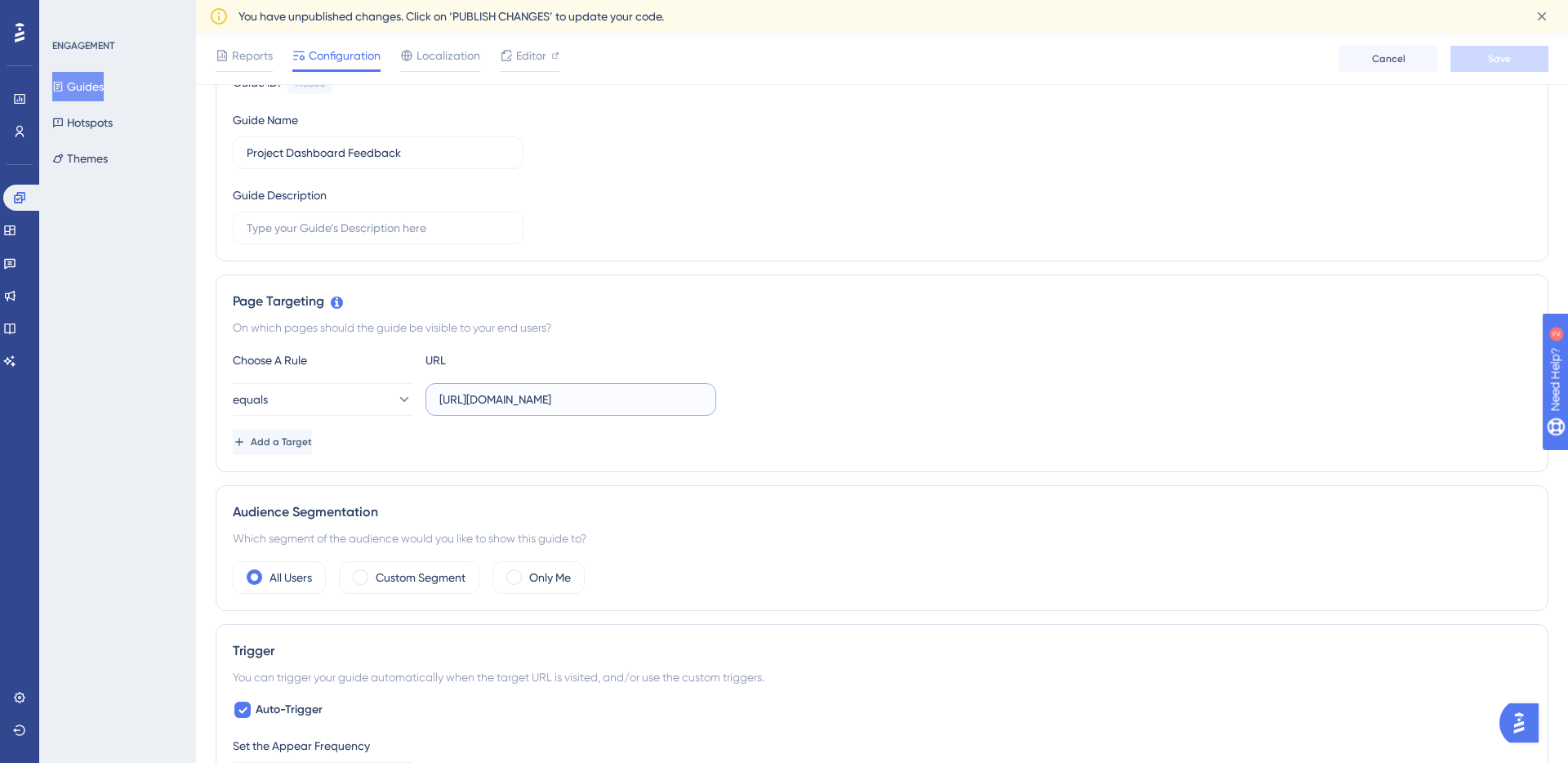 drag, startPoint x: 650, startPoint y: 402, endPoint x: 665, endPoint y: 405, distance: 15.297059 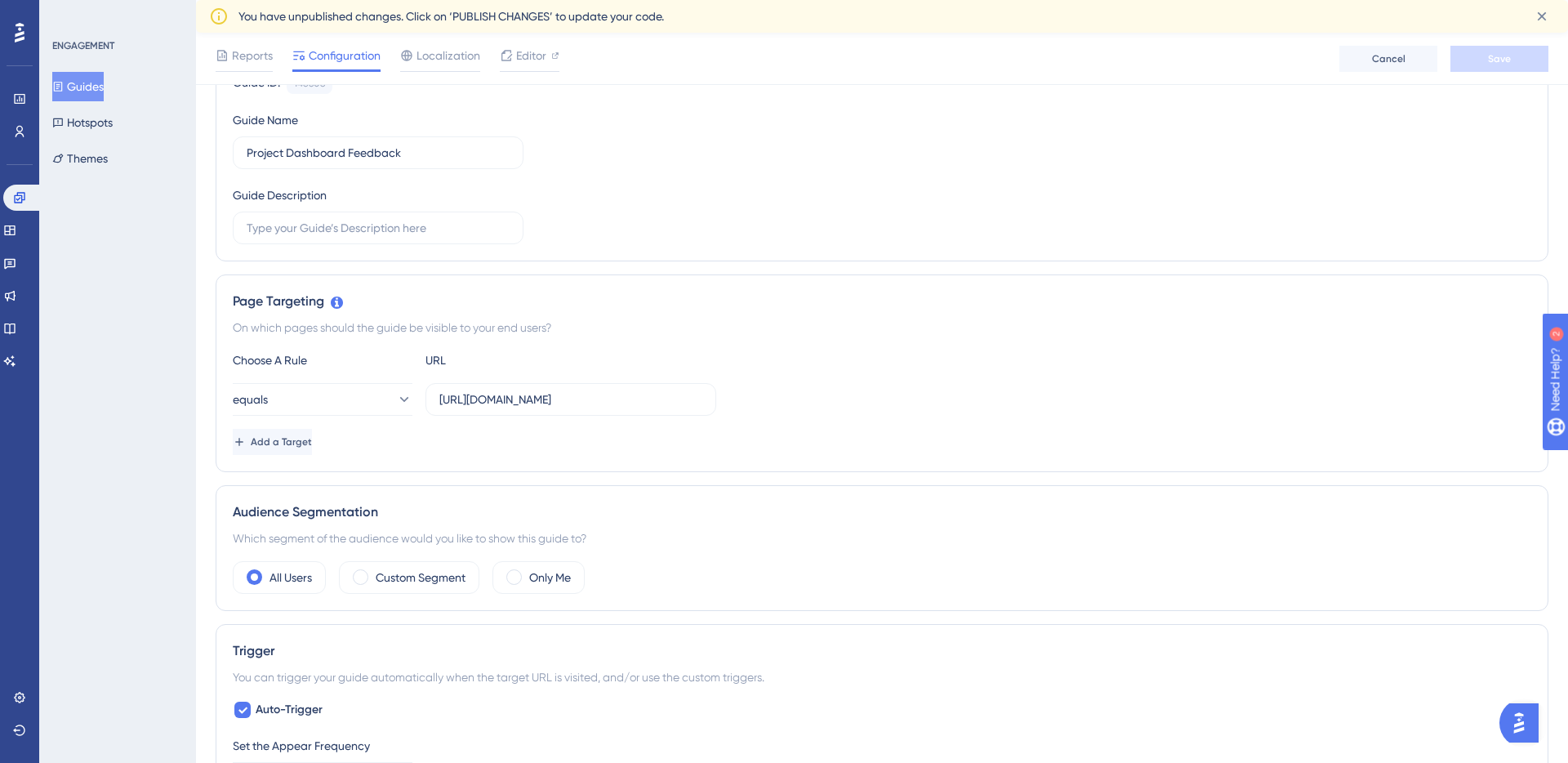 click on "equals https://community.aspireiq.com/client/u2wAm4hfFFsomrAHGEQ7DRMV335awkIh/home" at bounding box center (882, 399) 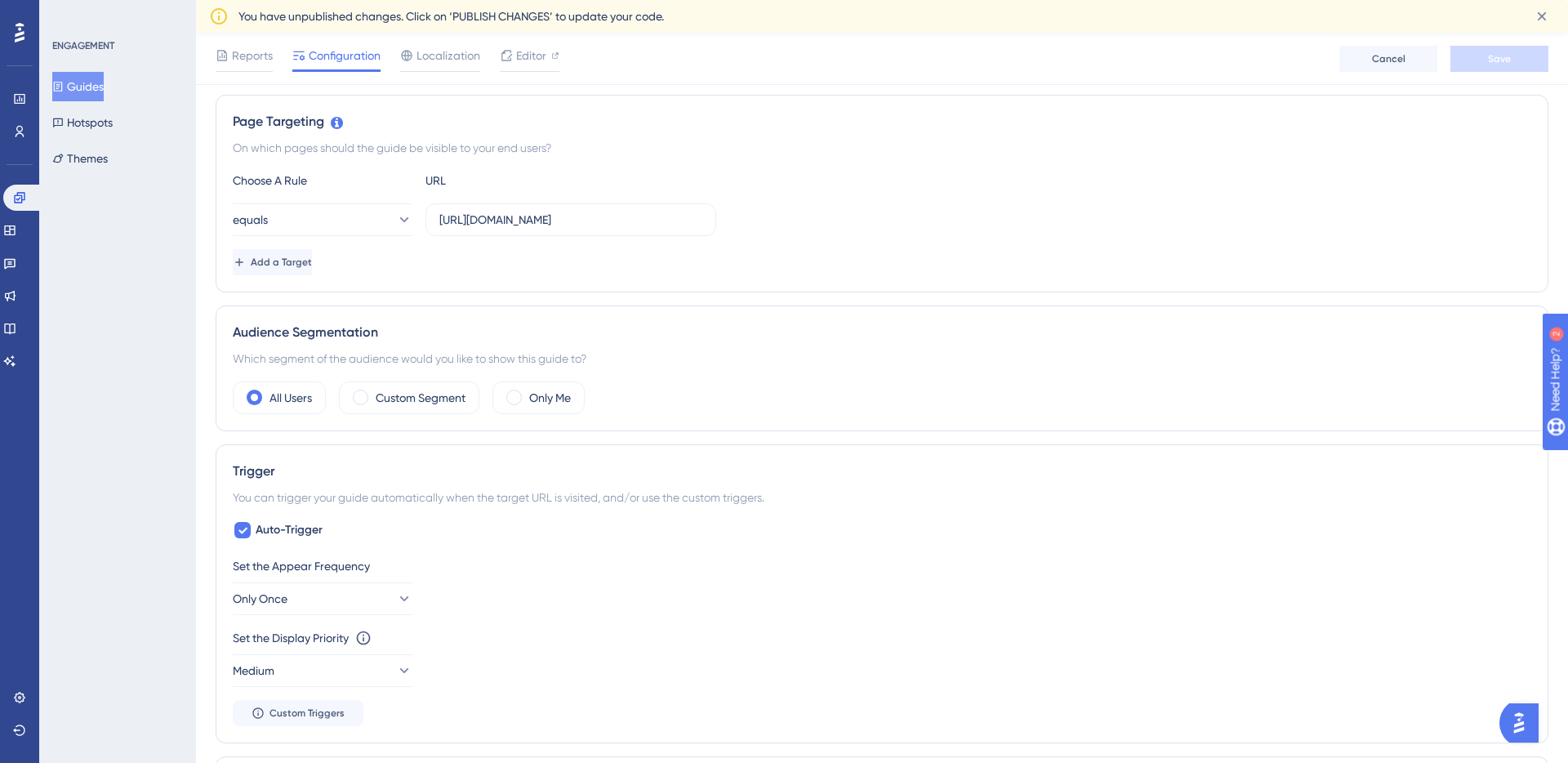 scroll, scrollTop: 375, scrollLeft: 0, axis: vertical 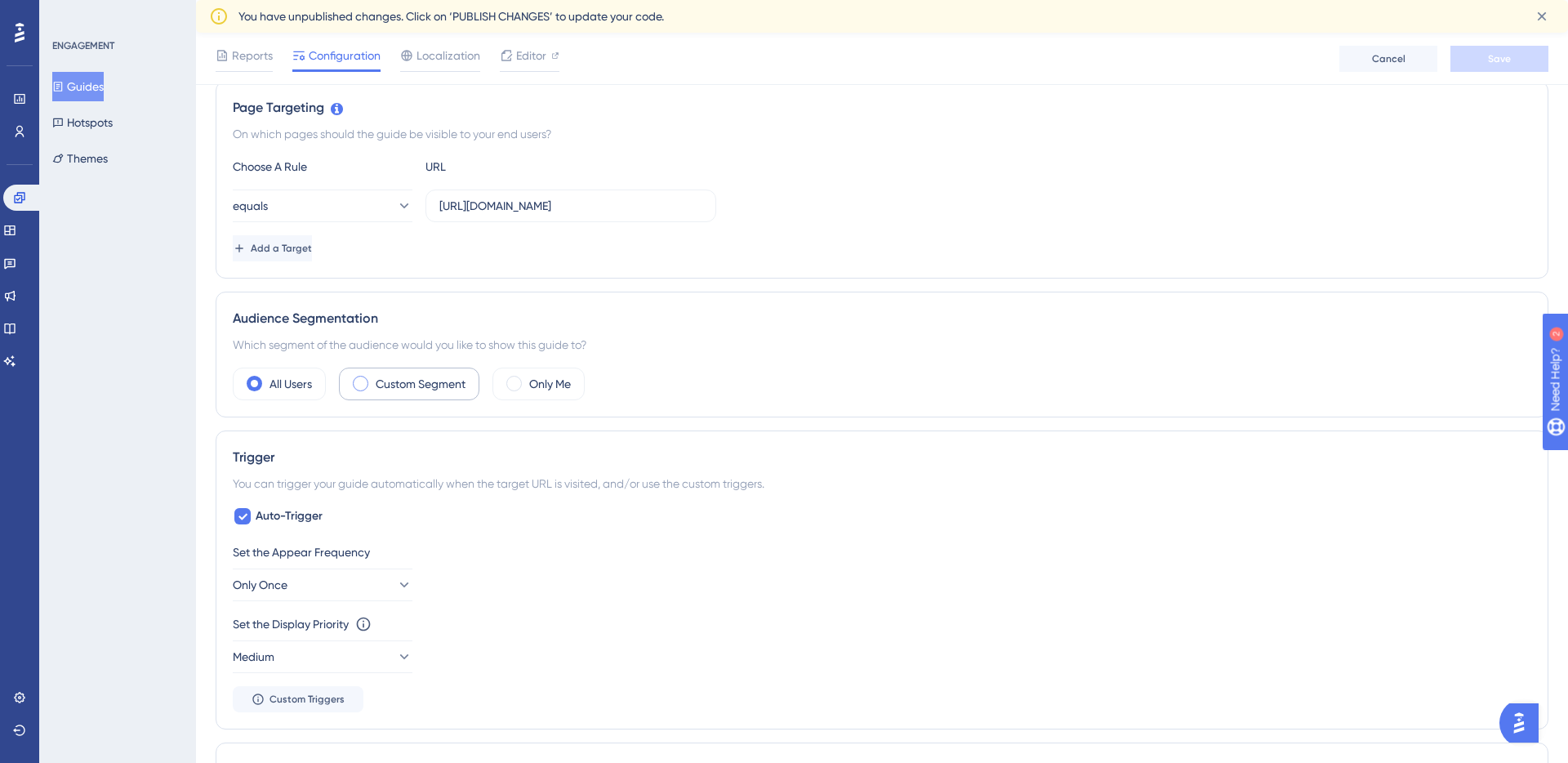 click on "Custom Segment" at bounding box center [421, 384] 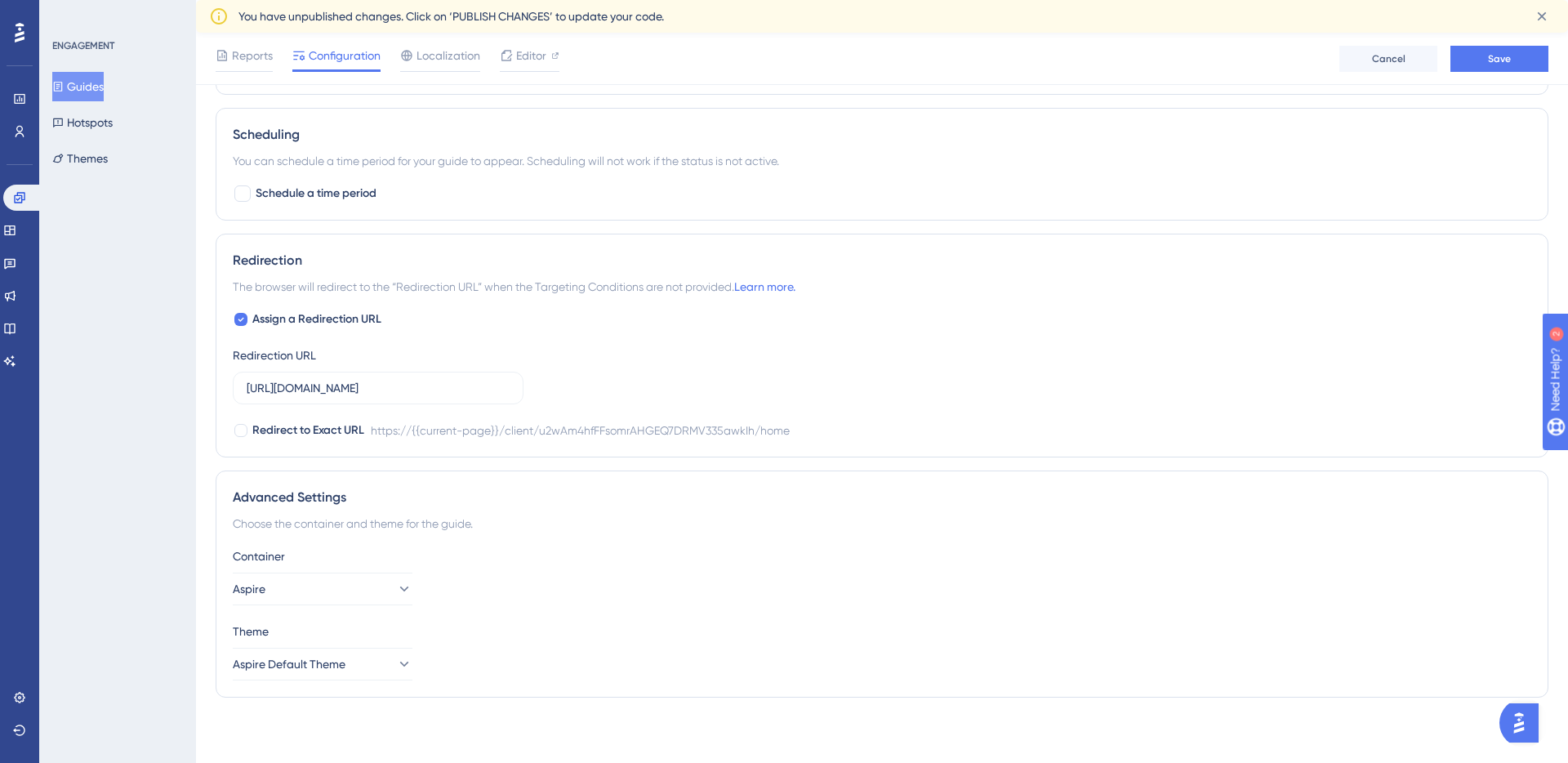 scroll, scrollTop: 0, scrollLeft: 0, axis: both 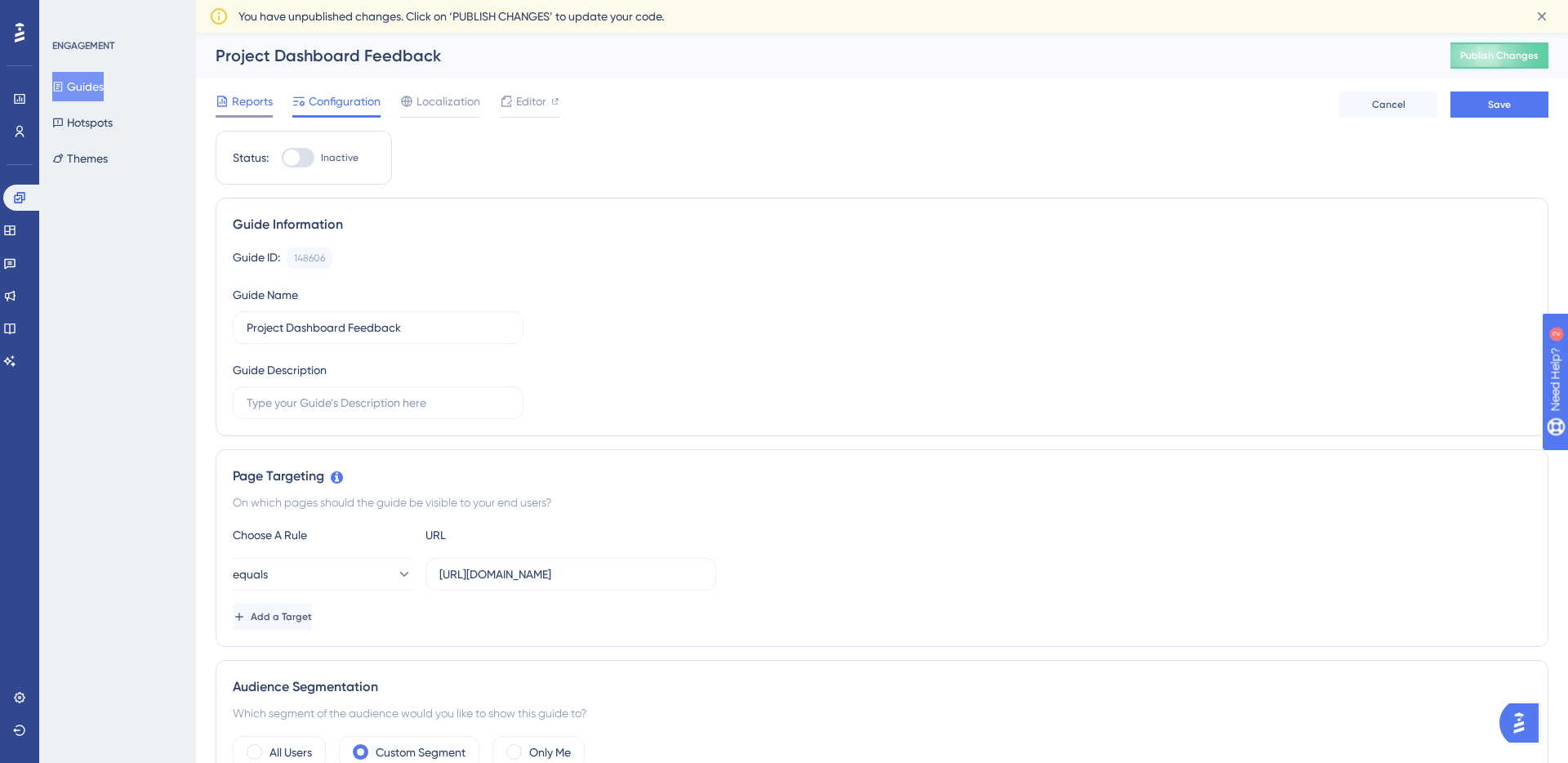 click on "Reports" at bounding box center [252, 101] 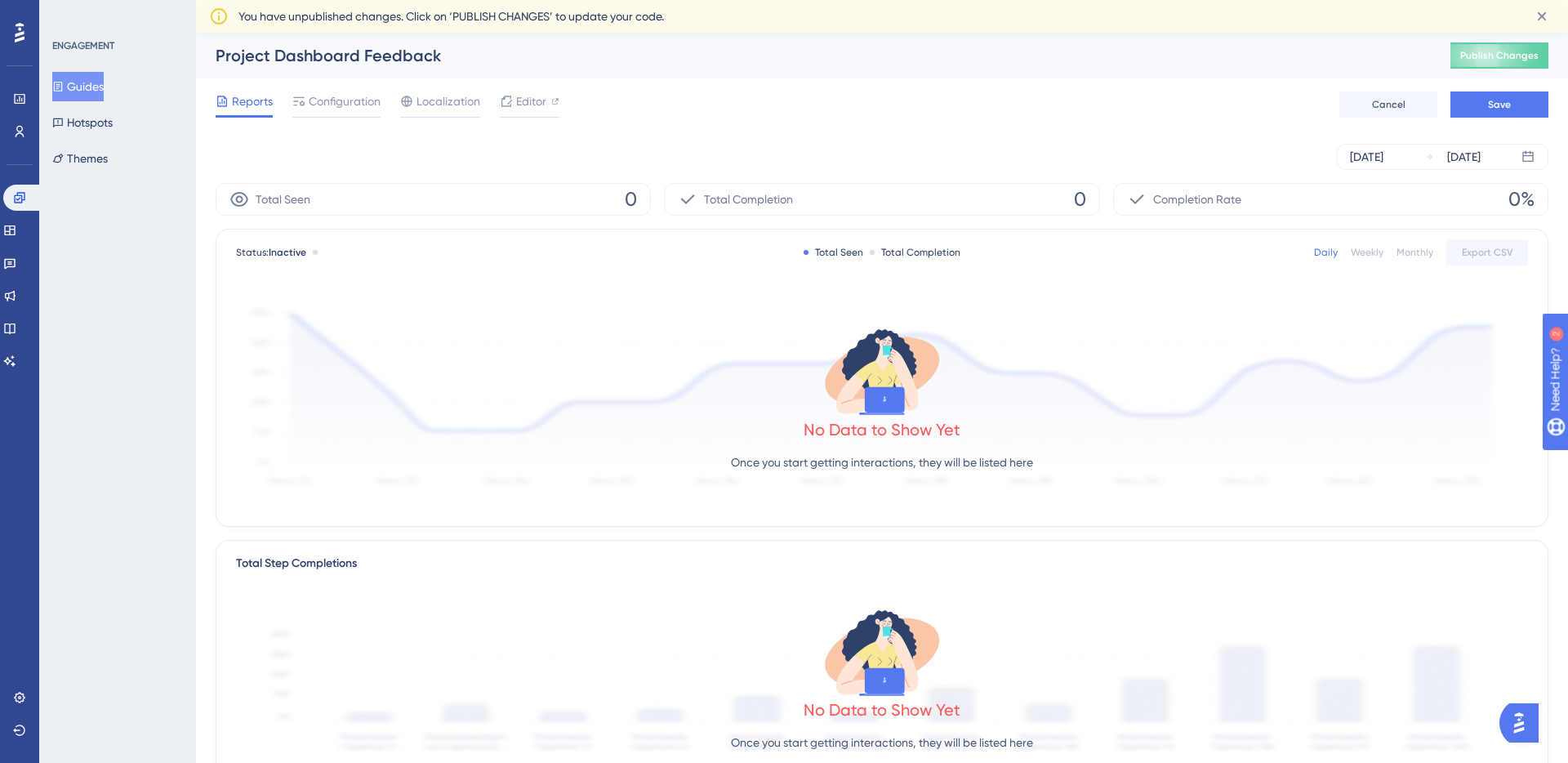 click on "Reports Configuration Localization Editor" at bounding box center [387, 105] 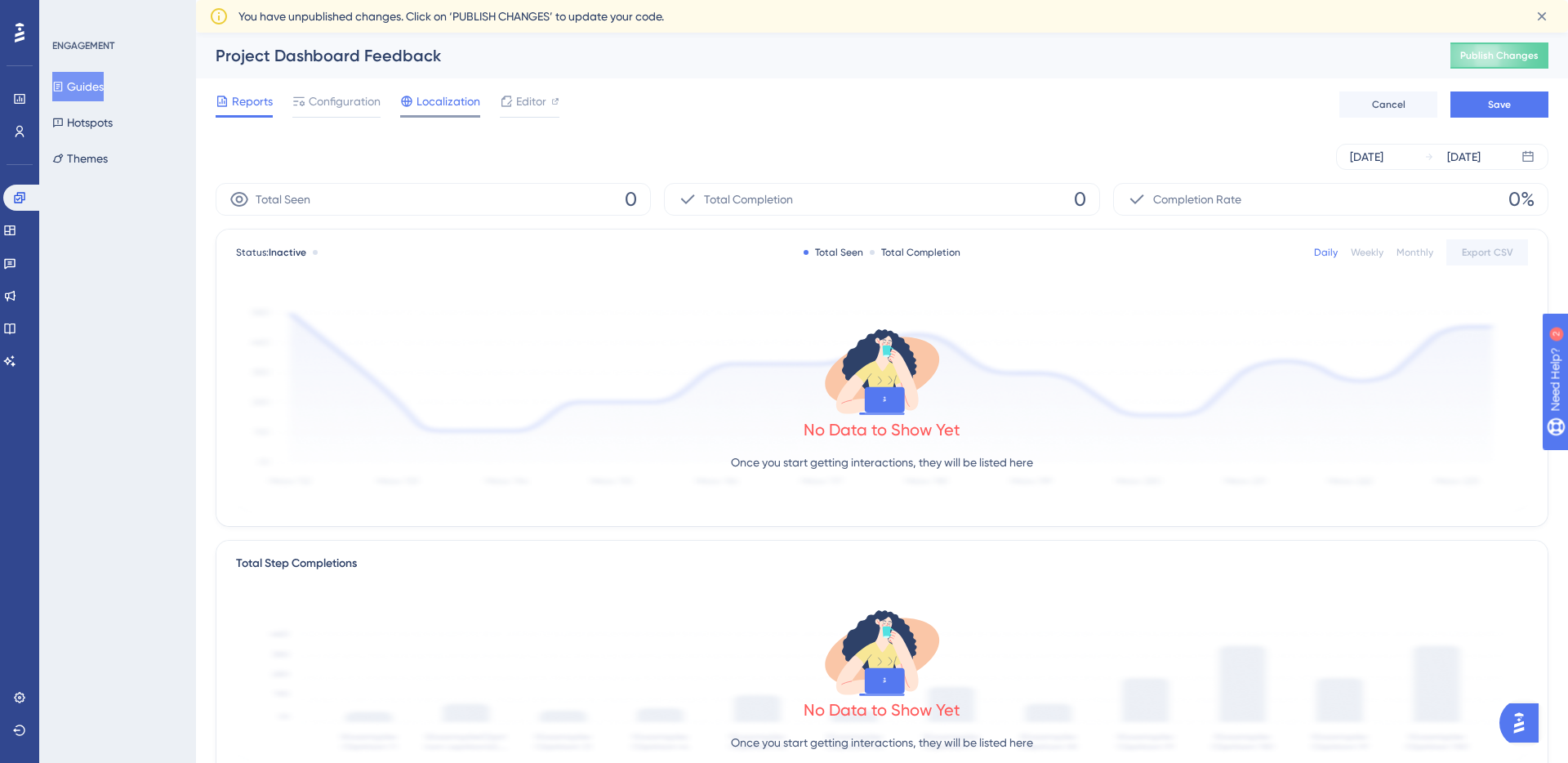 click on "Localization" at bounding box center (448, 101) 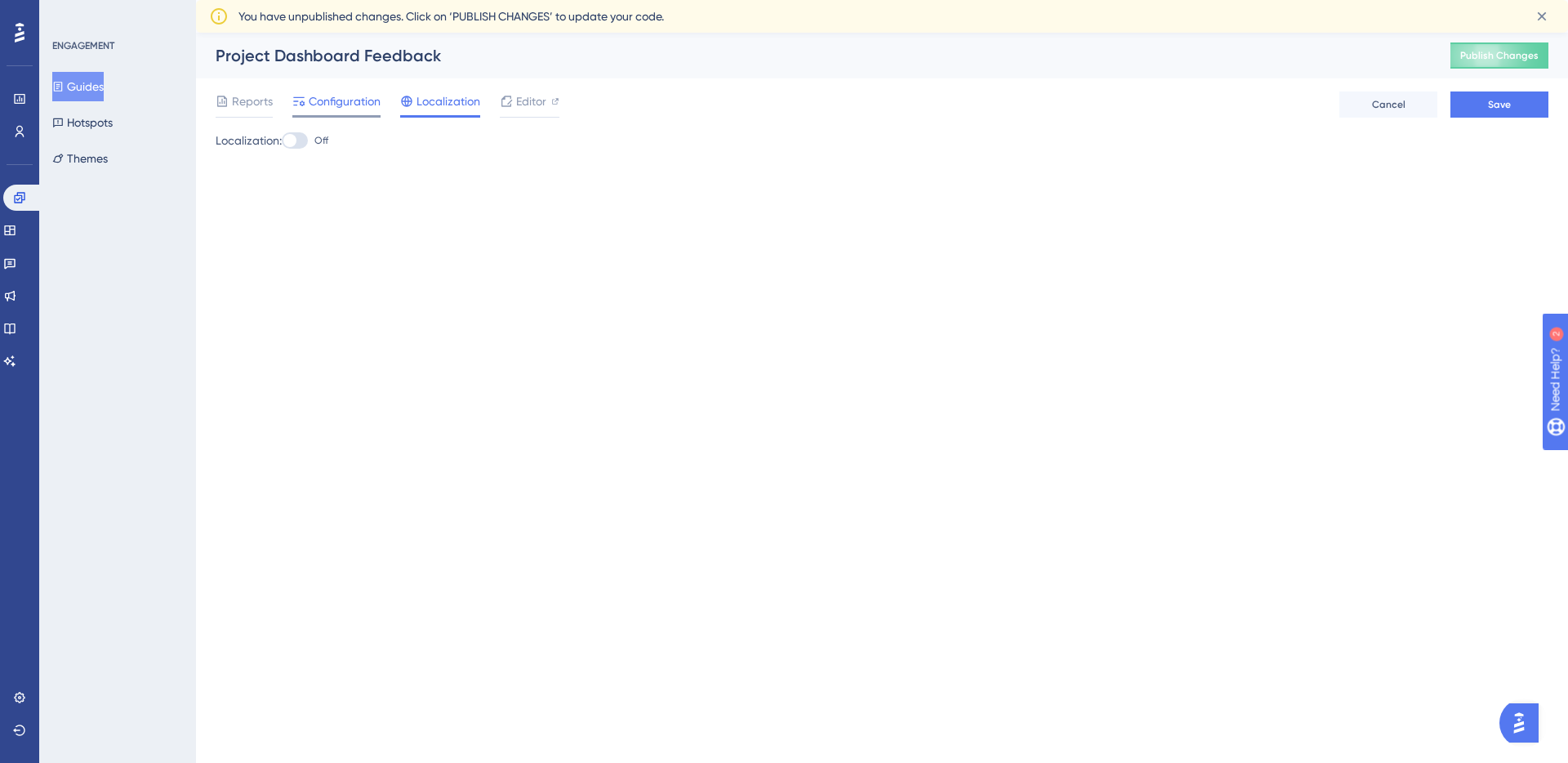 click on "Configuration" at bounding box center [345, 101] 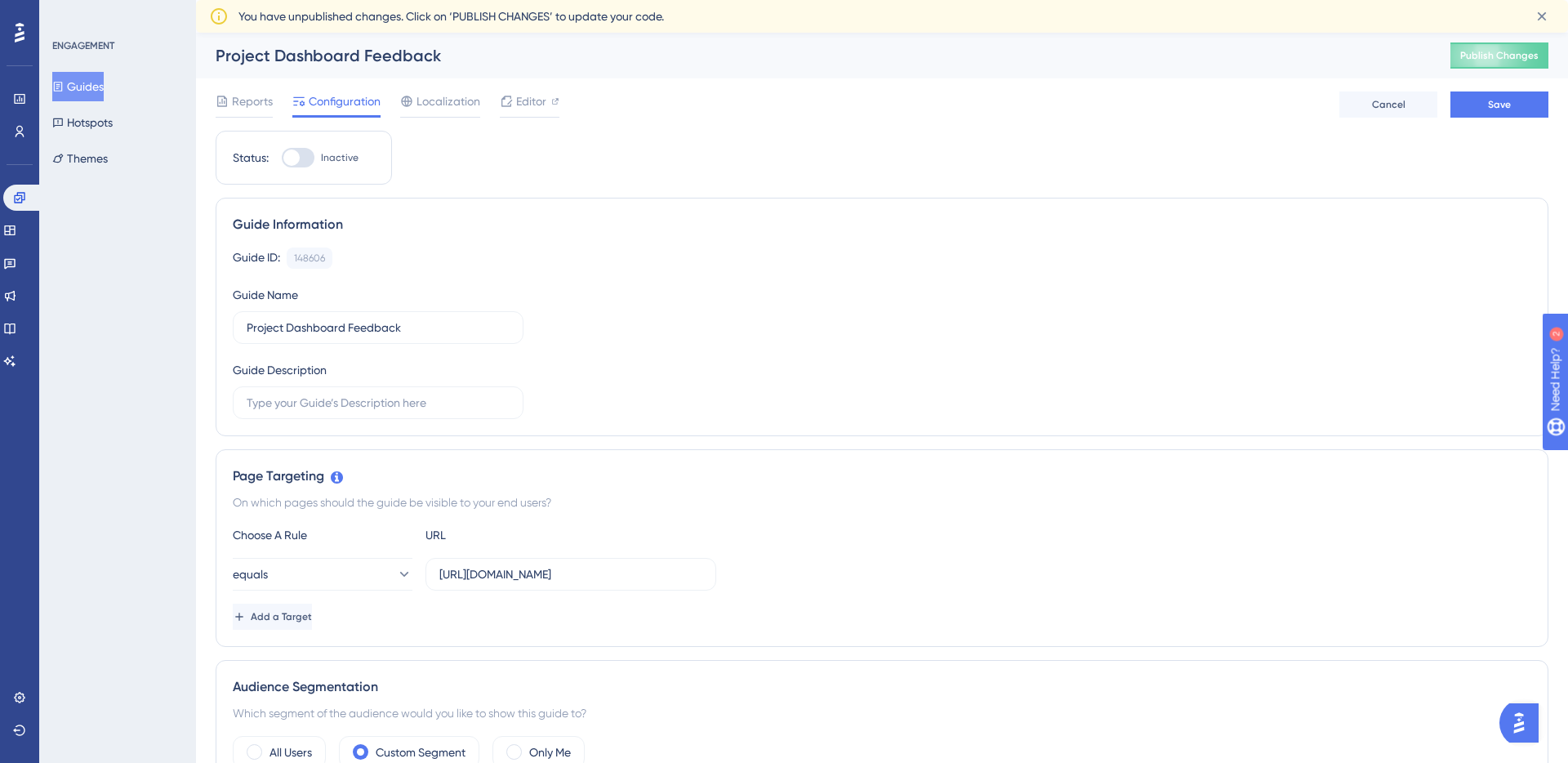 click on "Guides" at bounding box center (78, 87) 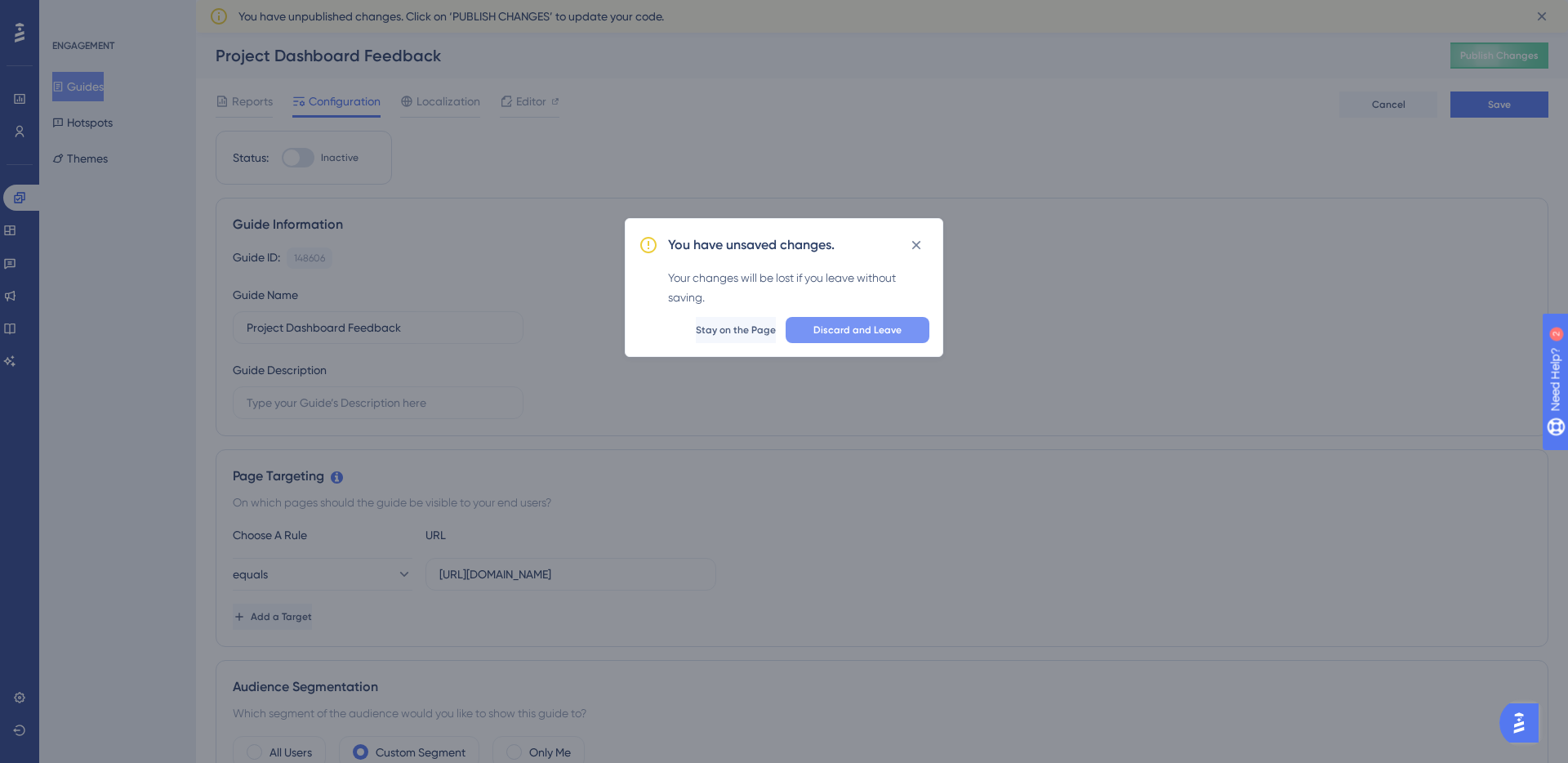 click on "Discard and Leave" at bounding box center (858, 330) 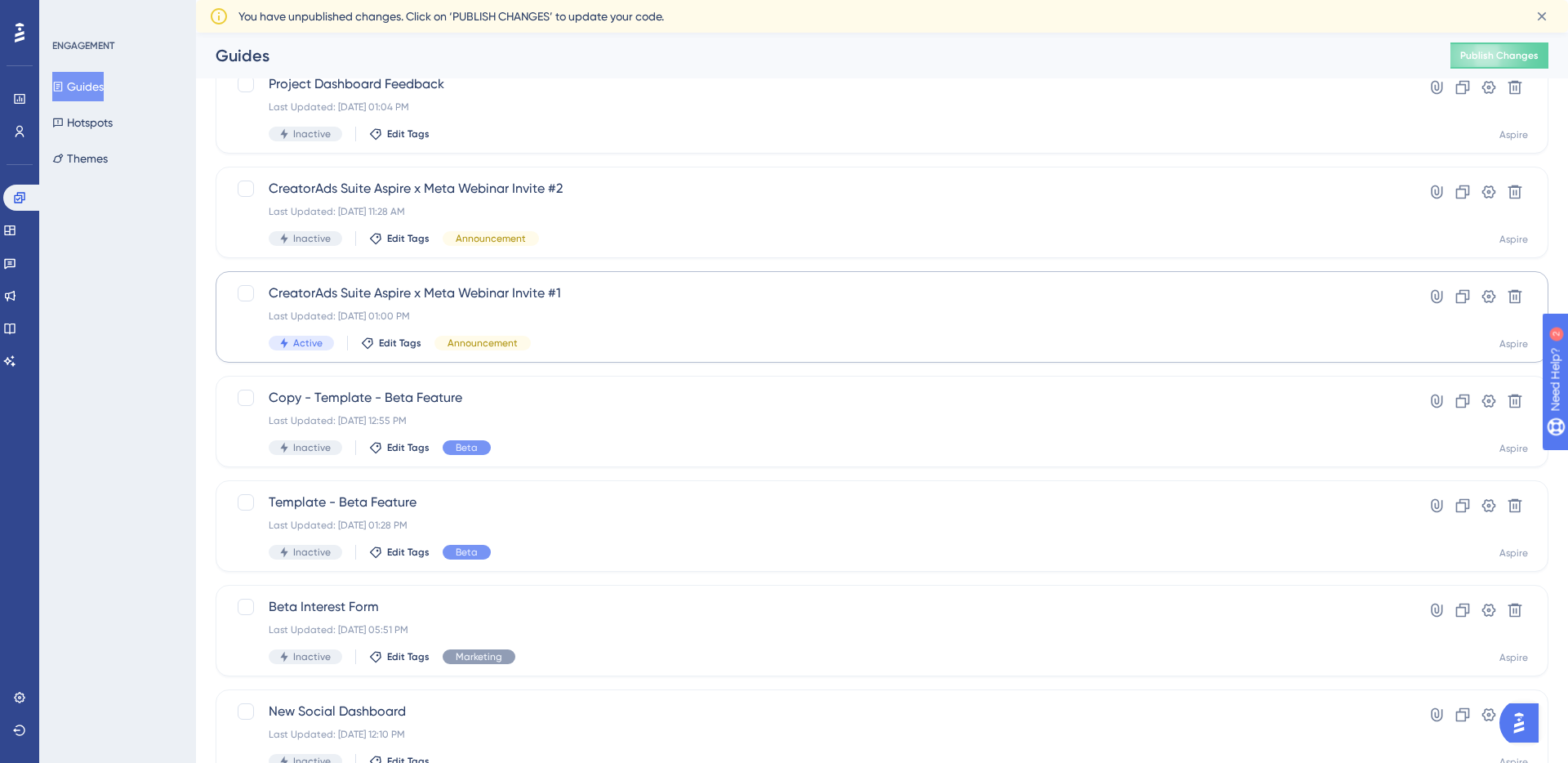 scroll, scrollTop: 319, scrollLeft: 0, axis: vertical 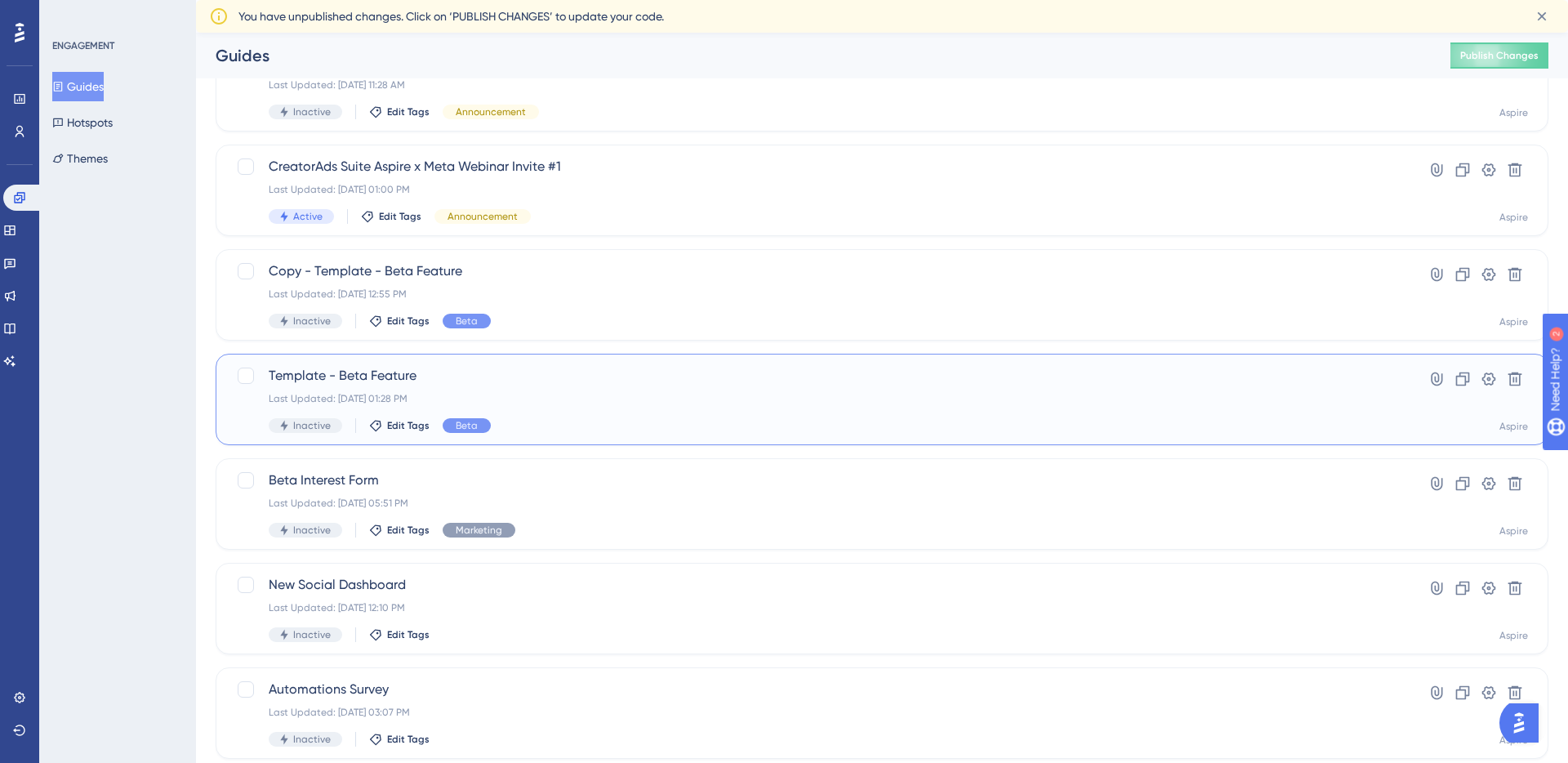 click on "Template - Beta Feature Last Updated: Jul 07 2025, 01:28 PM Inactive Edit Tags Beta Hyperlink Clone Settings Delete Aspire" at bounding box center (882, 399) 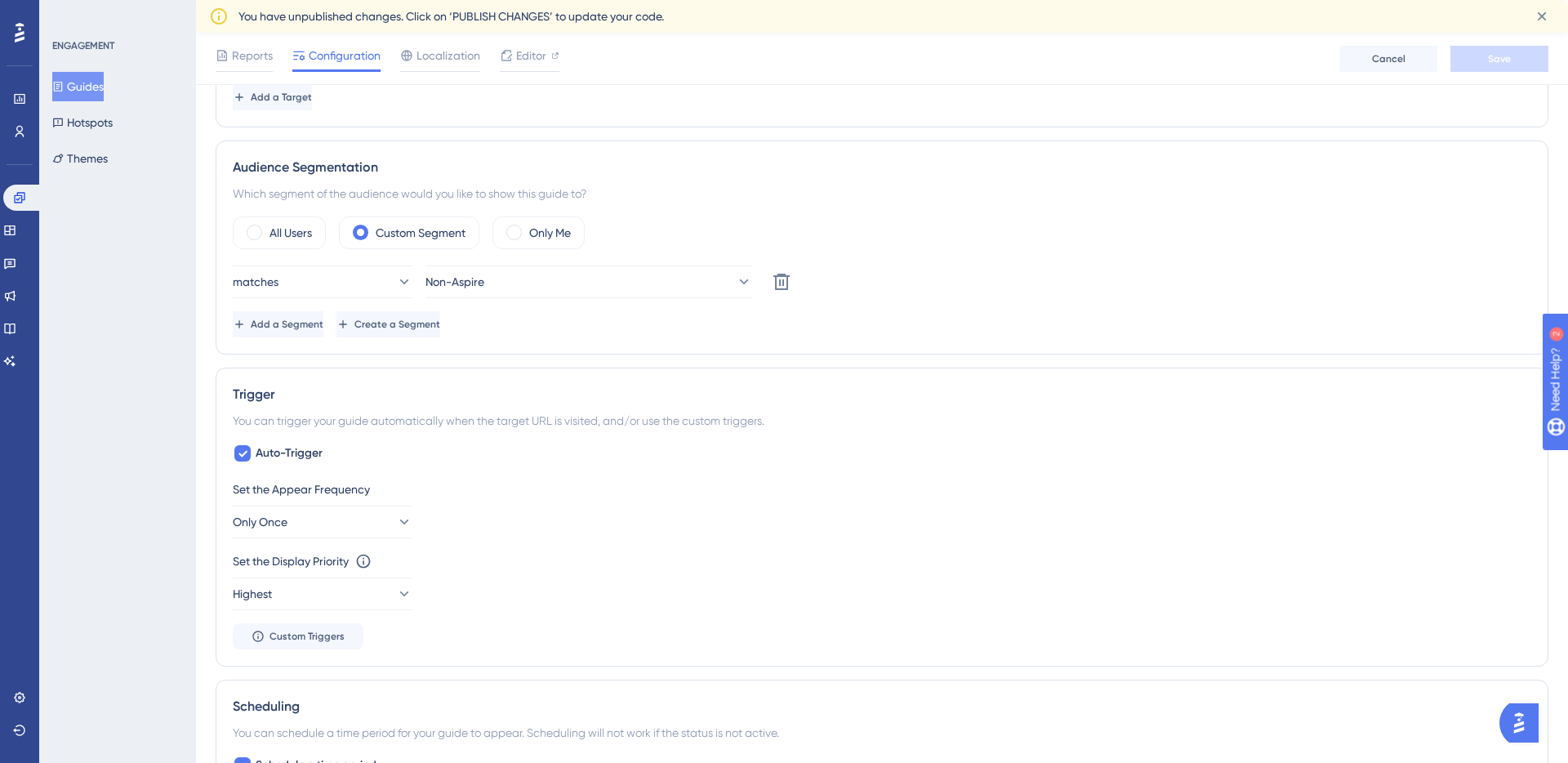 scroll, scrollTop: 0, scrollLeft: 0, axis: both 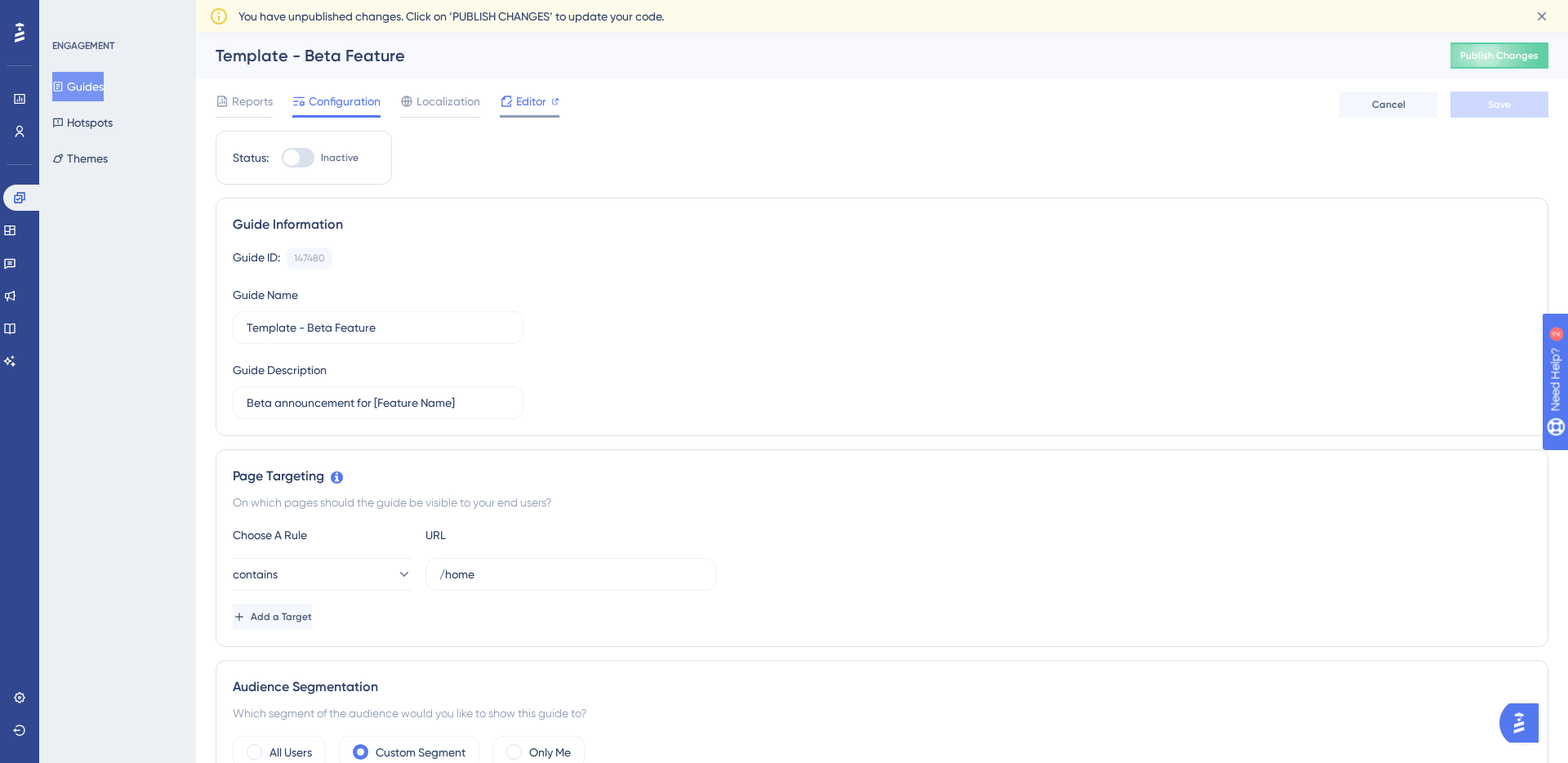 click on "Editor" at bounding box center (531, 101) 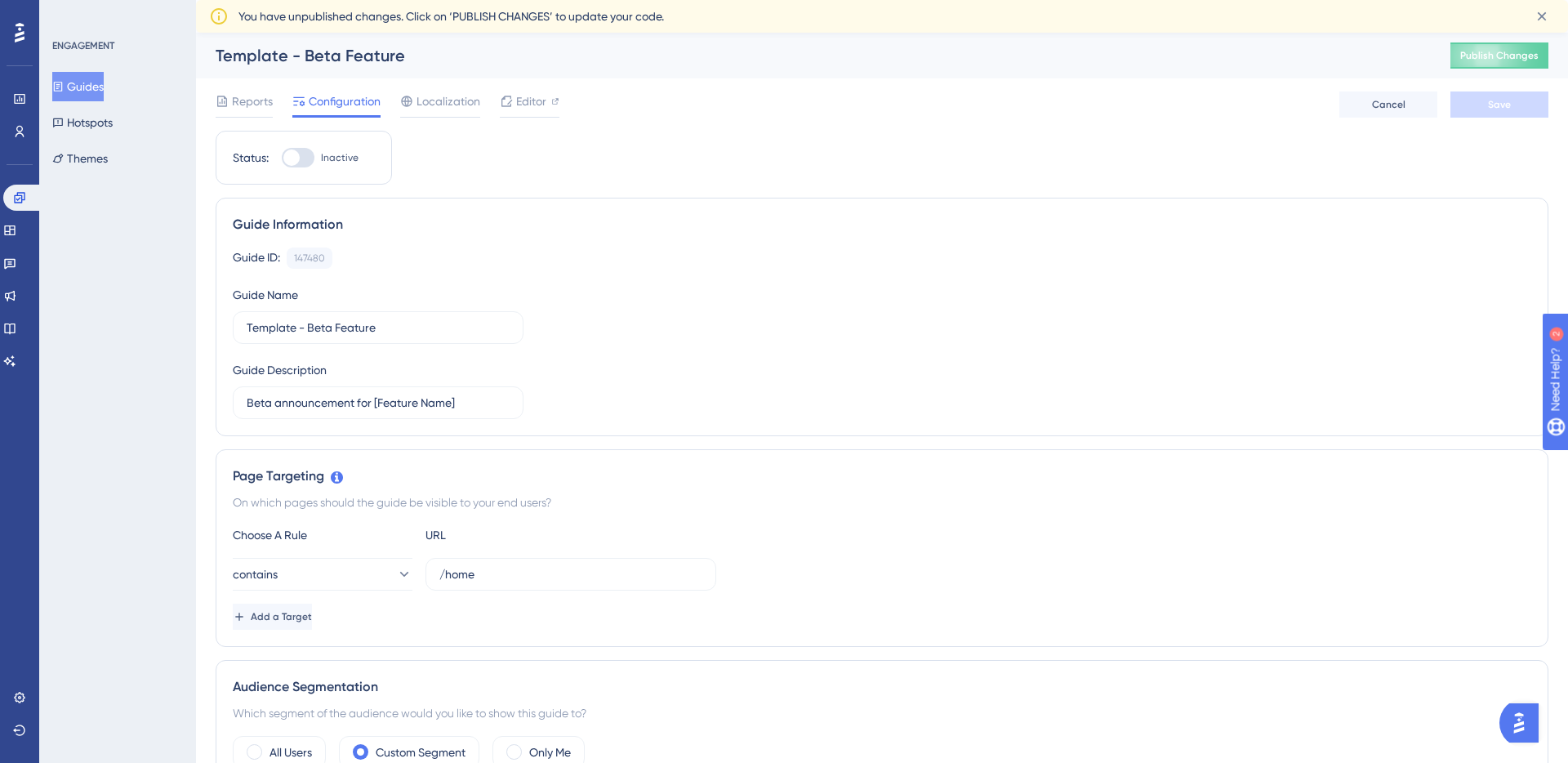 click on "Guides" at bounding box center (78, 87) 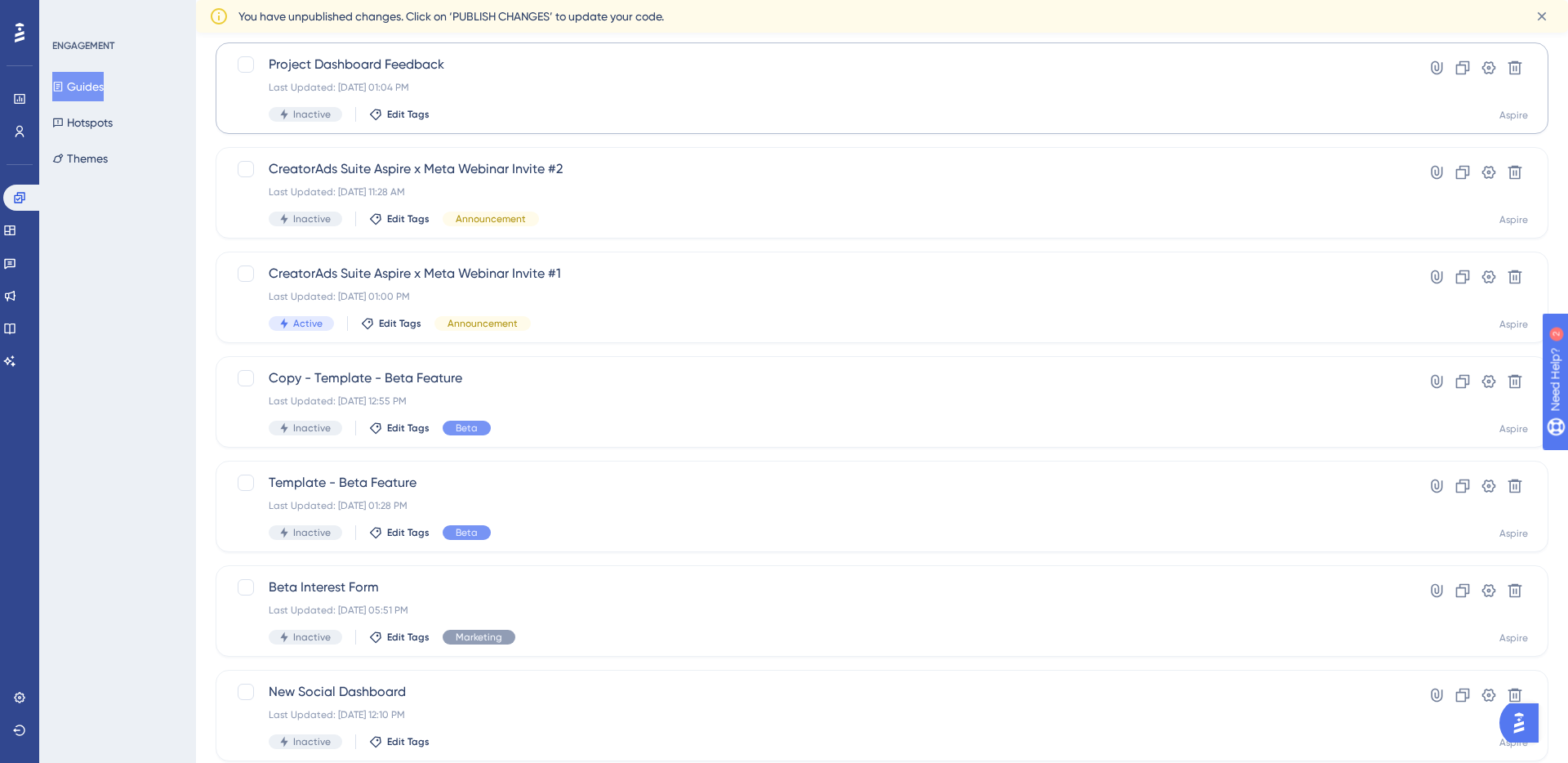 scroll, scrollTop: 505, scrollLeft: 0, axis: vertical 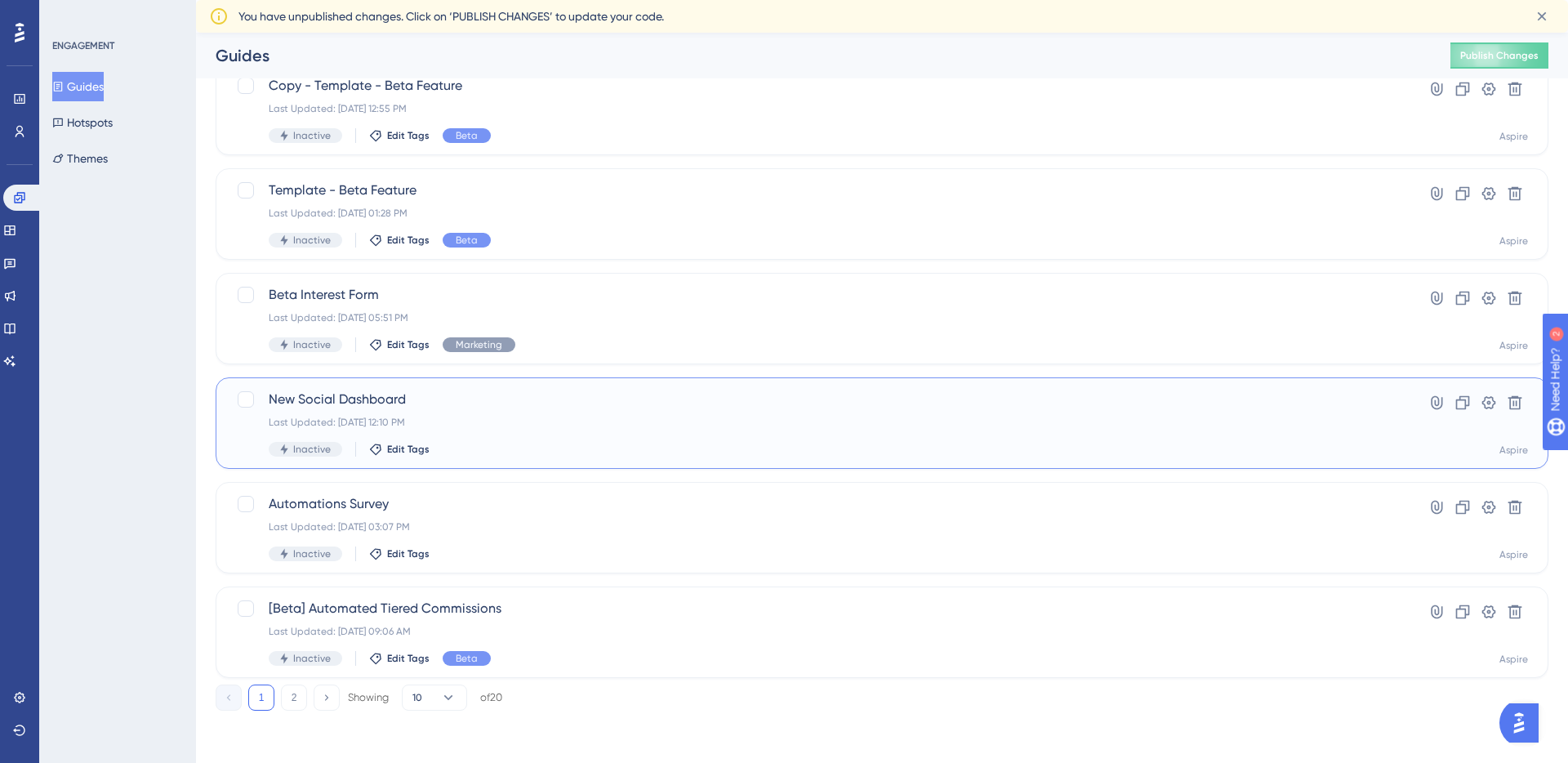 click on "New Social Dashboard Last Updated: Jul 07 2025, 12:10 PM Inactive Edit Tags" at bounding box center [817, 423] 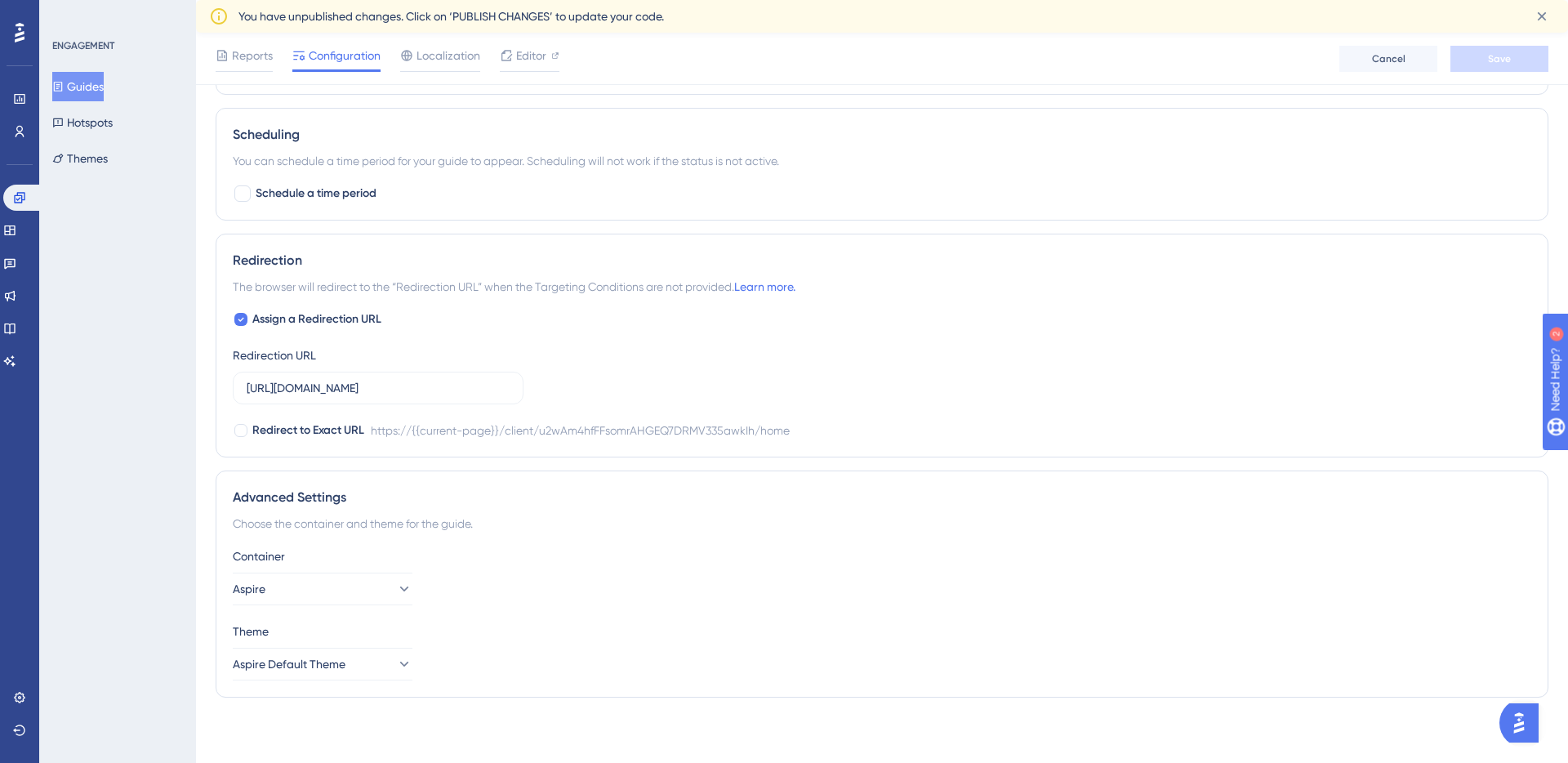 scroll, scrollTop: 0, scrollLeft: 0, axis: both 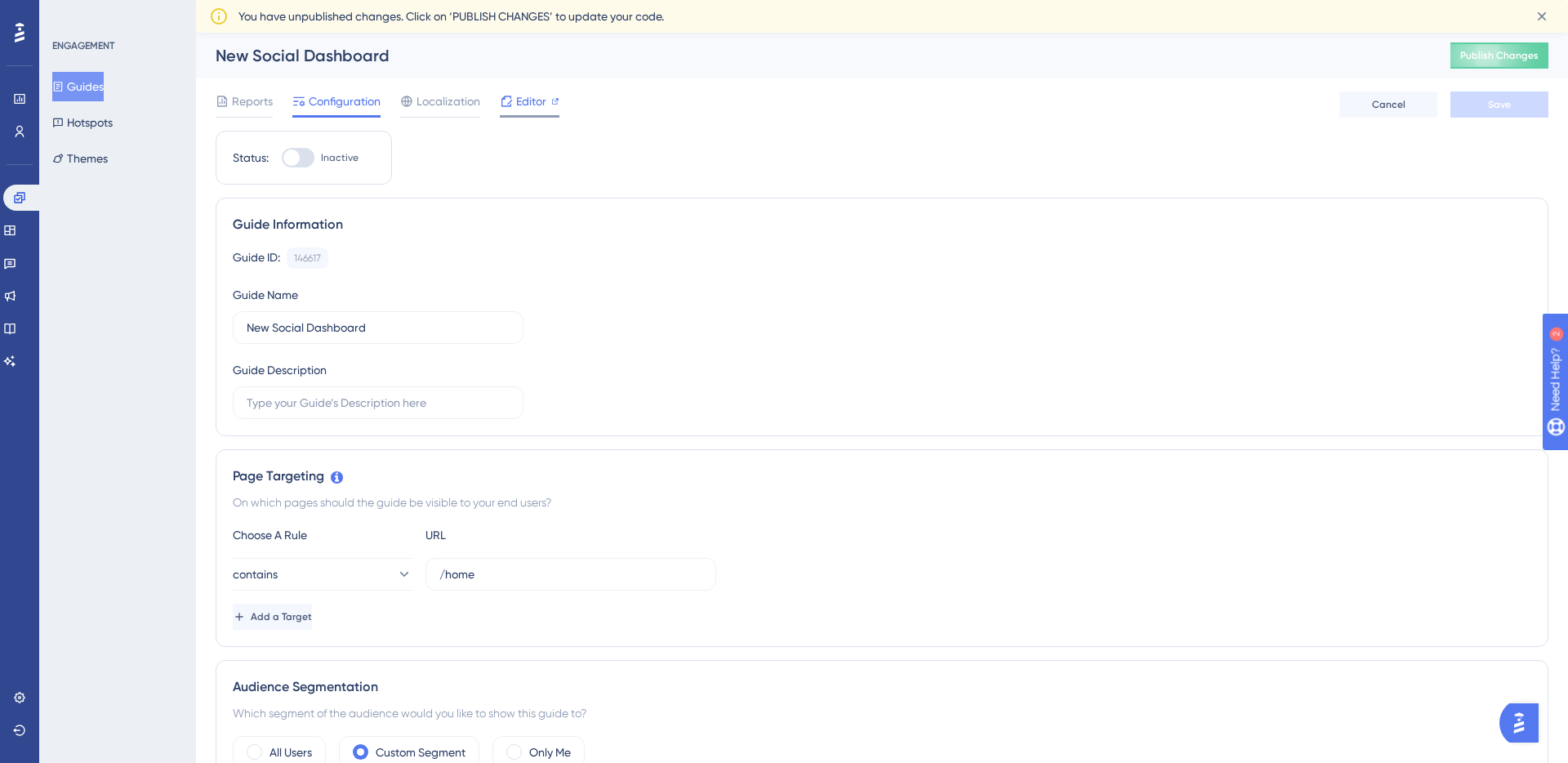 click on "Editor" at bounding box center (531, 101) 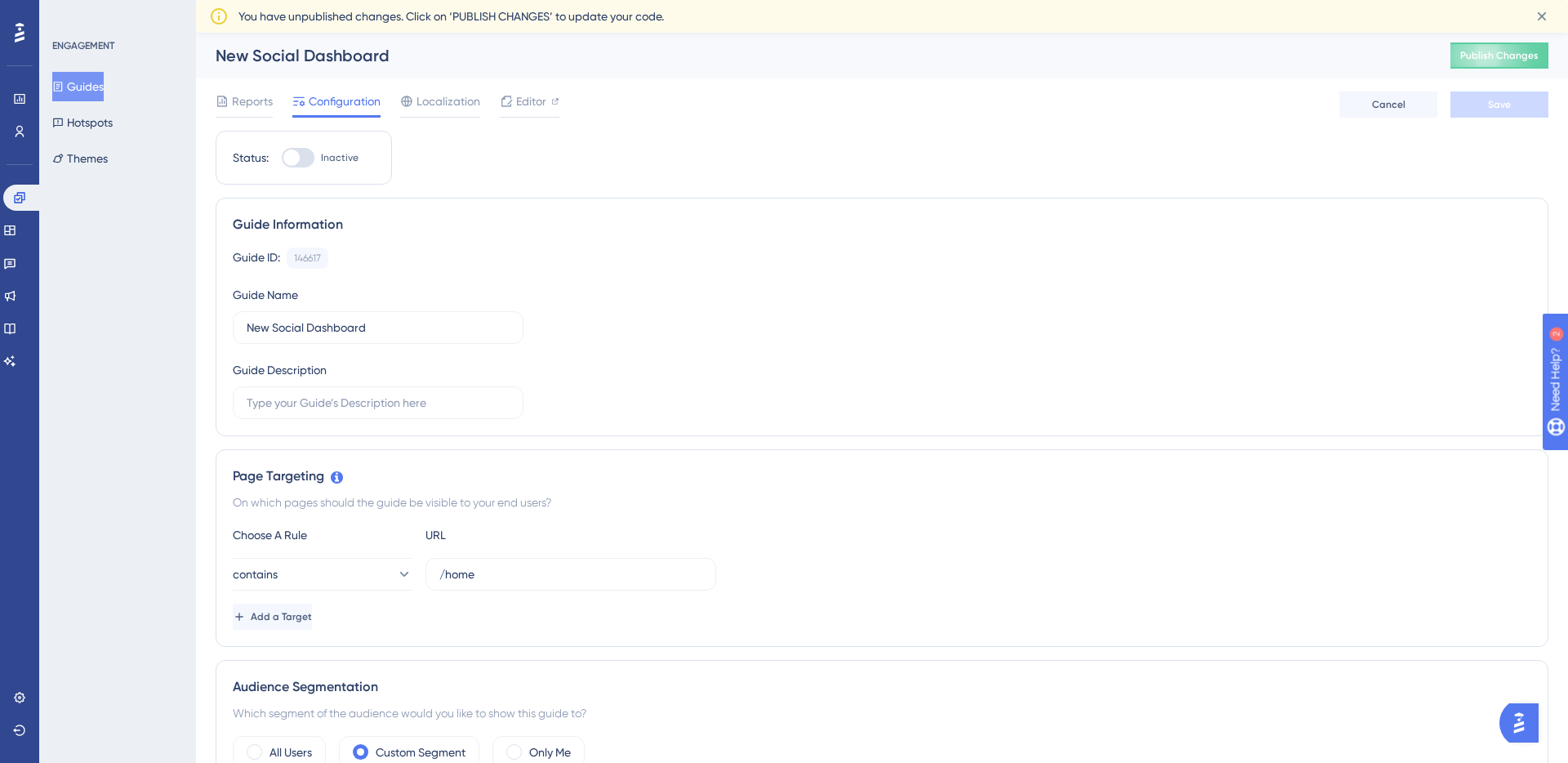 click on "Guides" at bounding box center (78, 87) 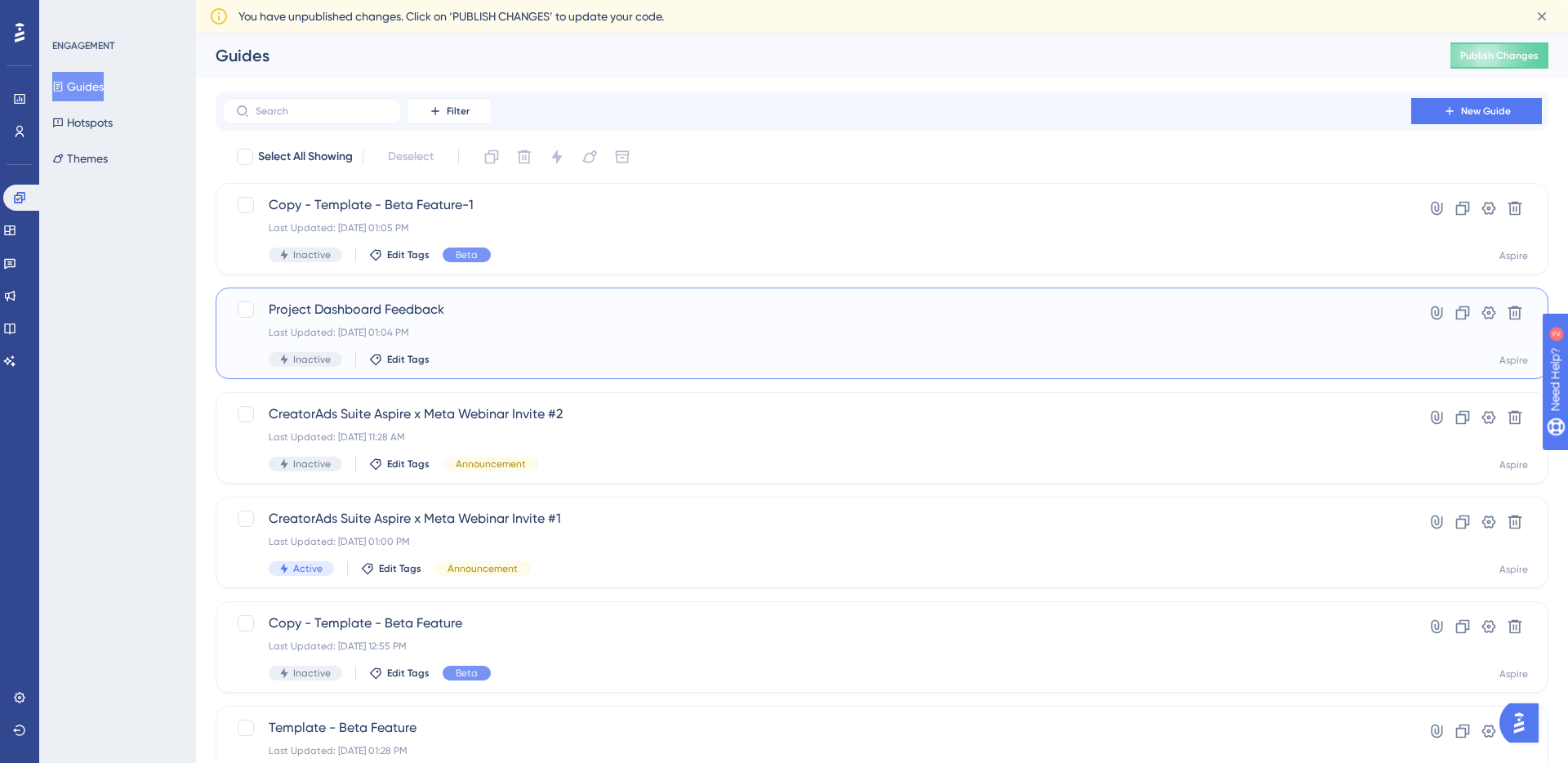 click on "Last Updated: Jul 24 2025, 01:04 PM" at bounding box center (817, 332) 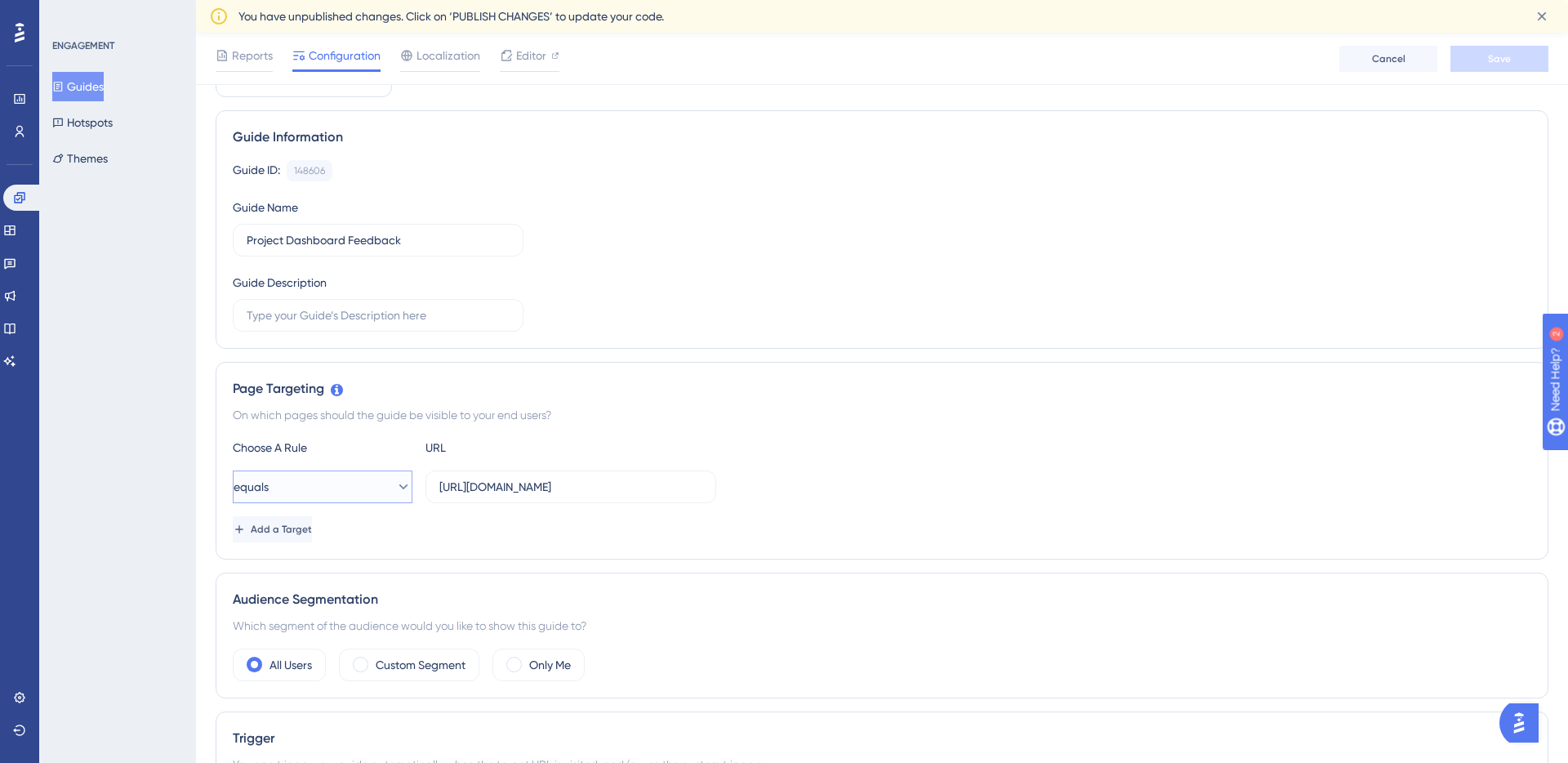 click on "equals" at bounding box center (323, 487) 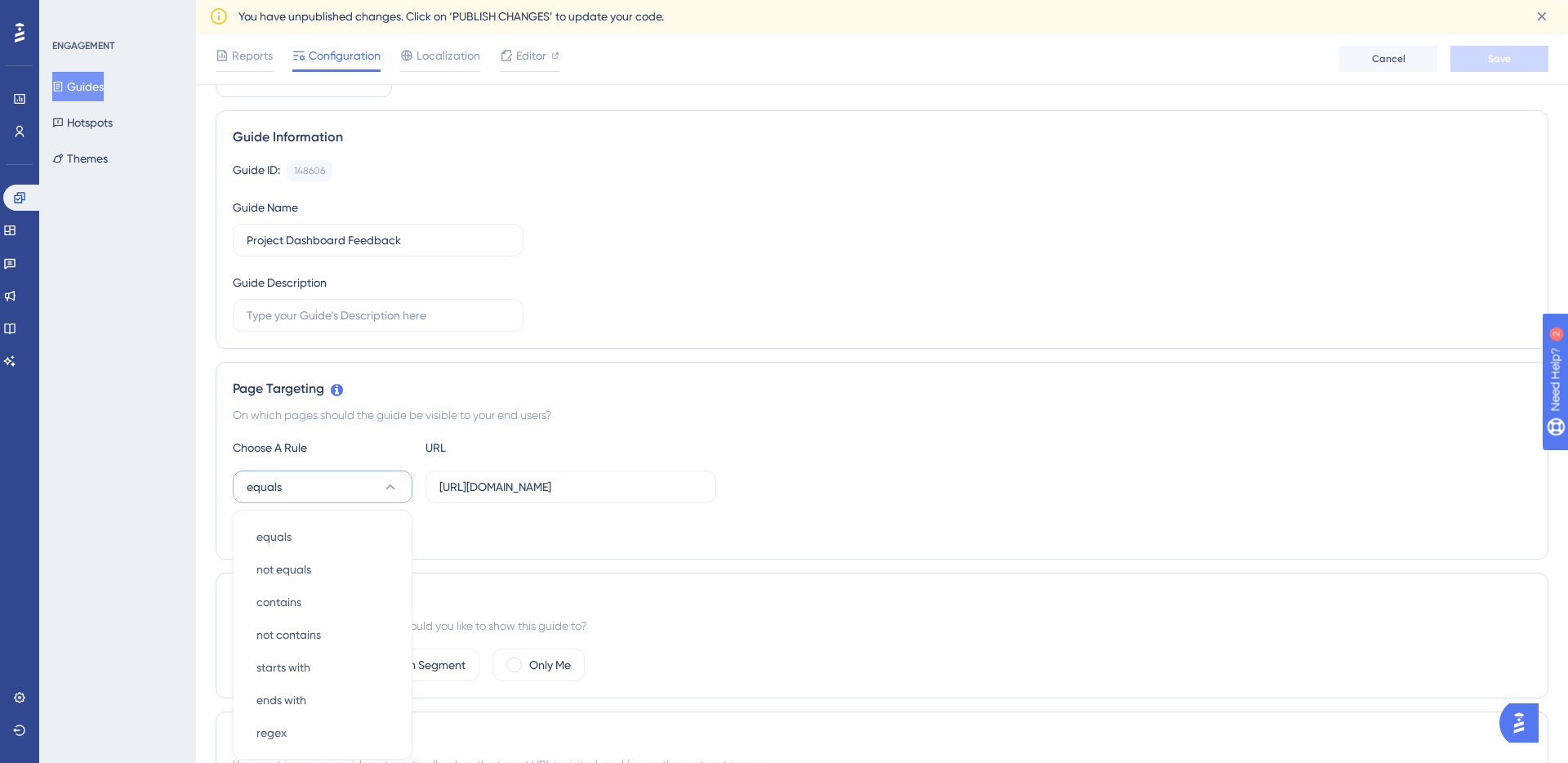 scroll, scrollTop: 347, scrollLeft: 0, axis: vertical 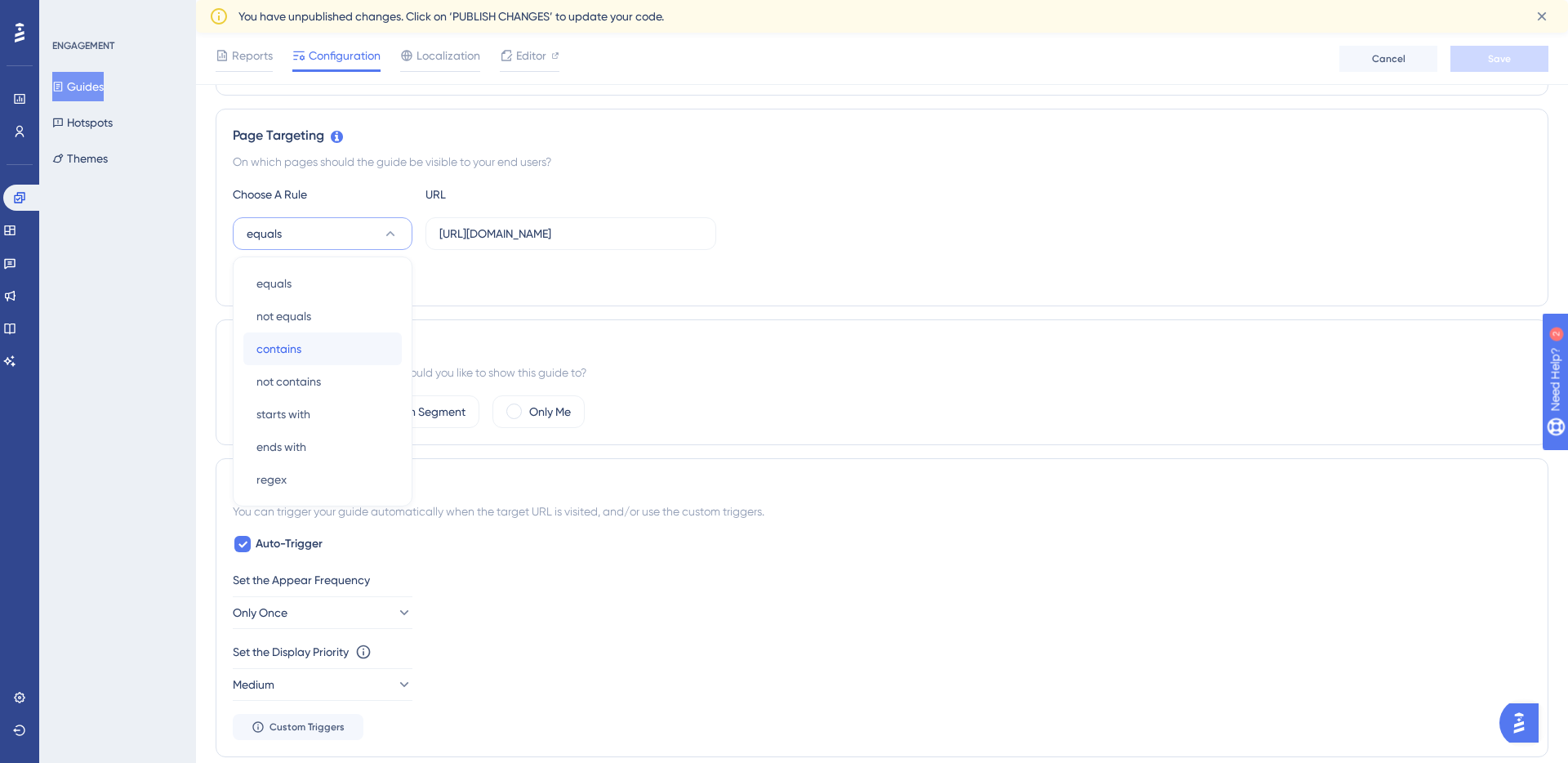 click on "contains contains" at bounding box center [323, 349] 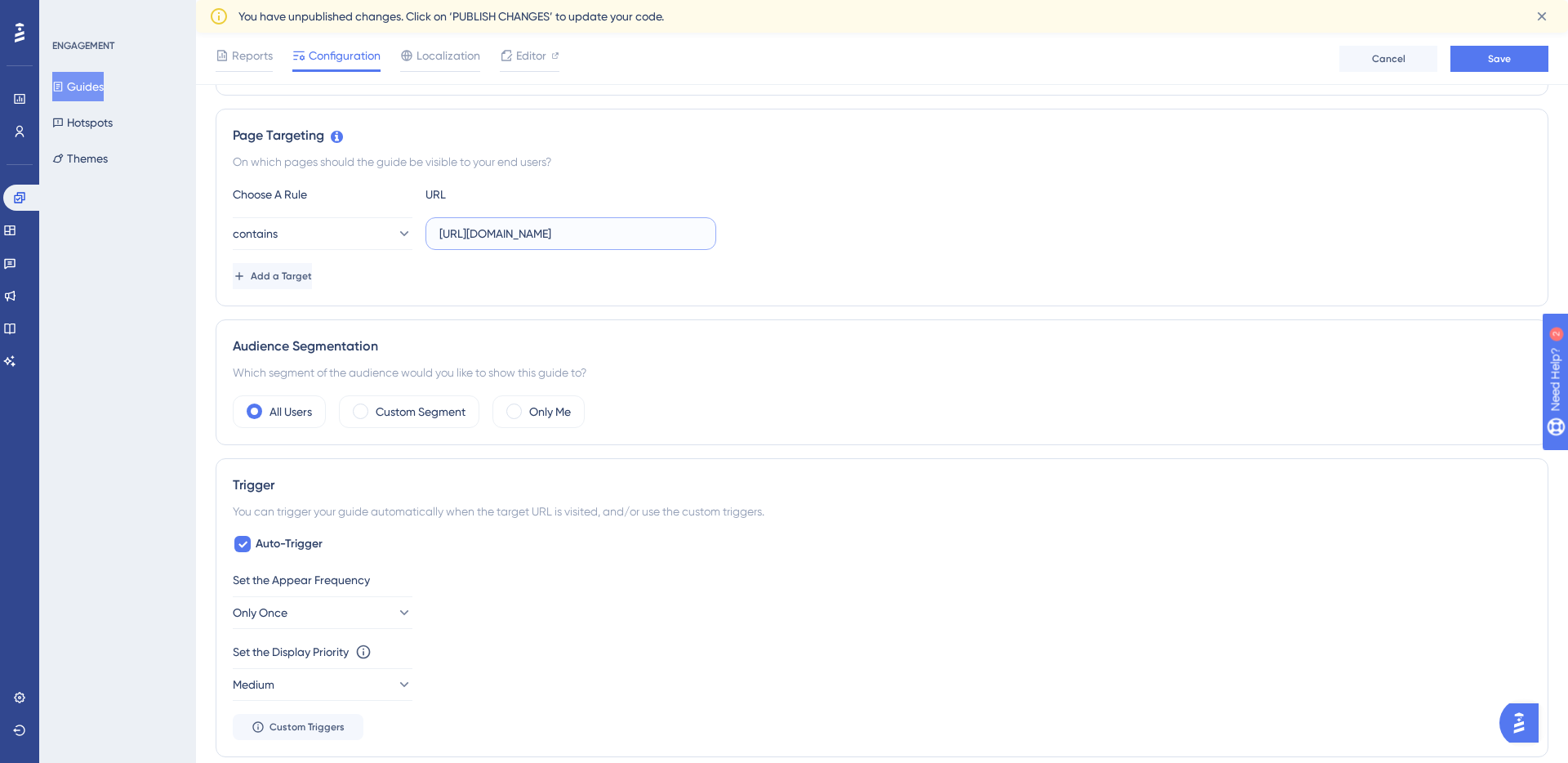 click on "https://community.aspireiq.com/client/u2wAm4hfFFsomrAHGEQ7DRMV335awkIh/home" at bounding box center (571, 234) 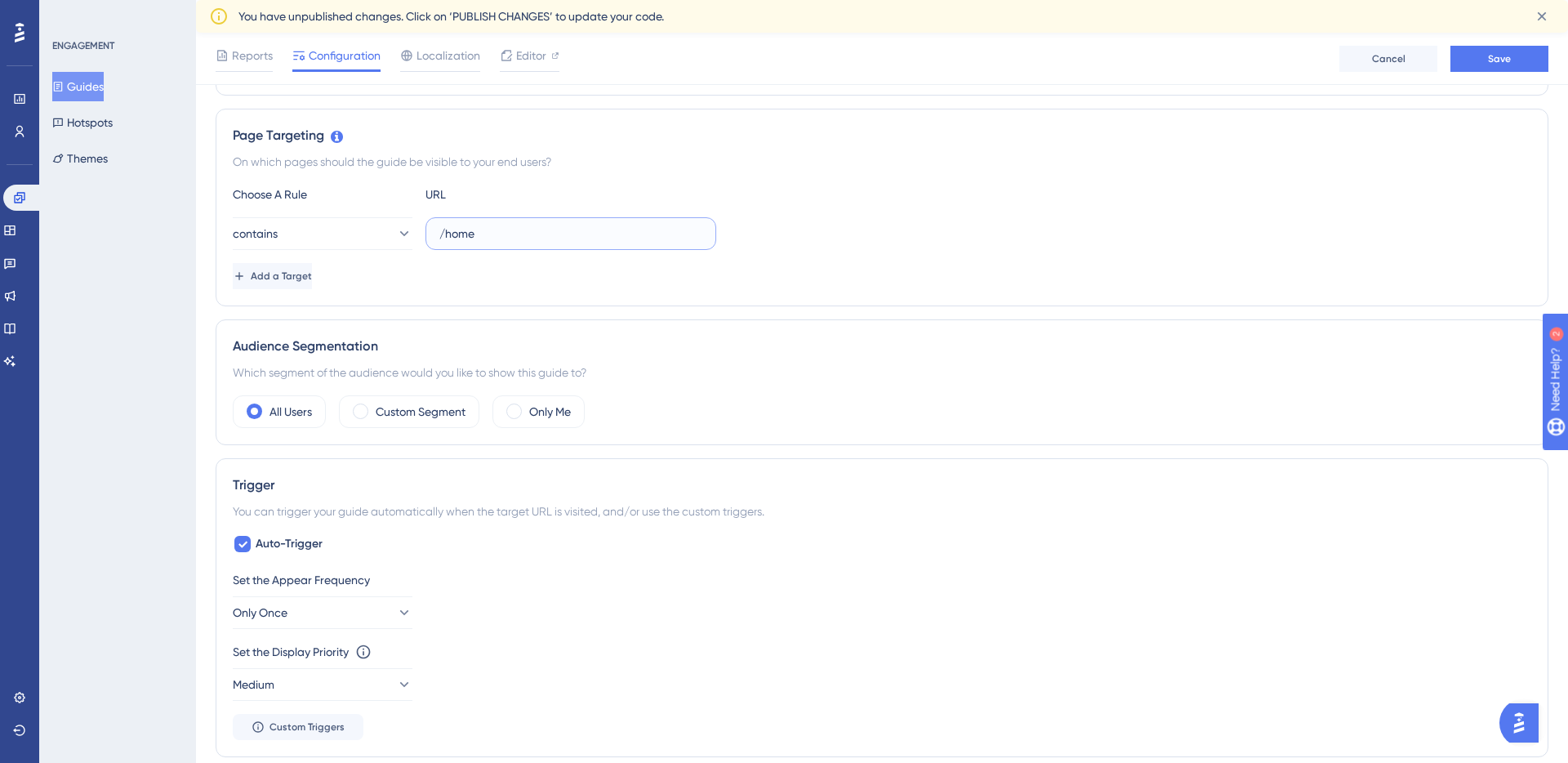 type on "/home" 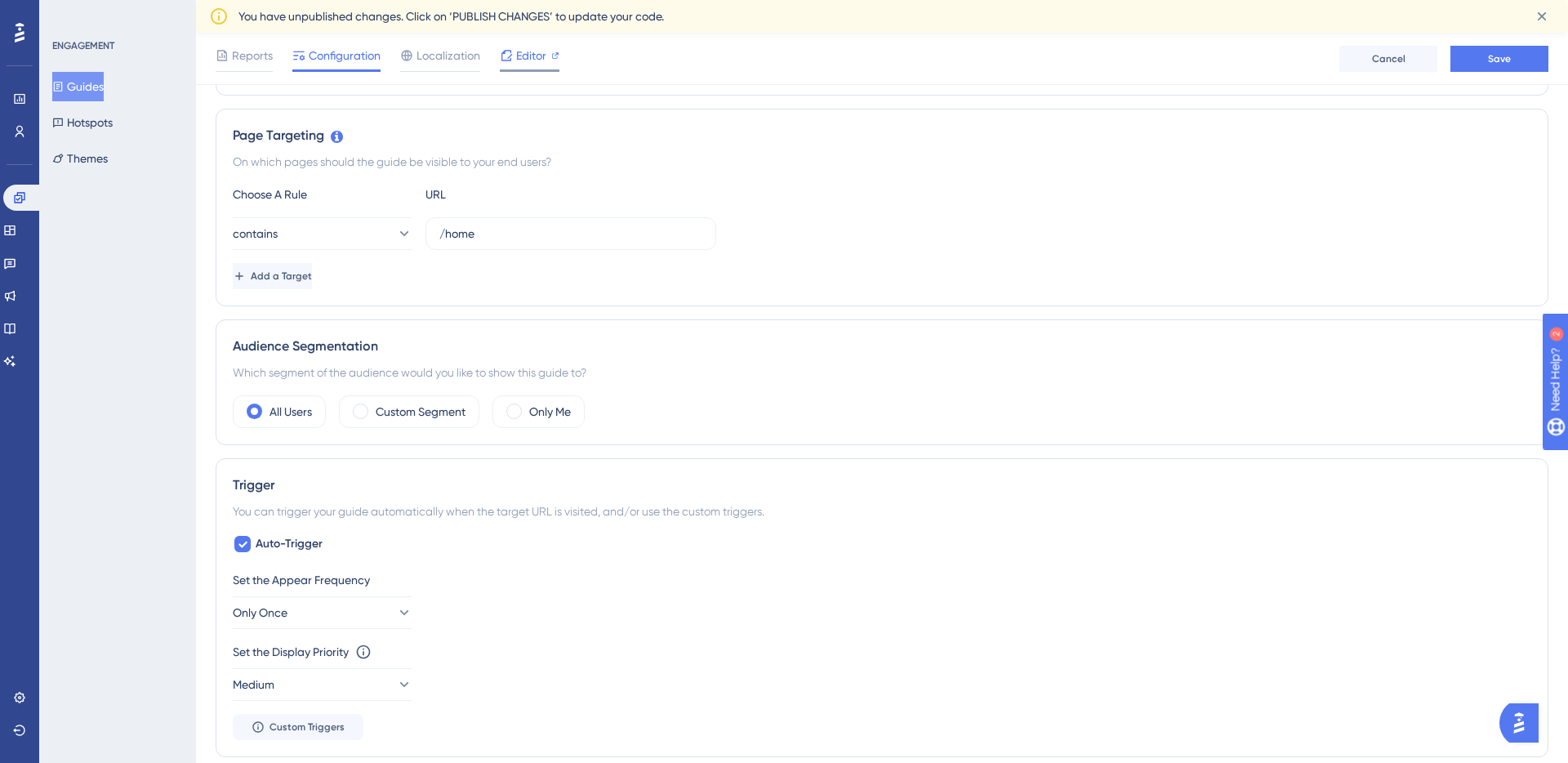 click on "Editor" at bounding box center [531, 56] 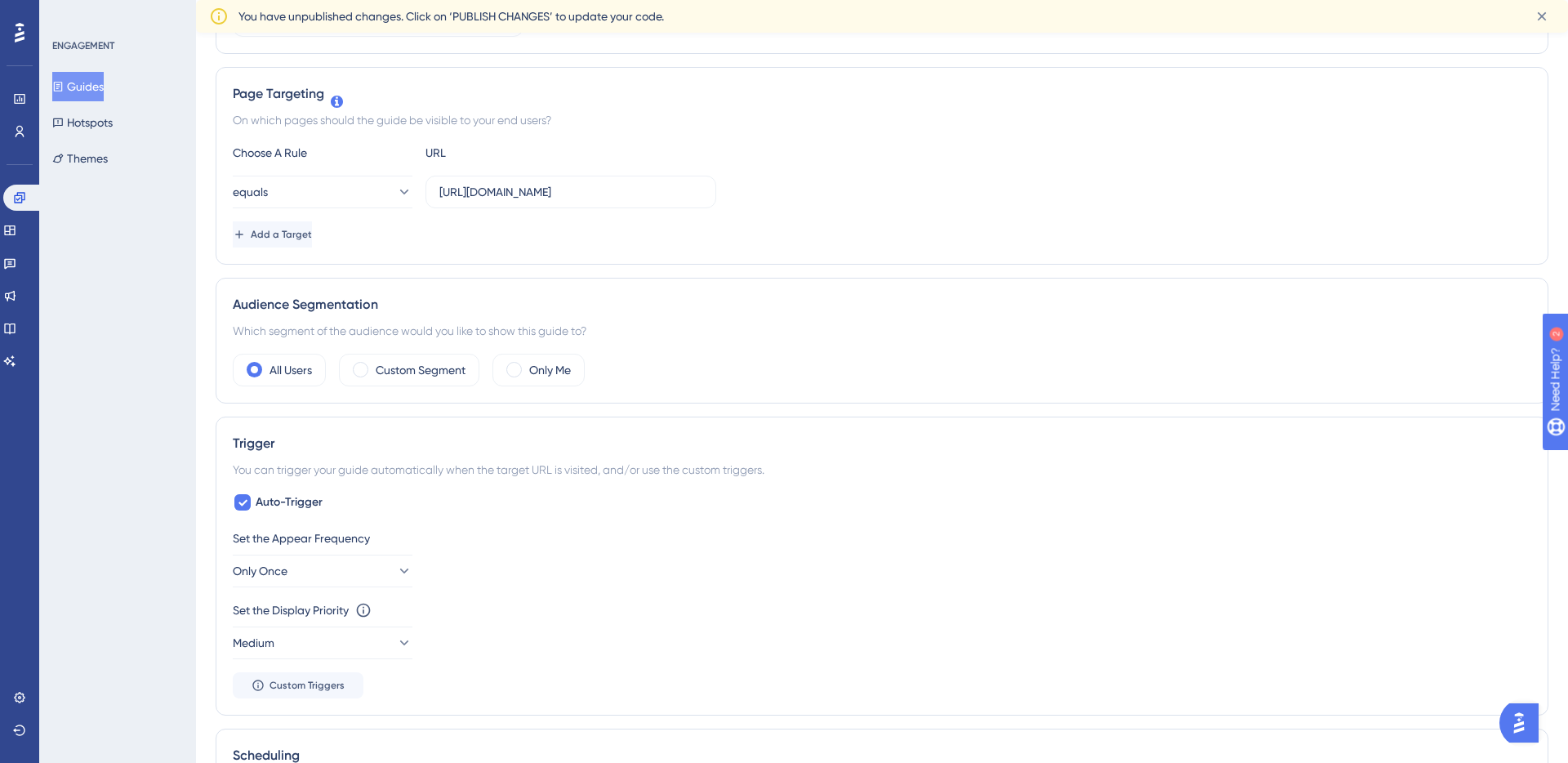 scroll, scrollTop: 0, scrollLeft: 0, axis: both 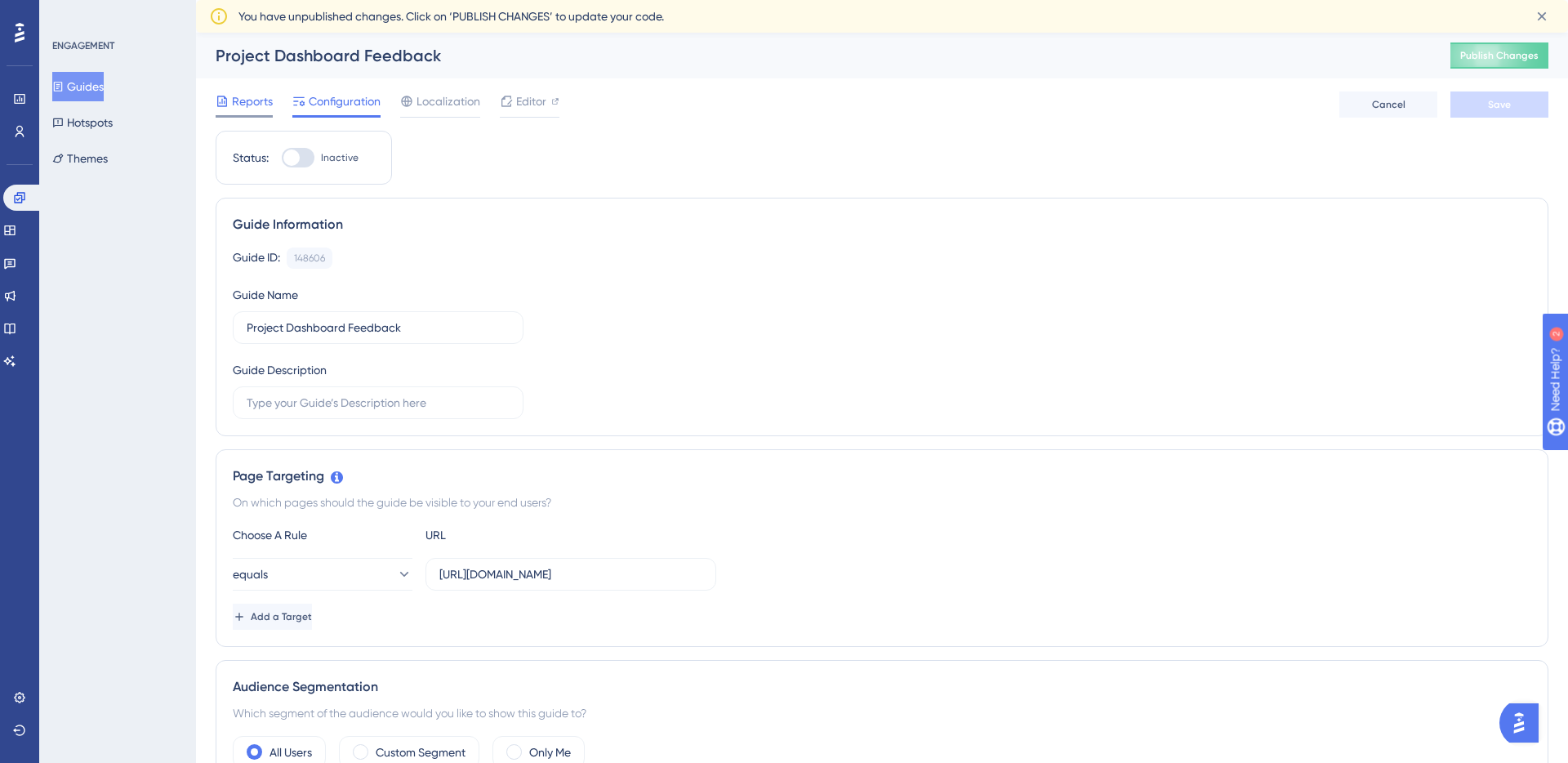 click on "Reports" at bounding box center (252, 101) 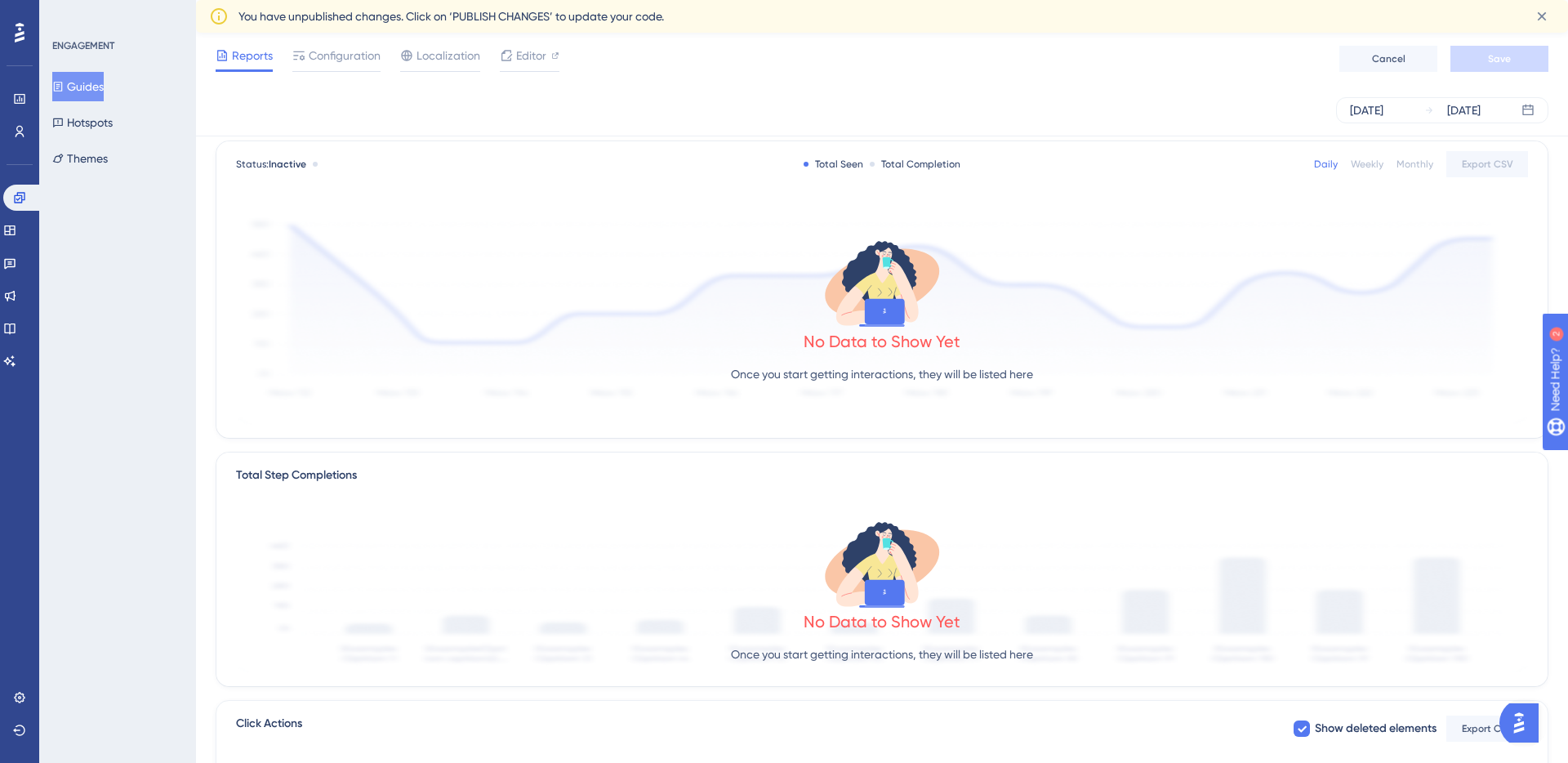 scroll, scrollTop: 0, scrollLeft: 0, axis: both 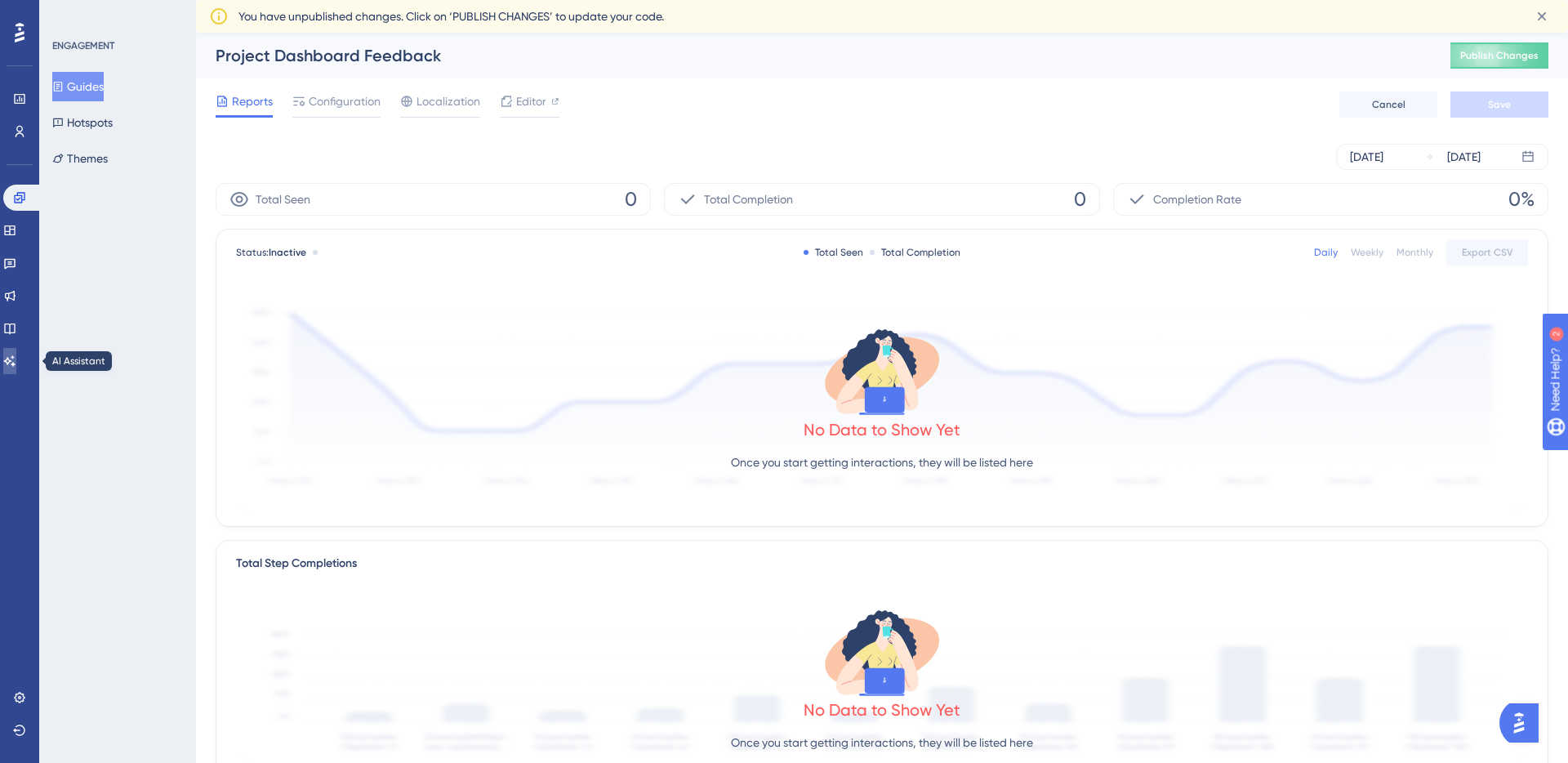 click at bounding box center [10, 361] 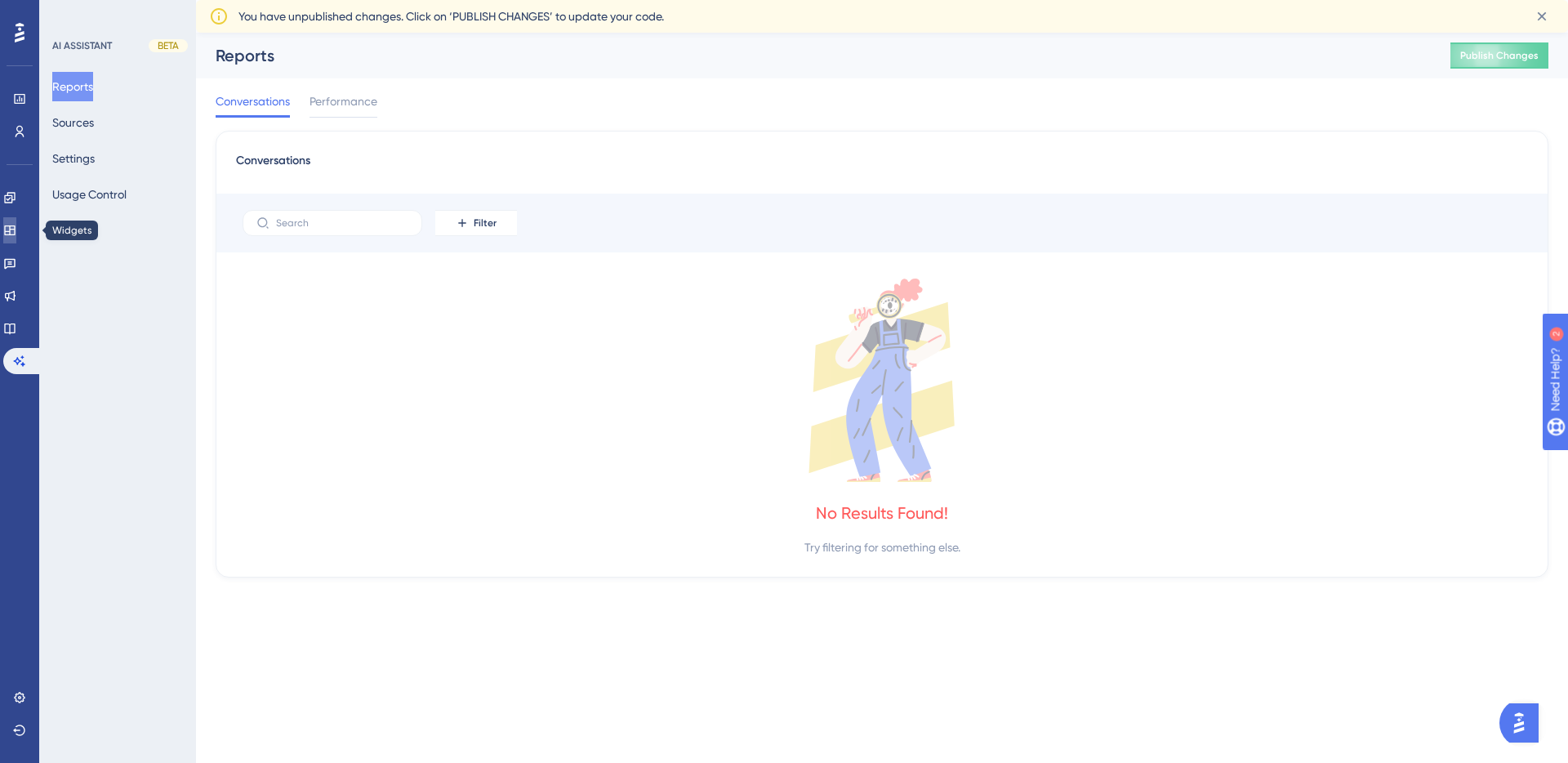 click 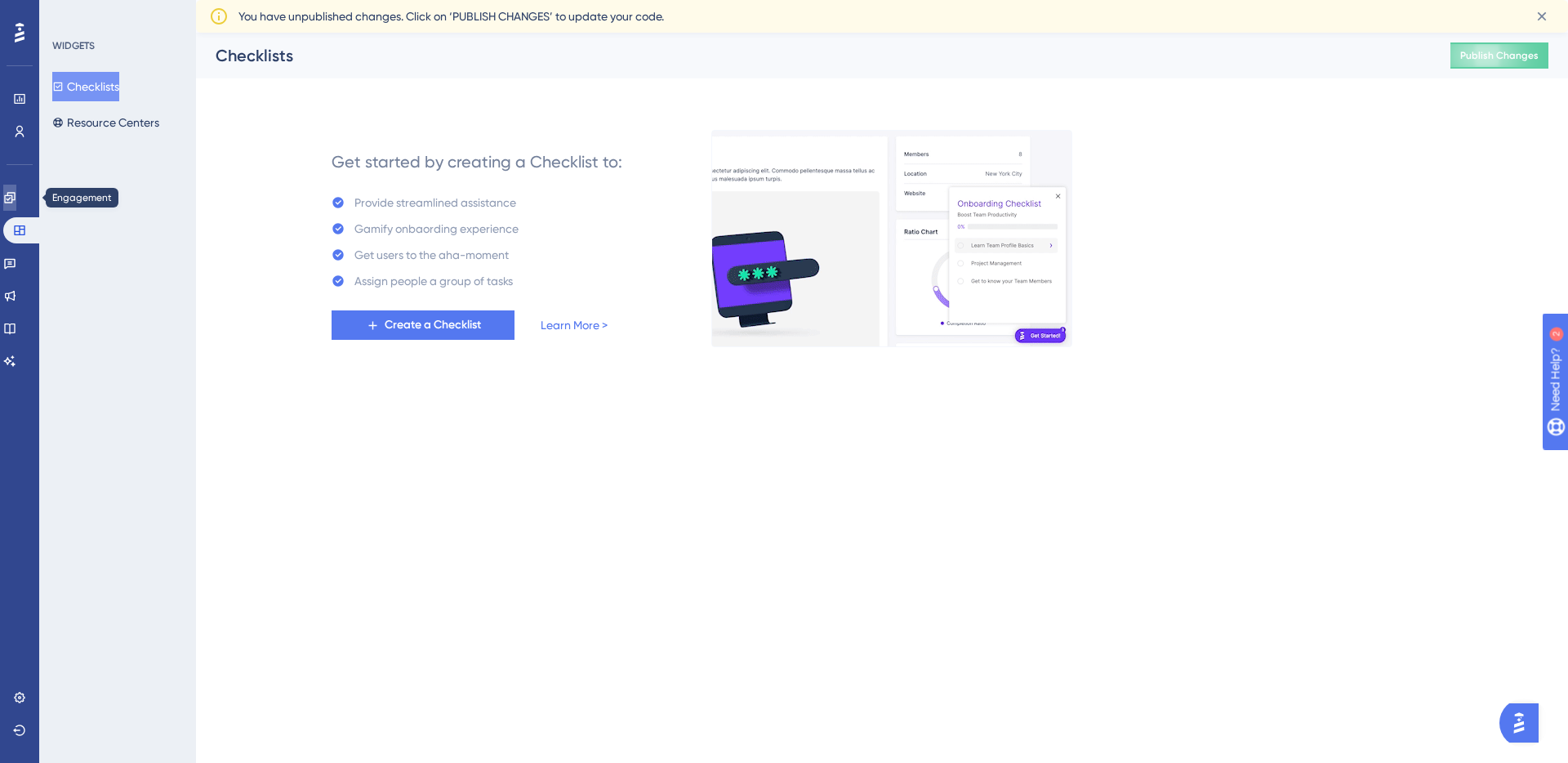 click at bounding box center (10, 198) 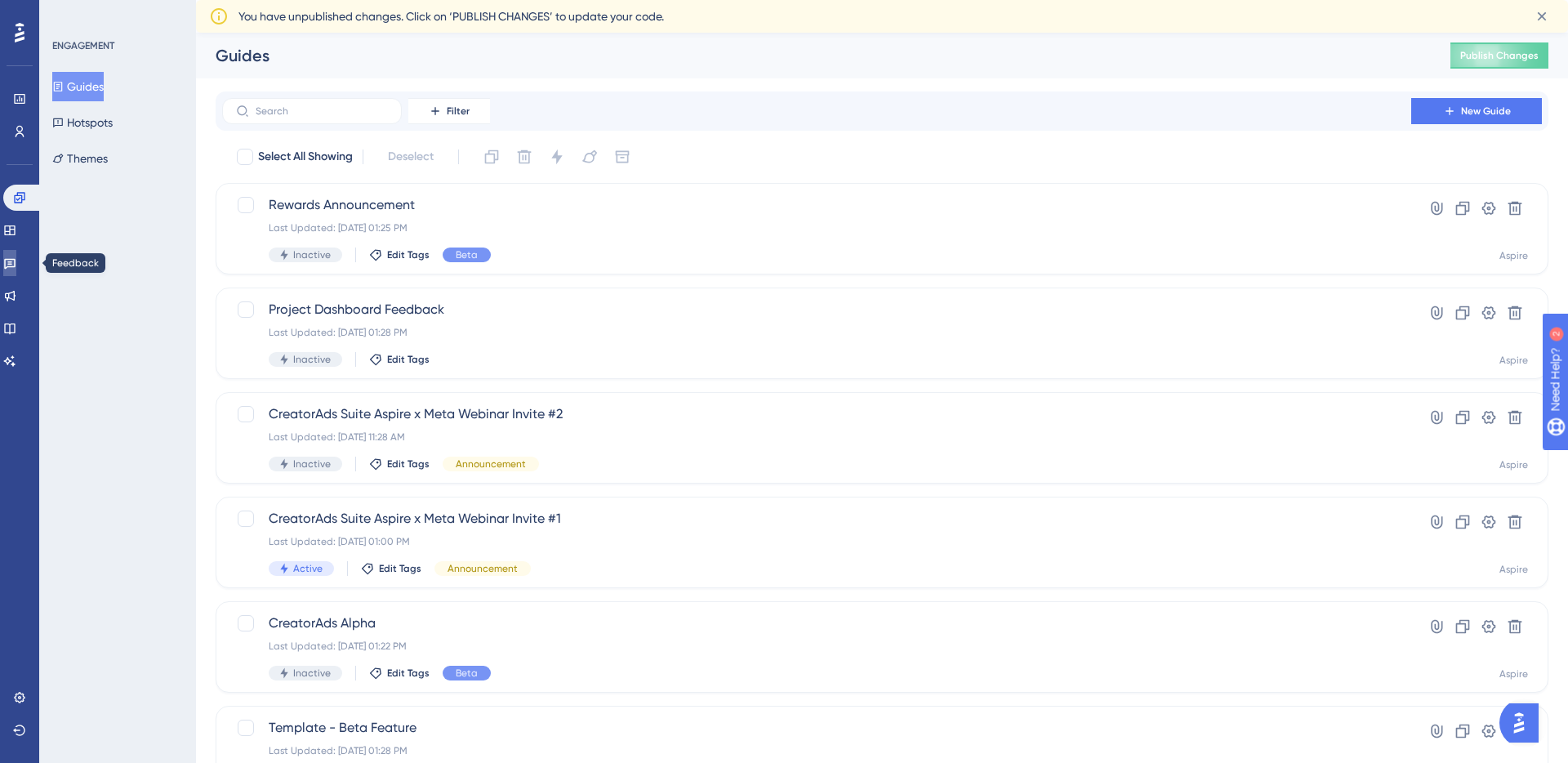 click 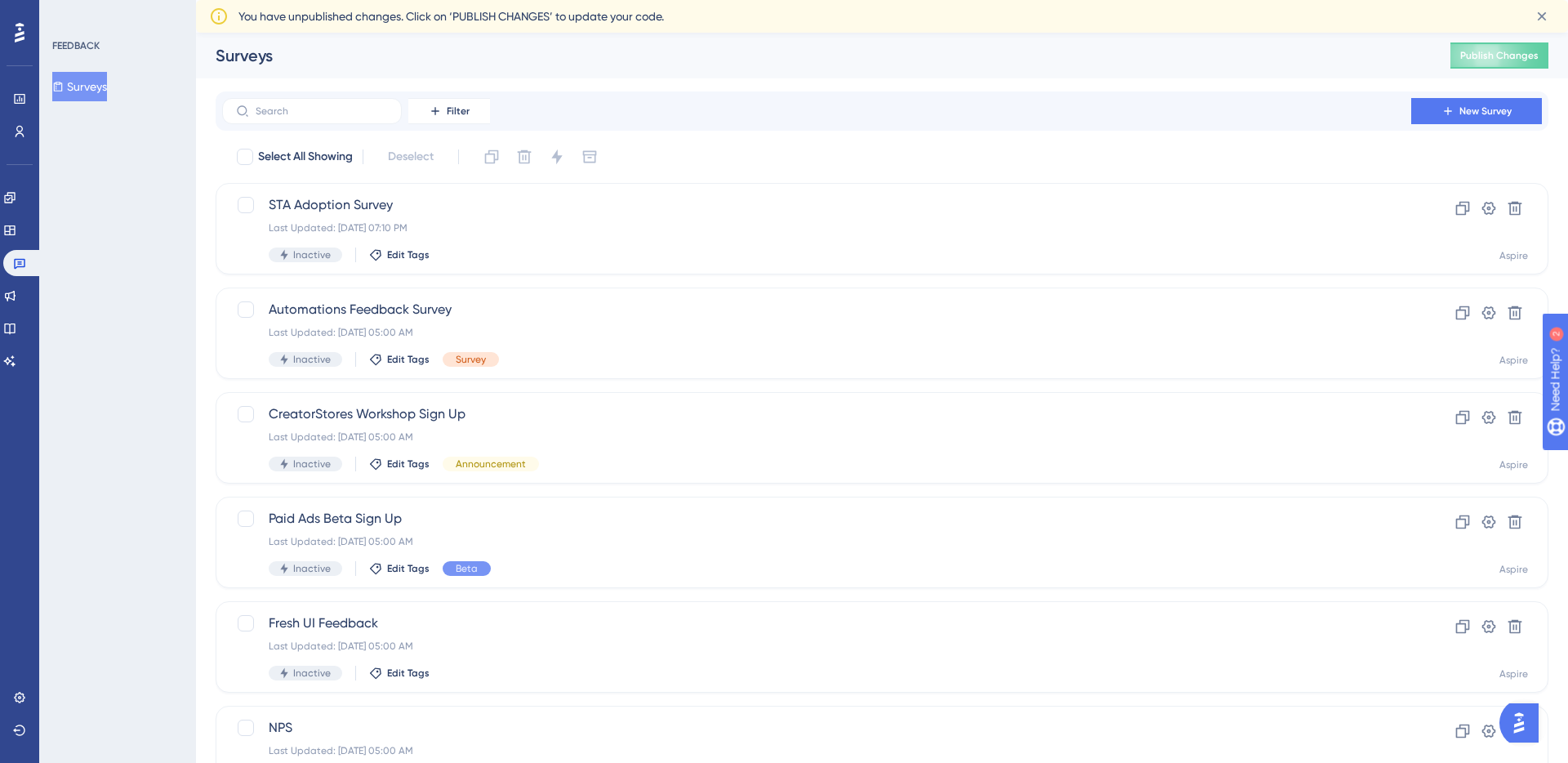 click at bounding box center [1519, 723] 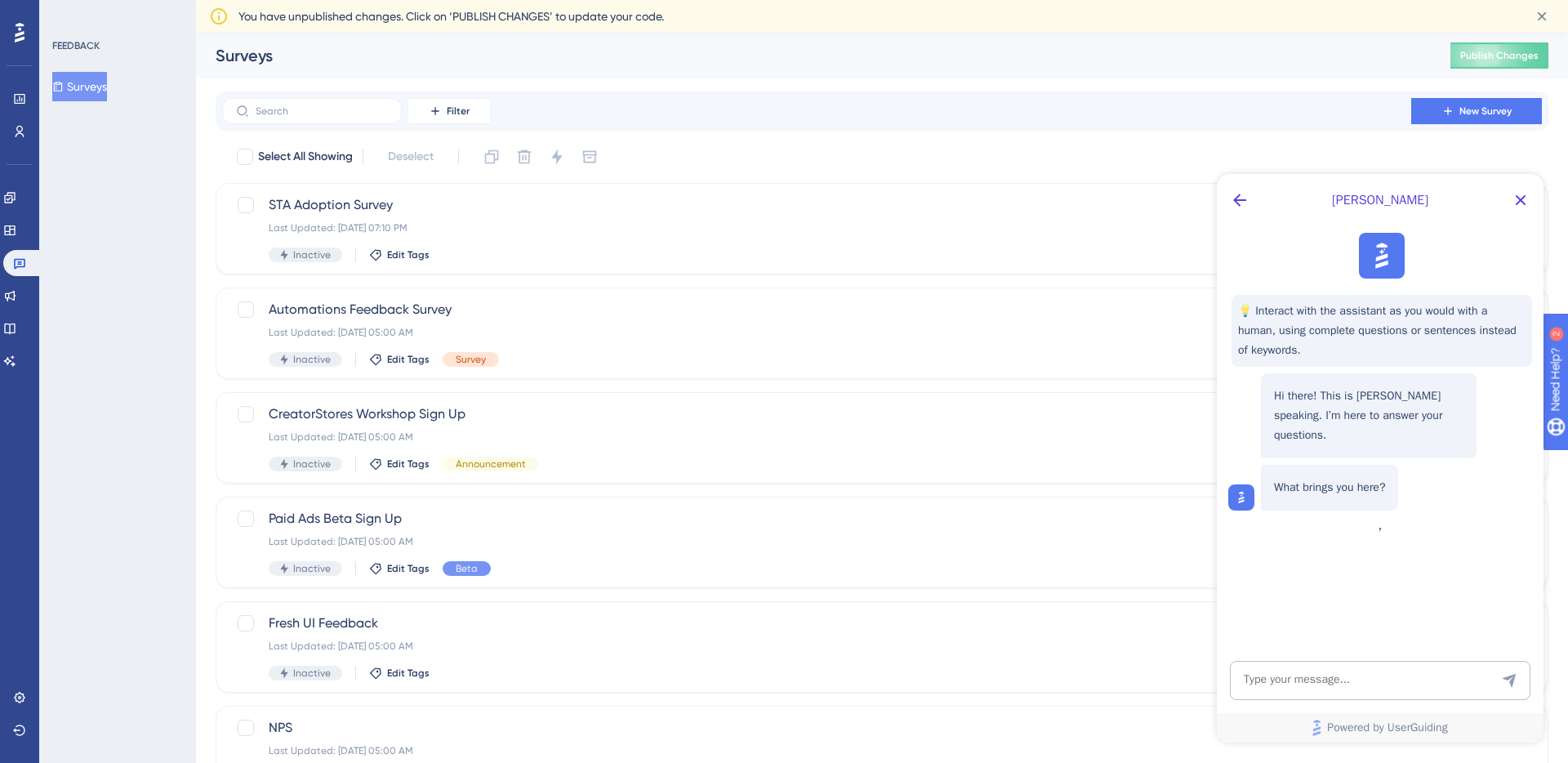 scroll, scrollTop: 0, scrollLeft: 0, axis: both 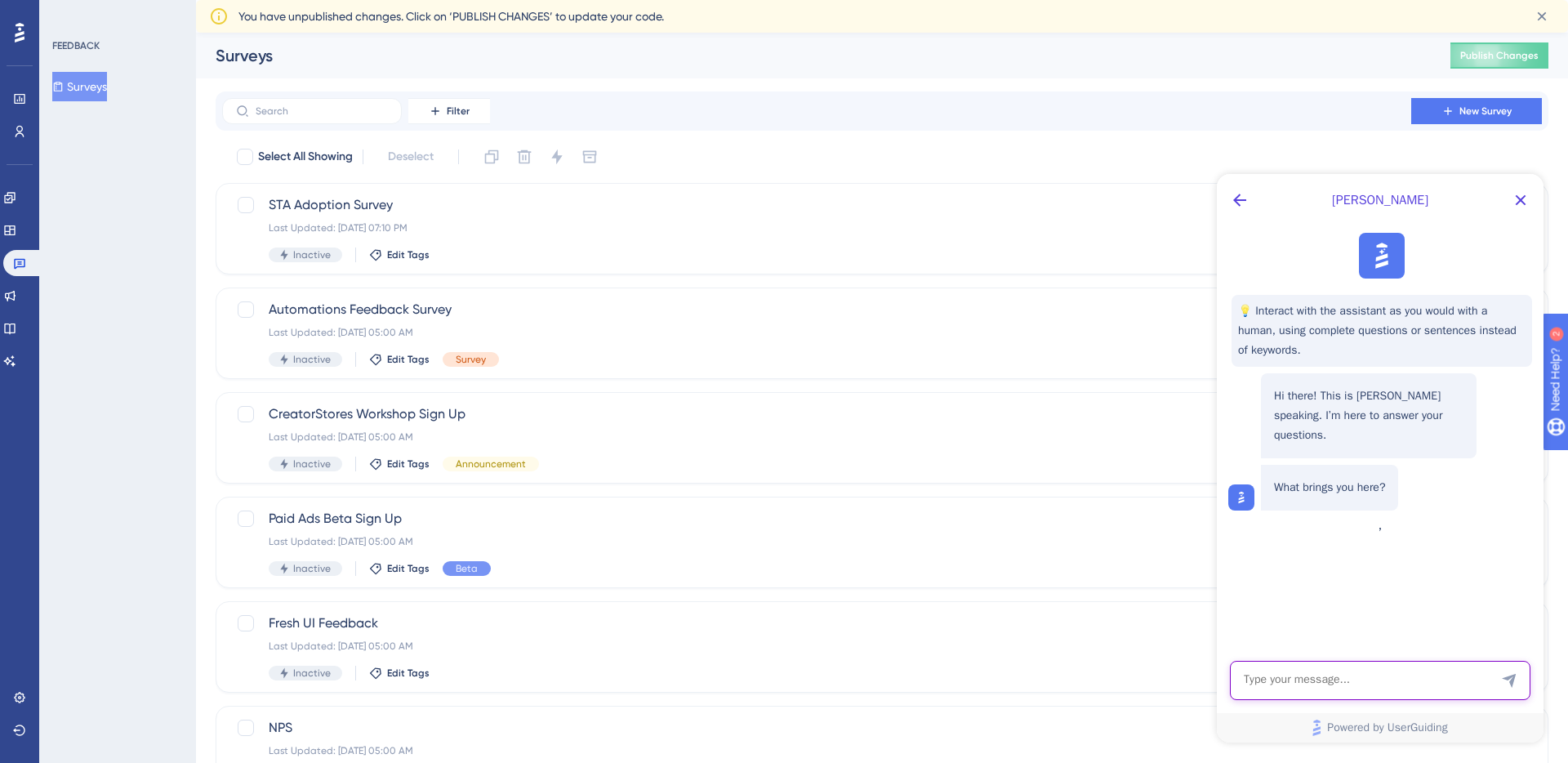click at bounding box center (1380, 680) 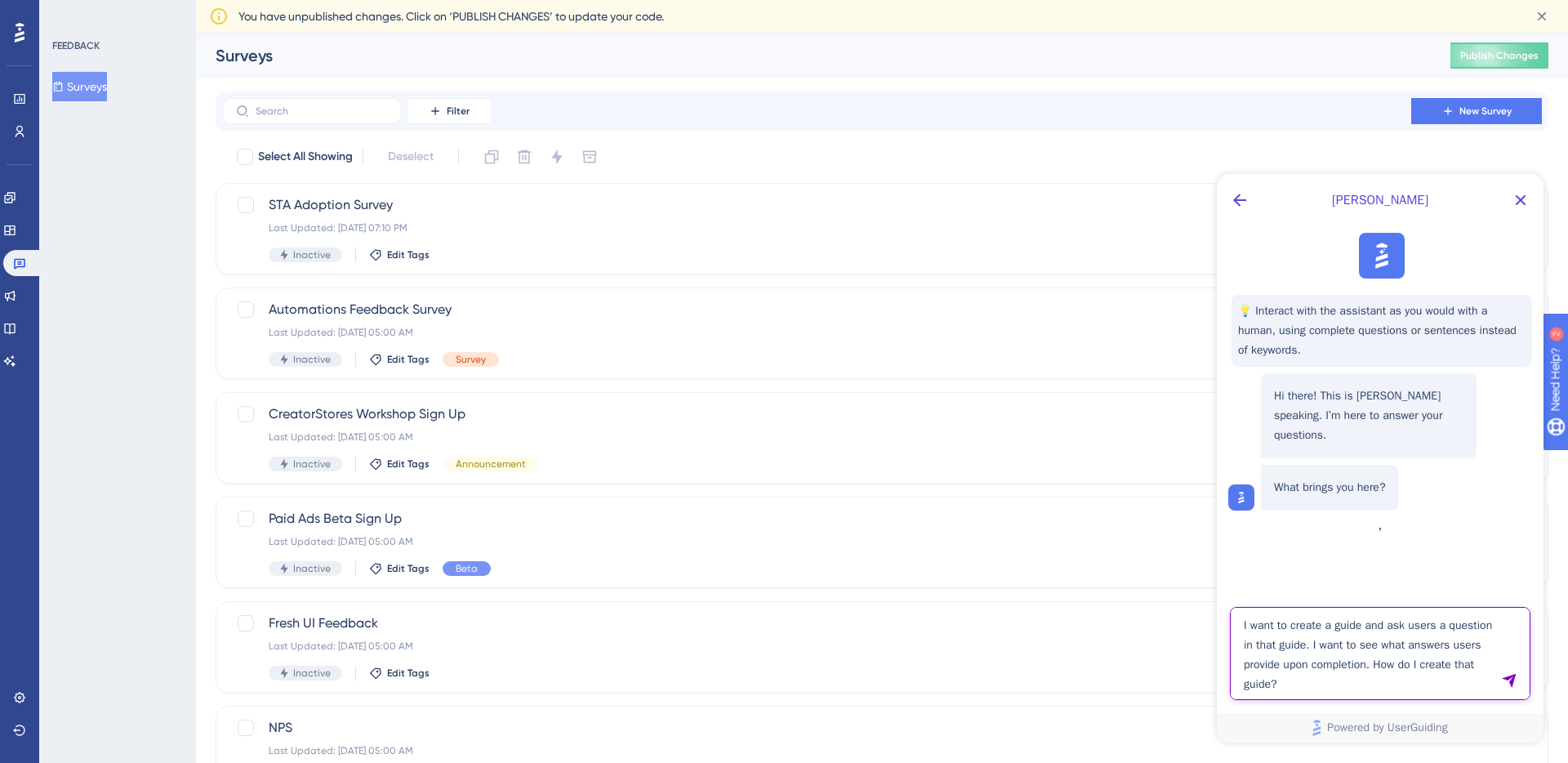 type on "I want to create a guide and ask users a question in that guide. I want to see what answers users provide upon completion. How do I create that guide?" 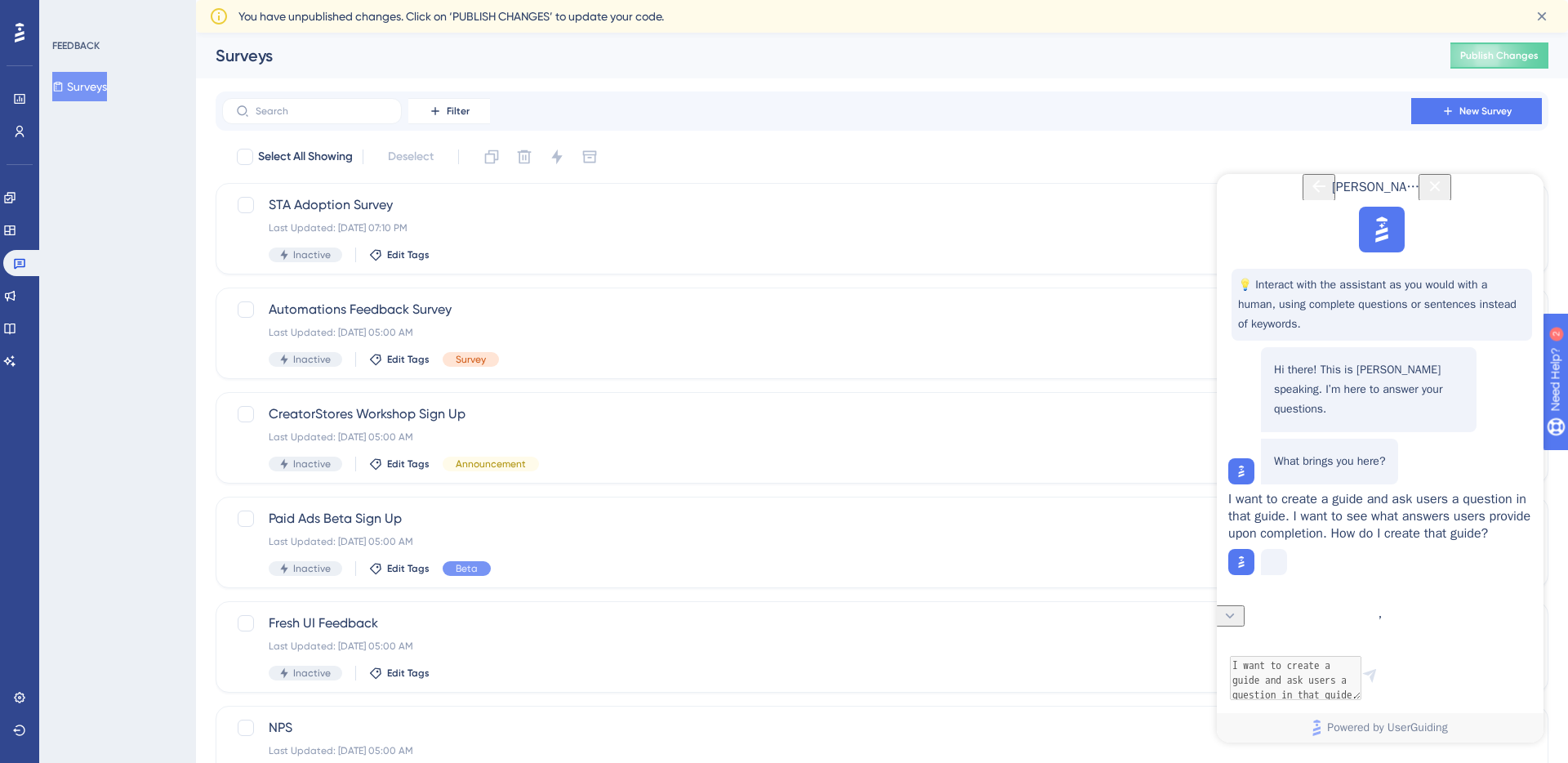 scroll, scrollTop: 36, scrollLeft: 0, axis: vertical 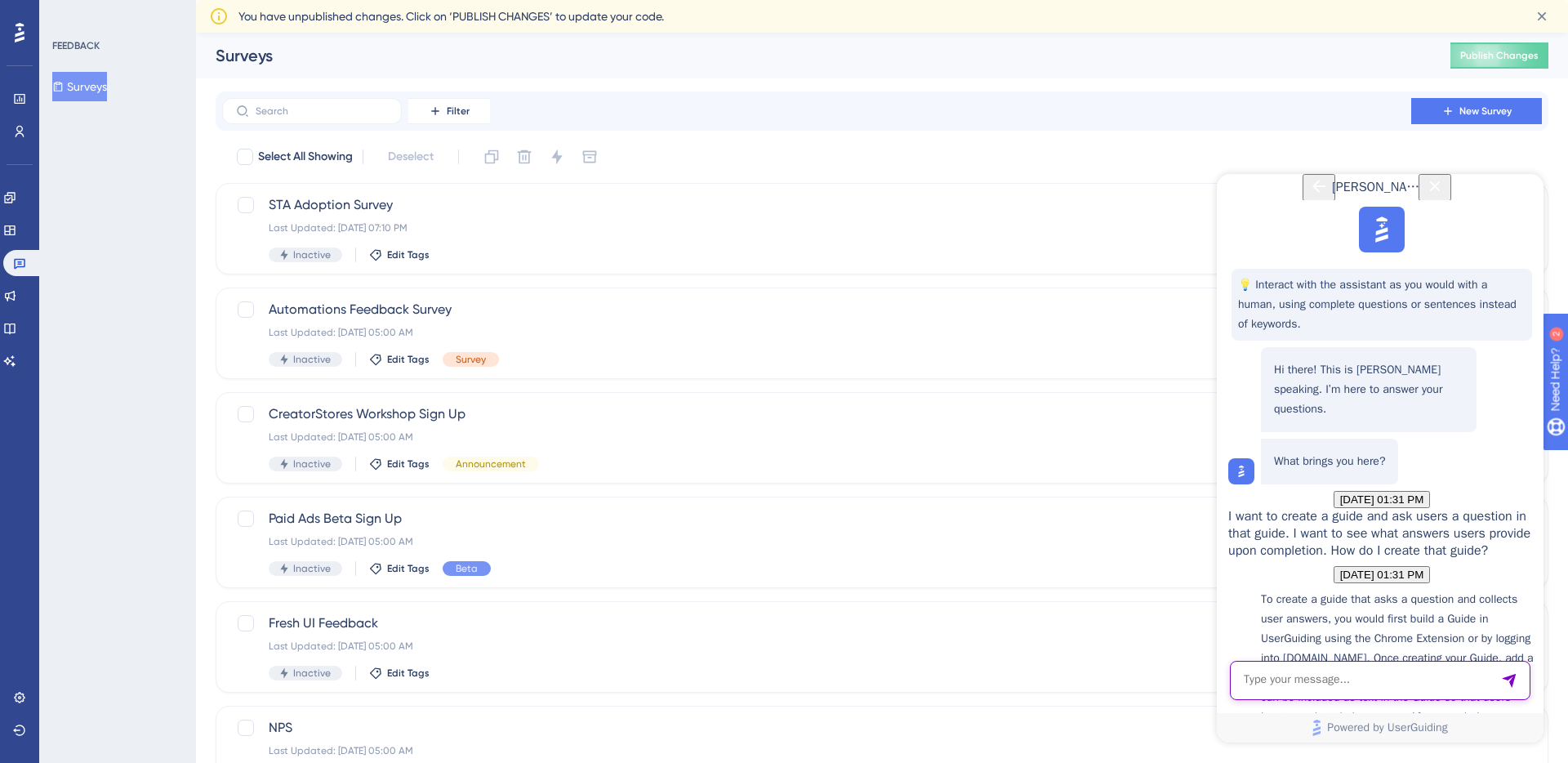 click at bounding box center (1380, 680) 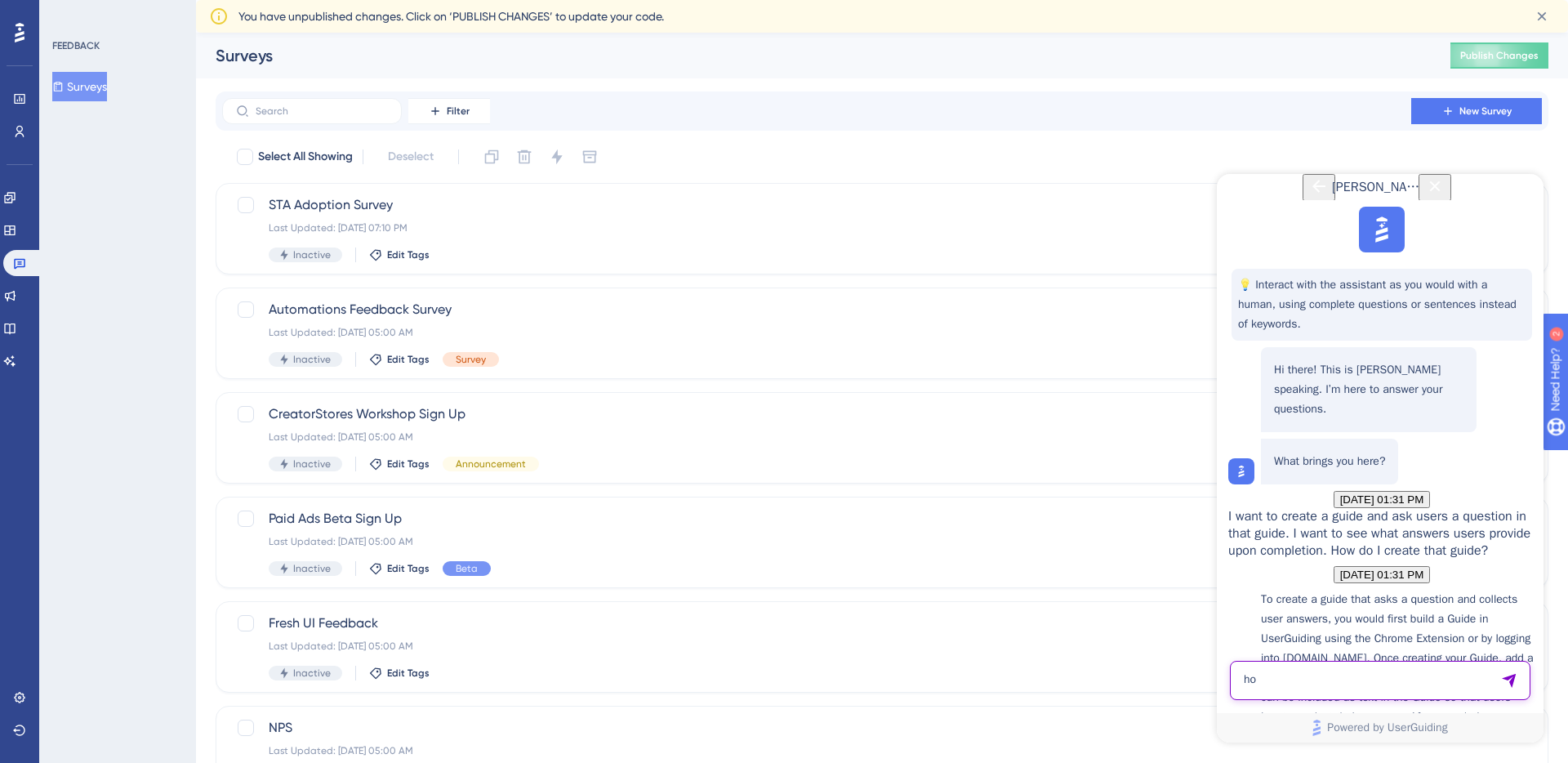 type on "h" 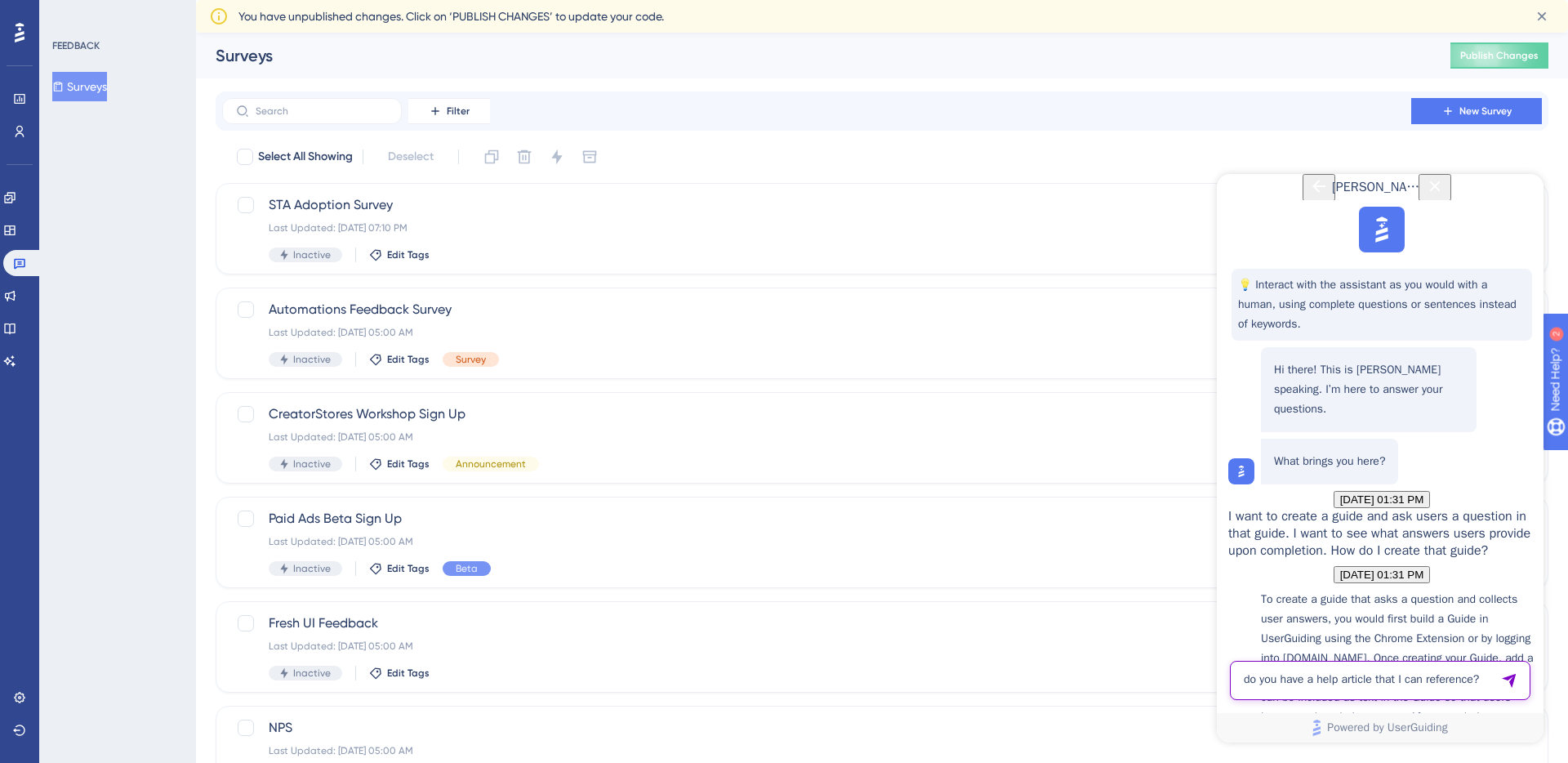 type on "do you have a help article that I can reference?" 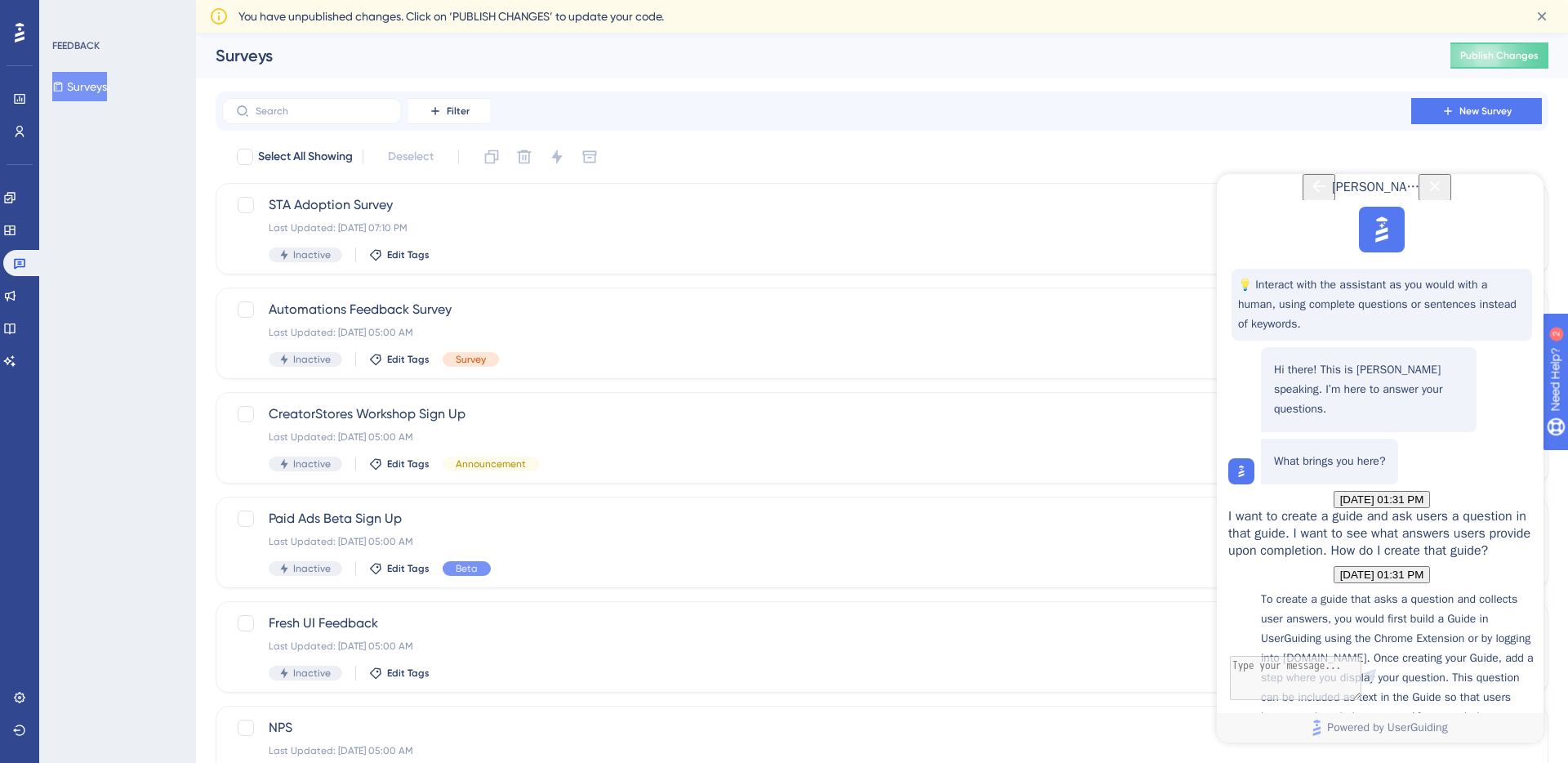 scroll, scrollTop: 600, scrollLeft: 0, axis: vertical 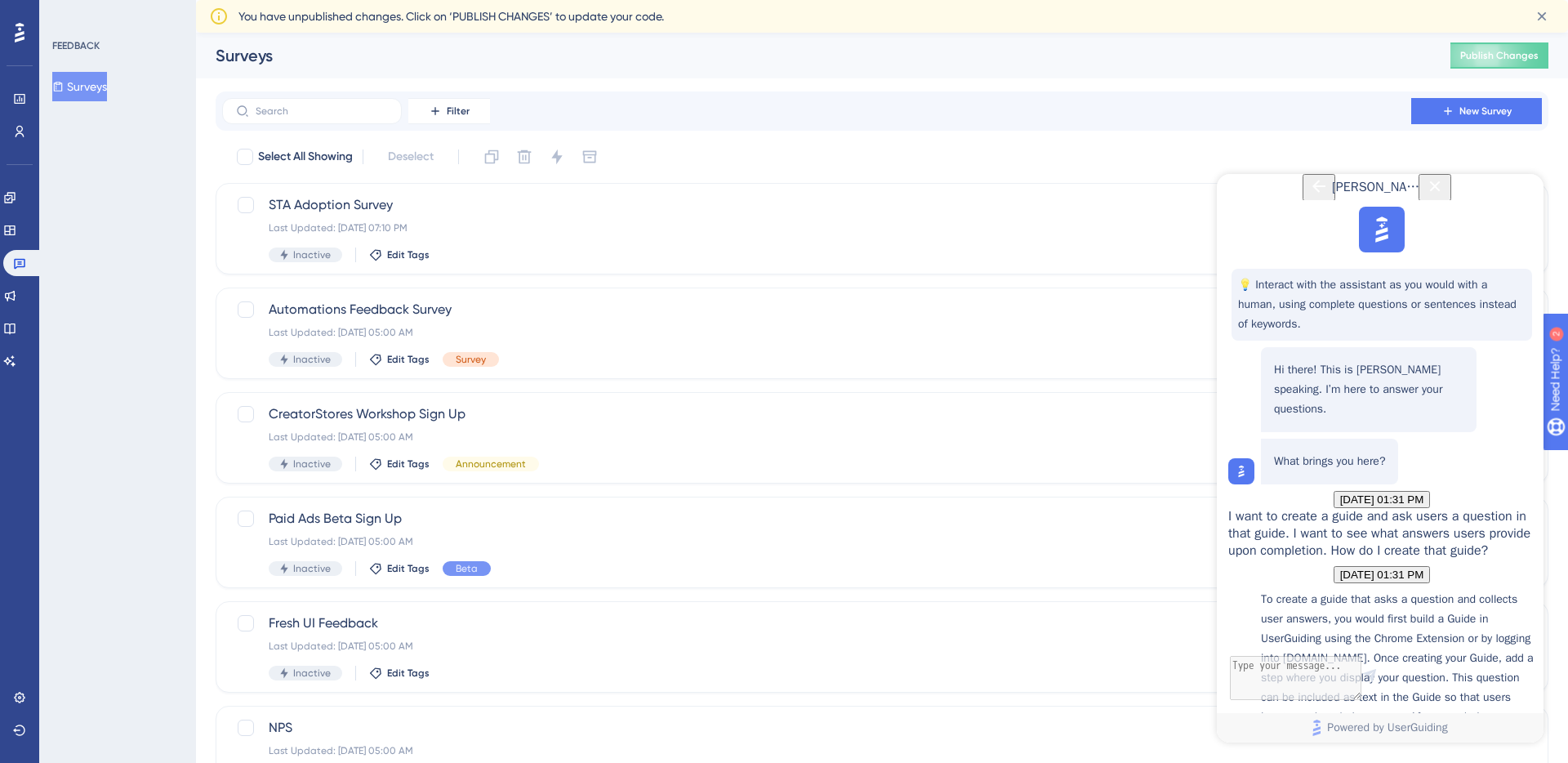 click on "Increasing Trial Conversions with UserGuiding's Modals" at bounding box center [1398, 850] 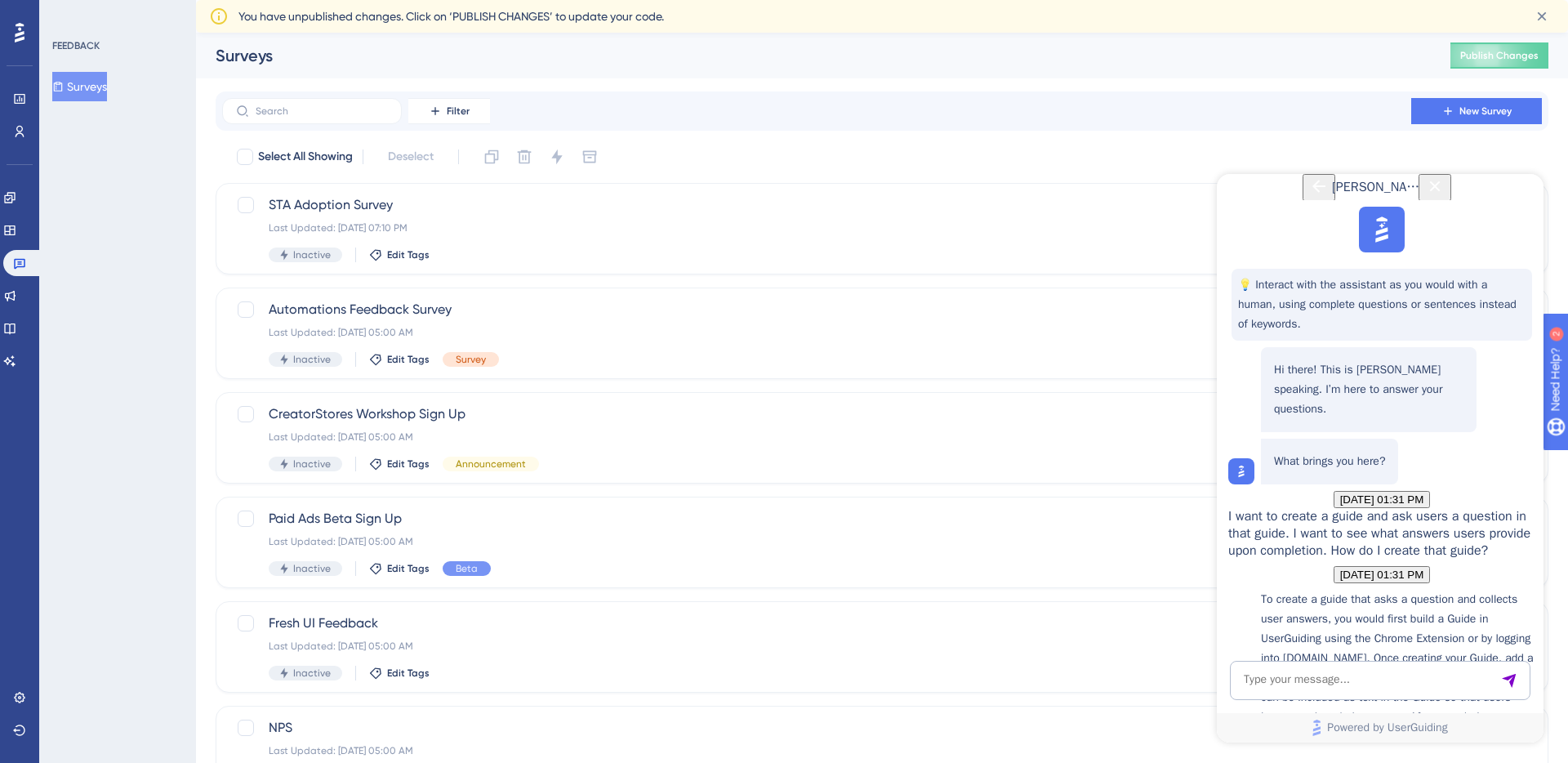 scroll, scrollTop: 866, scrollLeft: 0, axis: vertical 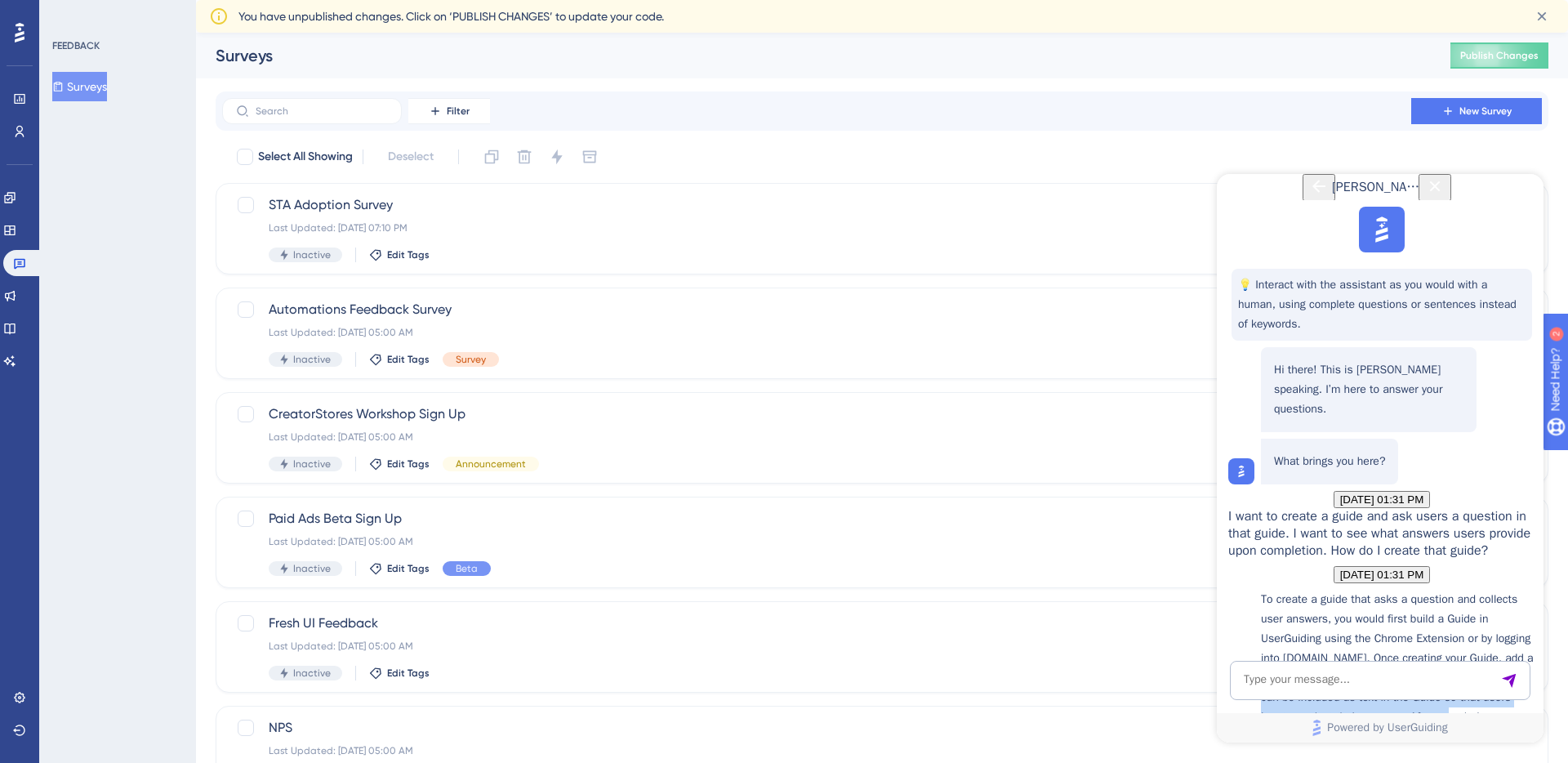 drag, startPoint x: 1325, startPoint y: 361, endPoint x: 1352, endPoint y: 397, distance: 45 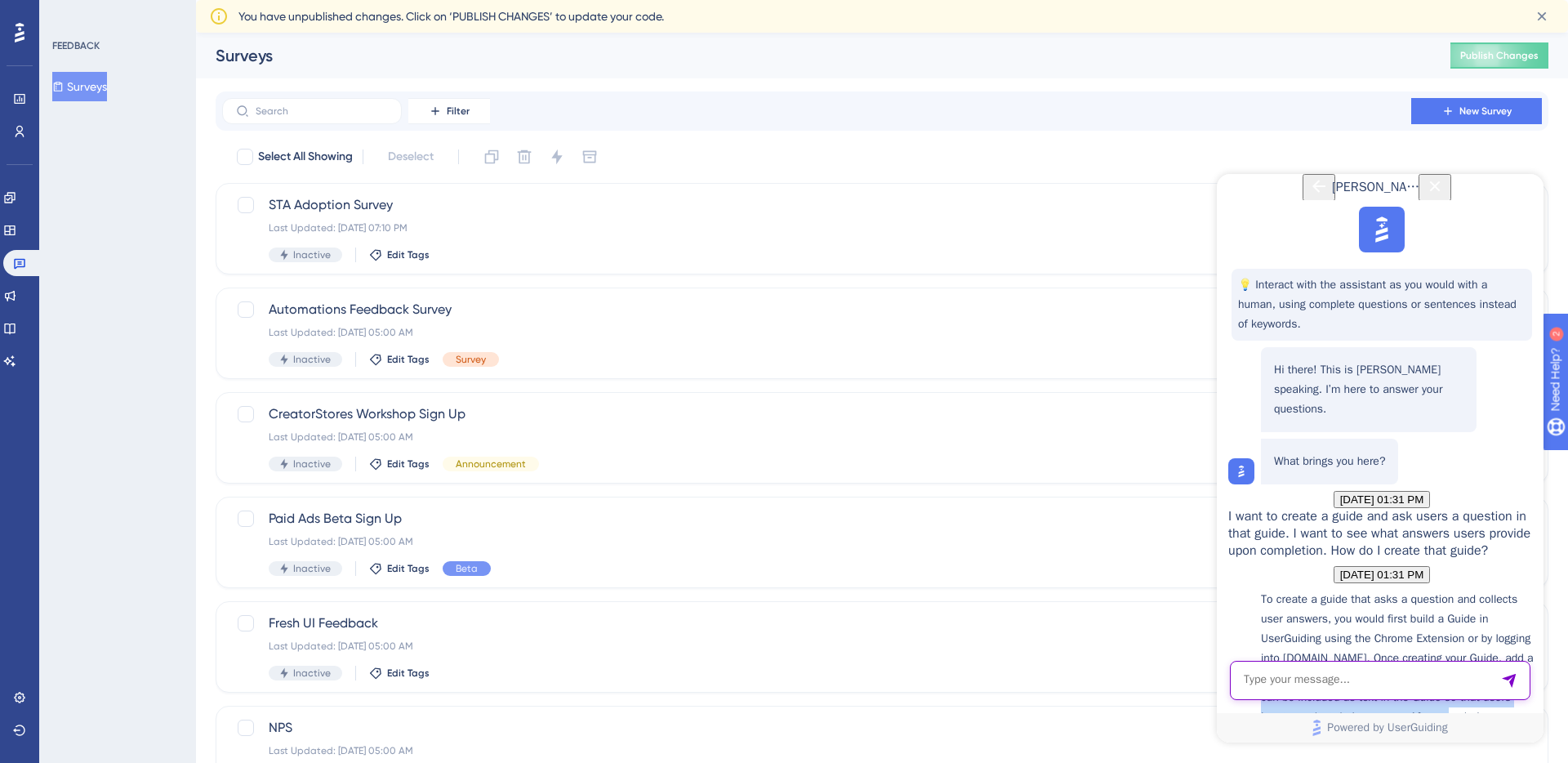 click at bounding box center (1380, 680) 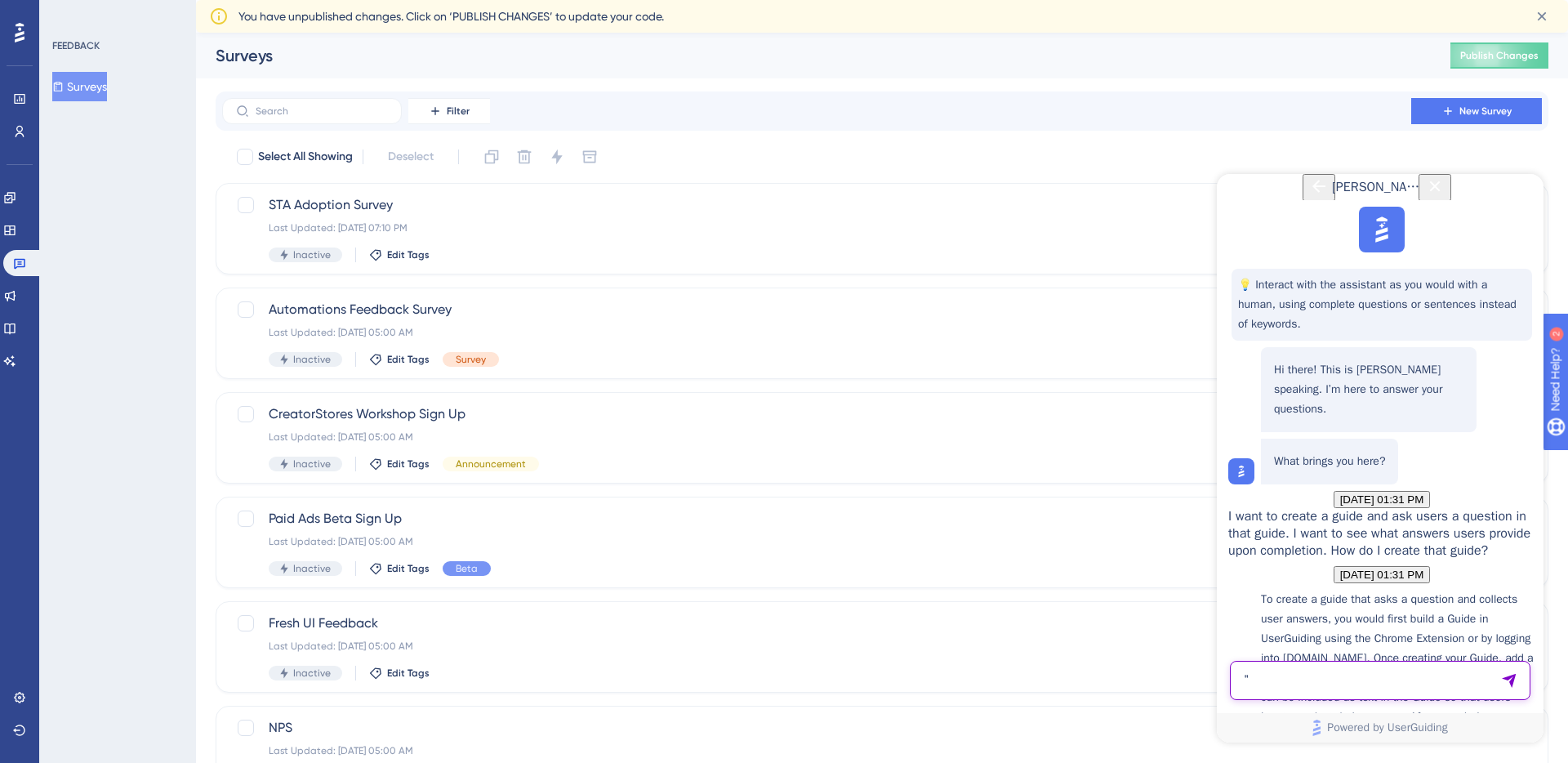 paste on "This question can be included as text in the Guide so that users input or select their answers." 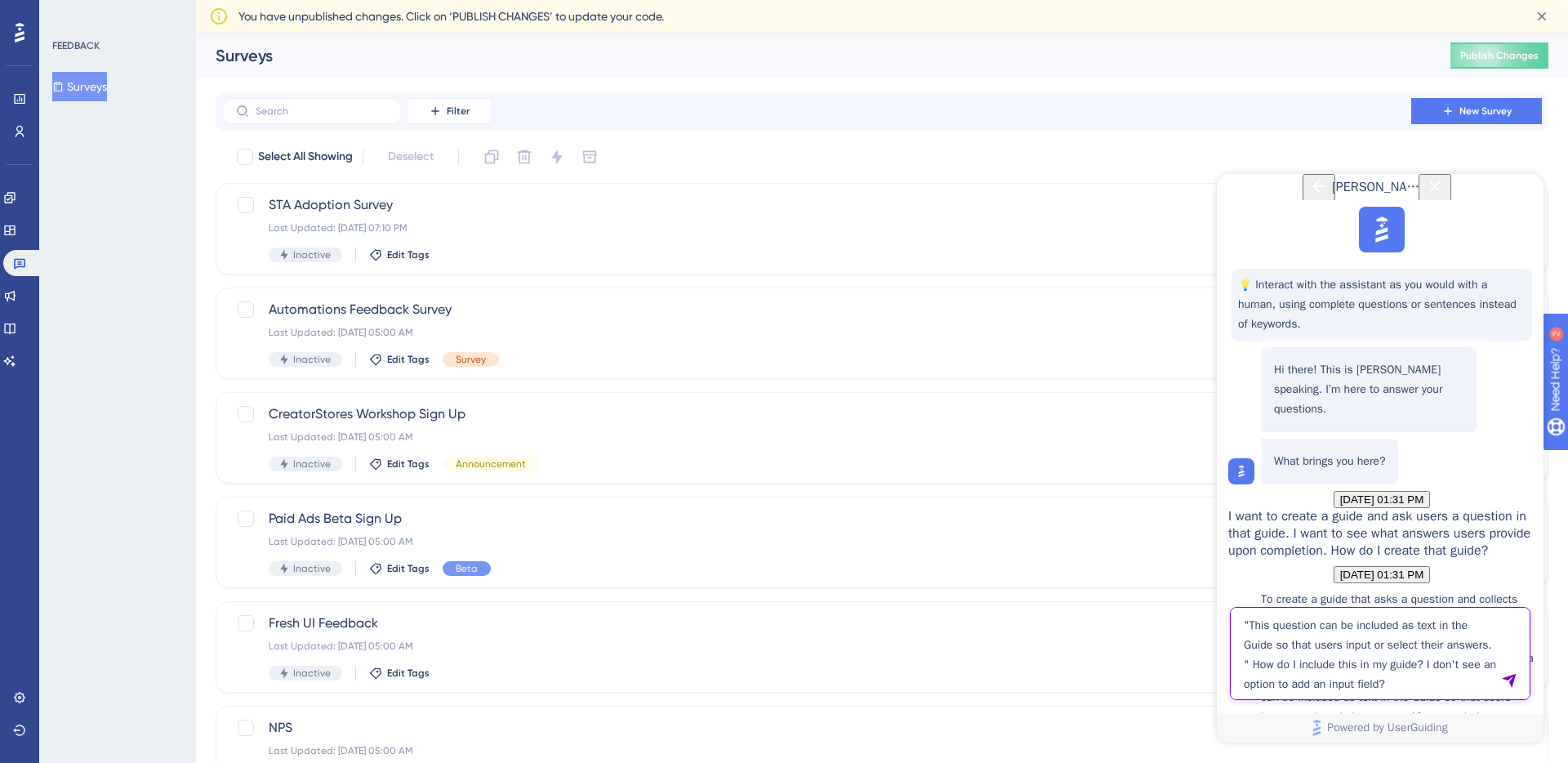 type on ""This question can be included as text in the Guide so that users input or select their answers. " How do I include this in my guide? I don't see an option to add an input field?" 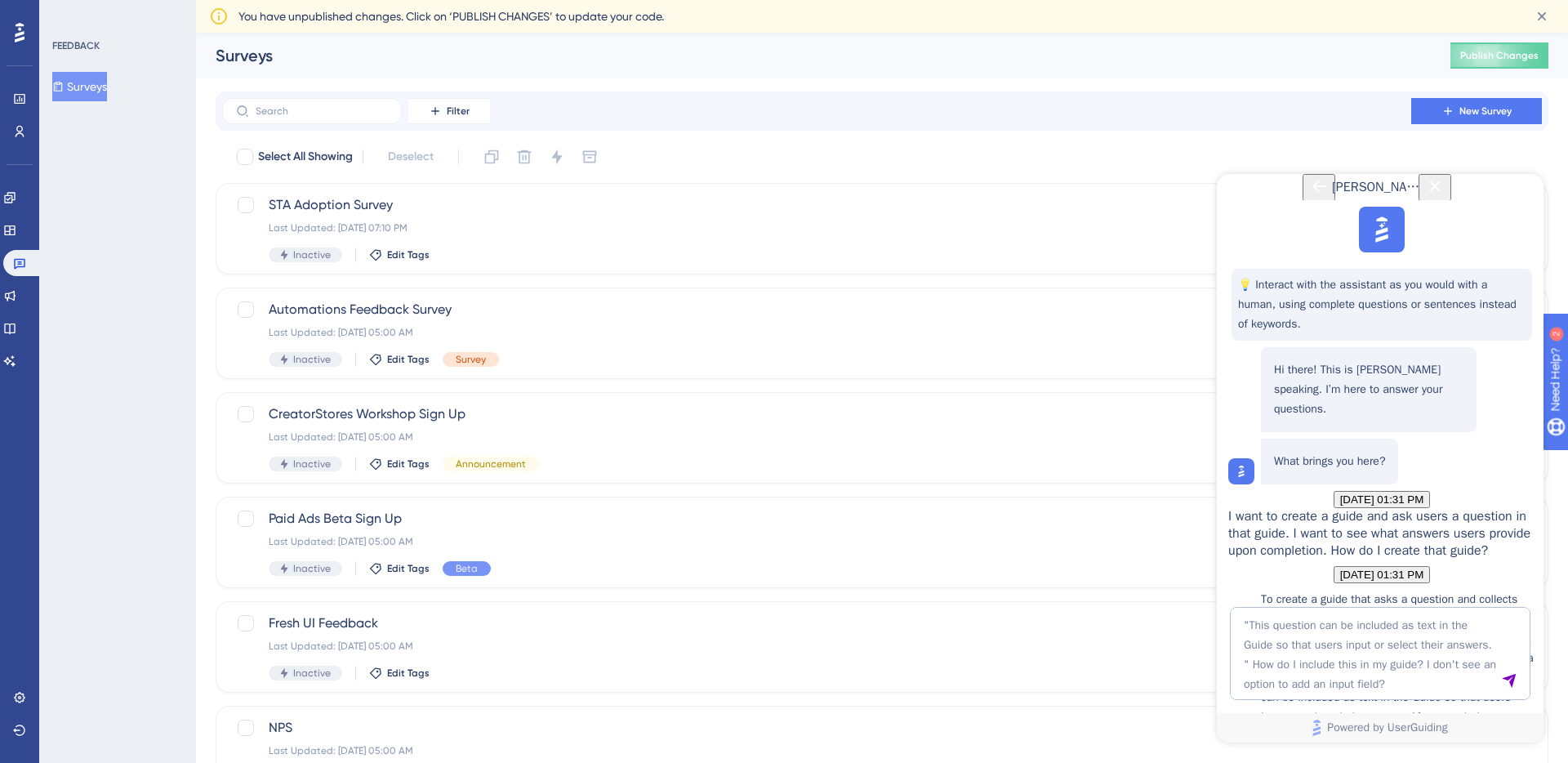 type 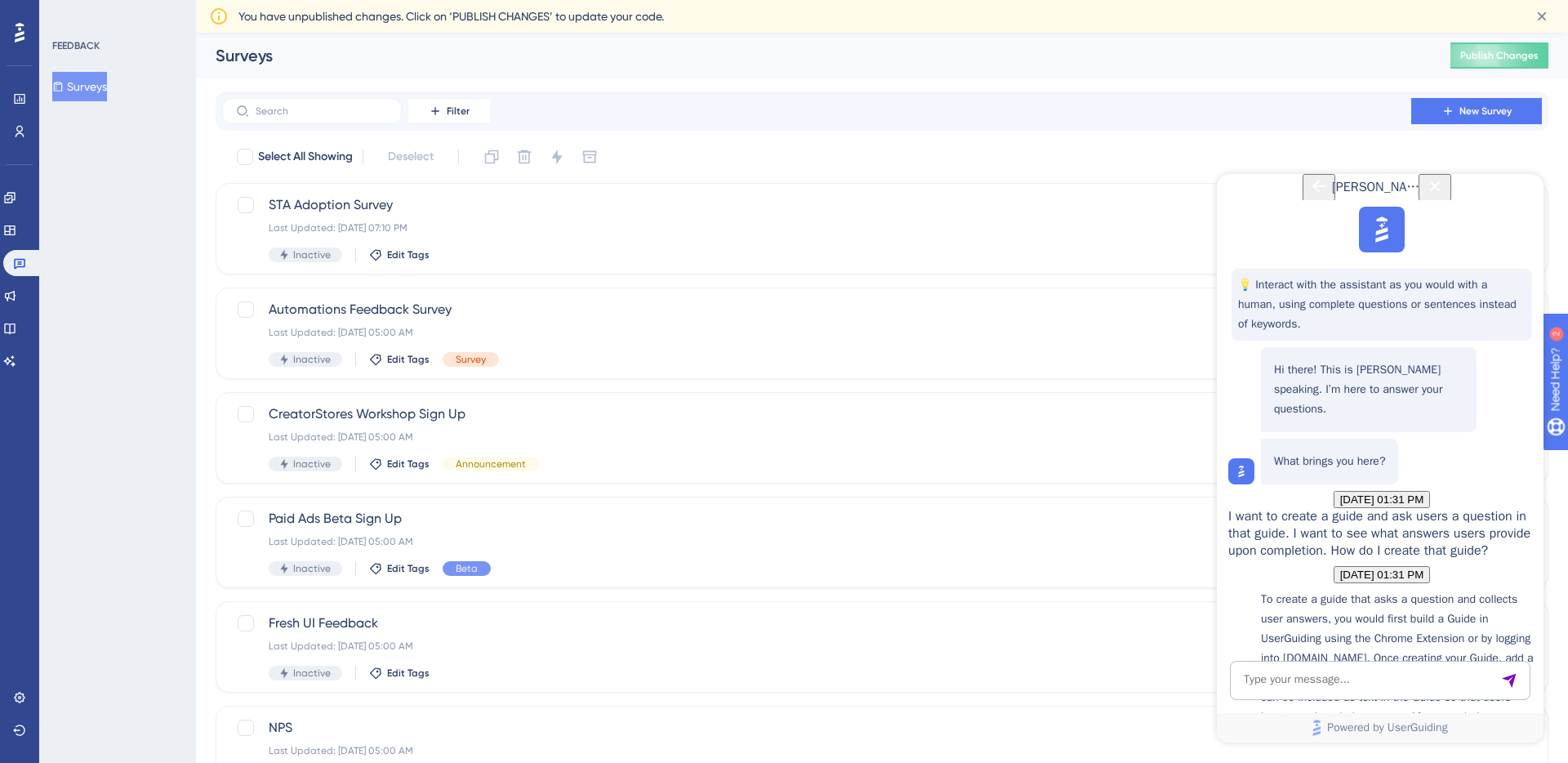 scroll, scrollTop: 1358, scrollLeft: 0, axis: vertical 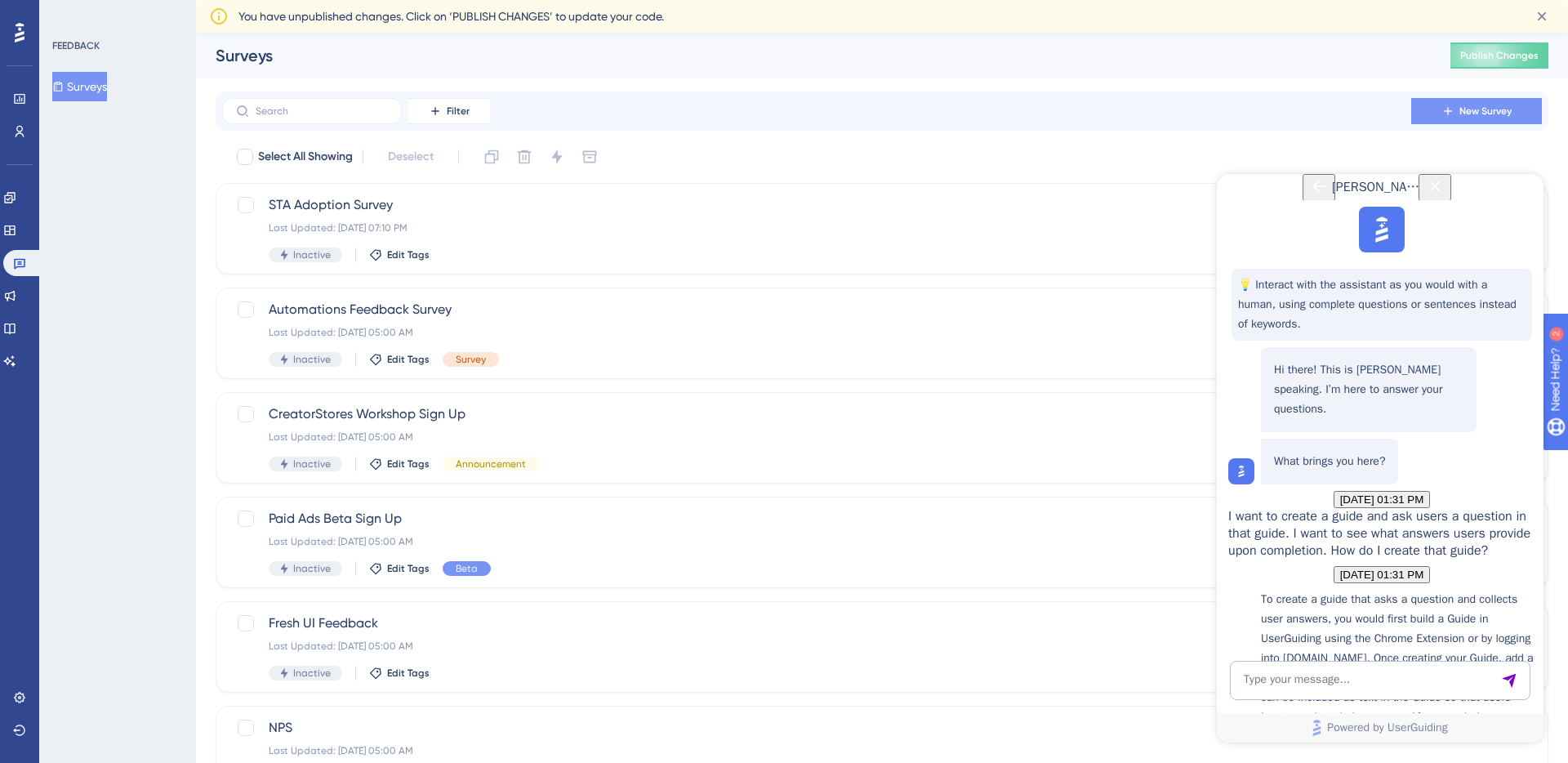 click on "New Survey" at bounding box center (1477, 111) 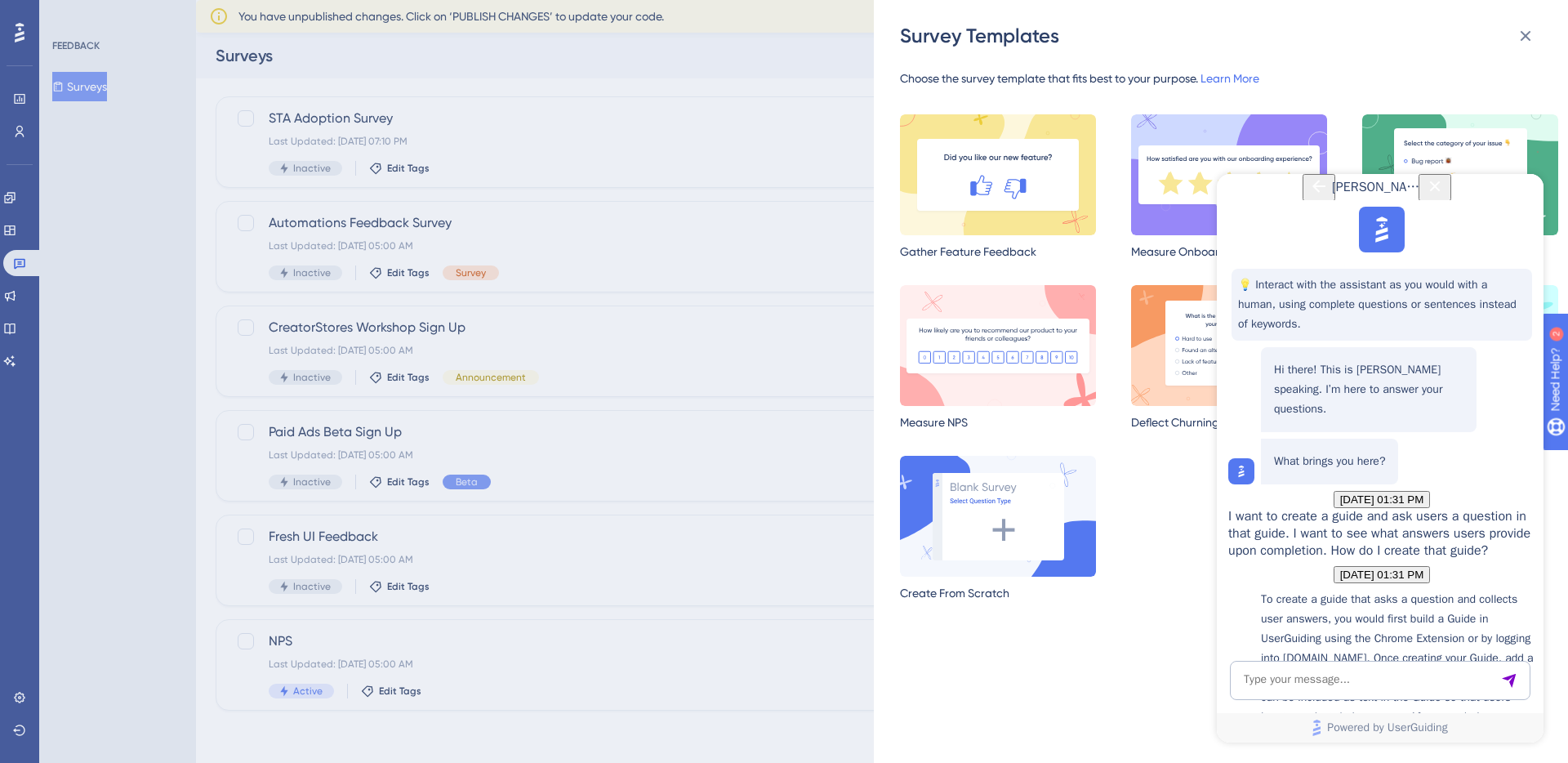 scroll, scrollTop: 0, scrollLeft: 0, axis: both 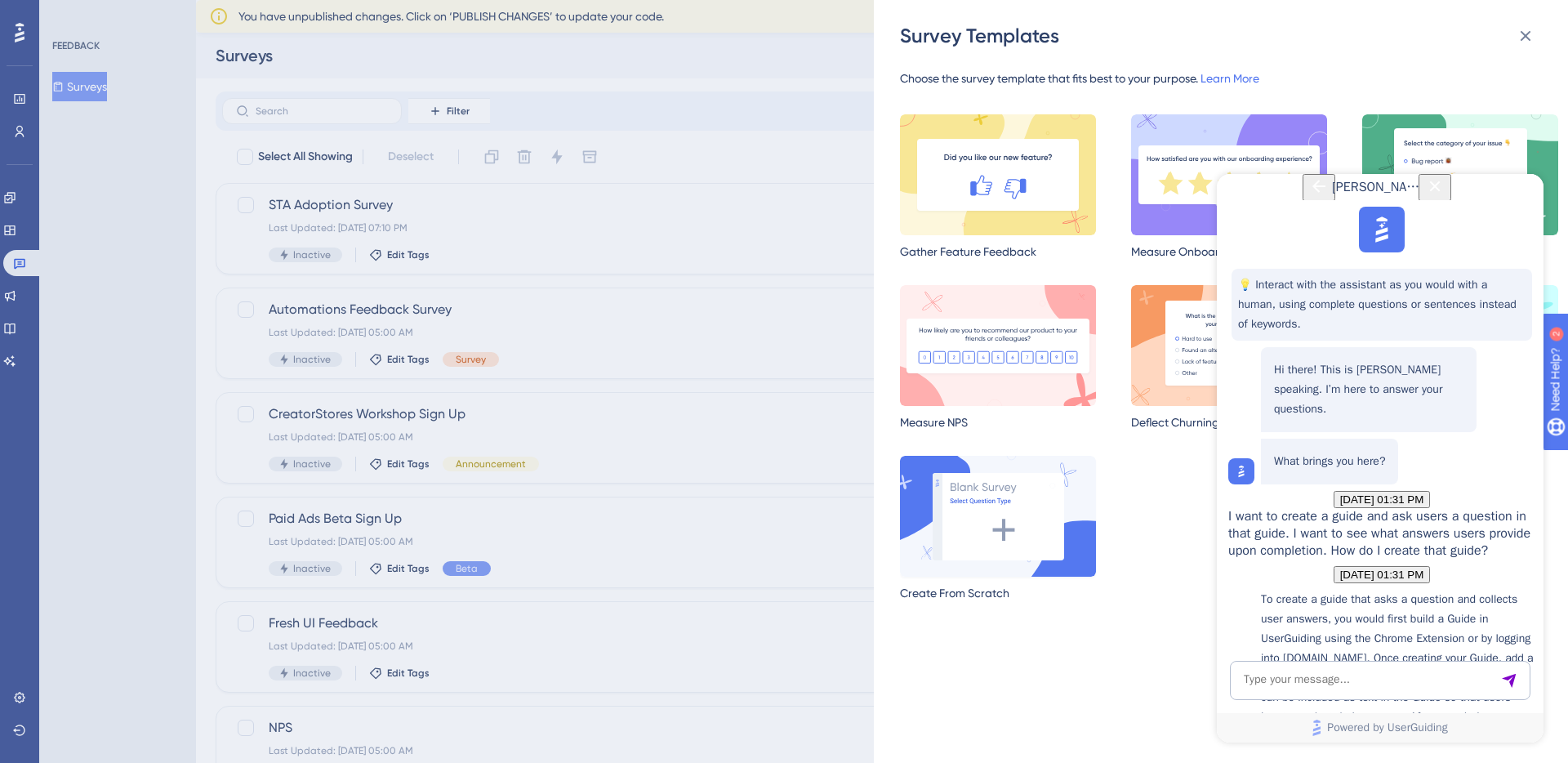 click at bounding box center [998, 516] 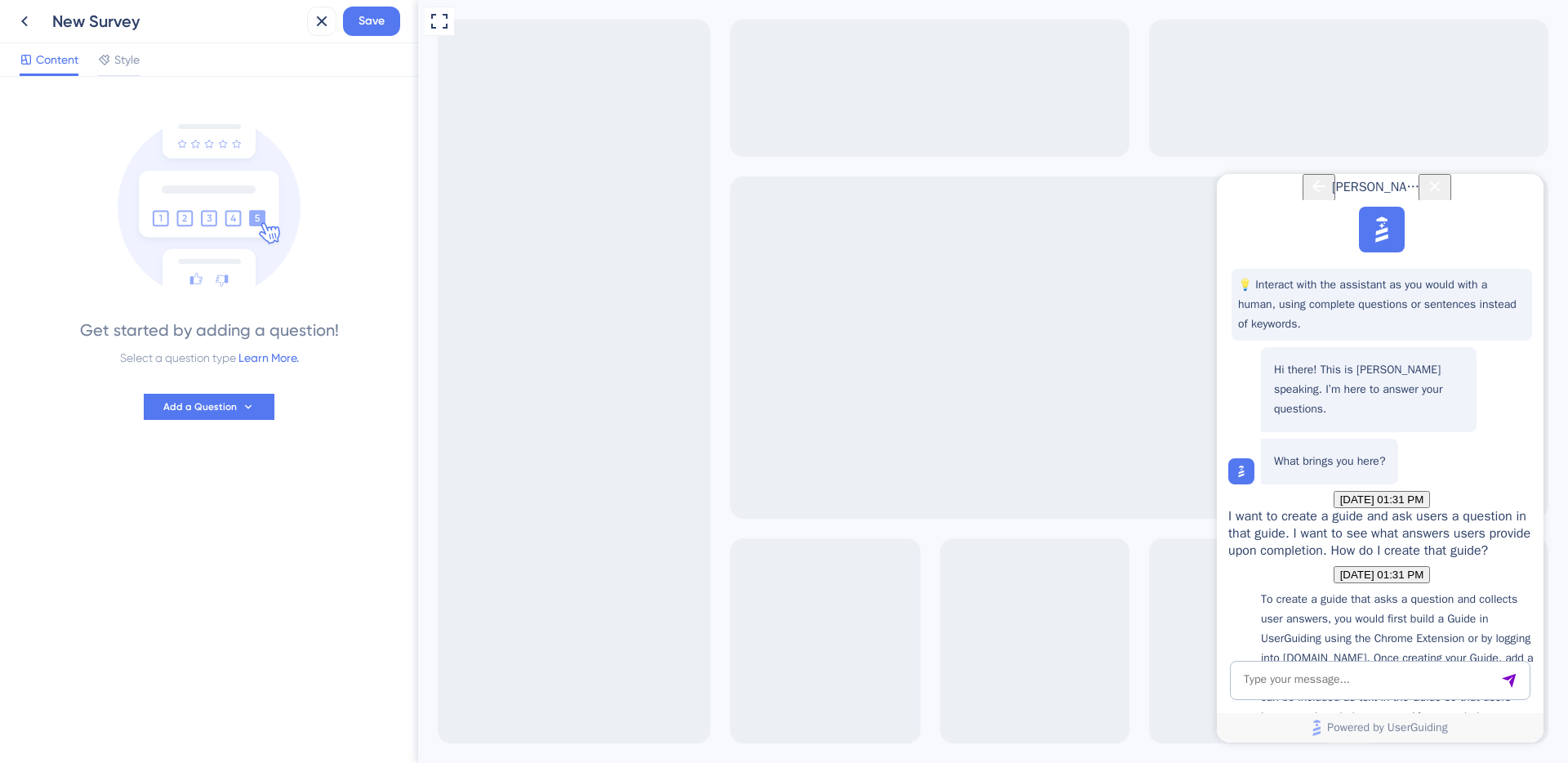 scroll, scrollTop: 0, scrollLeft: 0, axis: both 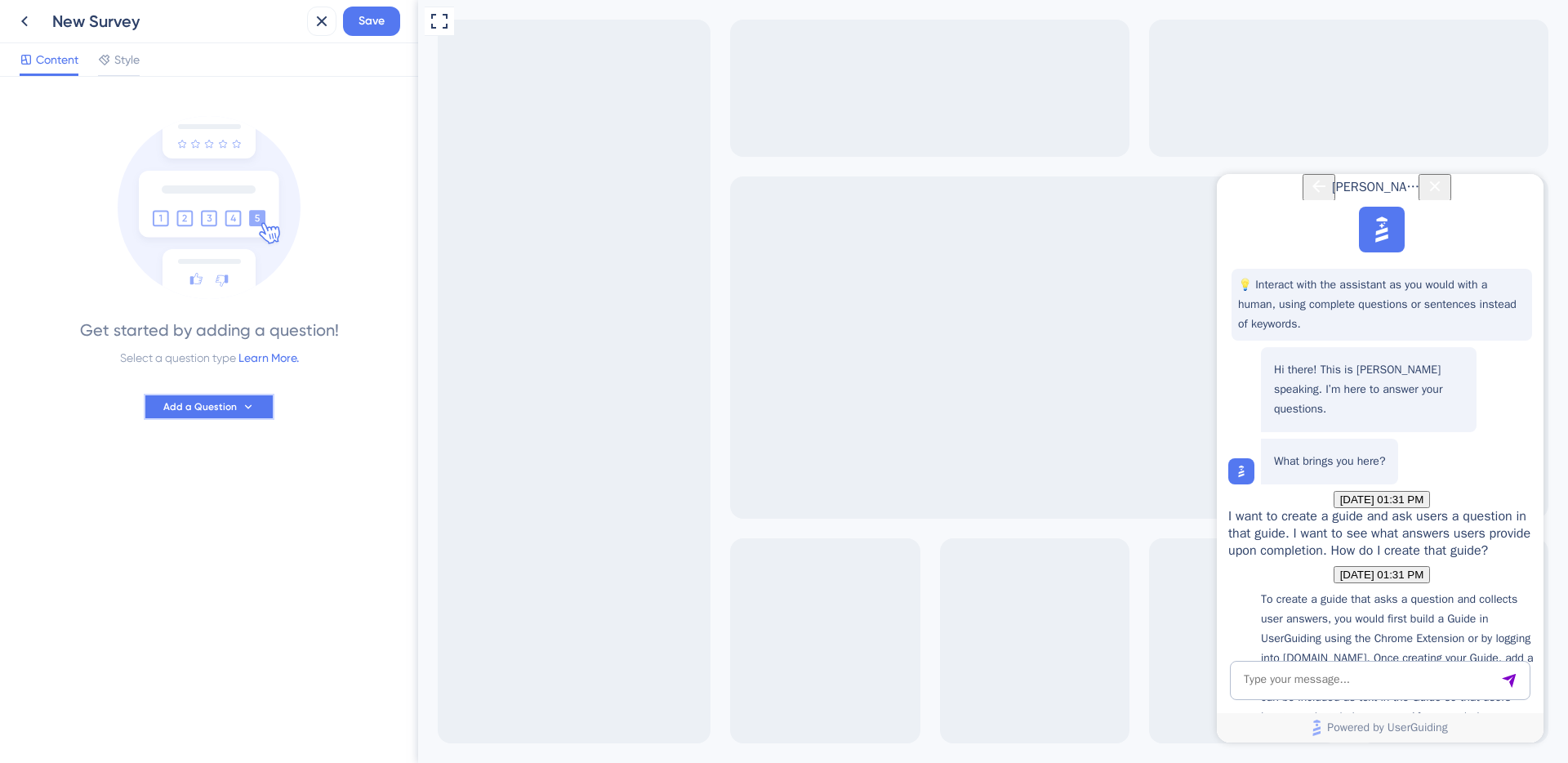click on "Add a Question" at bounding box center [200, 407] 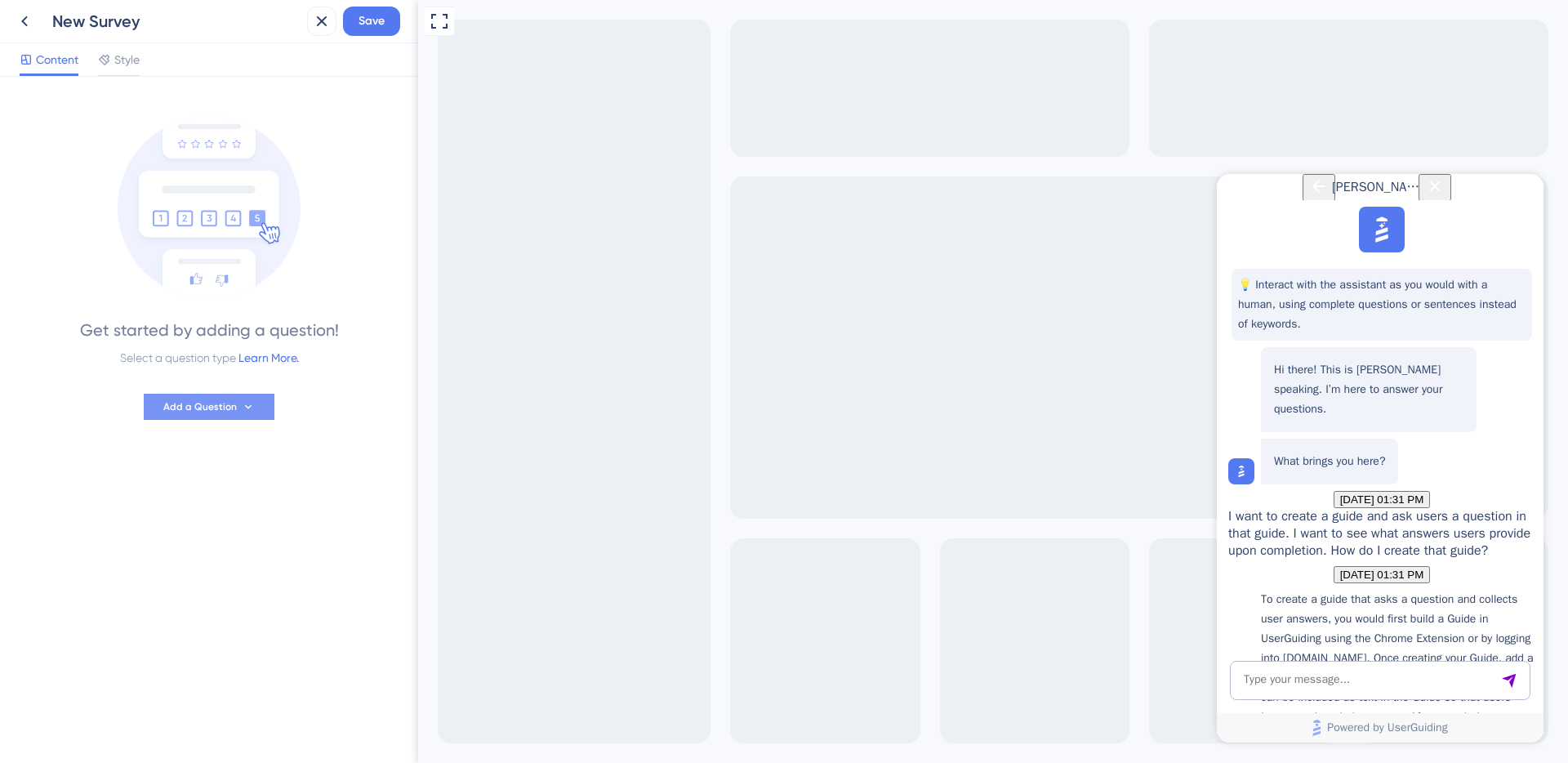 scroll, scrollTop: 11, scrollLeft: 0, axis: vertical 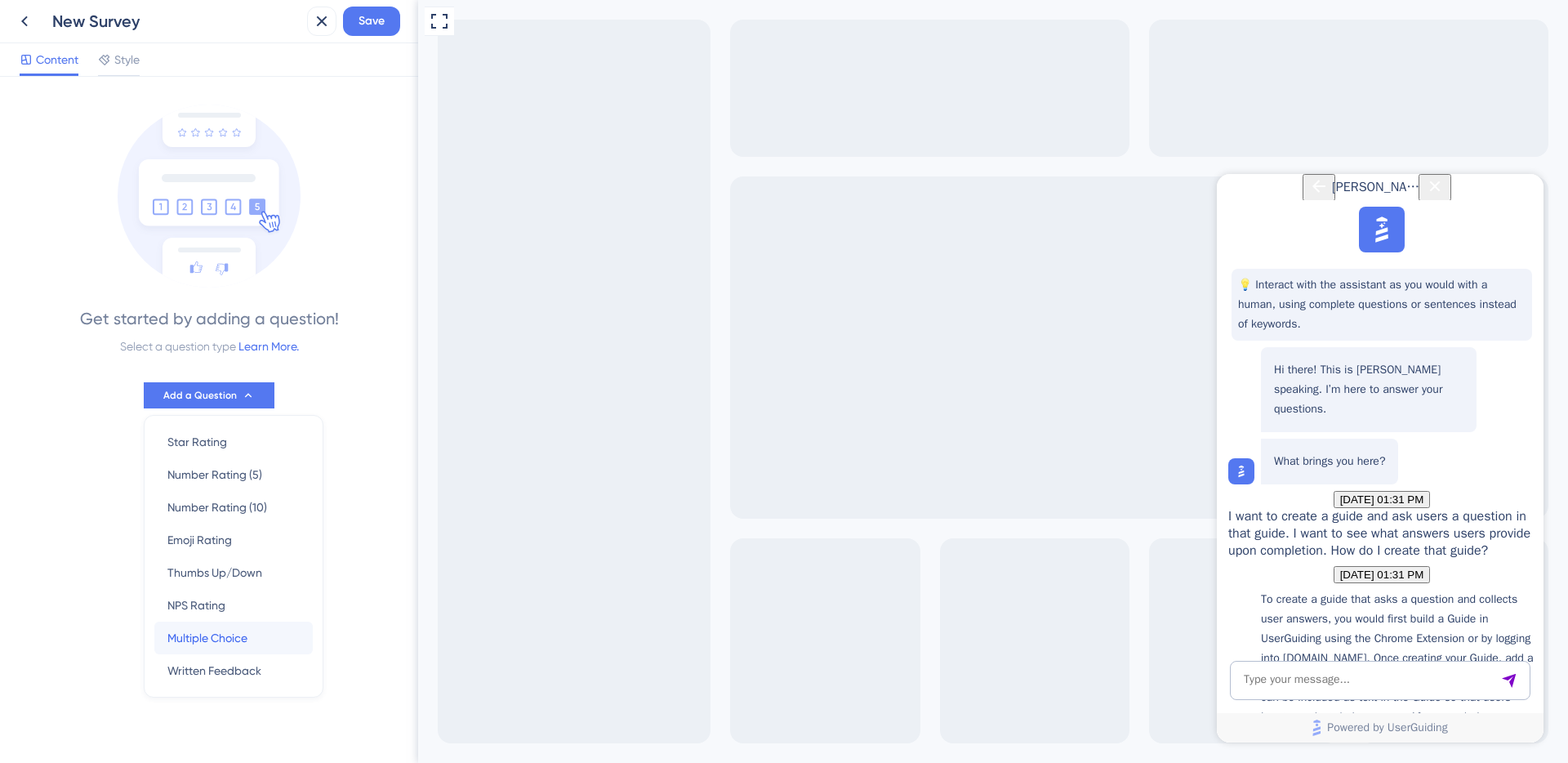 click on "Multiple Choice" at bounding box center (207, 638) 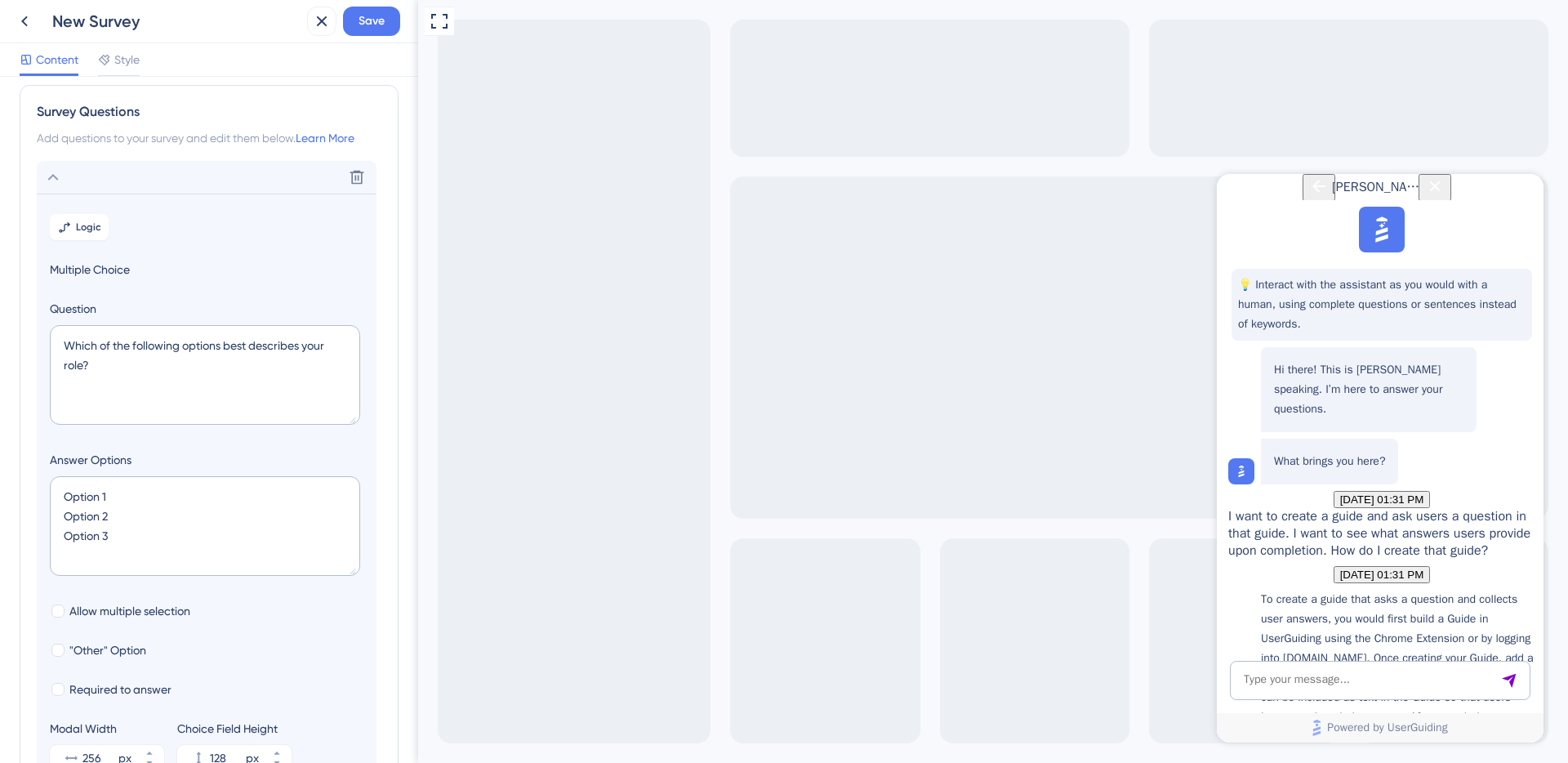 scroll, scrollTop: 0, scrollLeft: 0, axis: both 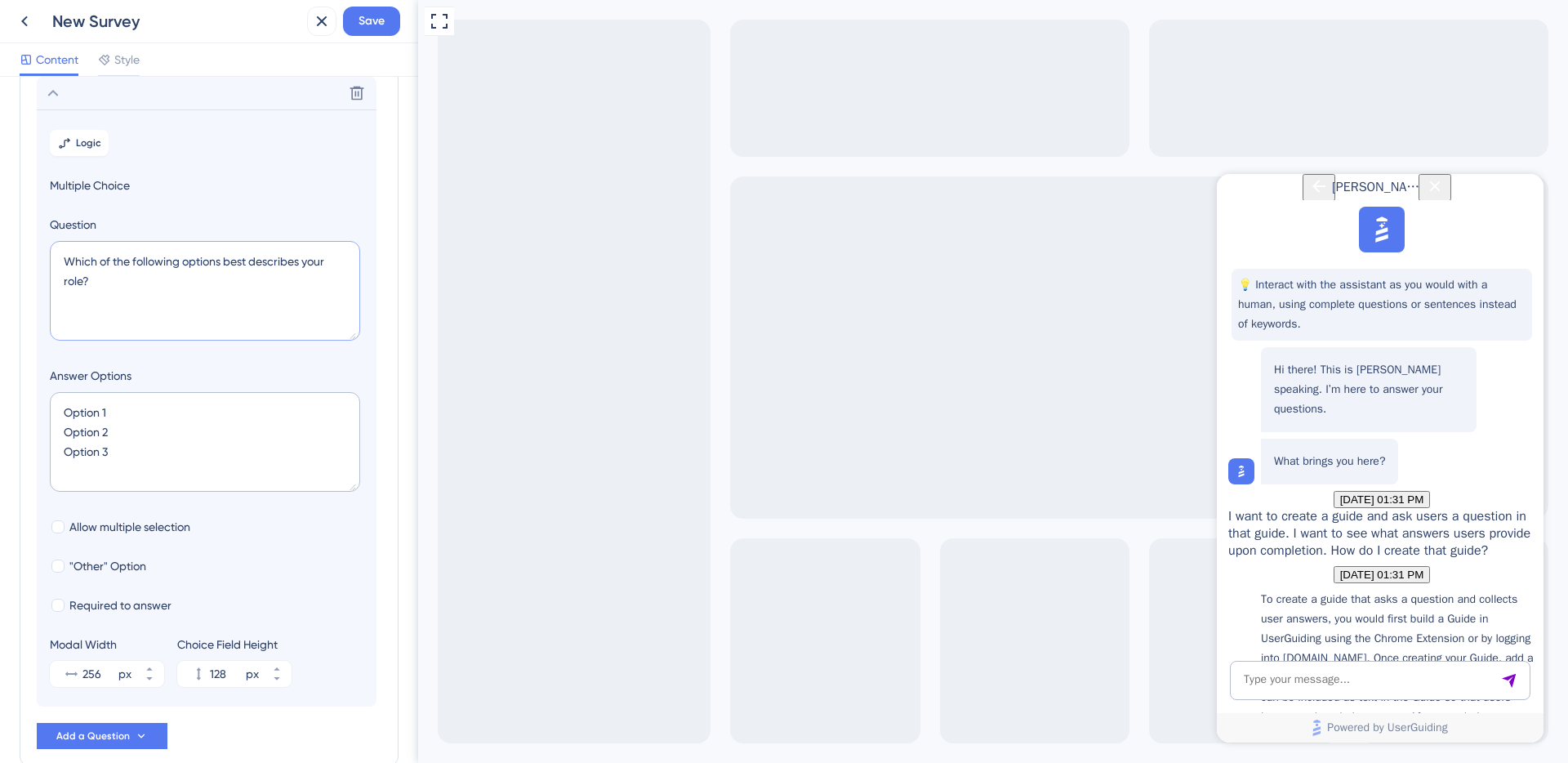 click on "Which of the following options best describes your role?" at bounding box center (205, 291) 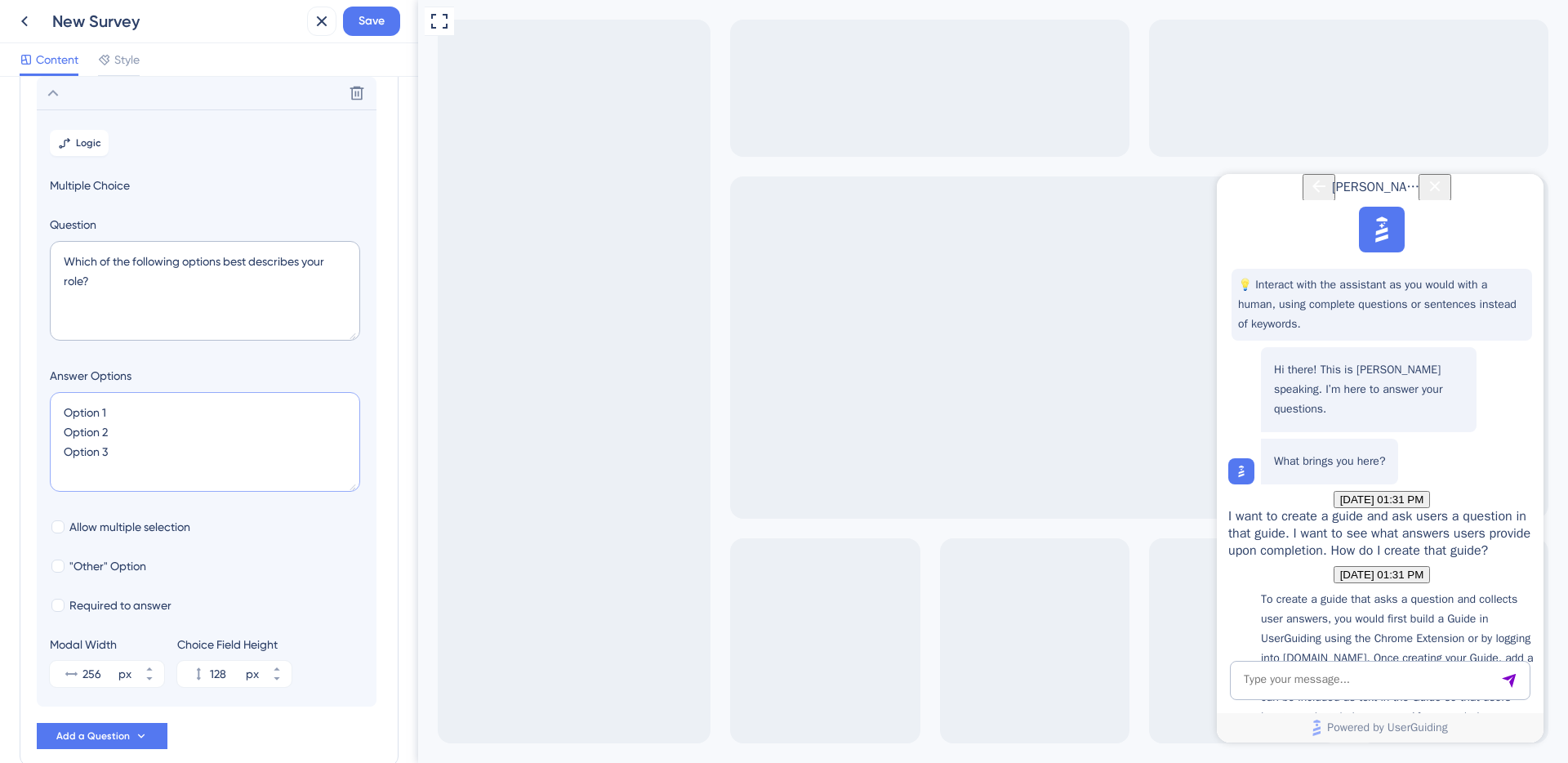 click on "Option 1
Option 2
Option 3" at bounding box center (205, 442) 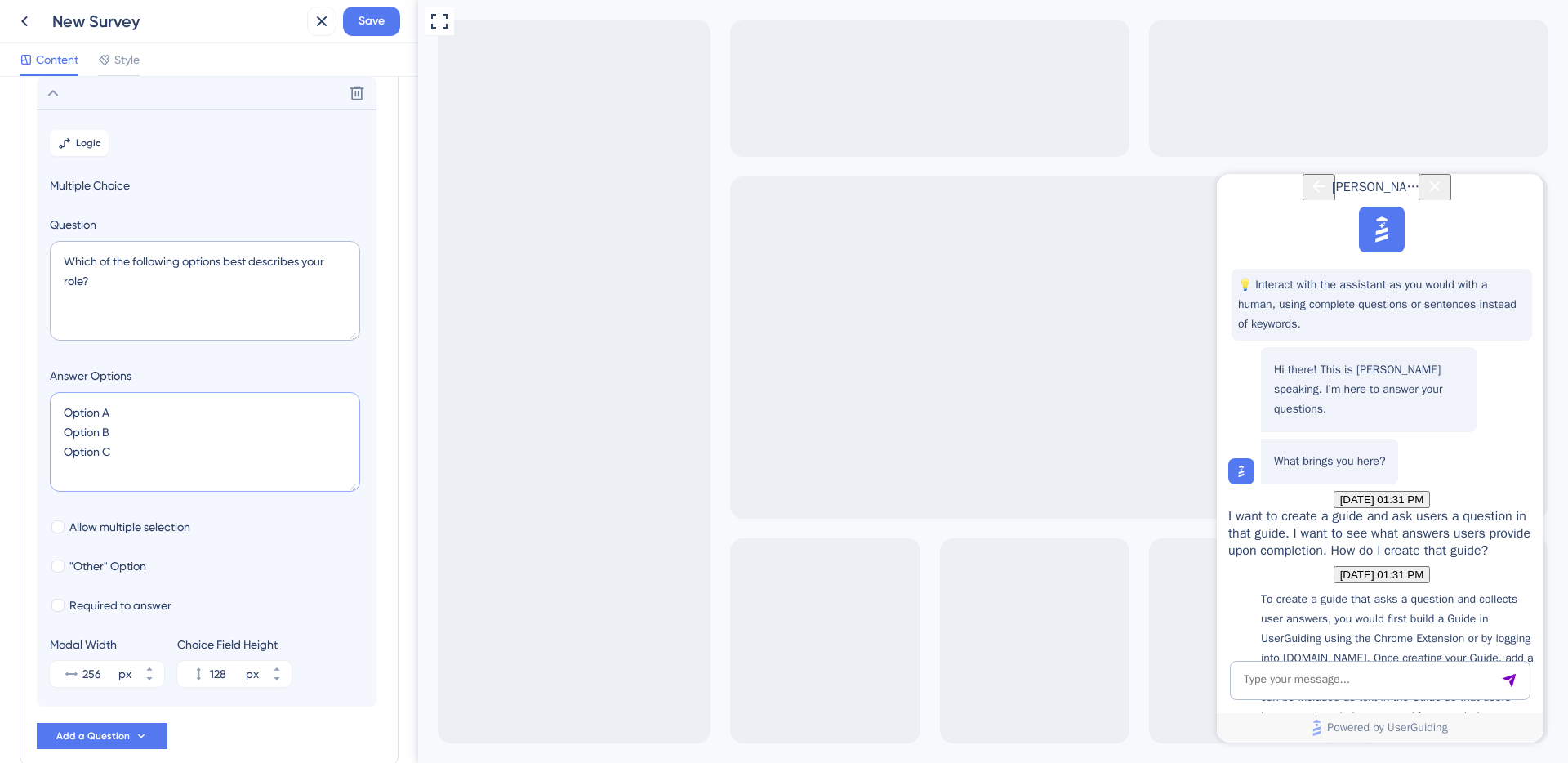 type on "Option A
Option B
Option C" 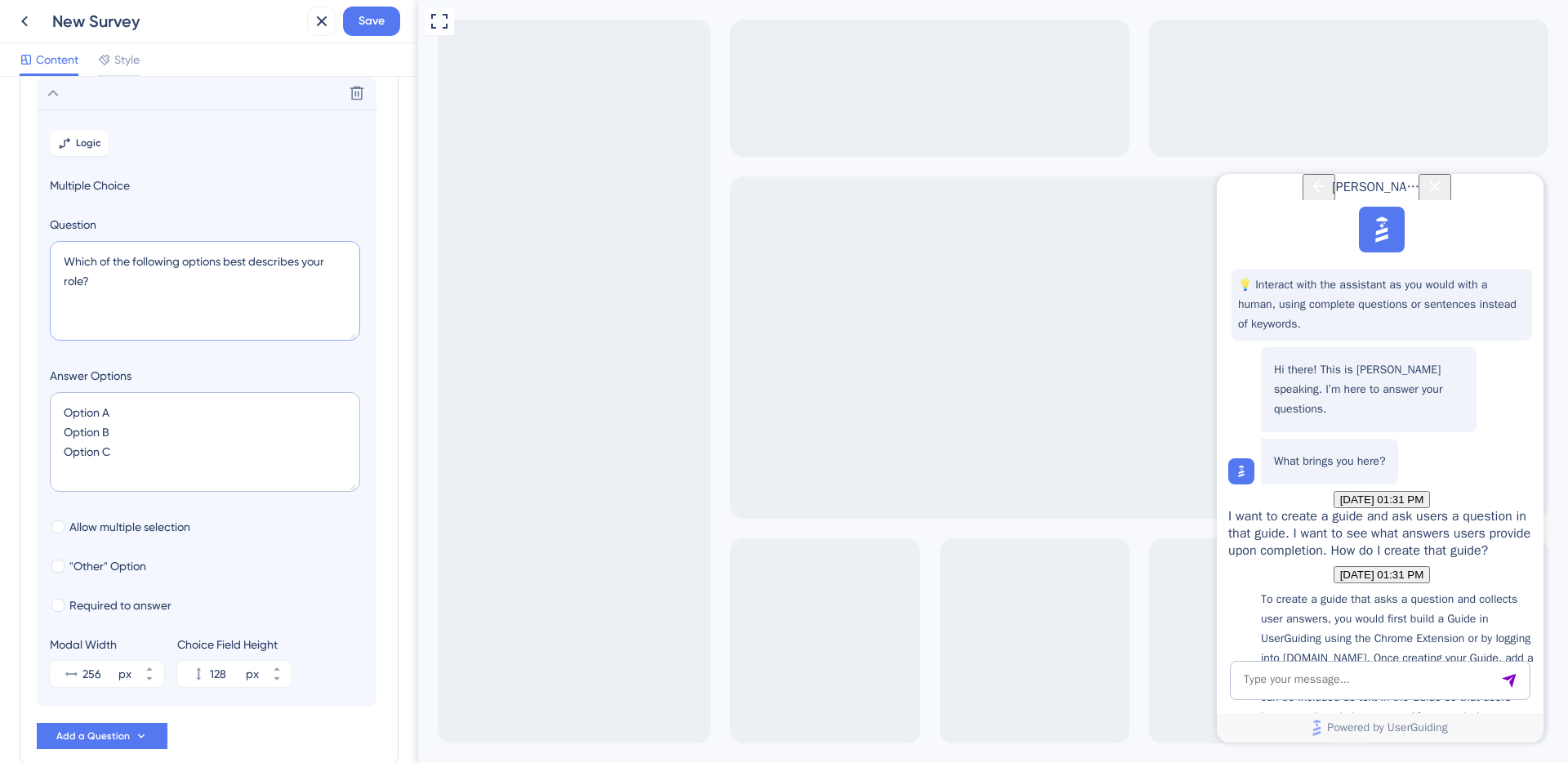 click on "Which of the following options best describes your role?" at bounding box center [205, 291] 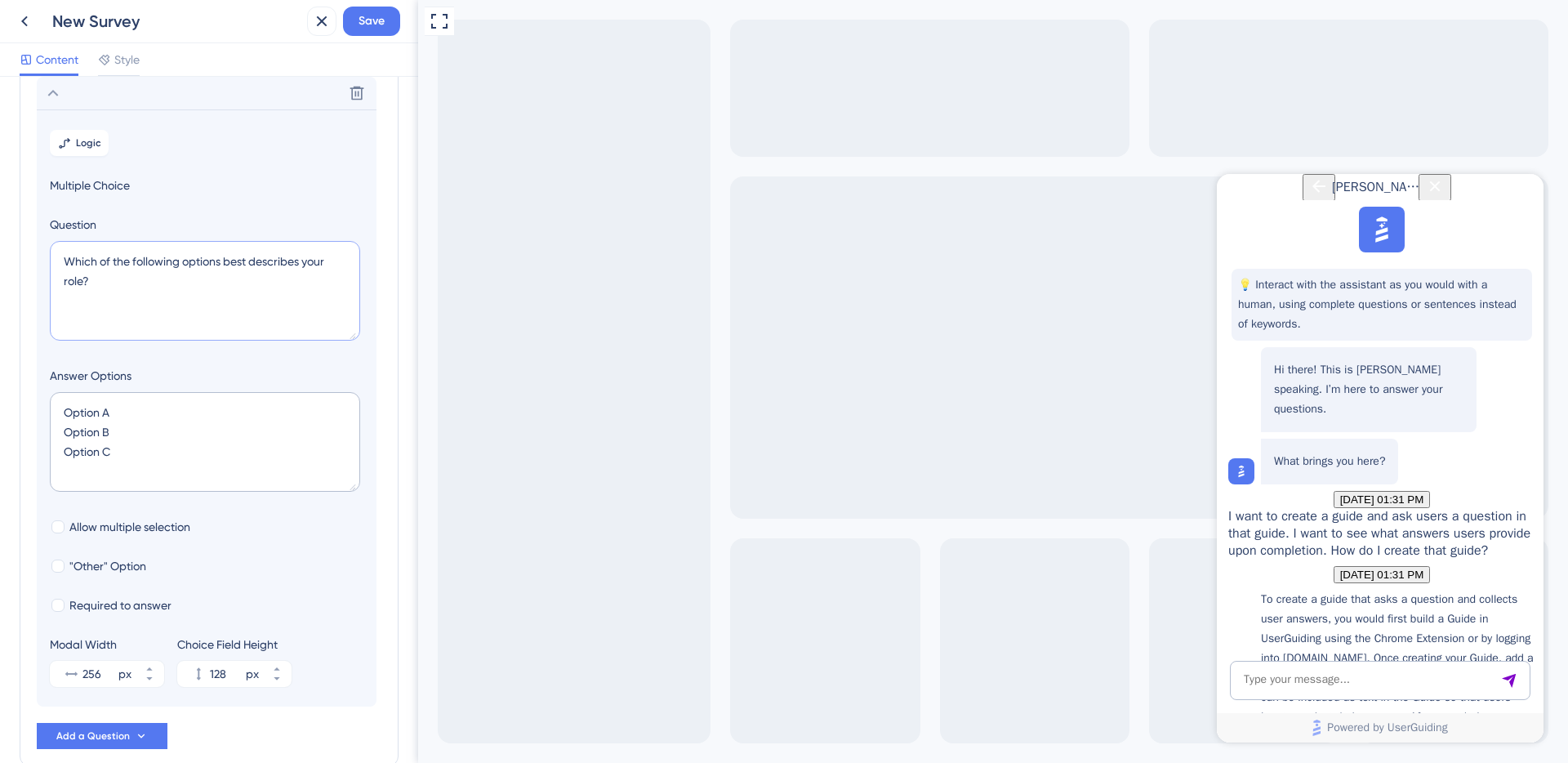 paste on "design works best for you" 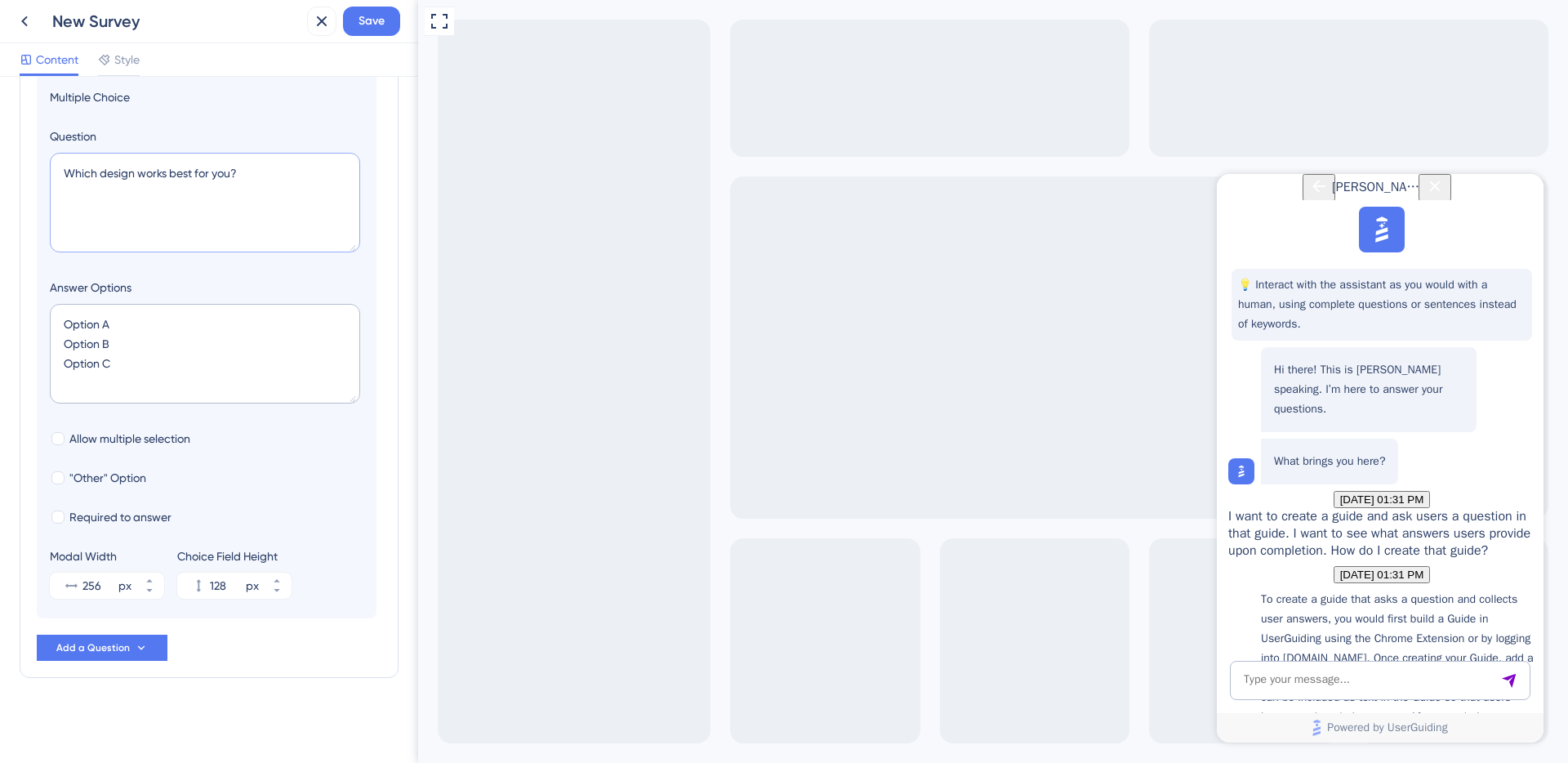 scroll, scrollTop: 136, scrollLeft: 0, axis: vertical 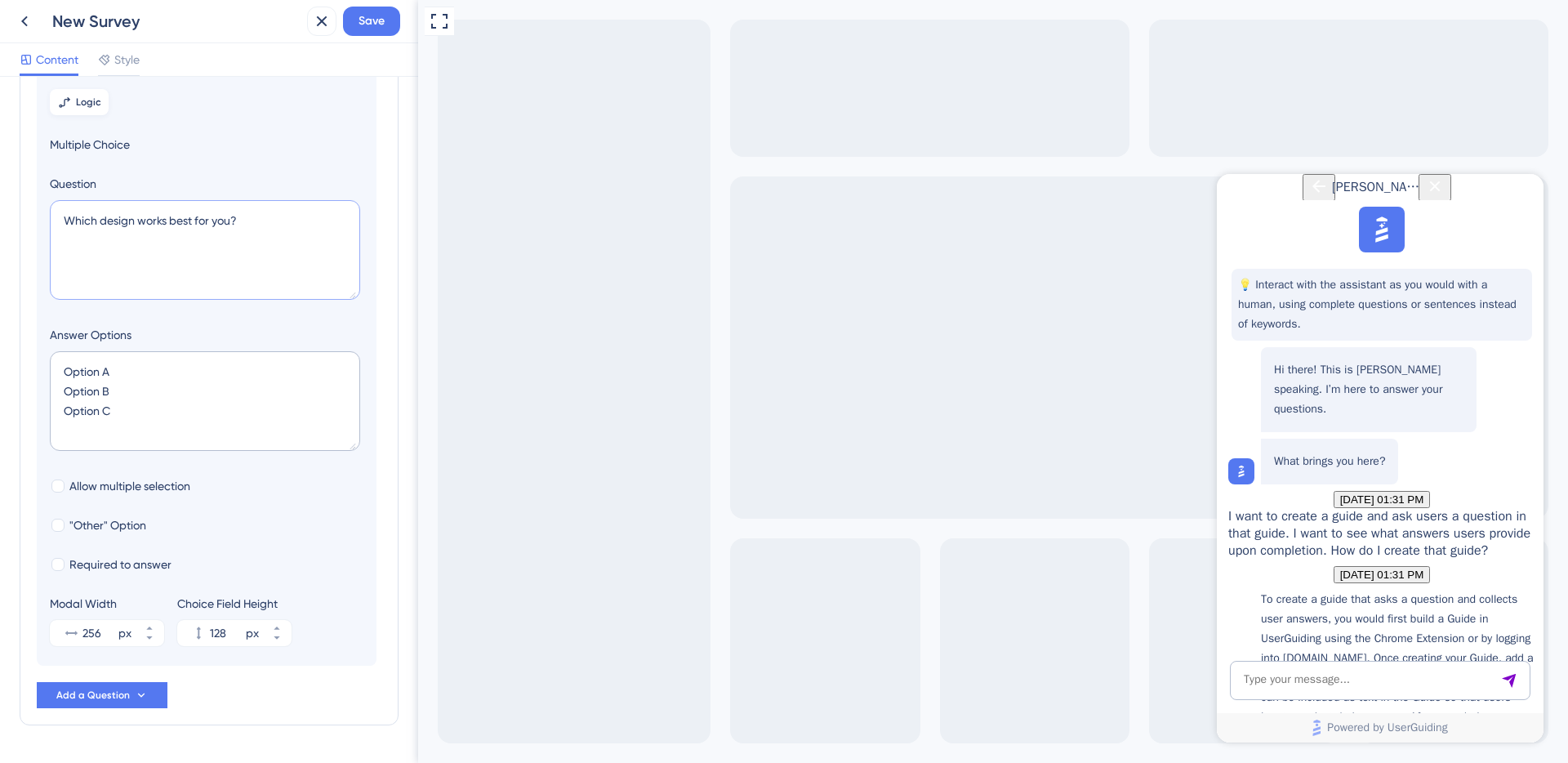 type on "Which design works best for you?" 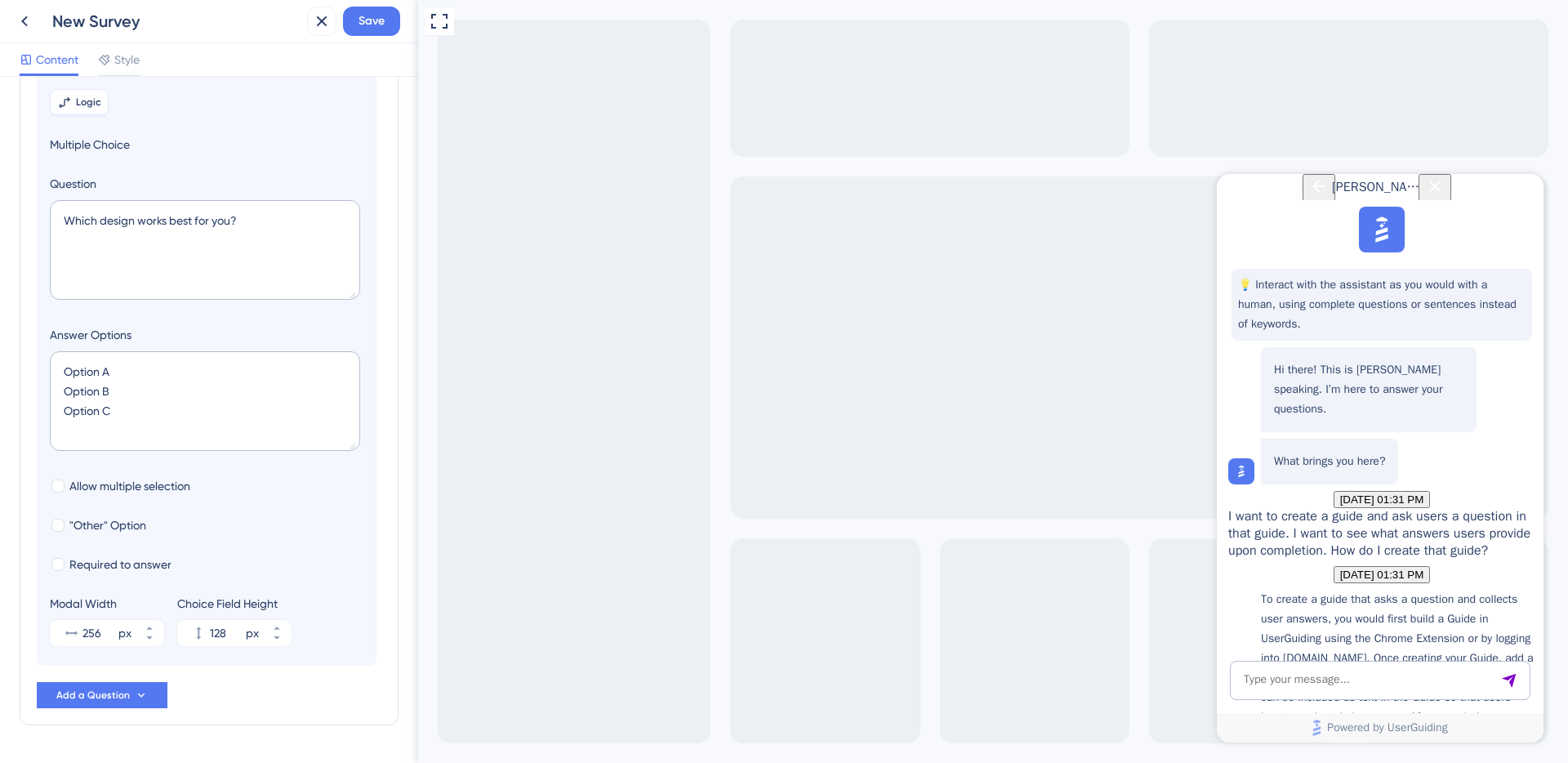 click on "Logic" at bounding box center (79, 102) 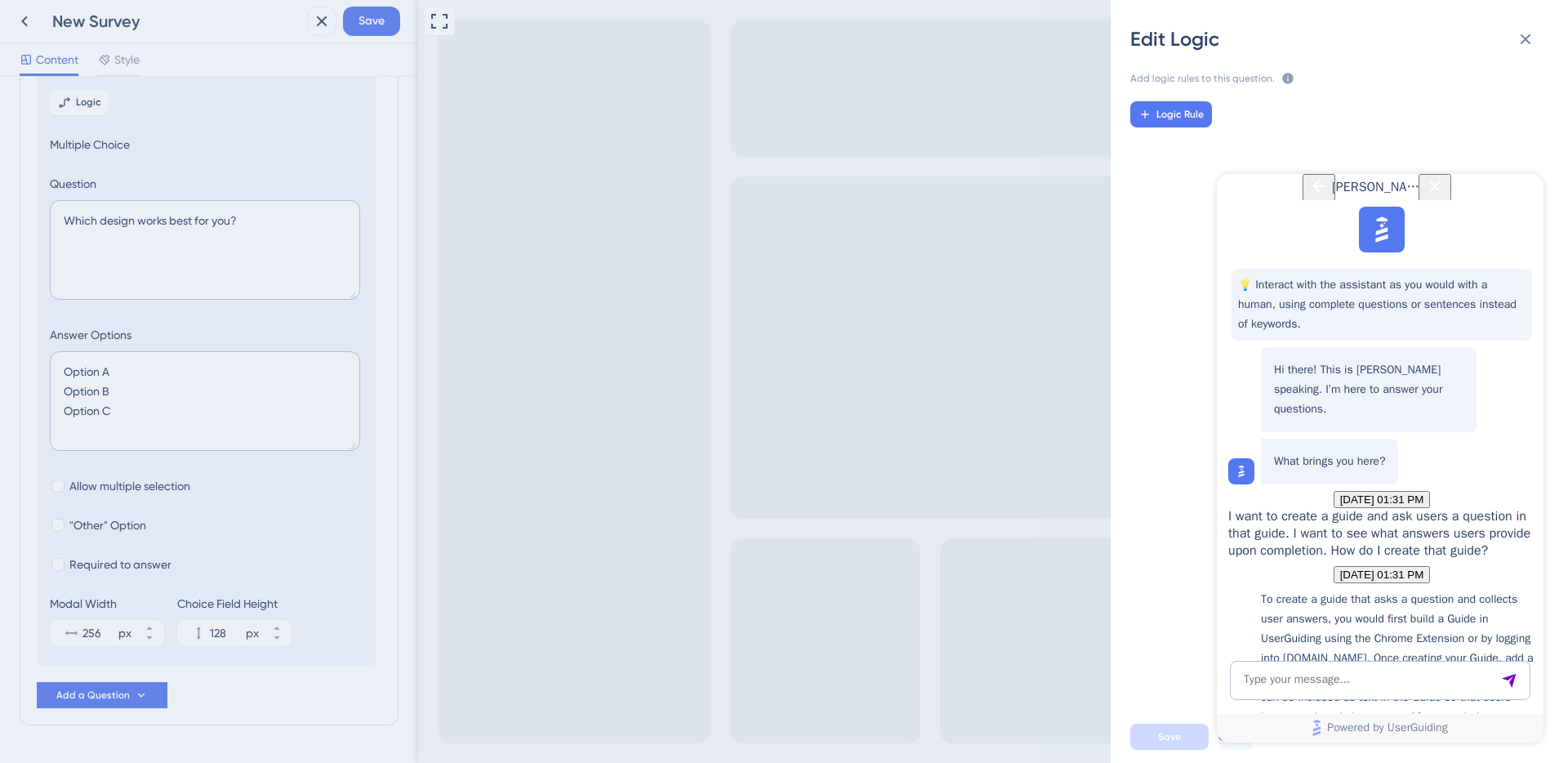 click on "Edit Logic Add logic rules to this question. The rules will apply after this question is answered The priority will be based on the order you set here  If no rule is set or no rule applies, the next question will be shown Learn More Logic Rule Save Cancel" at bounding box center (784, 382) 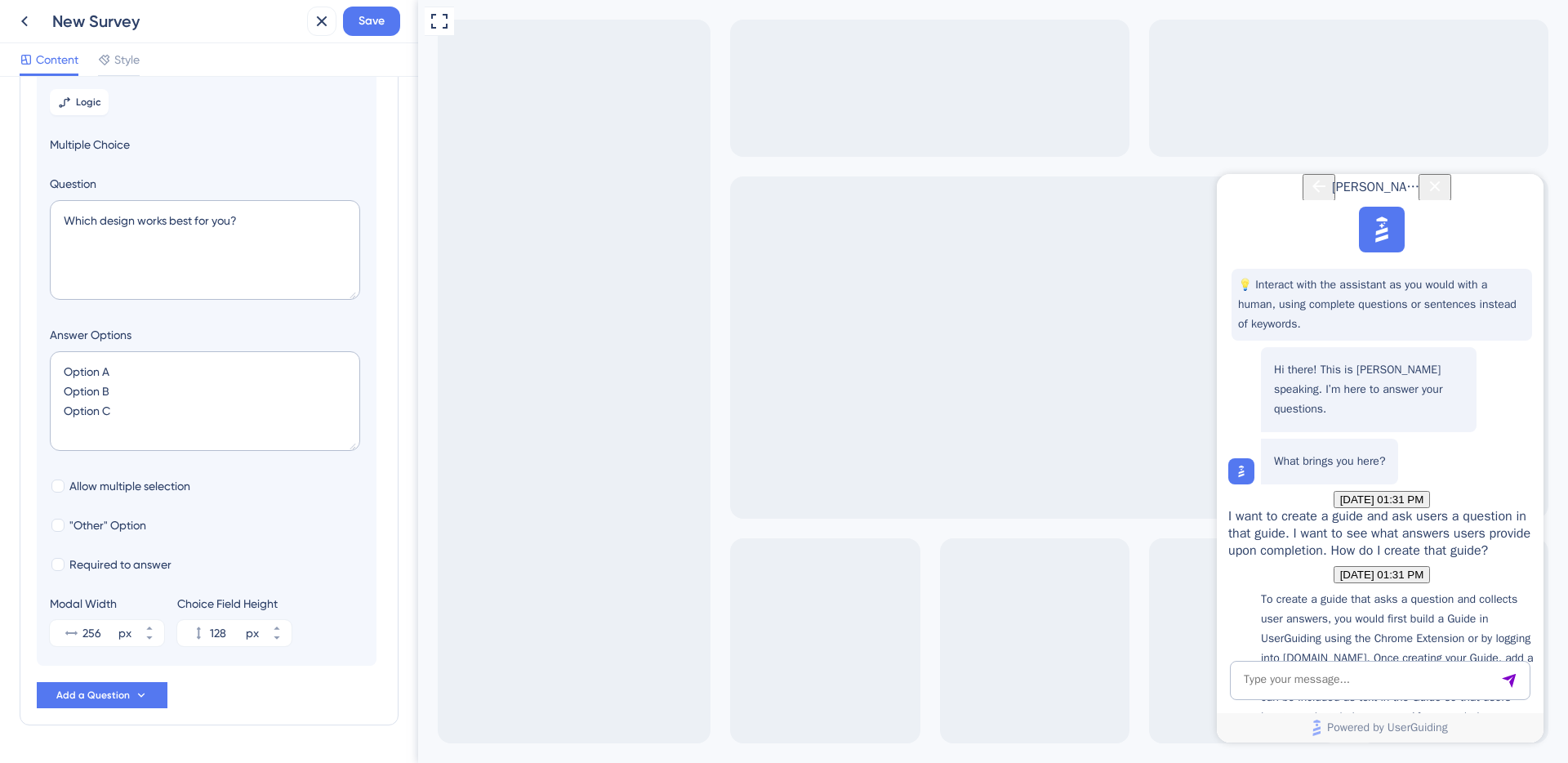 scroll, scrollTop: 185, scrollLeft: 0, axis: vertical 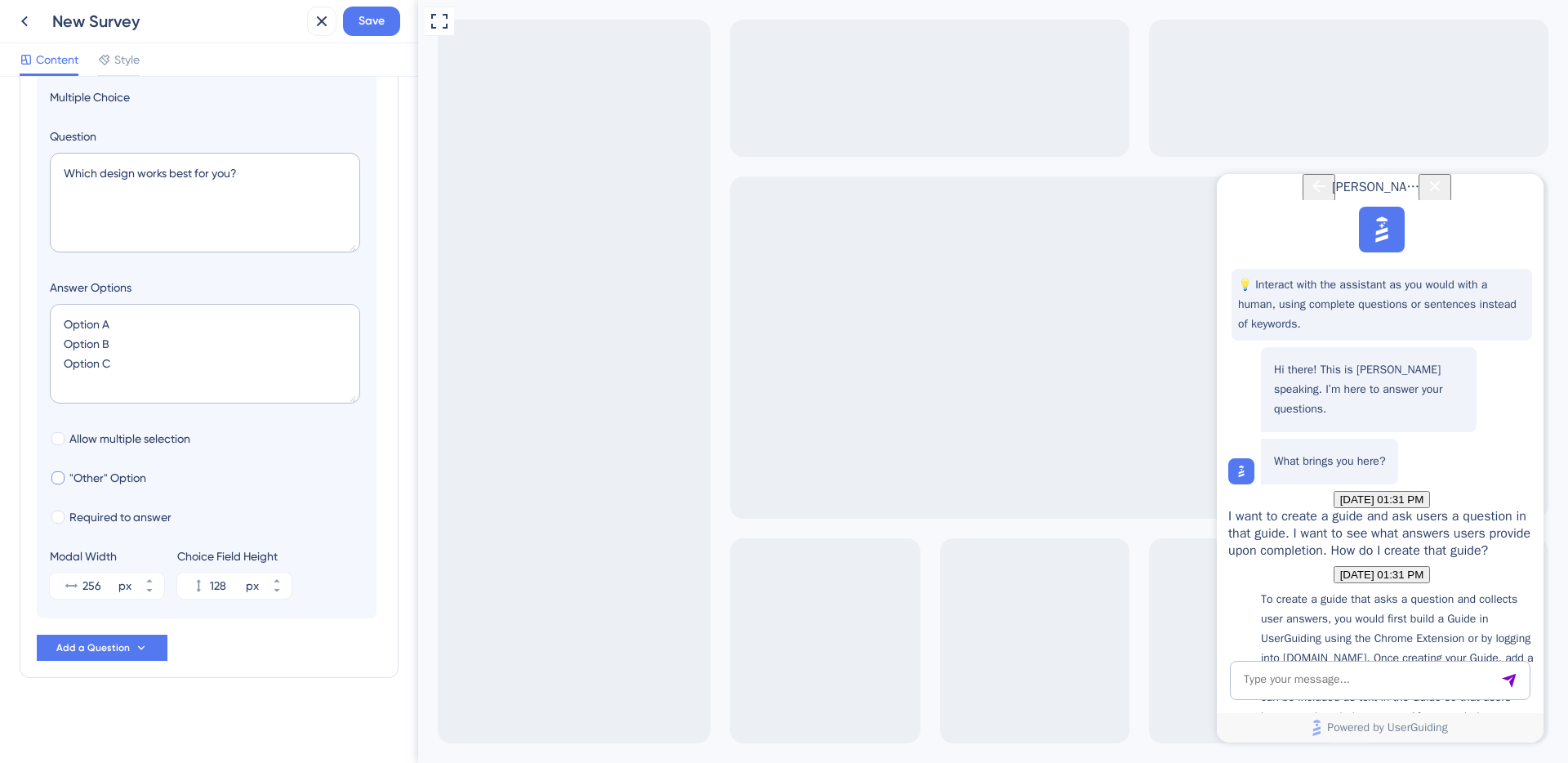 click on ""Other" Option" at bounding box center [108, 478] 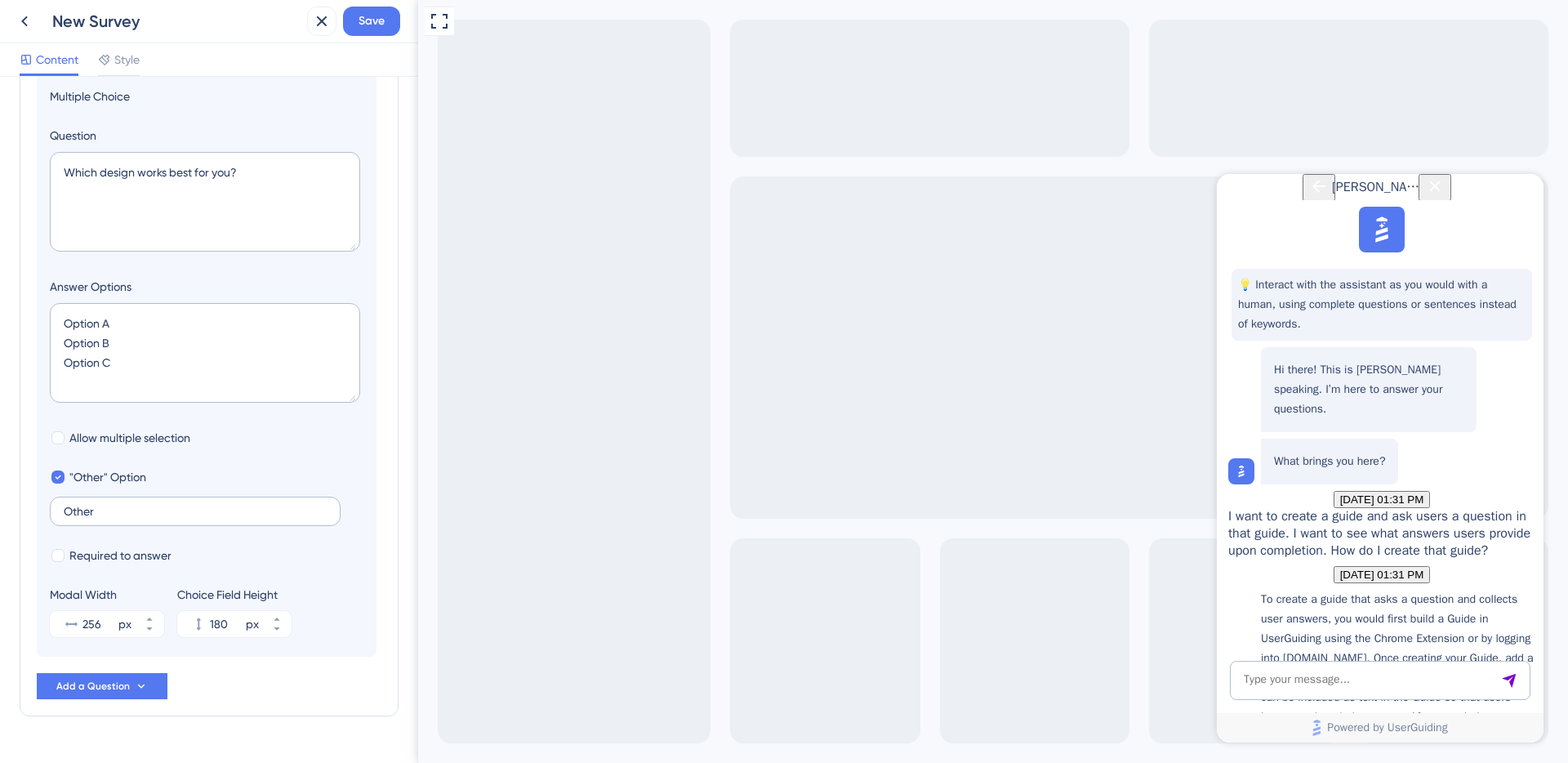 click on "Other" at bounding box center [195, 511] 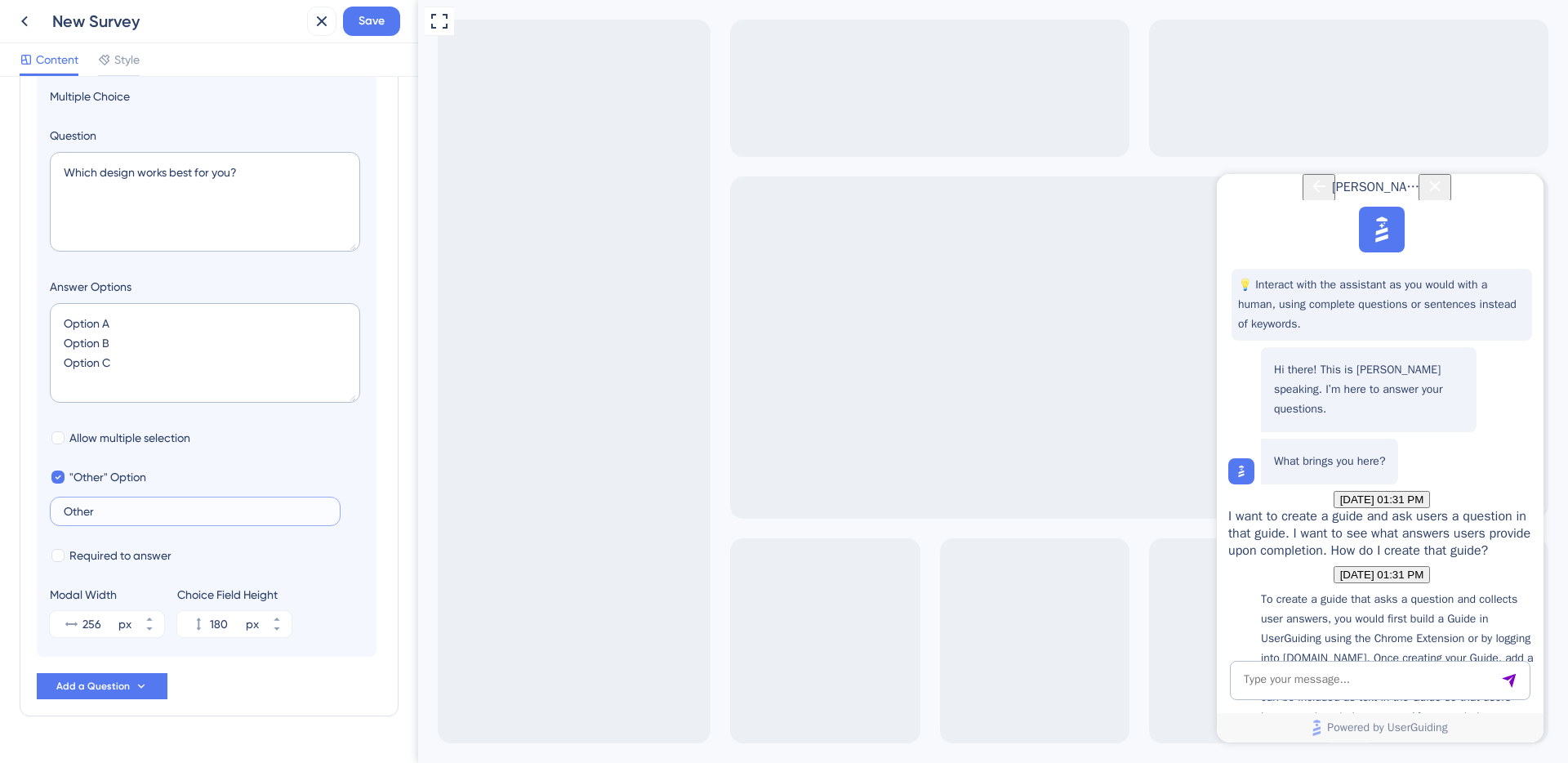 click on "Other" at bounding box center (195, 511) 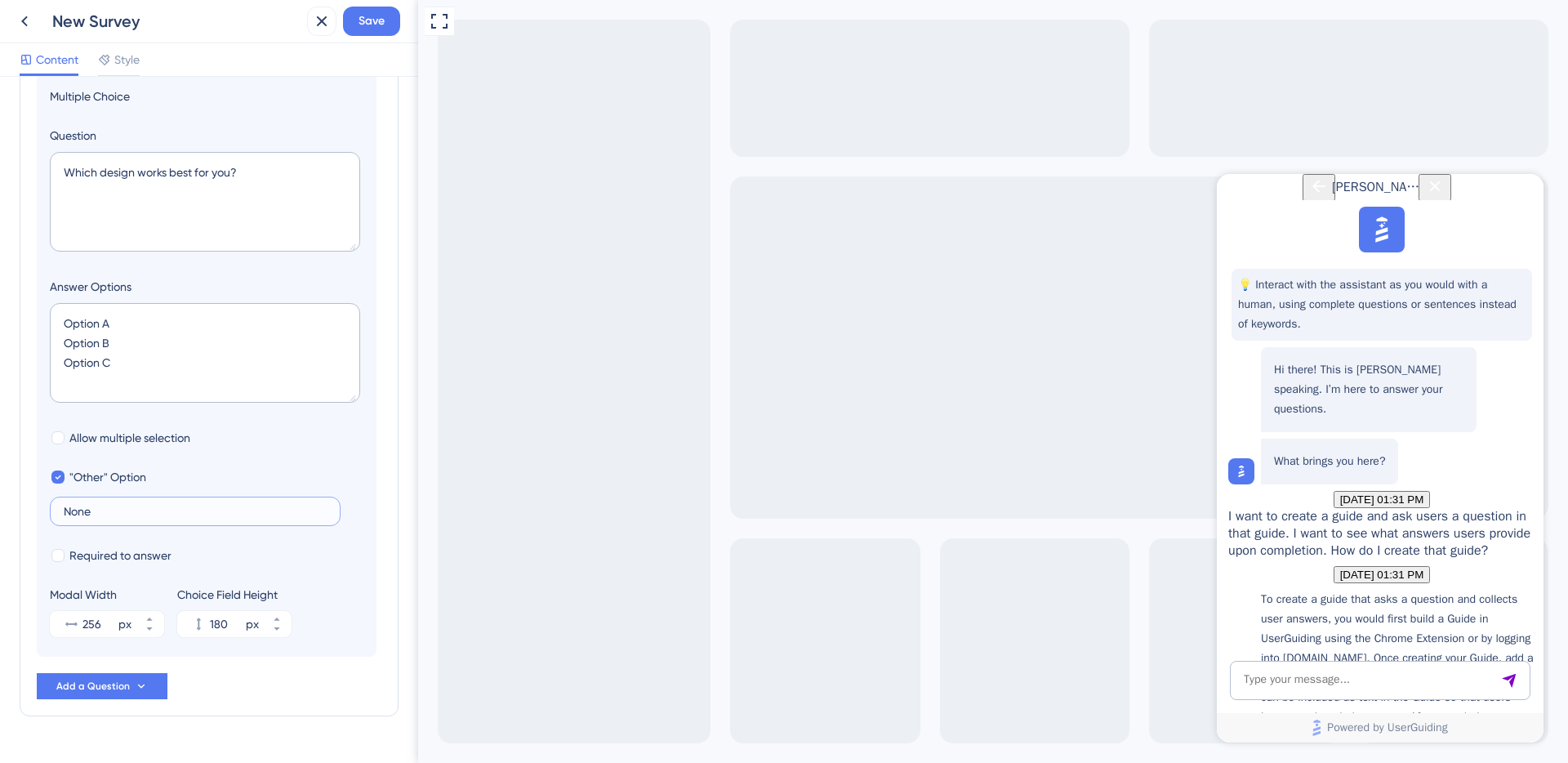 type on "None" 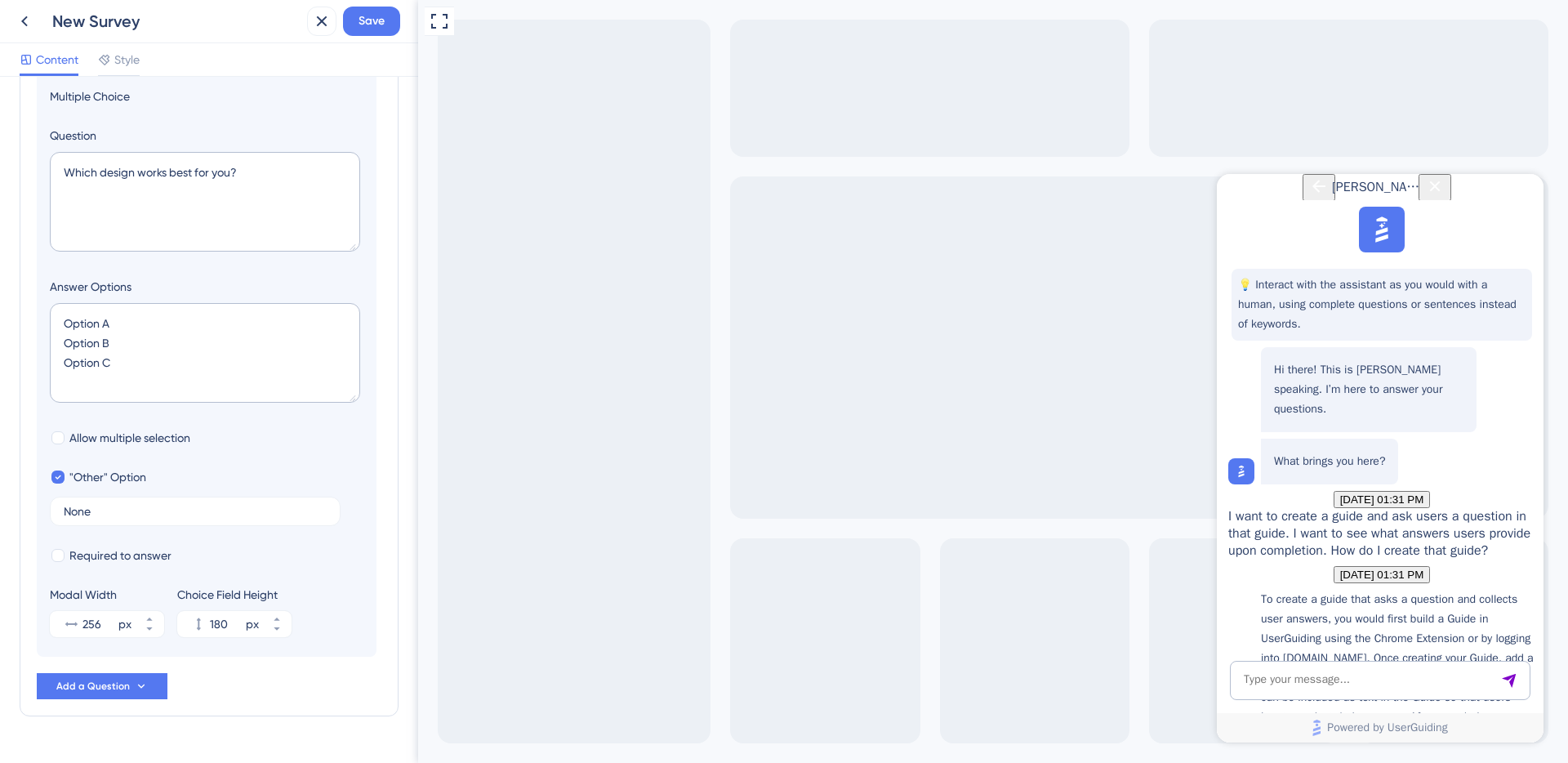 click on "Allow multiple selection" at bounding box center (207, 438) 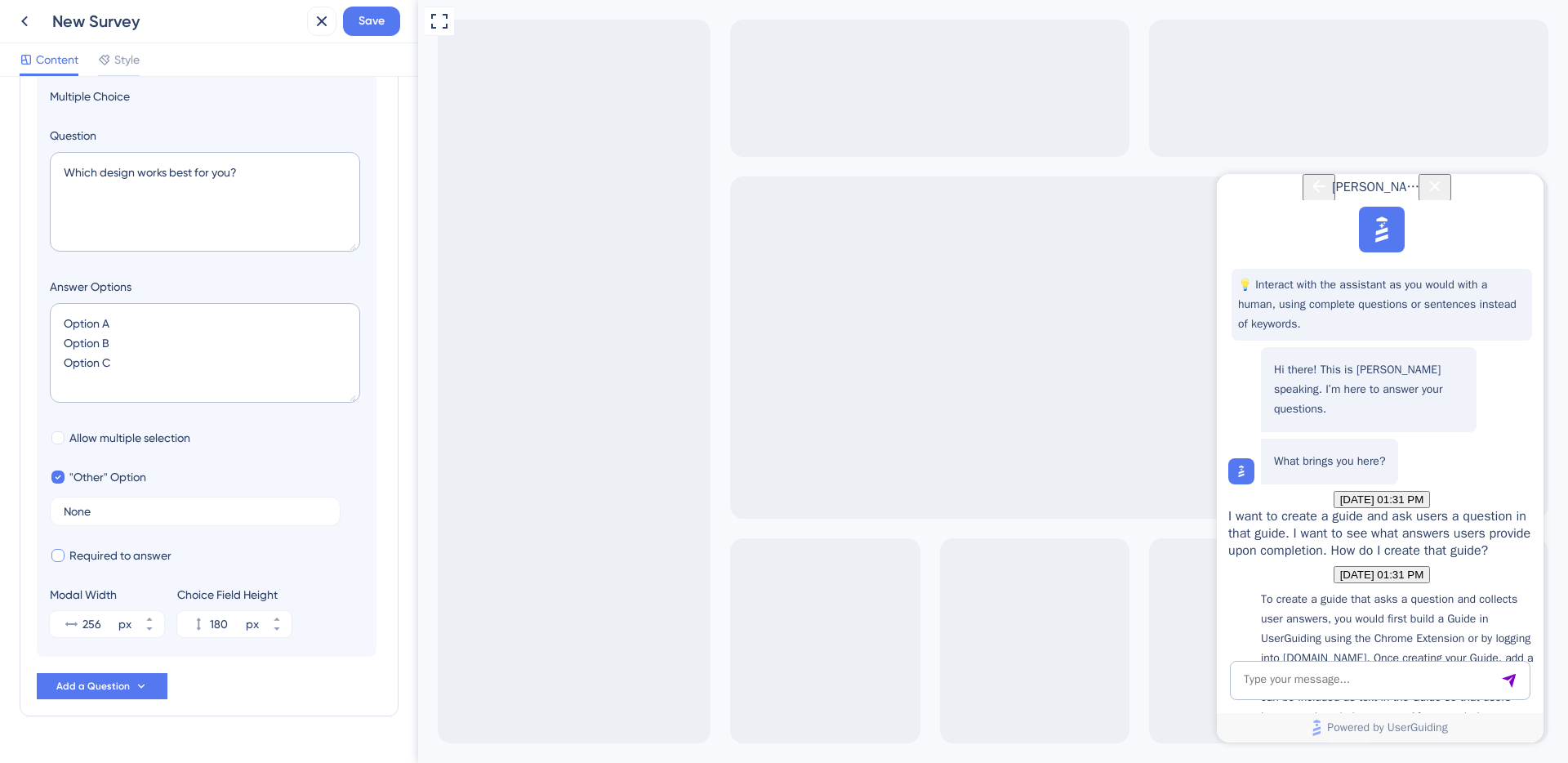 scroll, scrollTop: 0, scrollLeft: 0, axis: both 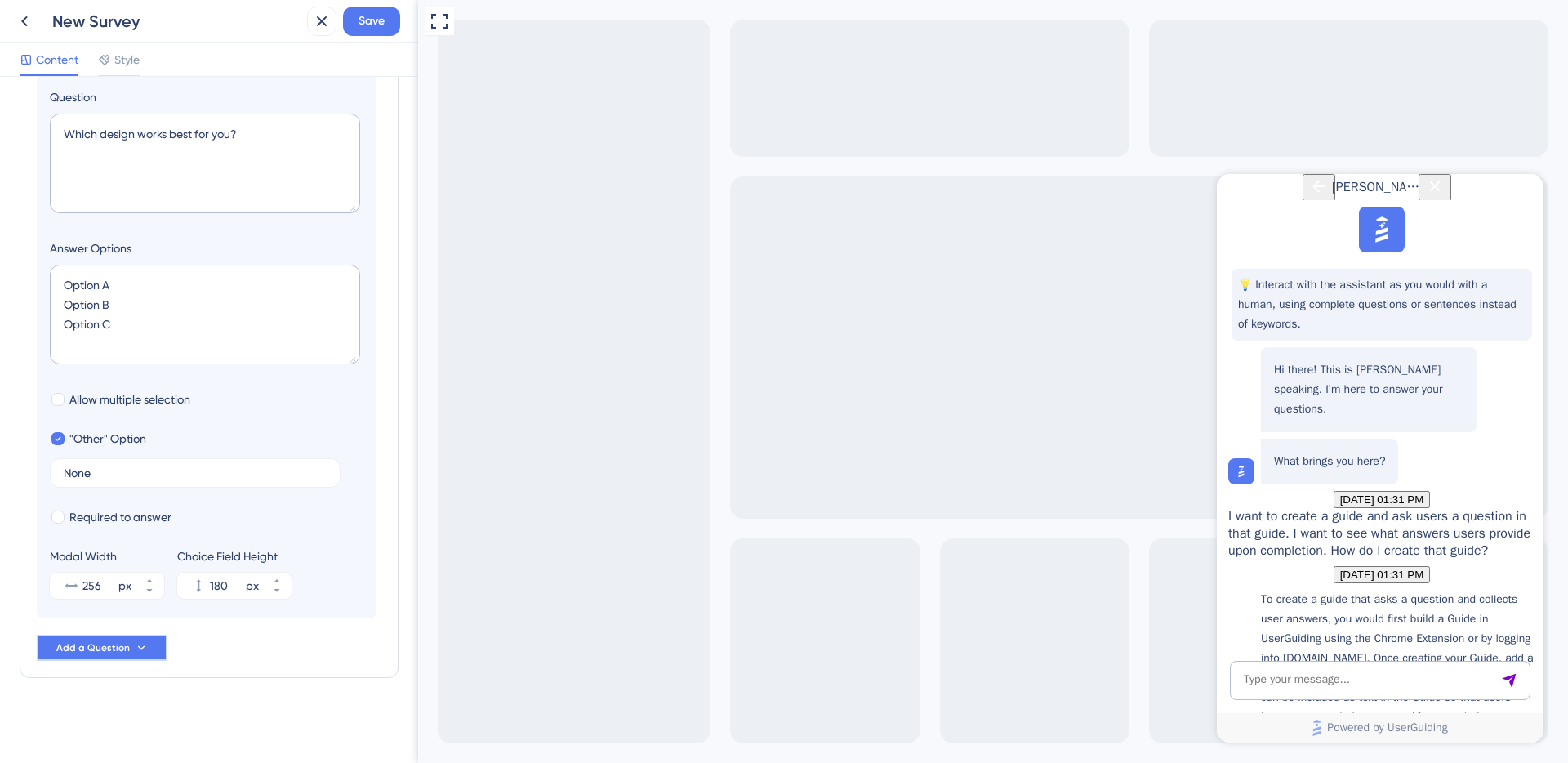 click on "Add a Question" at bounding box center [102, 648] 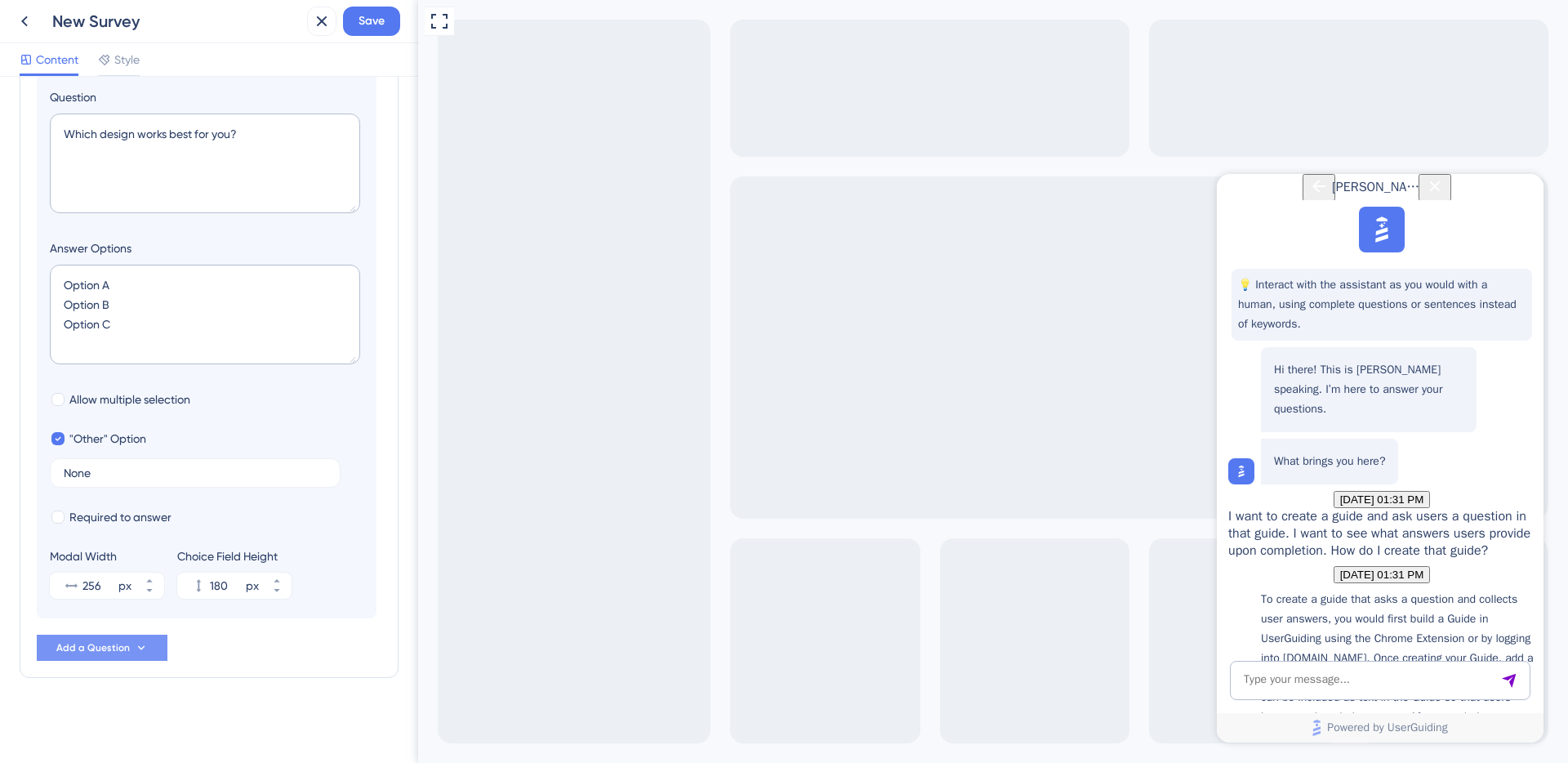 scroll, scrollTop: 476, scrollLeft: 0, axis: vertical 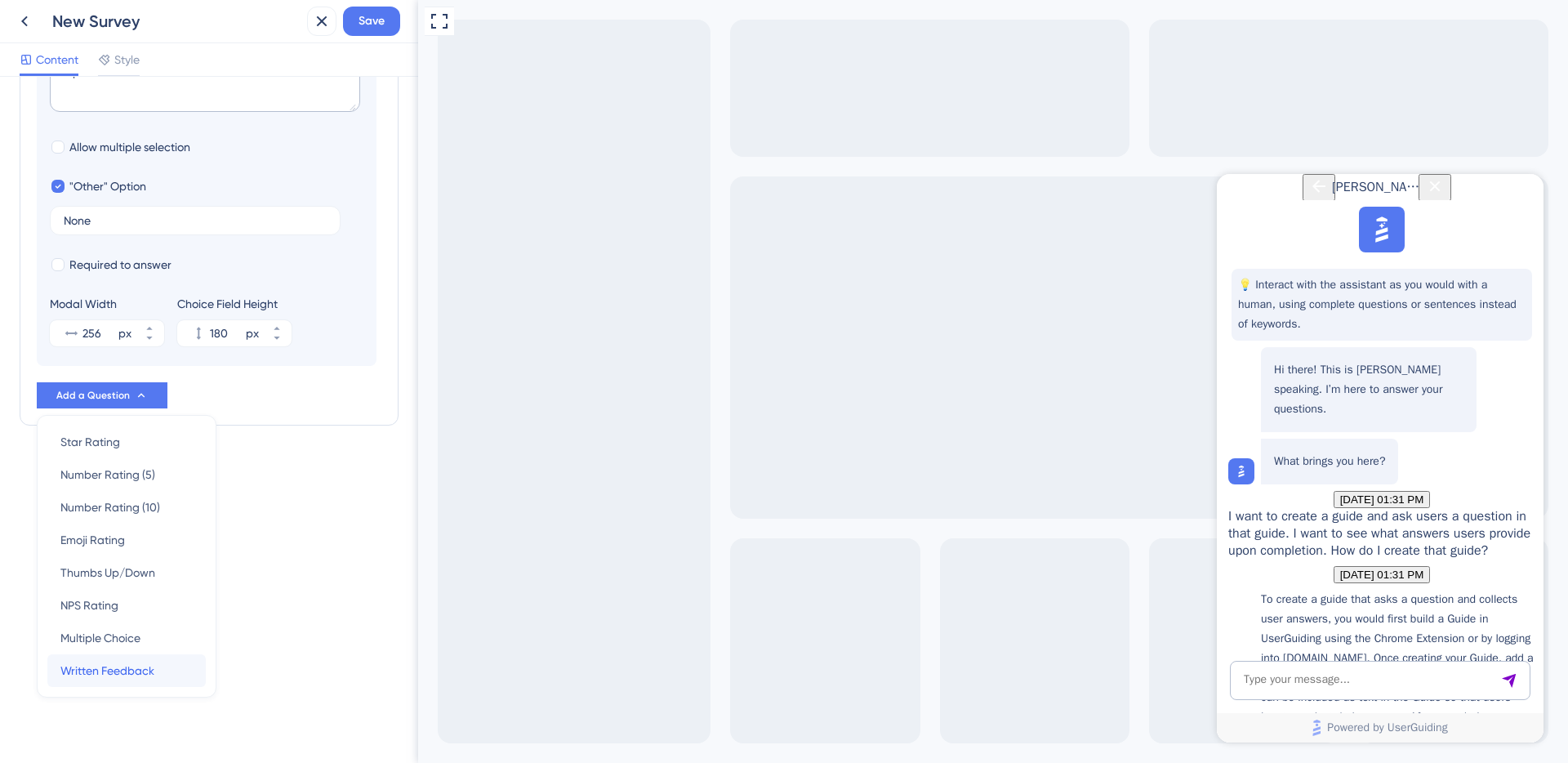 click on "Written Feedback" at bounding box center [107, 671] 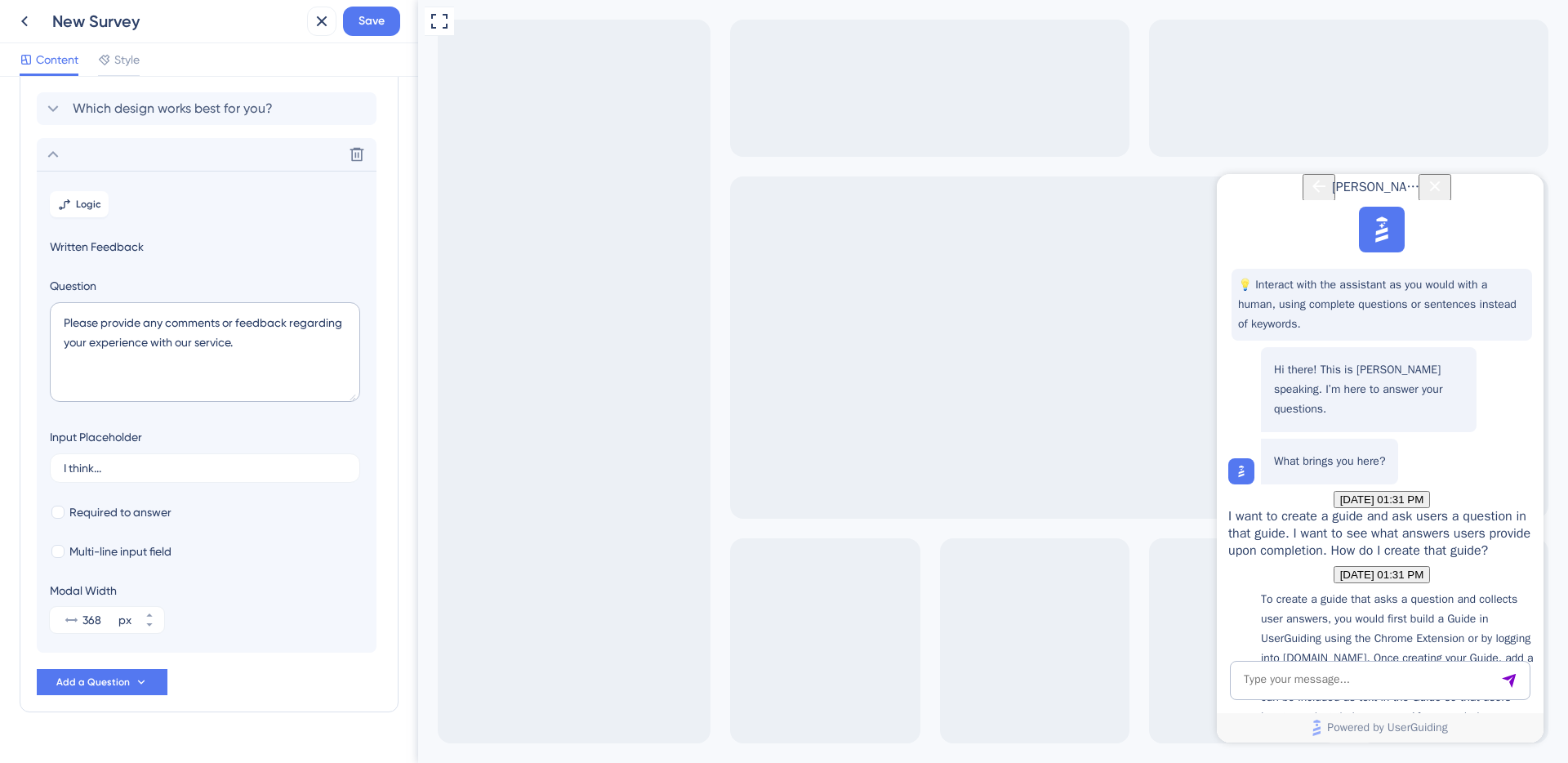 scroll, scrollTop: 74, scrollLeft: 0, axis: vertical 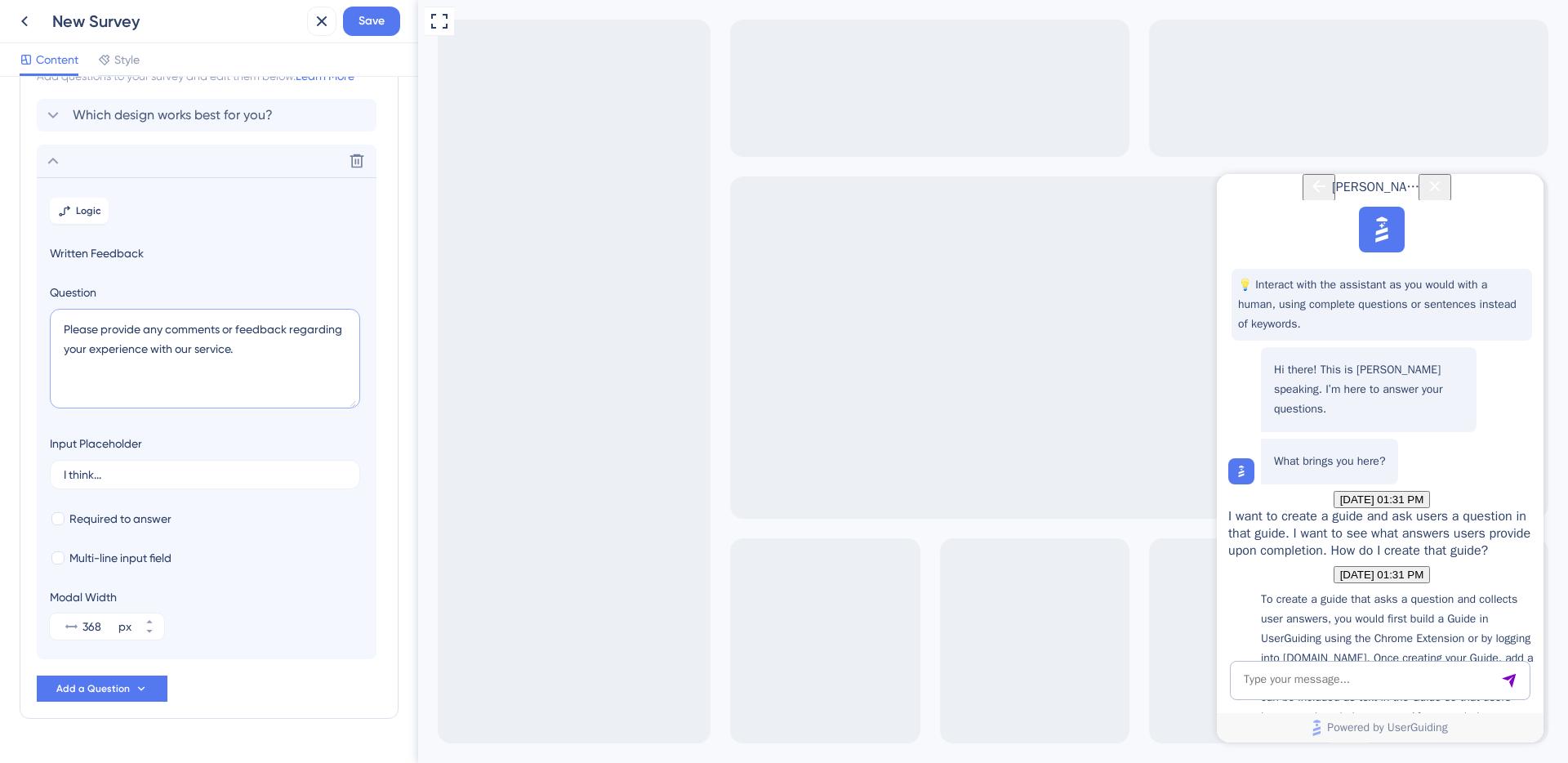 click on "Please provide any comments or feedback regarding your experience with our service." at bounding box center [205, 359] 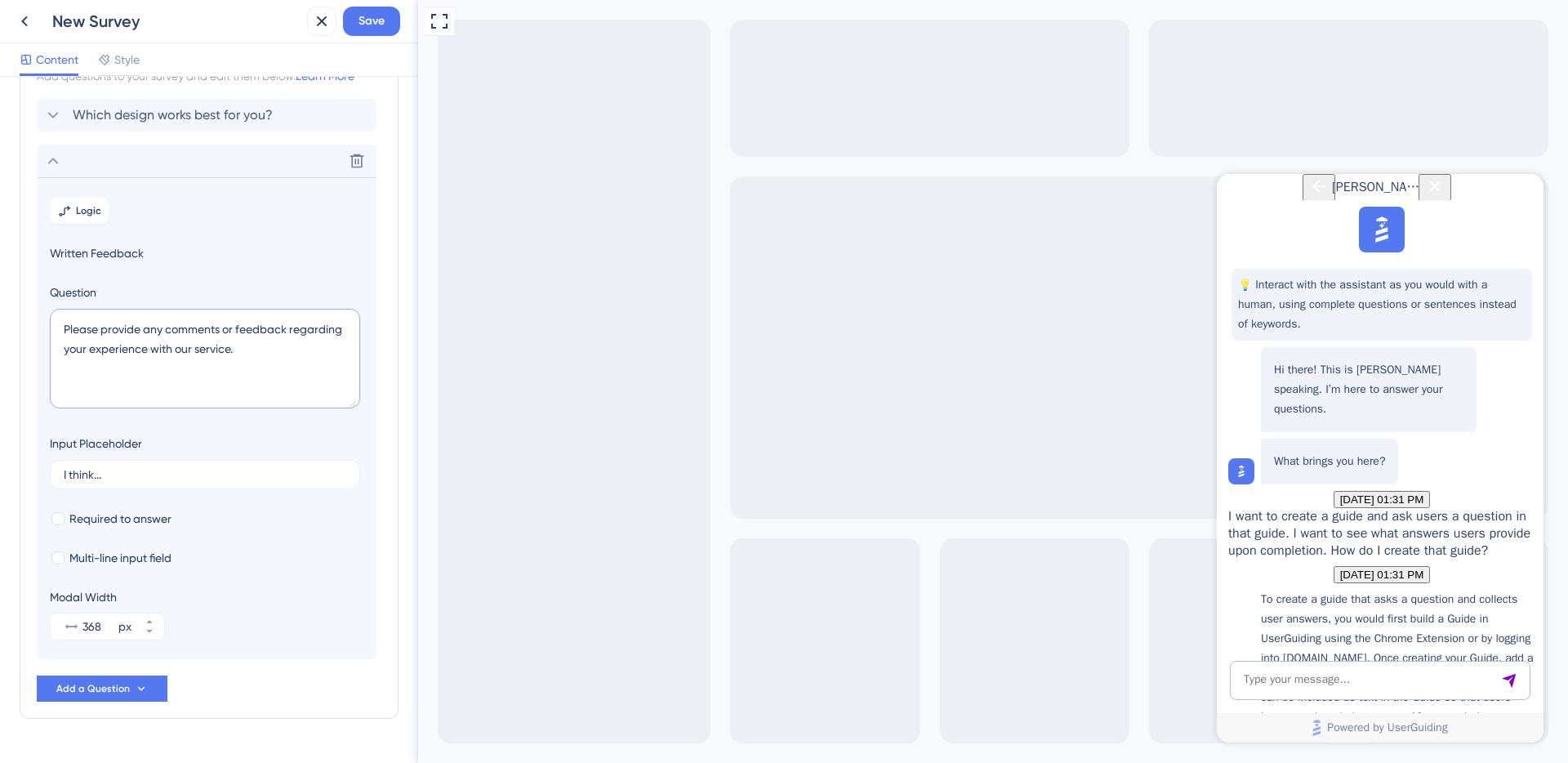 click on "Please provide any comments or feedback regarding your experience with our service." at bounding box center (205, 359) 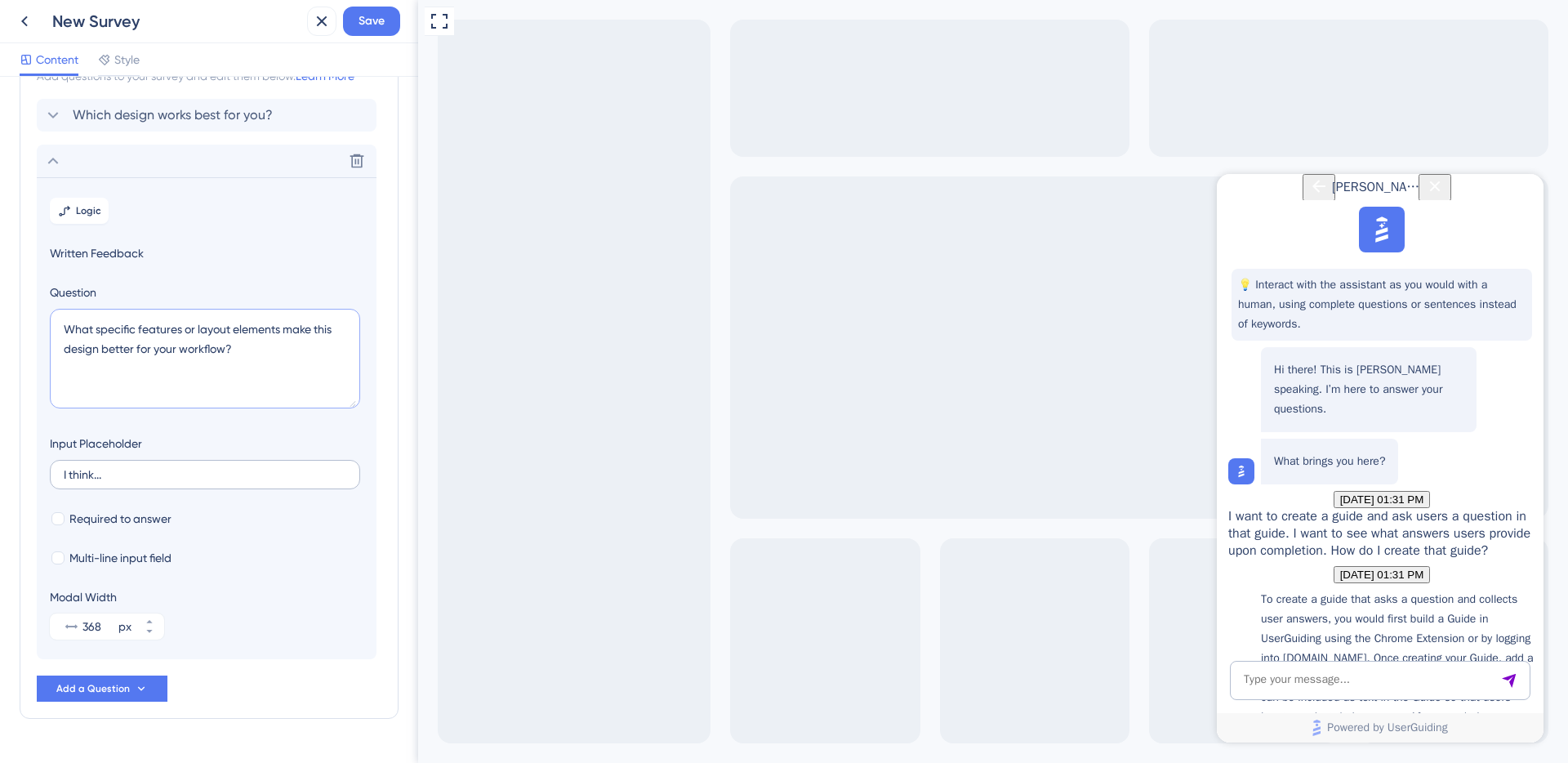 type on "What specific features or layout elements make this design better for your workflow?" 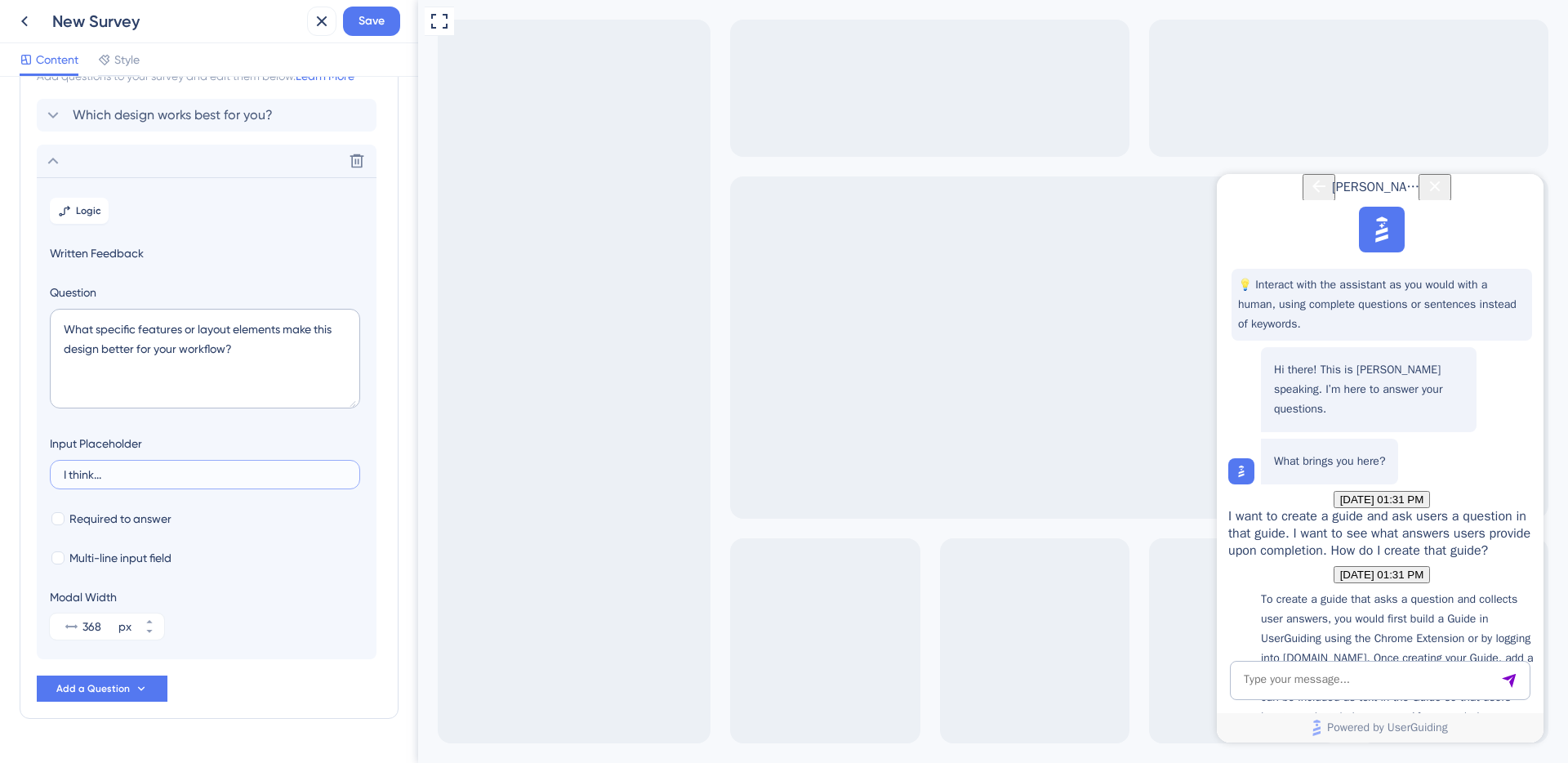 click on "I think..." at bounding box center [205, 475] 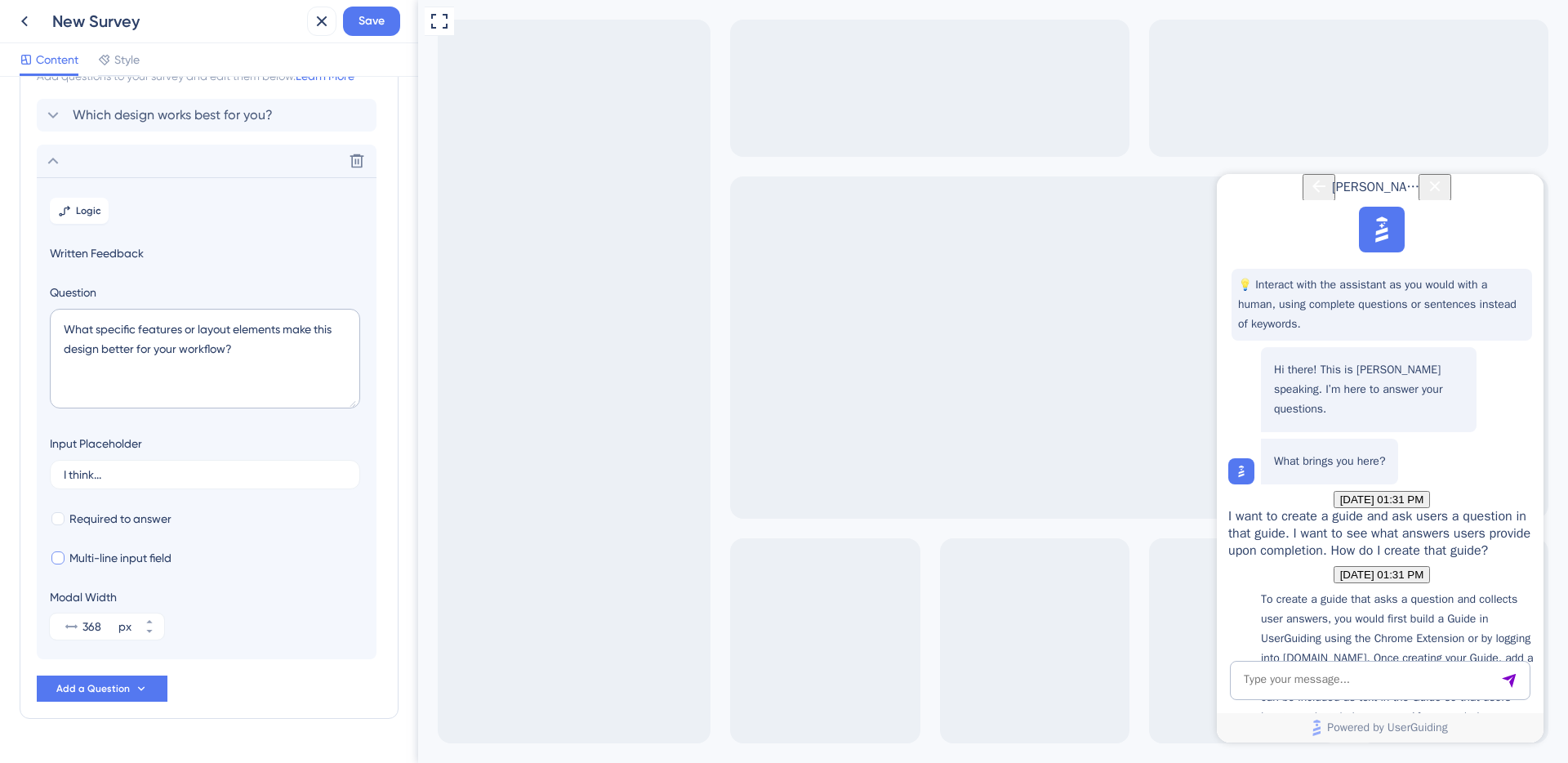 click on "Multi-line input field" at bounding box center [120, 558] 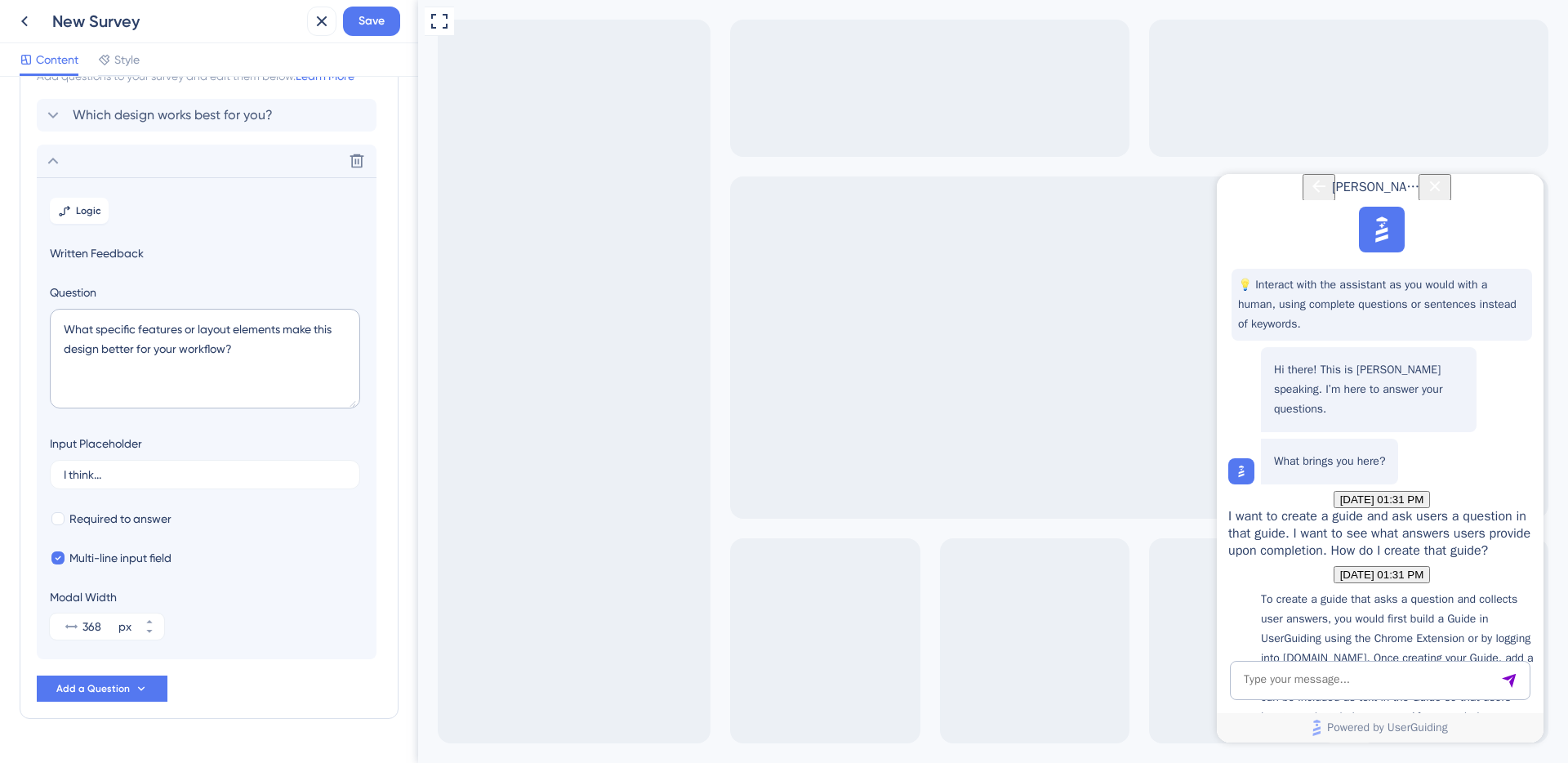 scroll, scrollTop: 0, scrollLeft: 0, axis: both 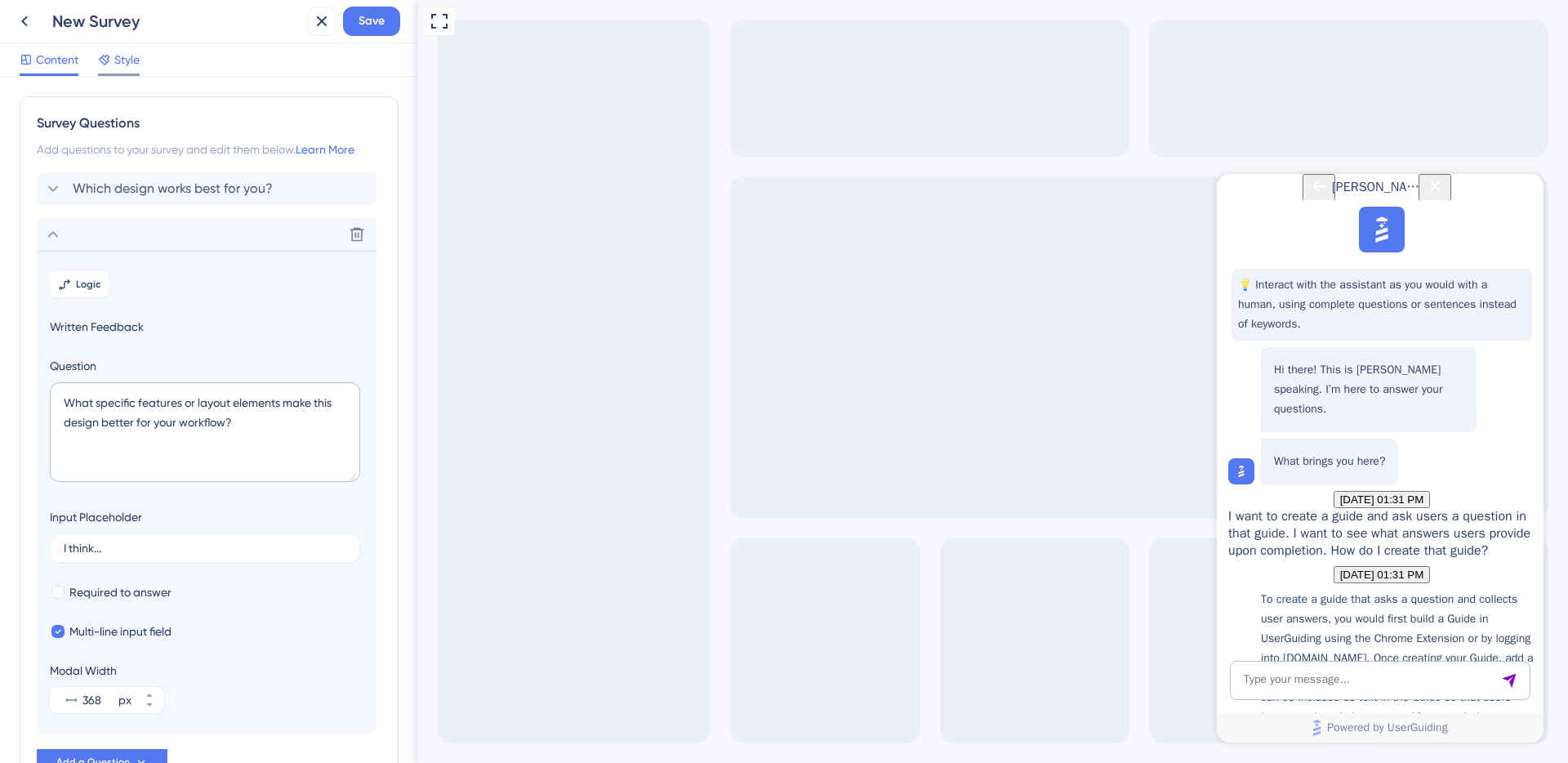 click at bounding box center (118, 74) 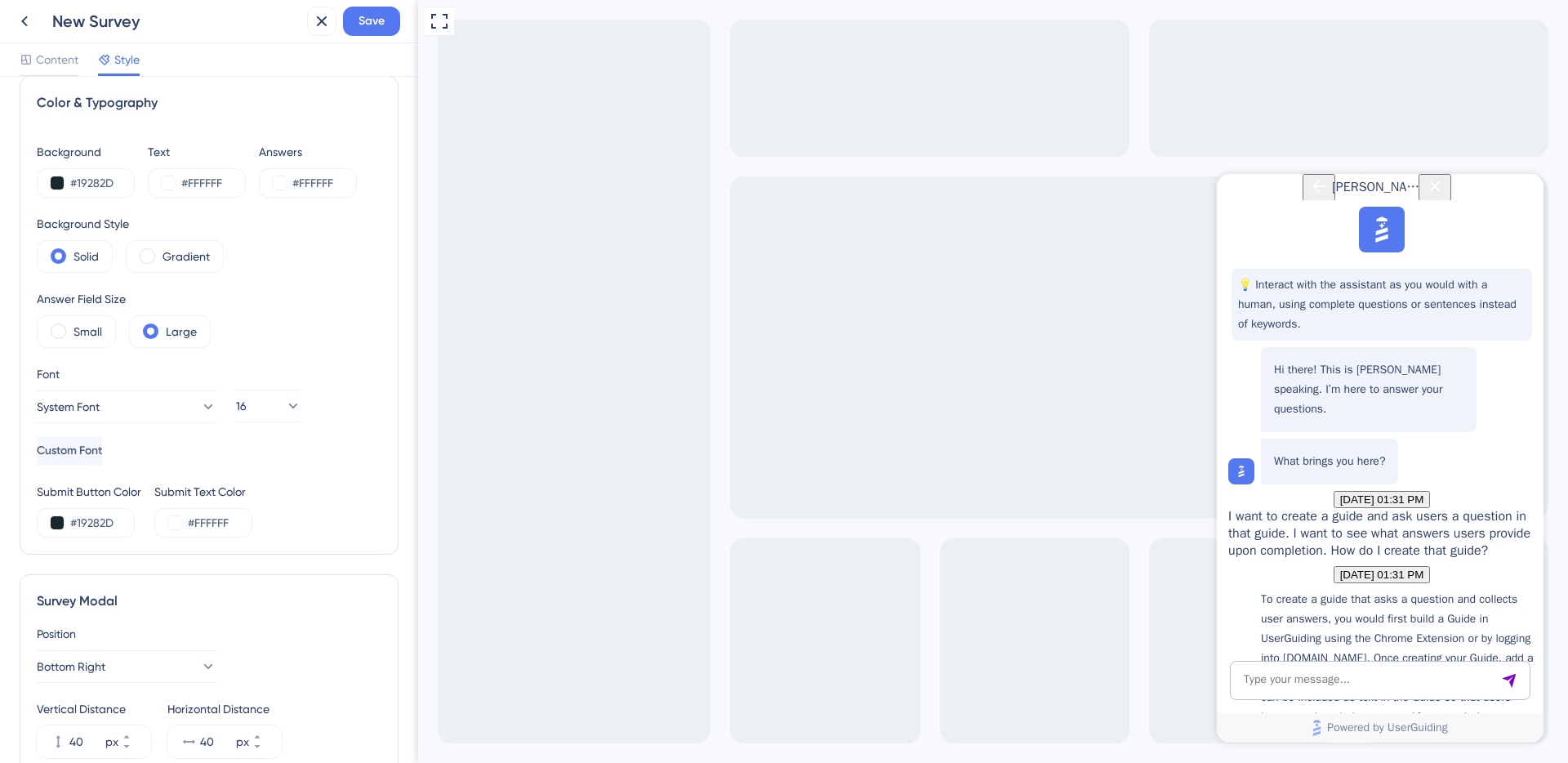 scroll, scrollTop: 25, scrollLeft: 0, axis: vertical 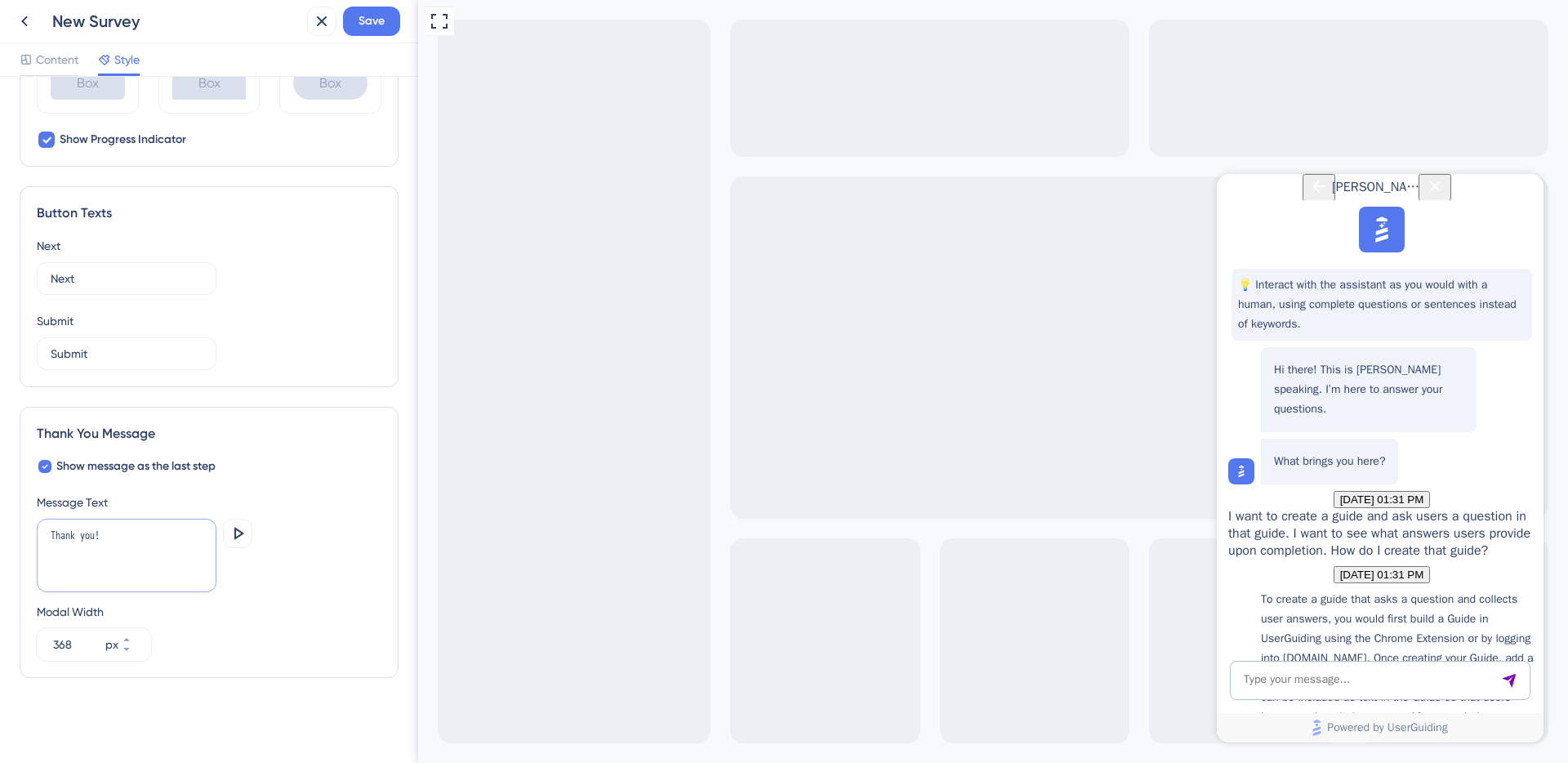click on "Thank you!" at bounding box center (127, 556) 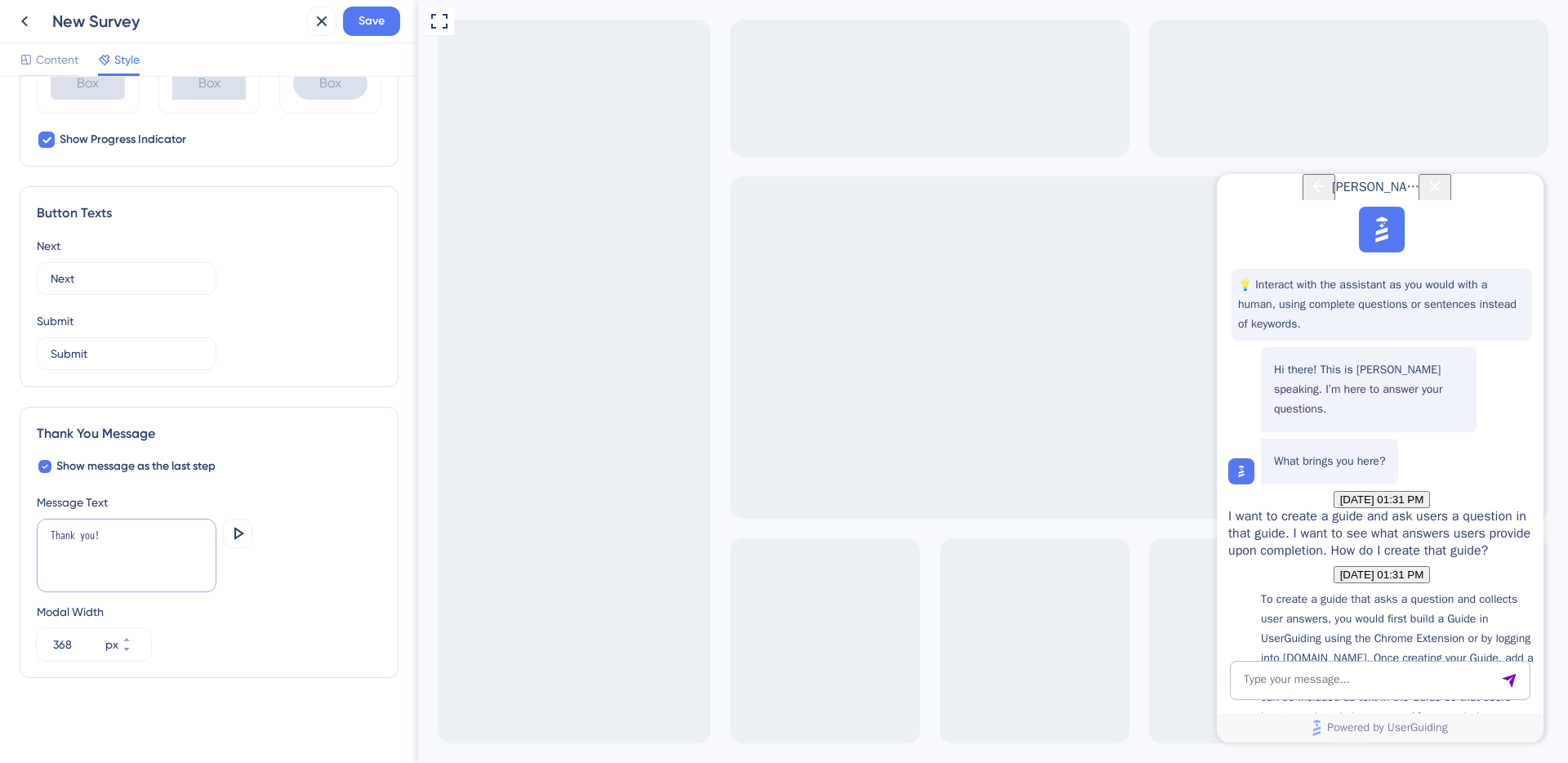 paste on "Any details help us improve the final design" 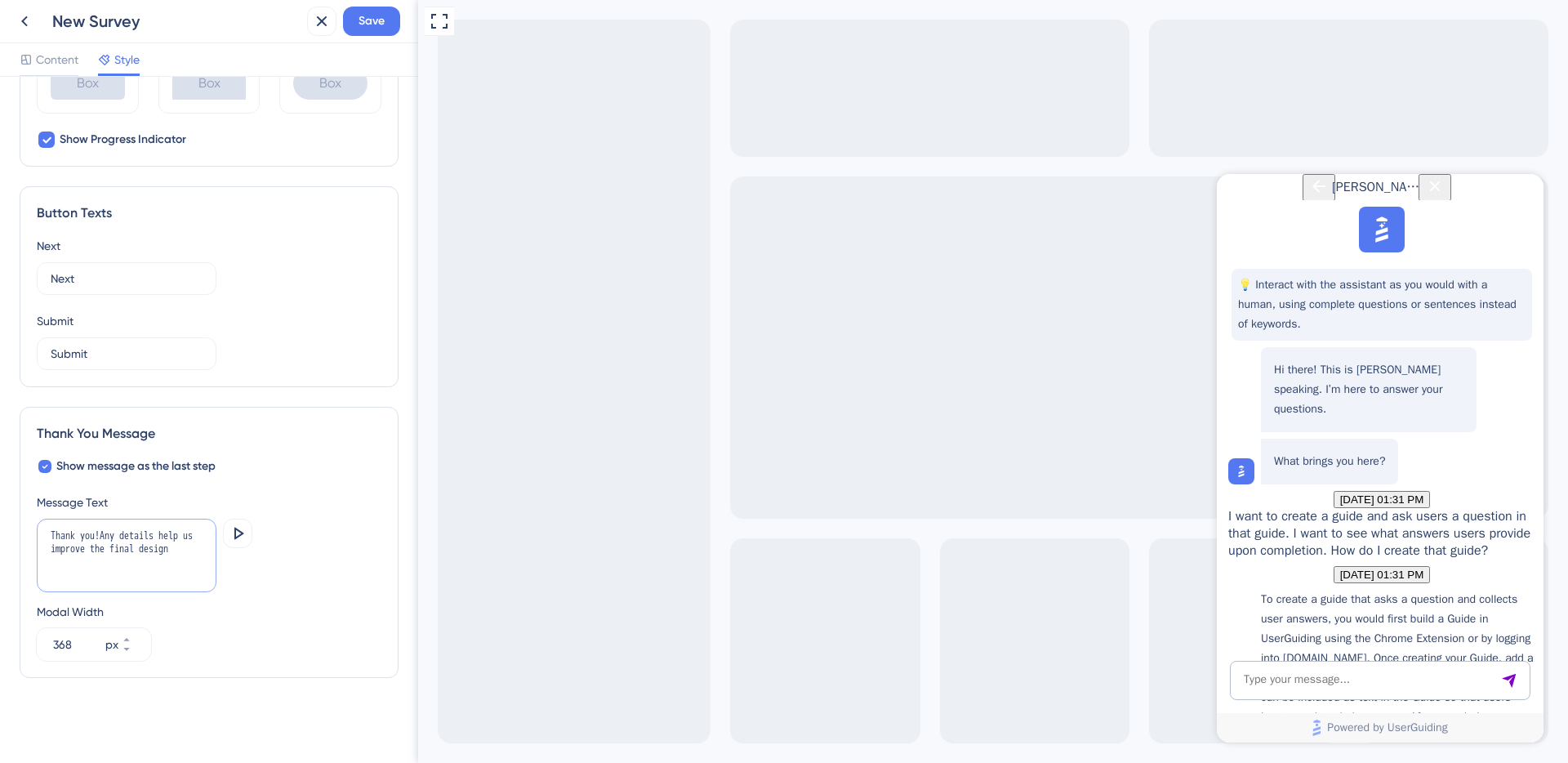 click on "Thank you!Any details help us improve the final design" at bounding box center (127, 556) 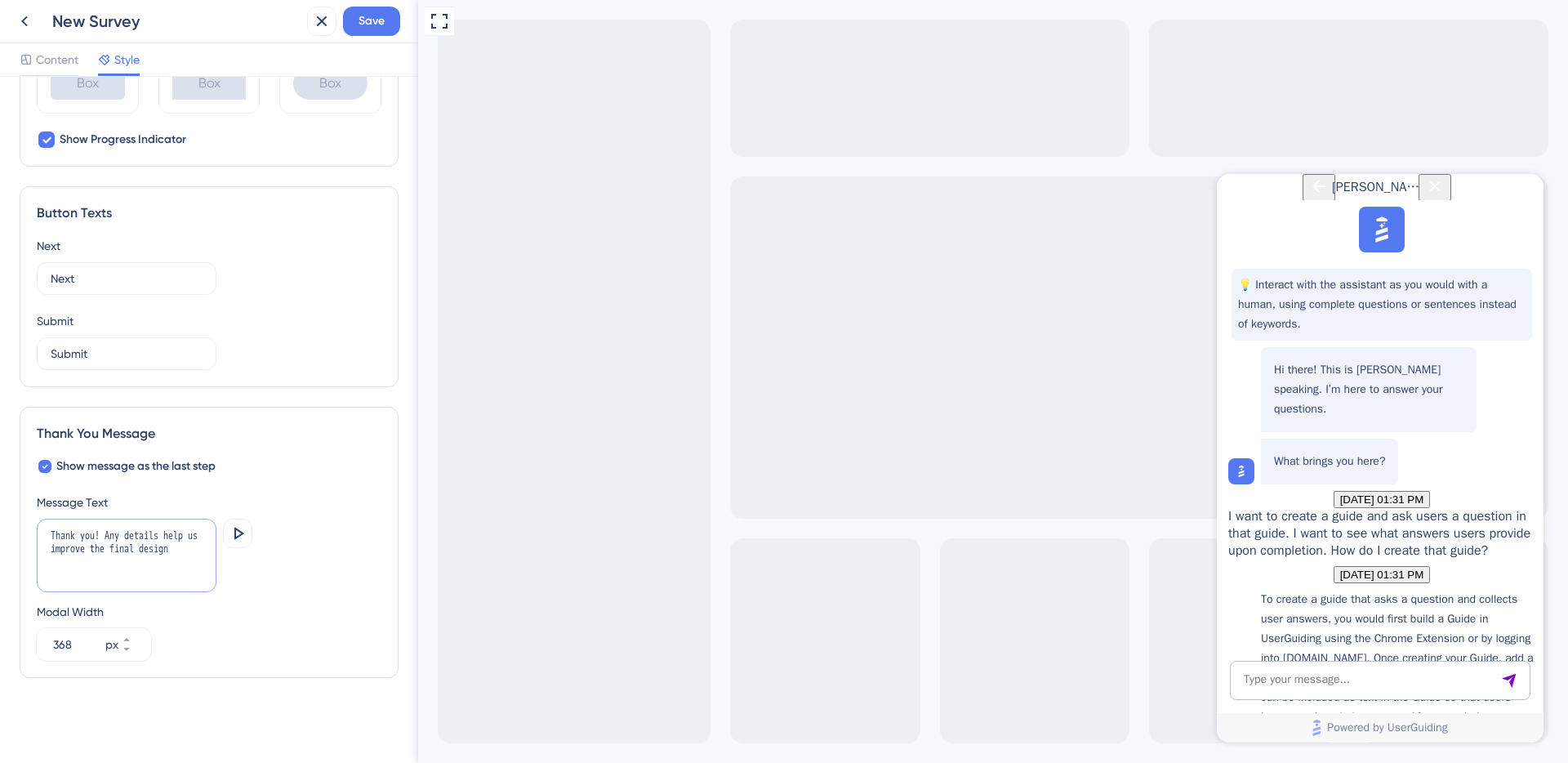 drag, startPoint x: 178, startPoint y: 534, endPoint x: 117, endPoint y: 535, distance: 61.0082 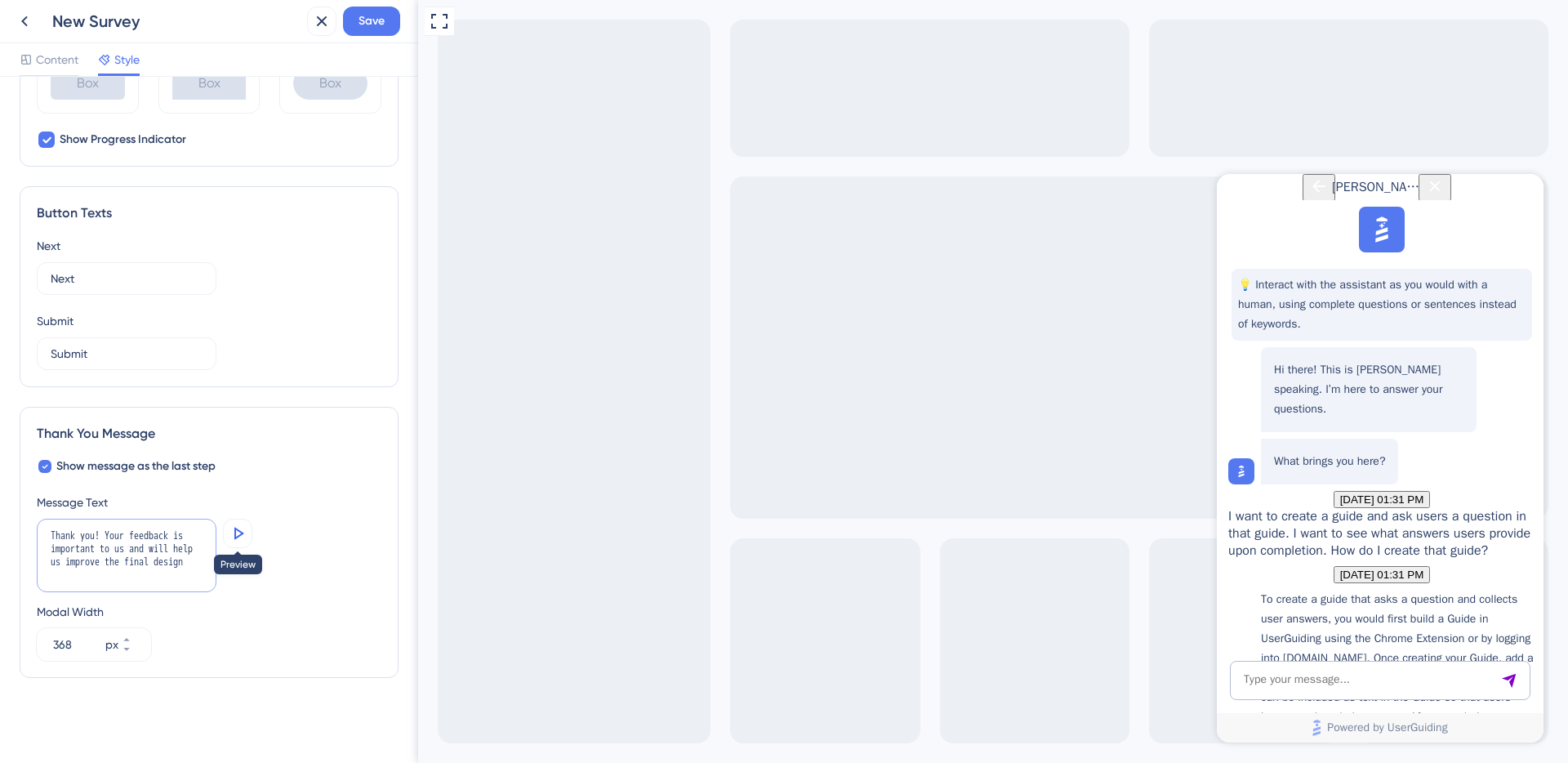 type on "Thank you! Your feedback is important to us and will help us improve the final design" 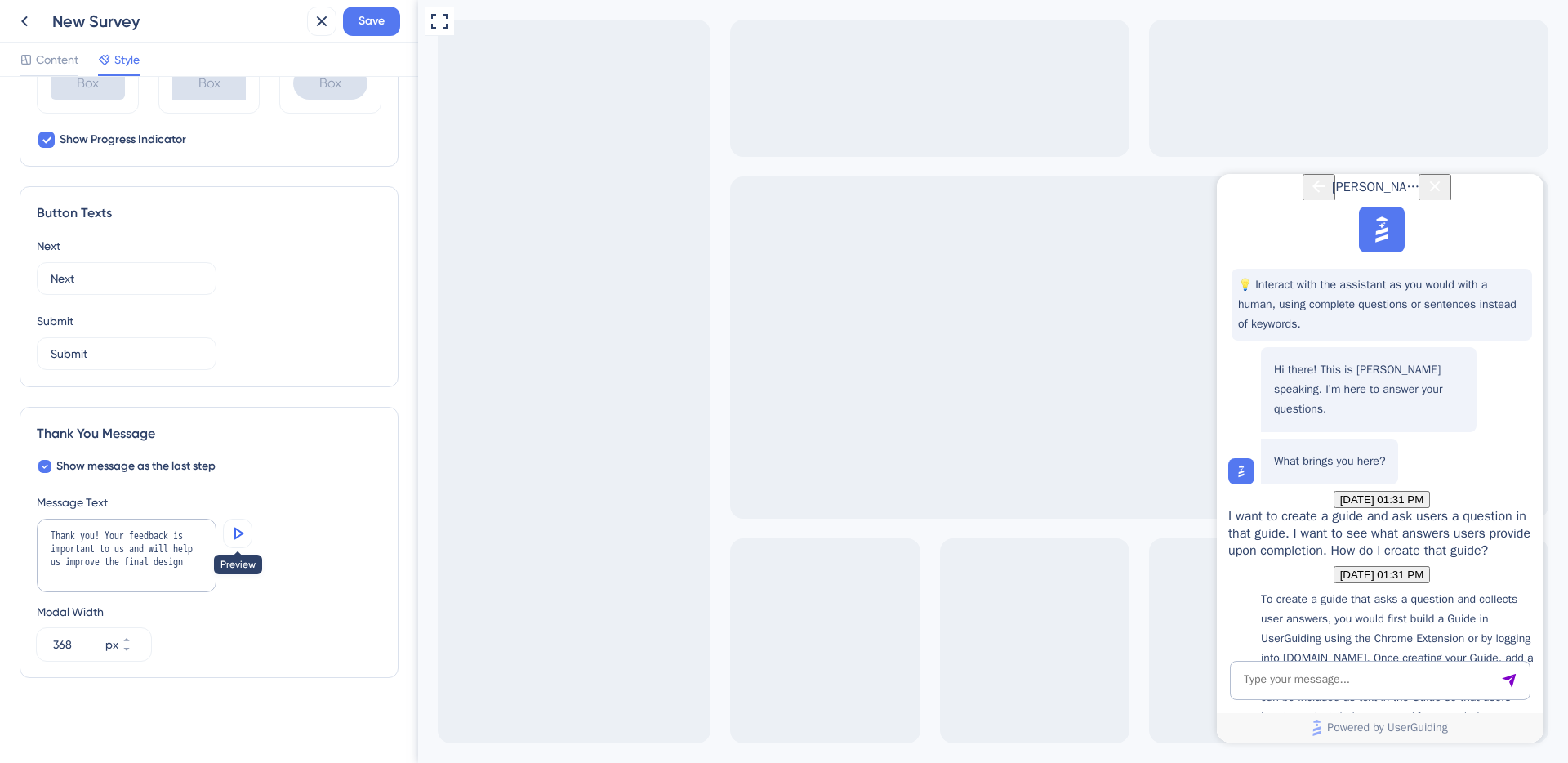 click at bounding box center [238, 533] 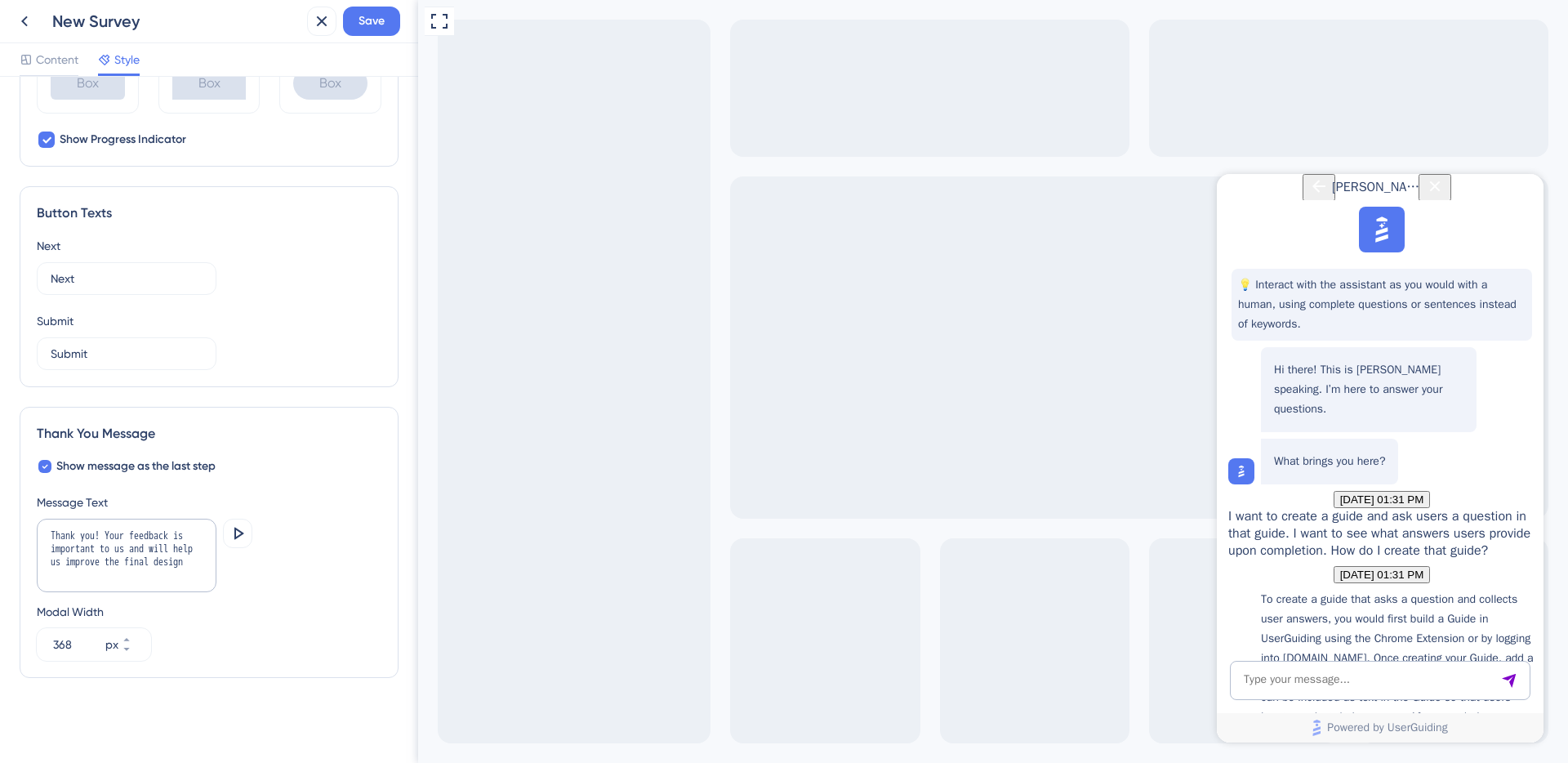 click 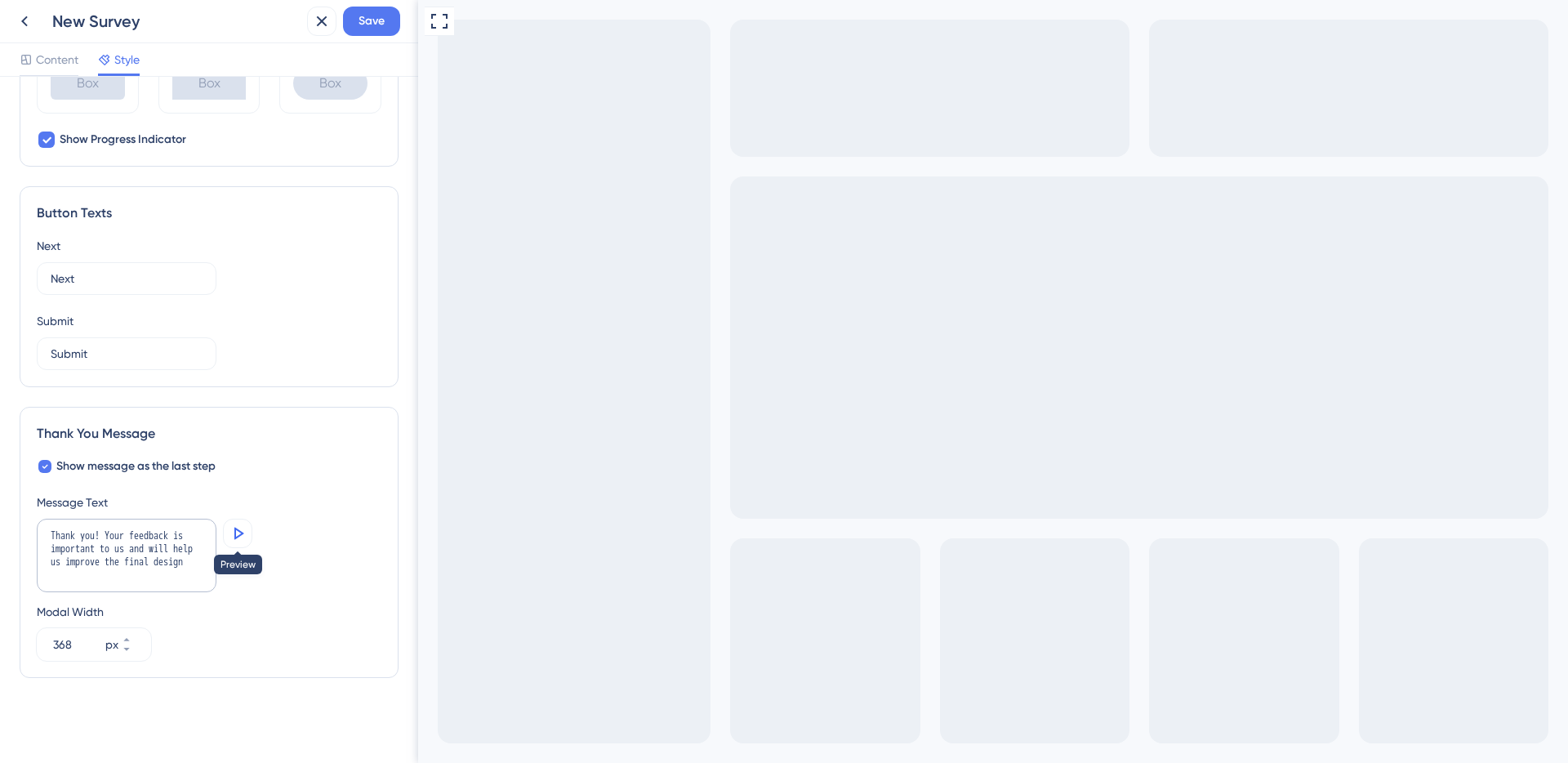 scroll, scrollTop: 0, scrollLeft: 0, axis: both 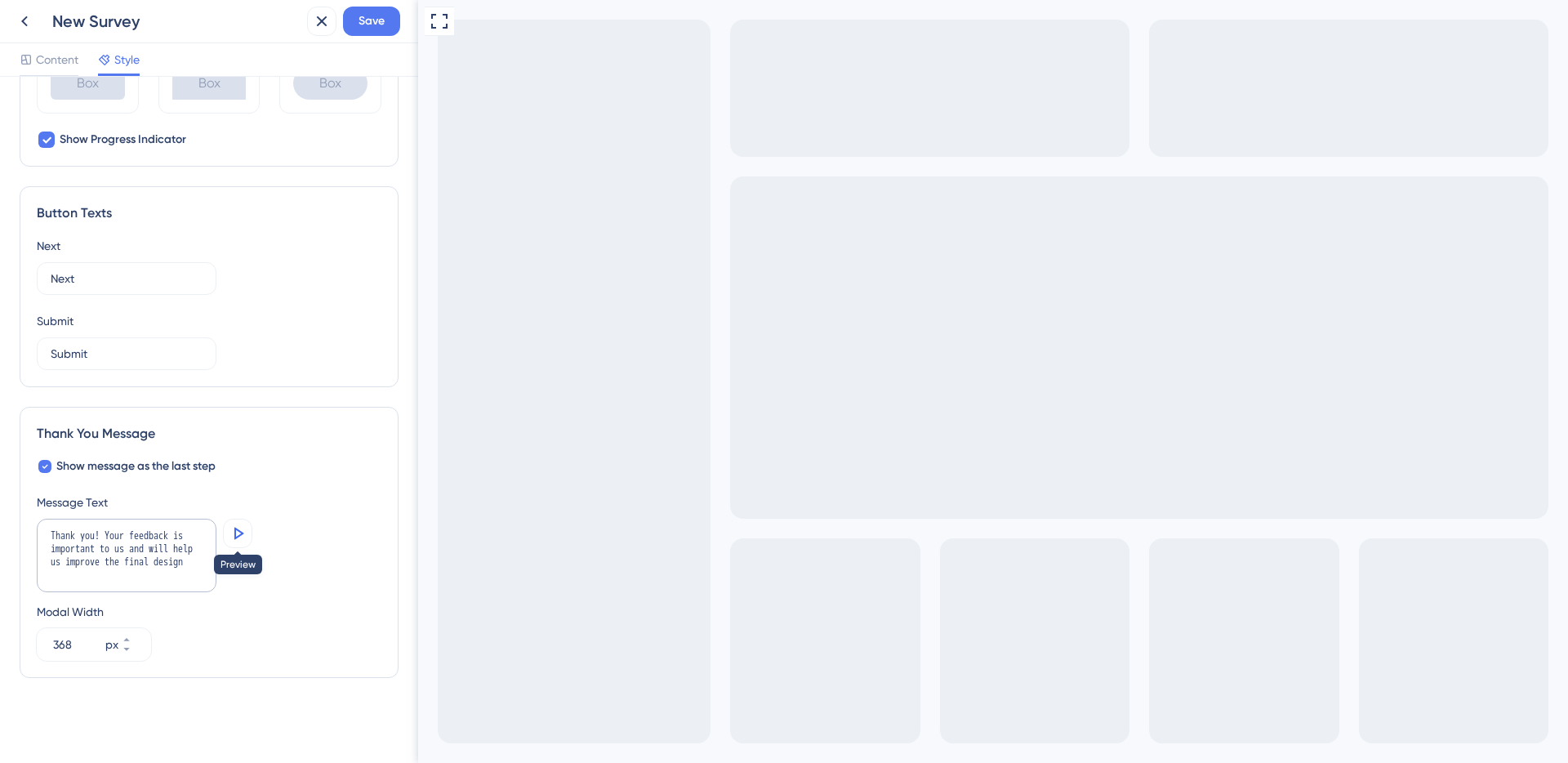 click 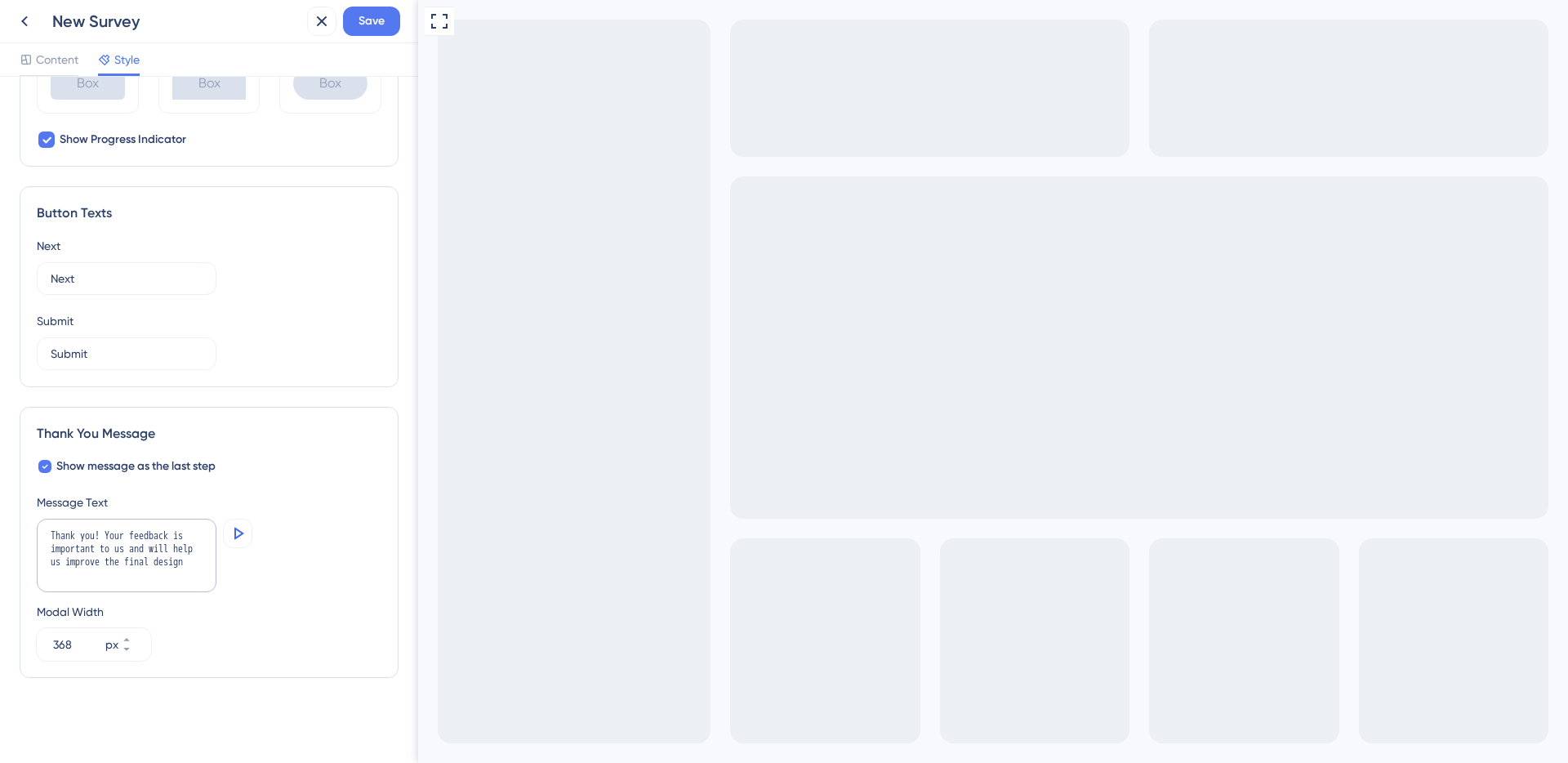 click 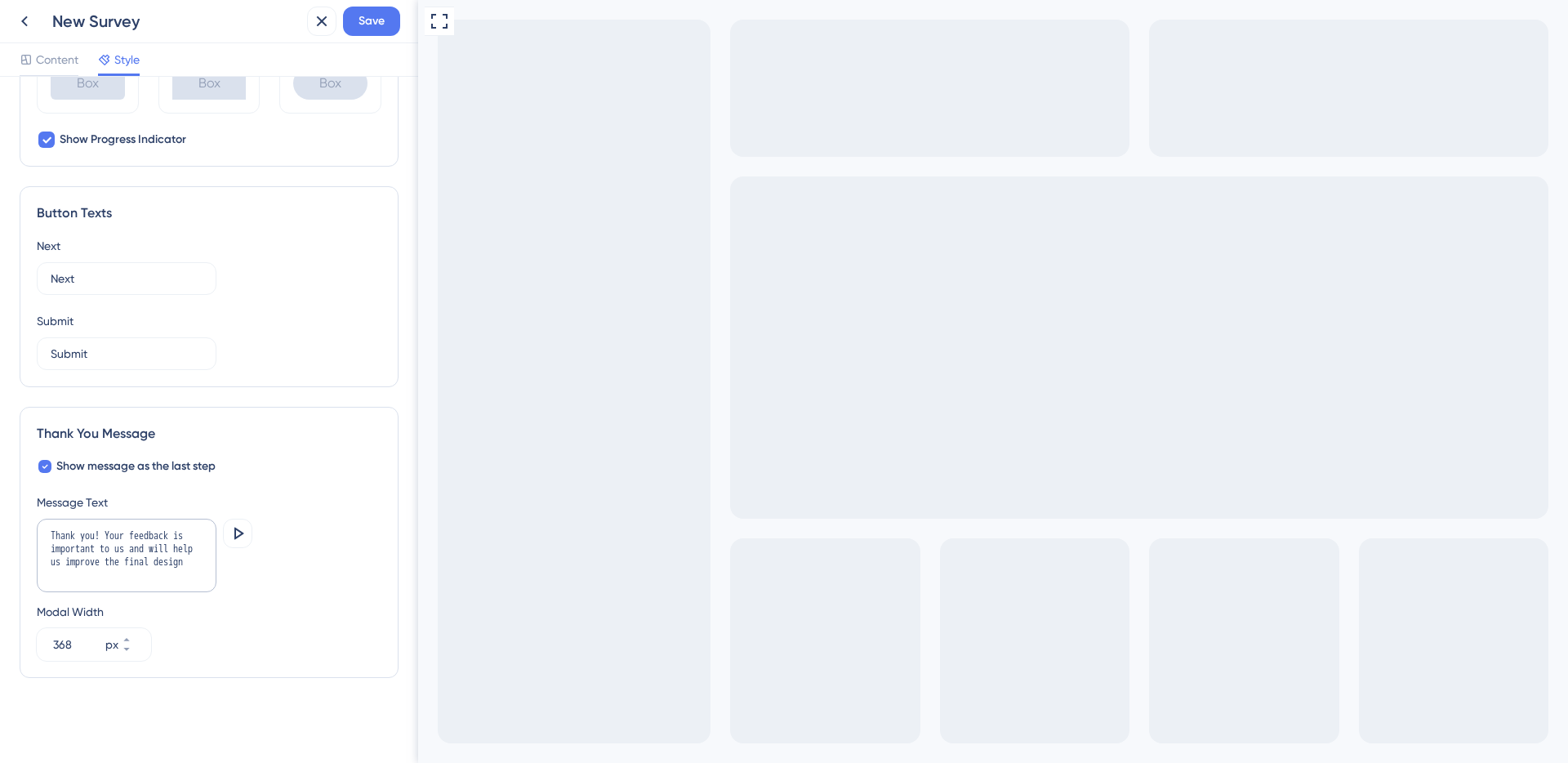 click on "Message Text" at bounding box center (209, 502) 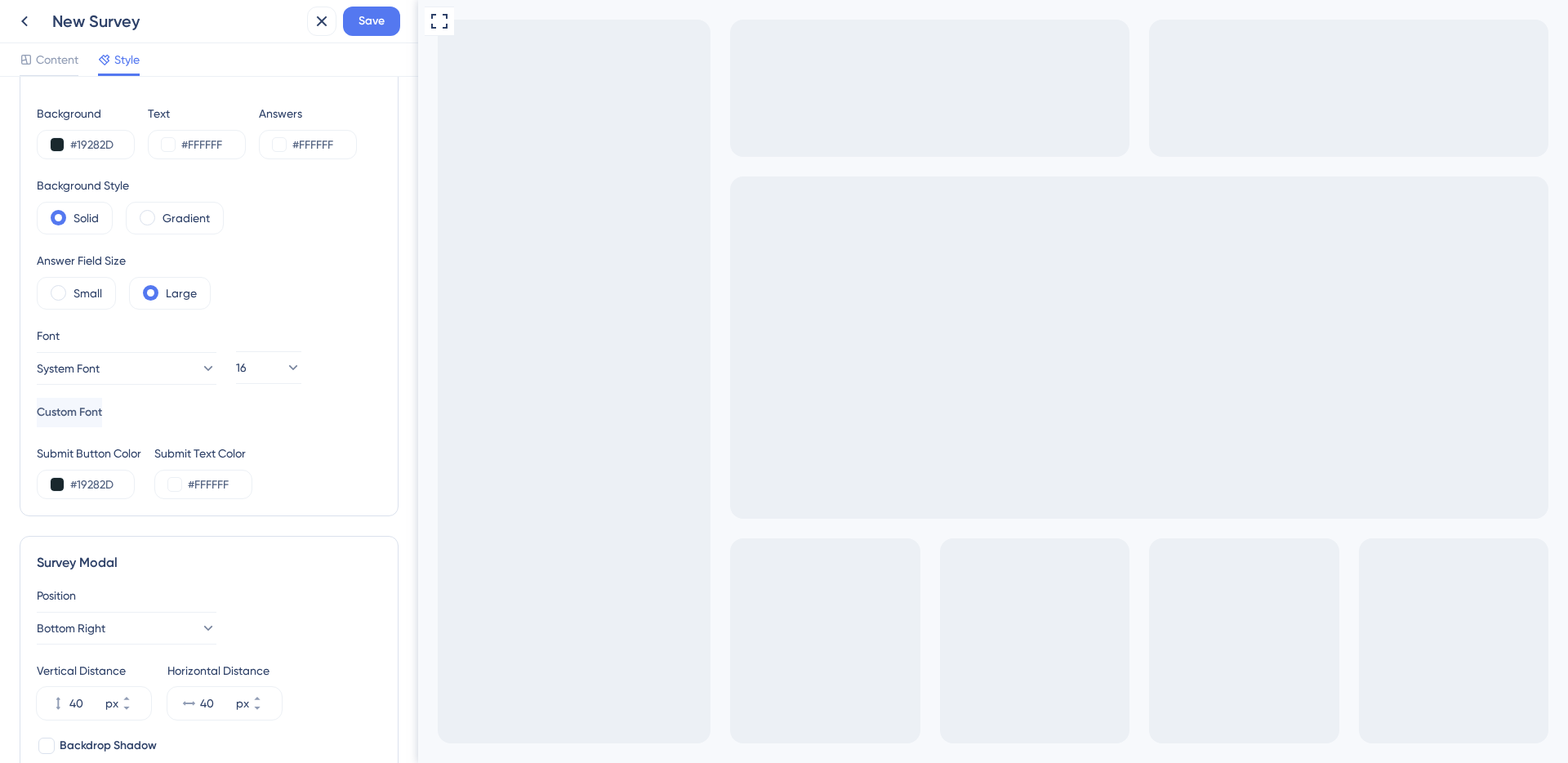 scroll, scrollTop: 0, scrollLeft: 0, axis: both 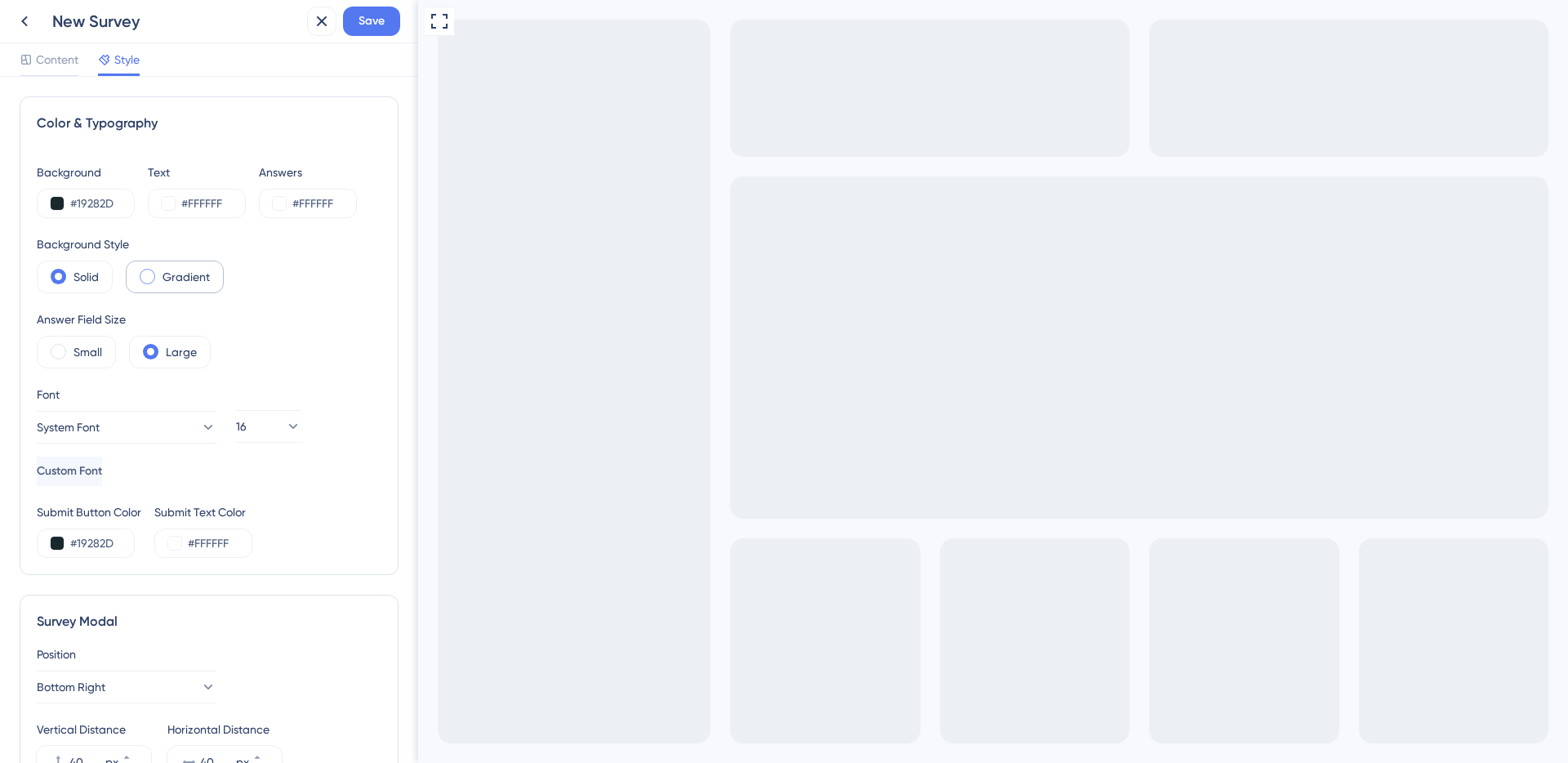 click on "Gradient" at bounding box center (186, 277) 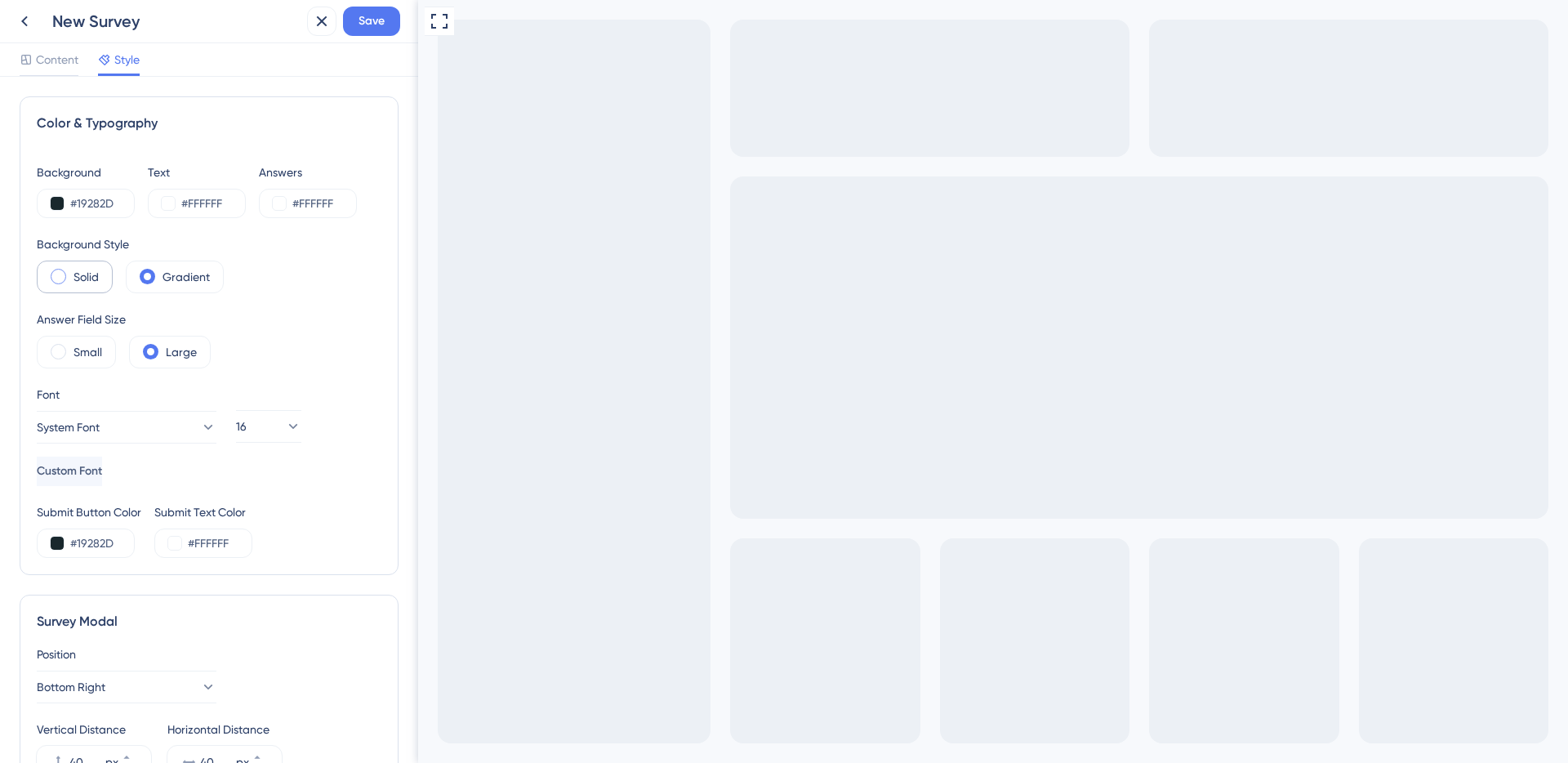 click on "Solid" at bounding box center (86, 277) 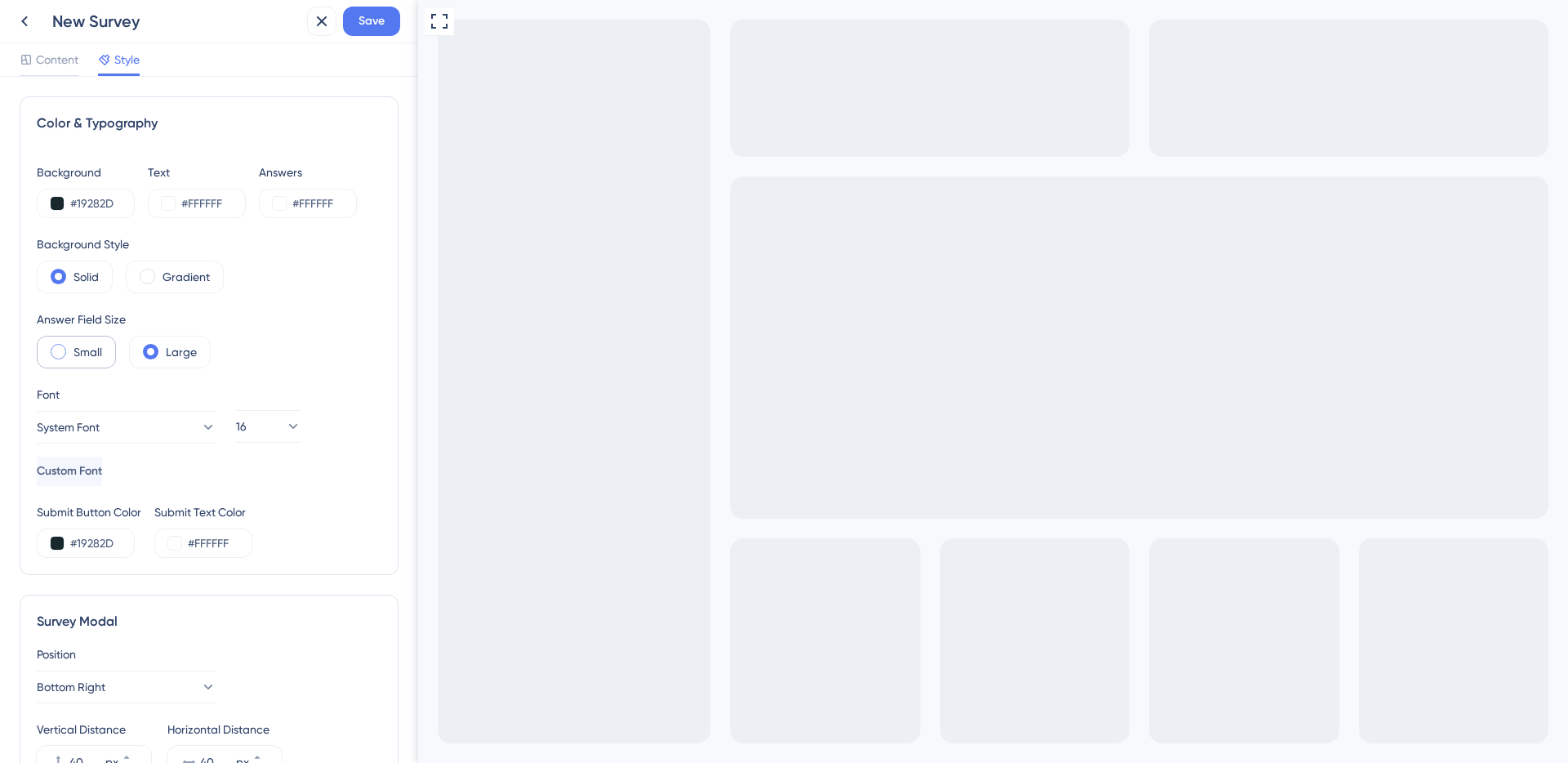 click on "Small" at bounding box center (87, 352) 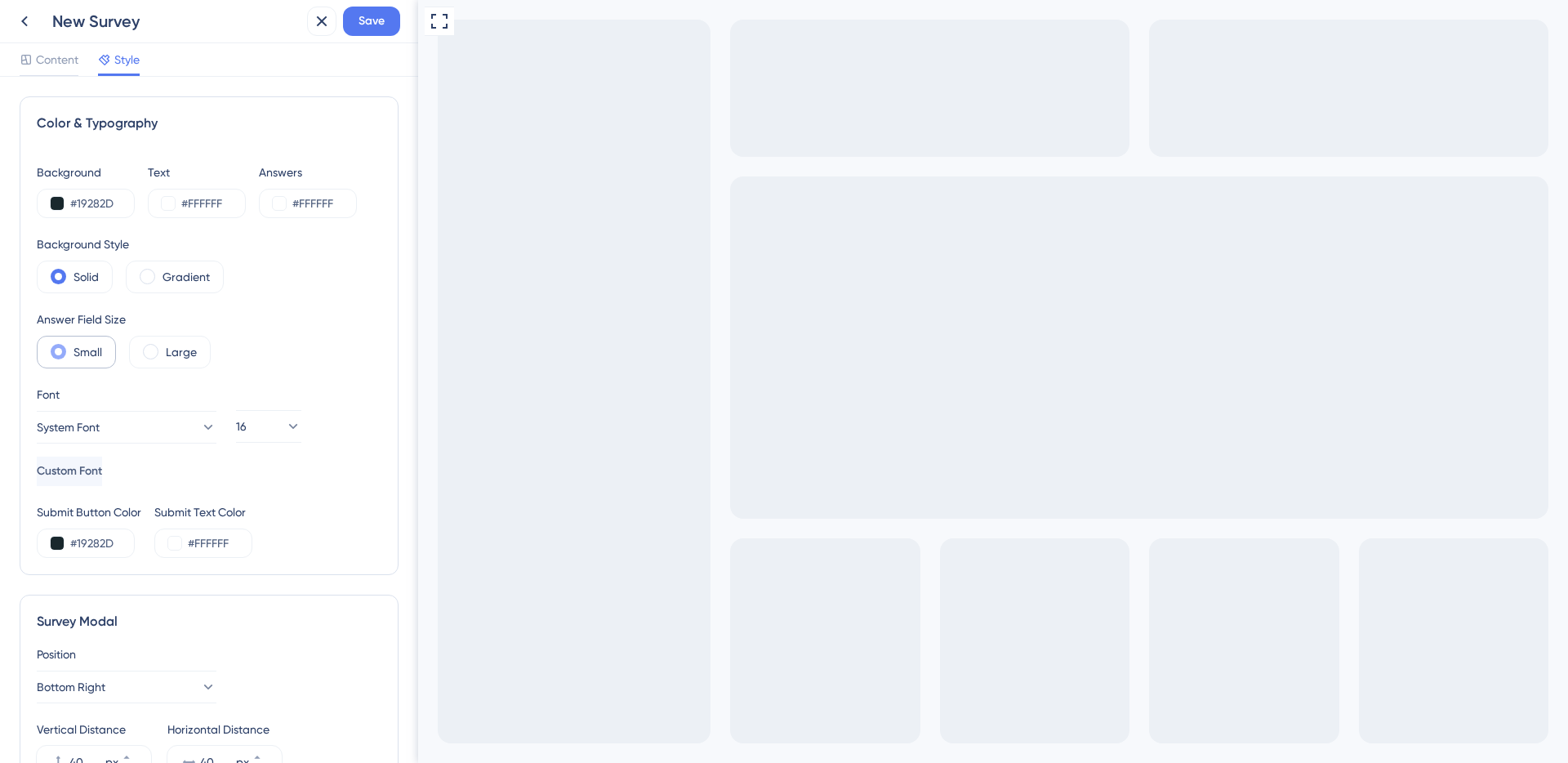 click on "Small" at bounding box center (87, 352) 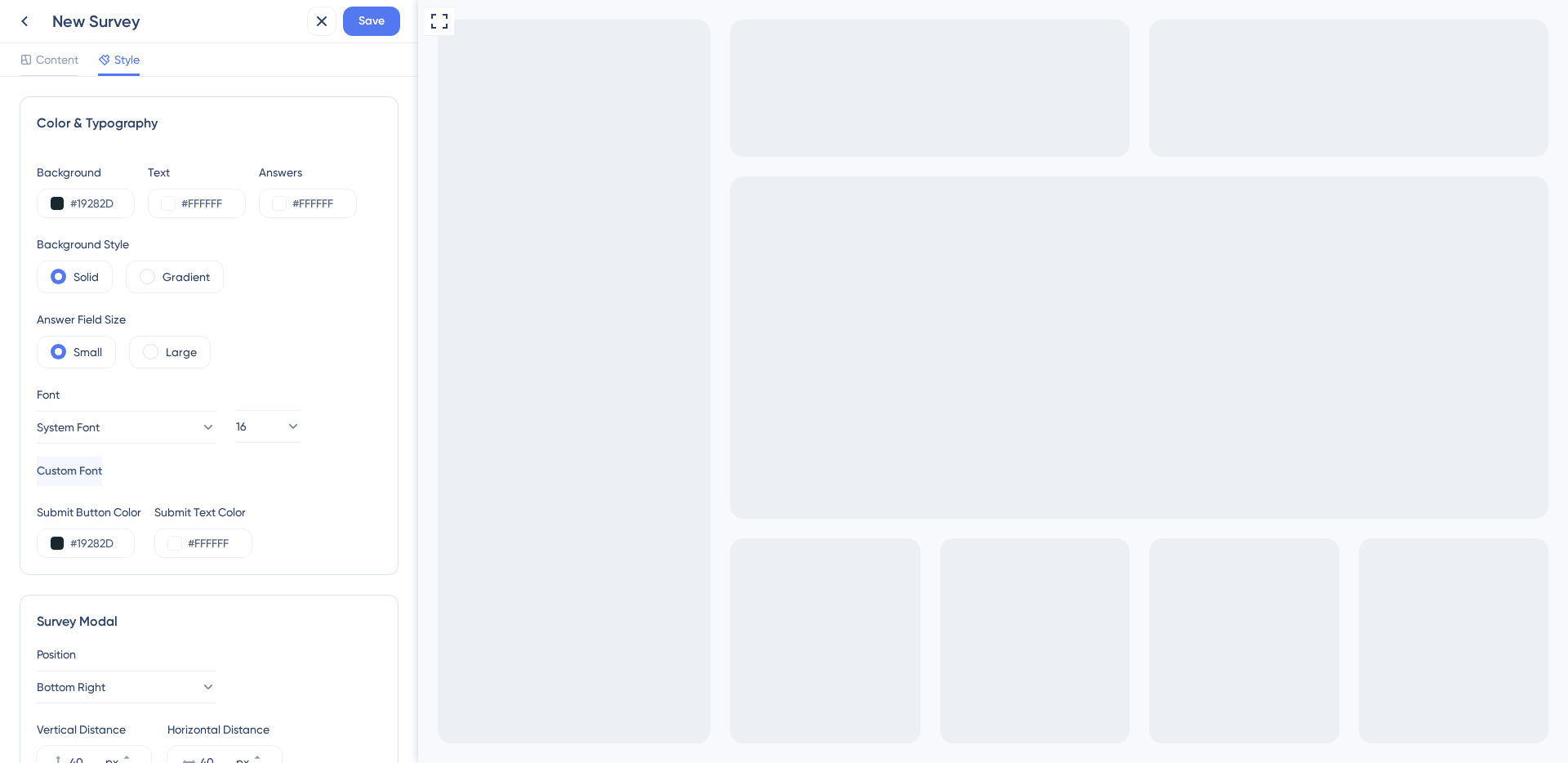click on "Small Large" at bounding box center (123, 352) 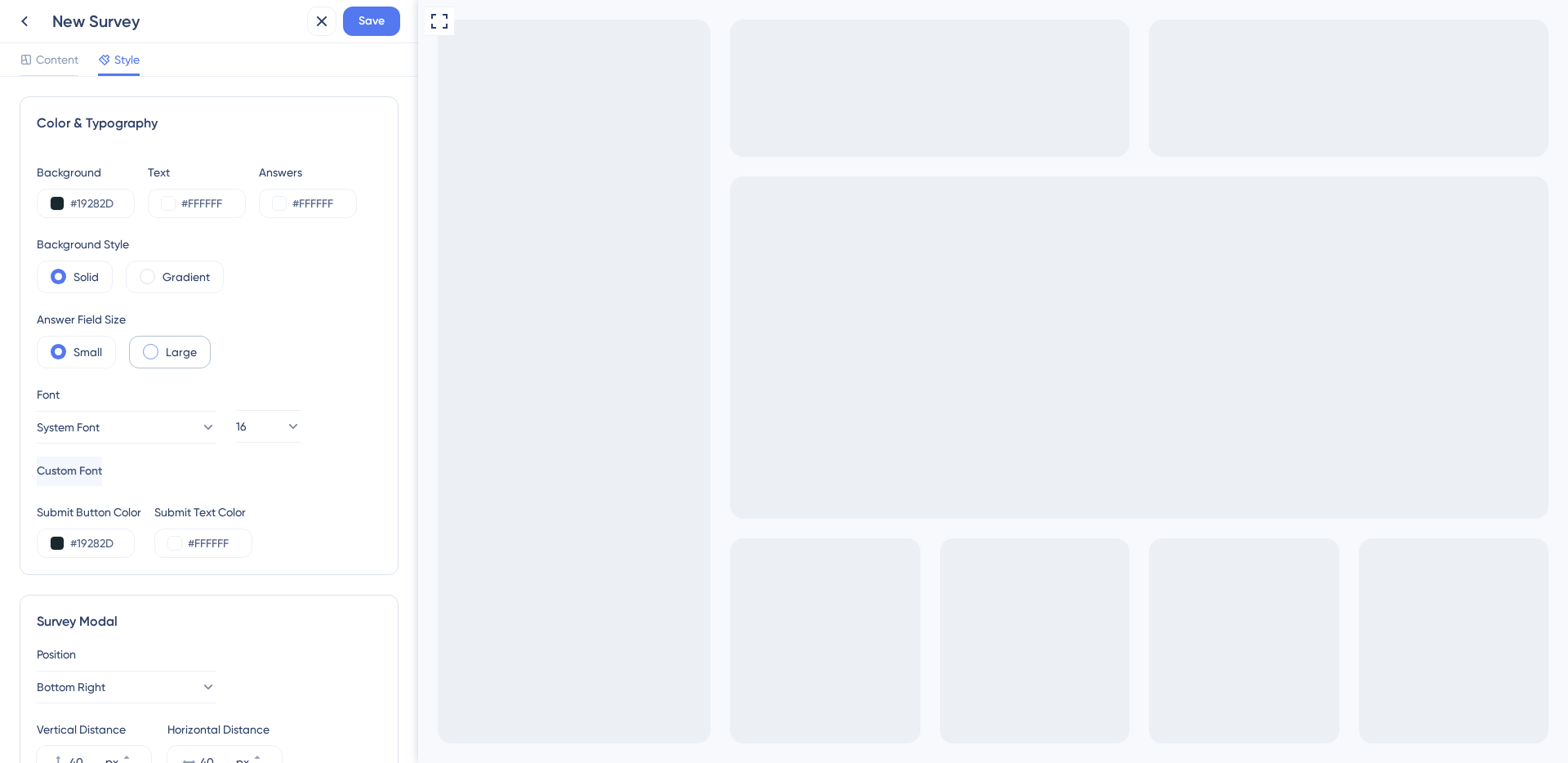 click at bounding box center (150, 351) 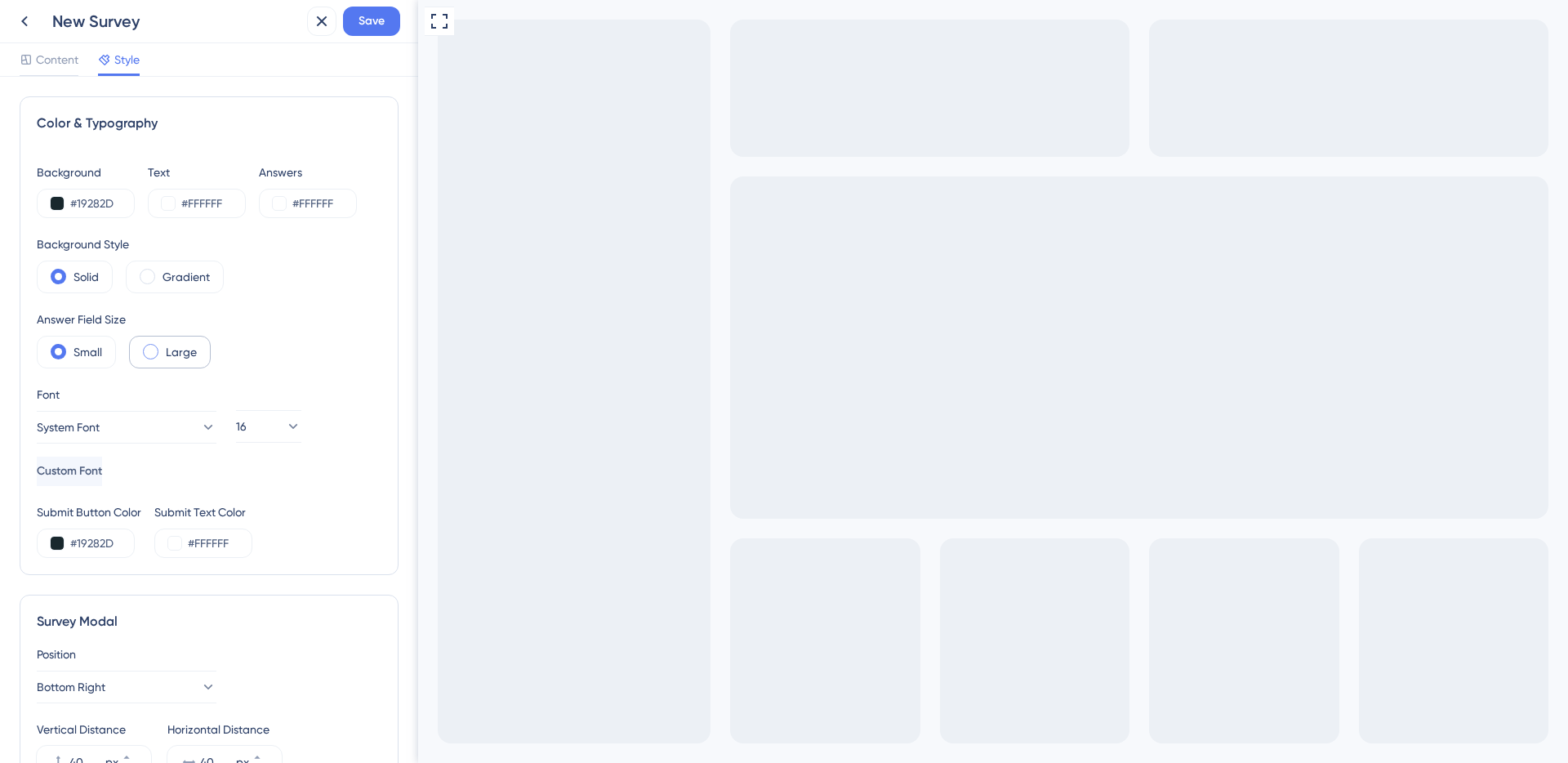 click at bounding box center [163, 346] 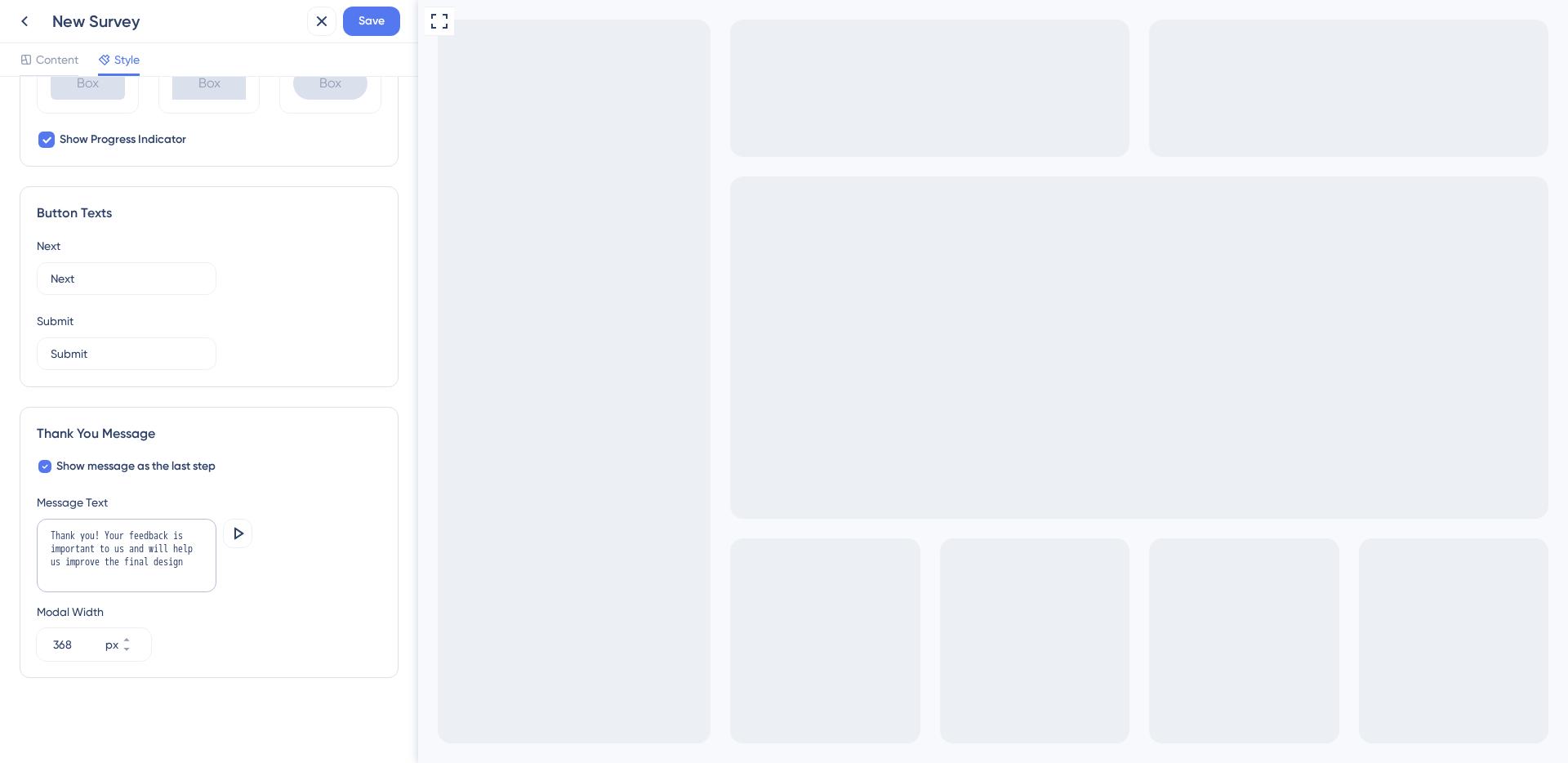 scroll, scrollTop: 0, scrollLeft: 0, axis: both 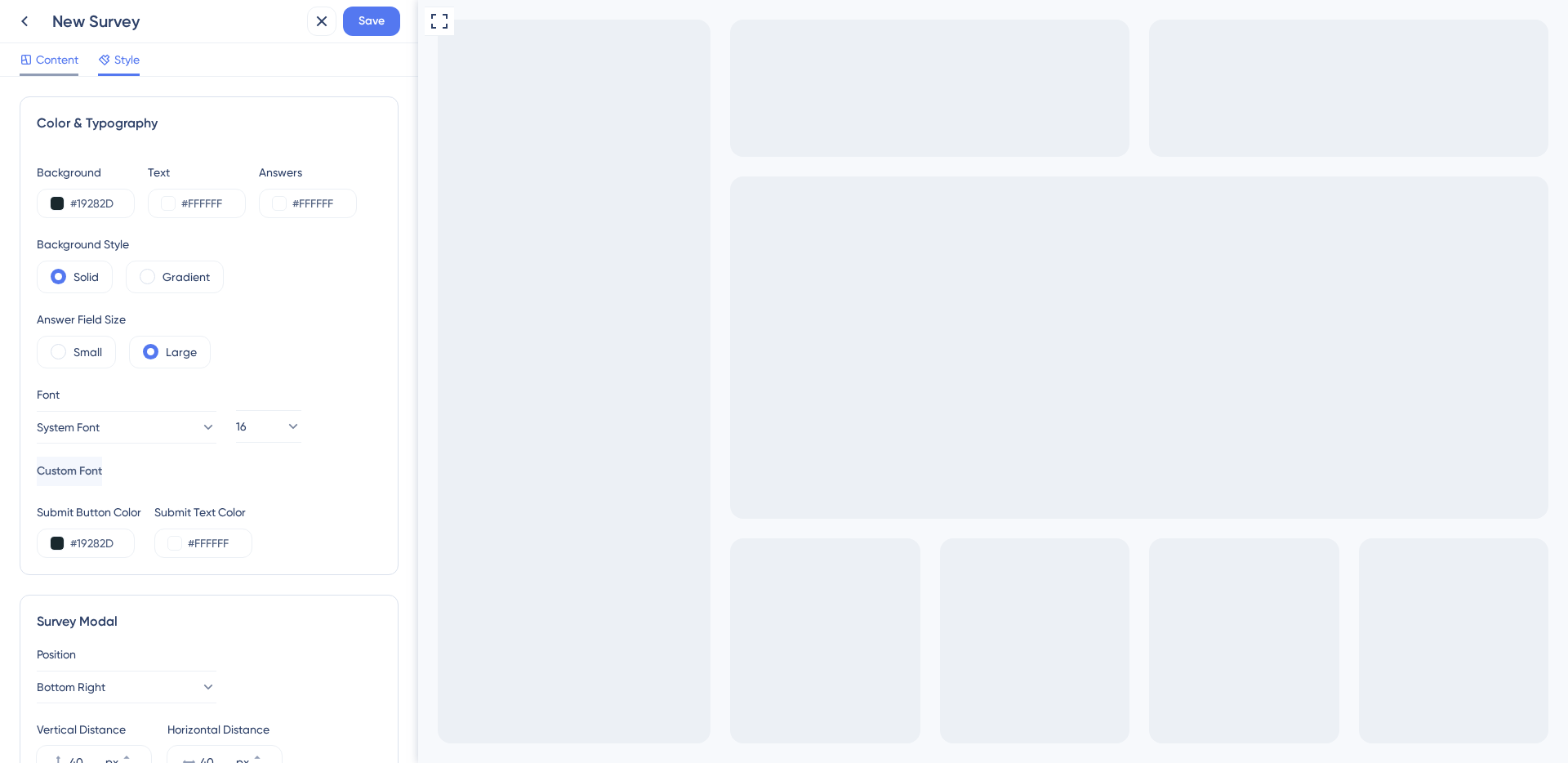click on "Content" at bounding box center (57, 60) 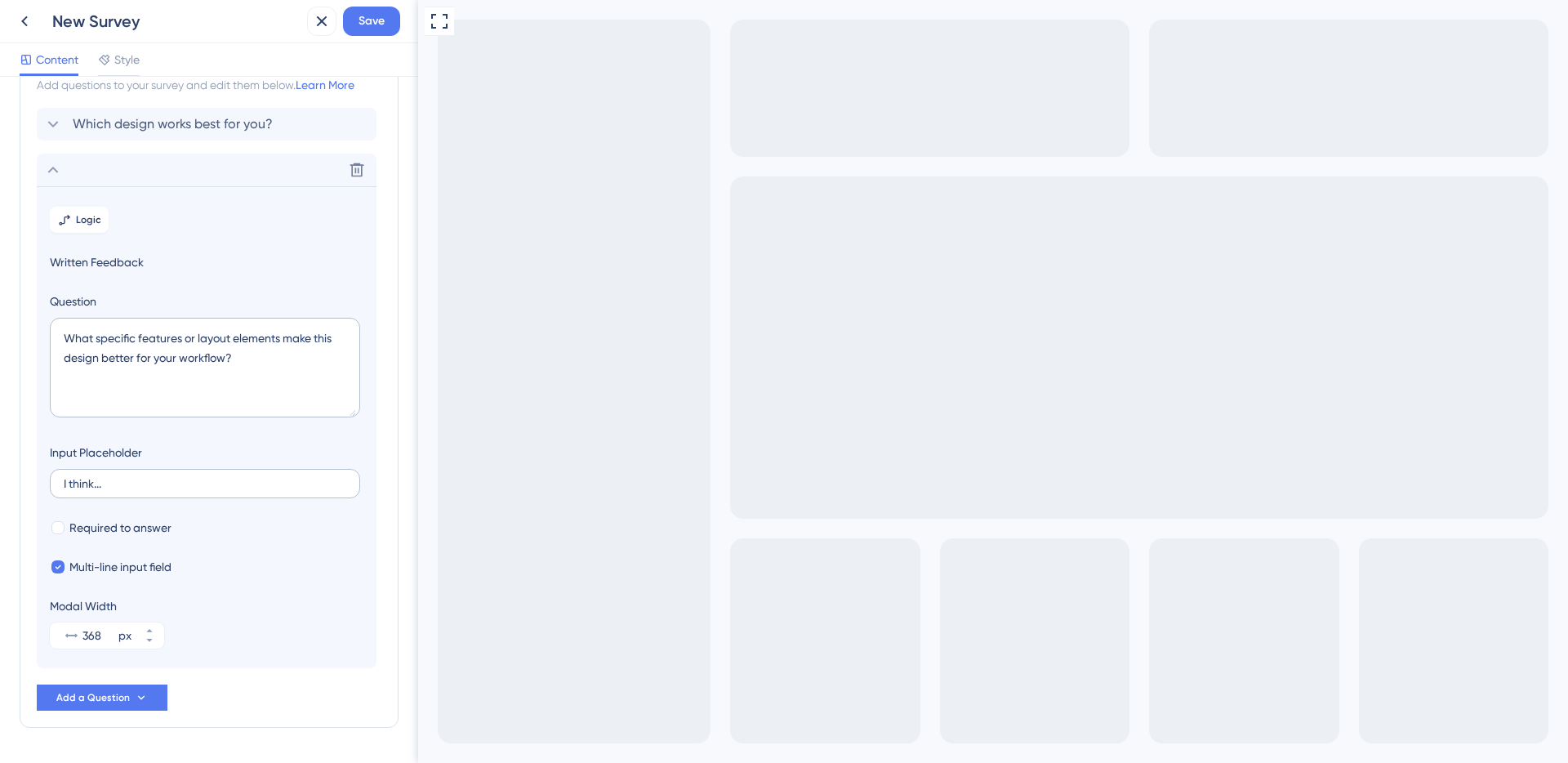 scroll, scrollTop: 114, scrollLeft: 0, axis: vertical 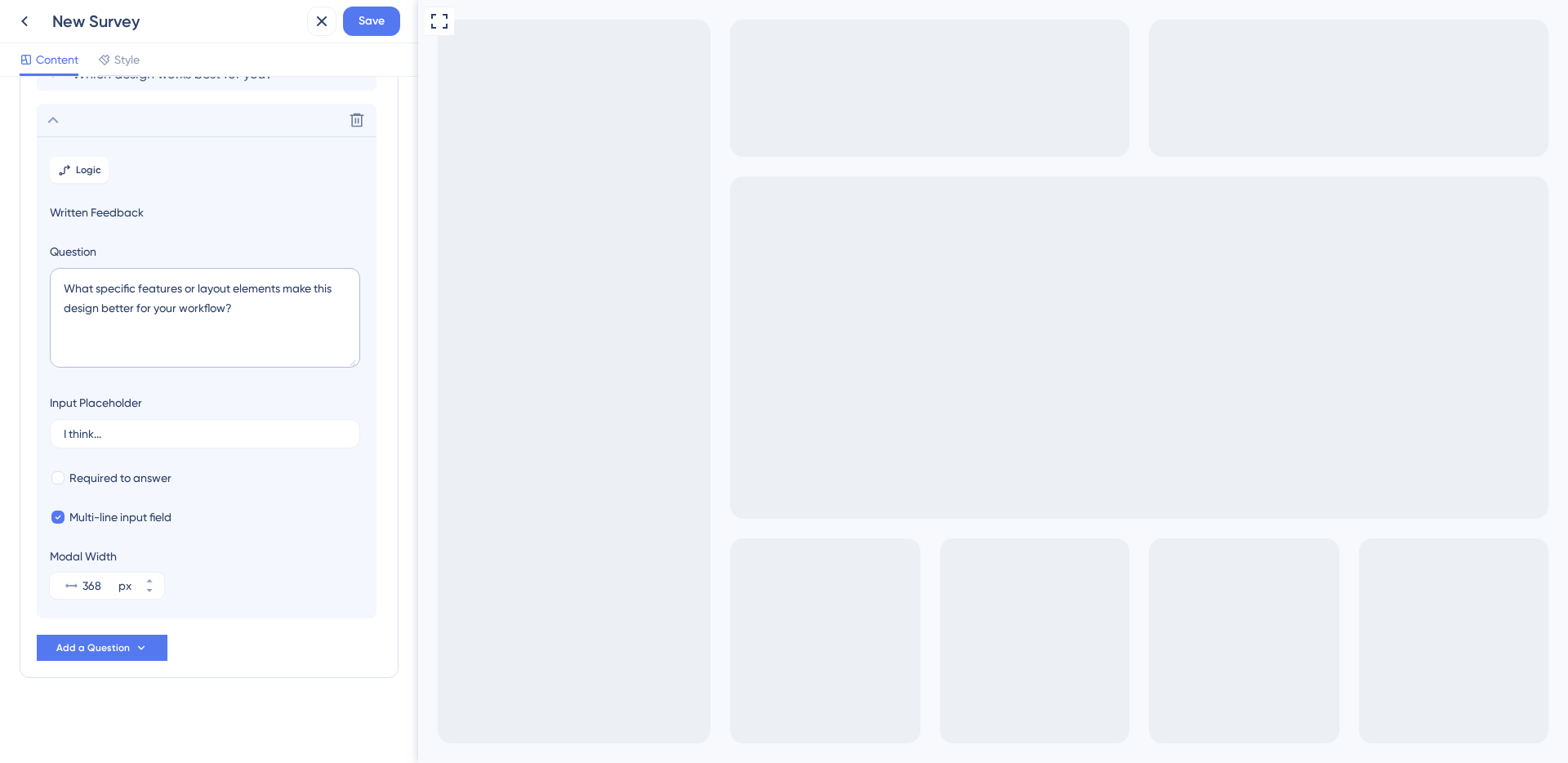 click at bounding box center (428, 773) 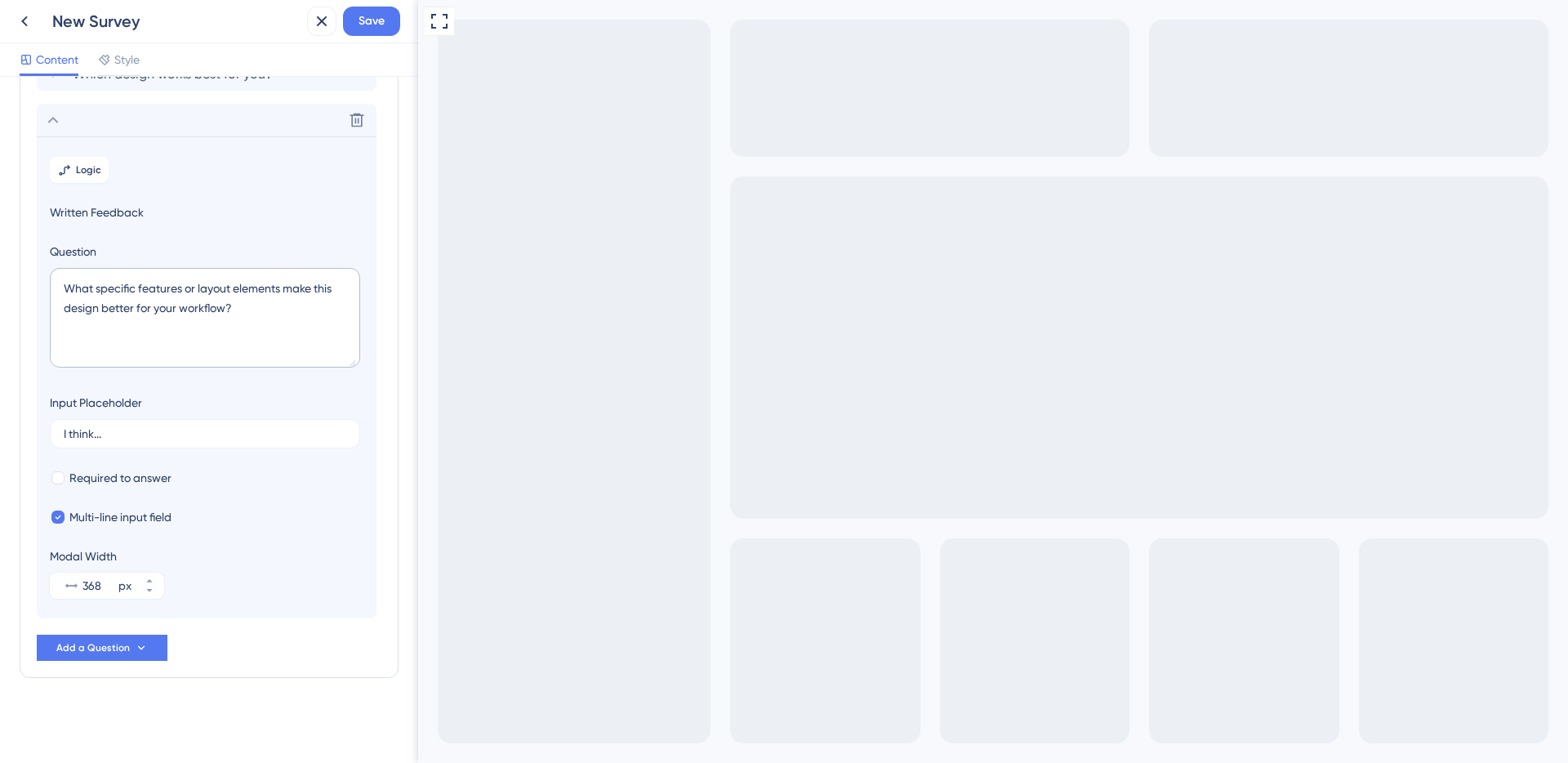 click 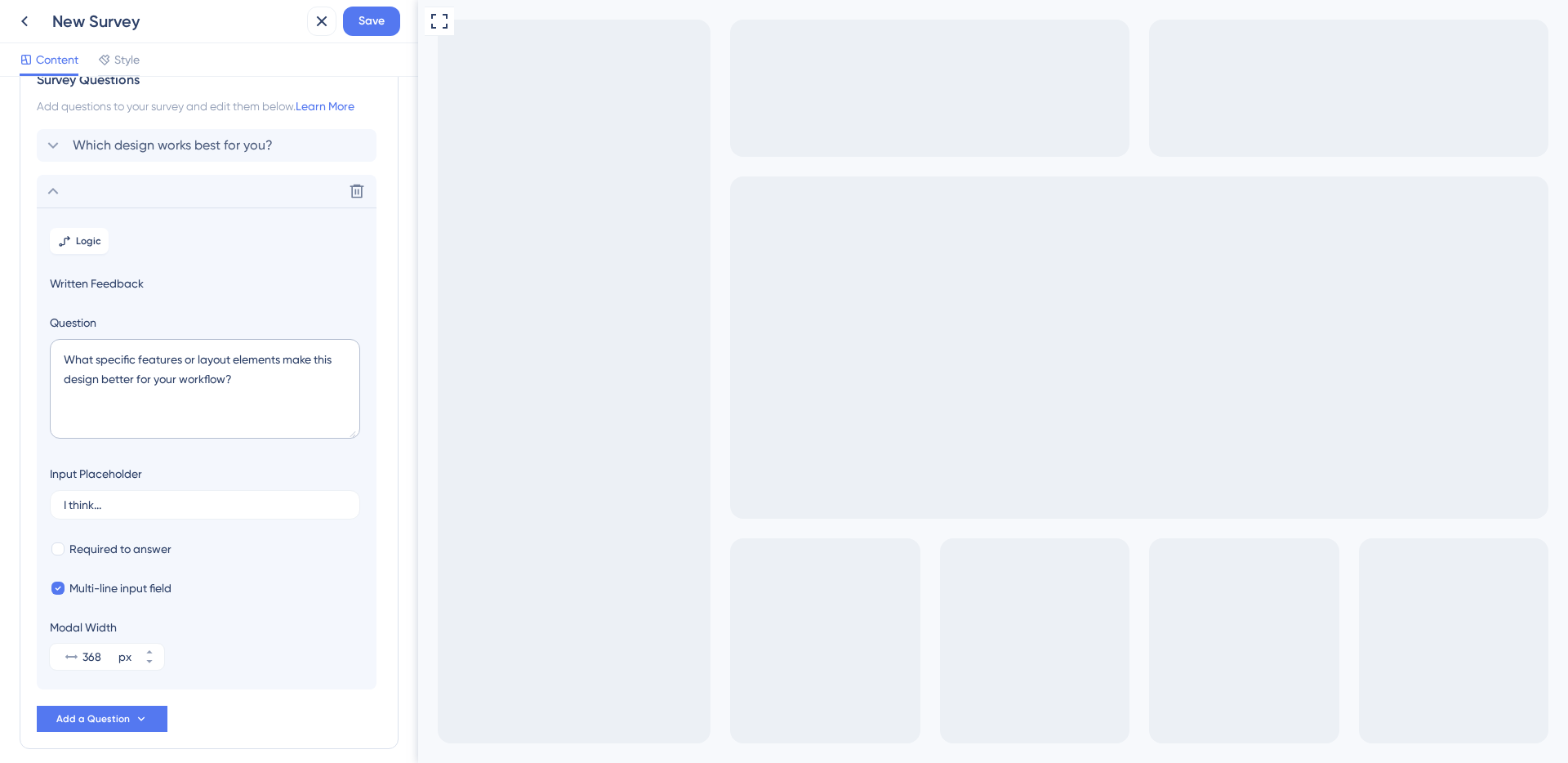 scroll, scrollTop: 0, scrollLeft: 0, axis: both 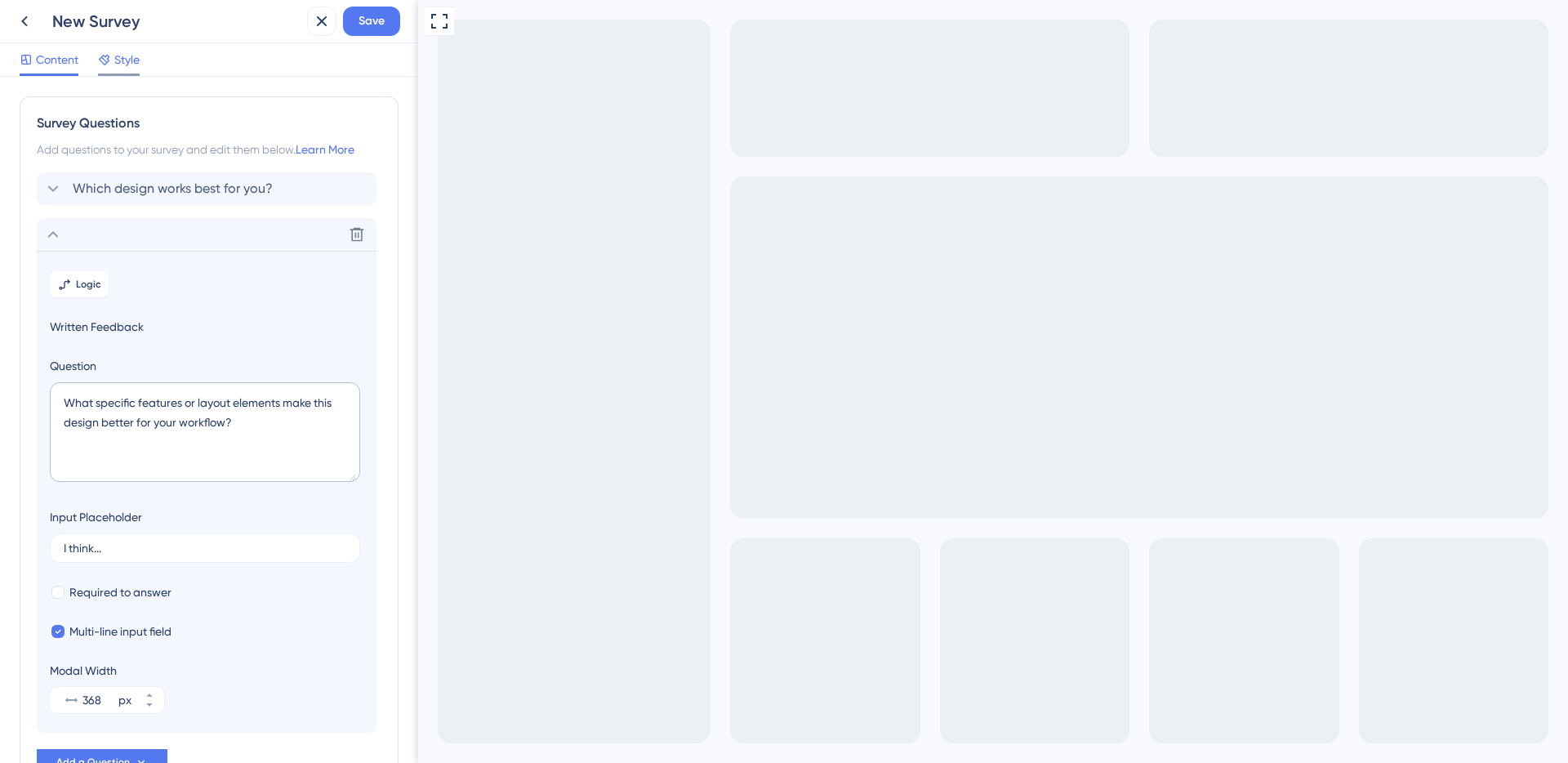 click on "Style" at bounding box center (127, 60) 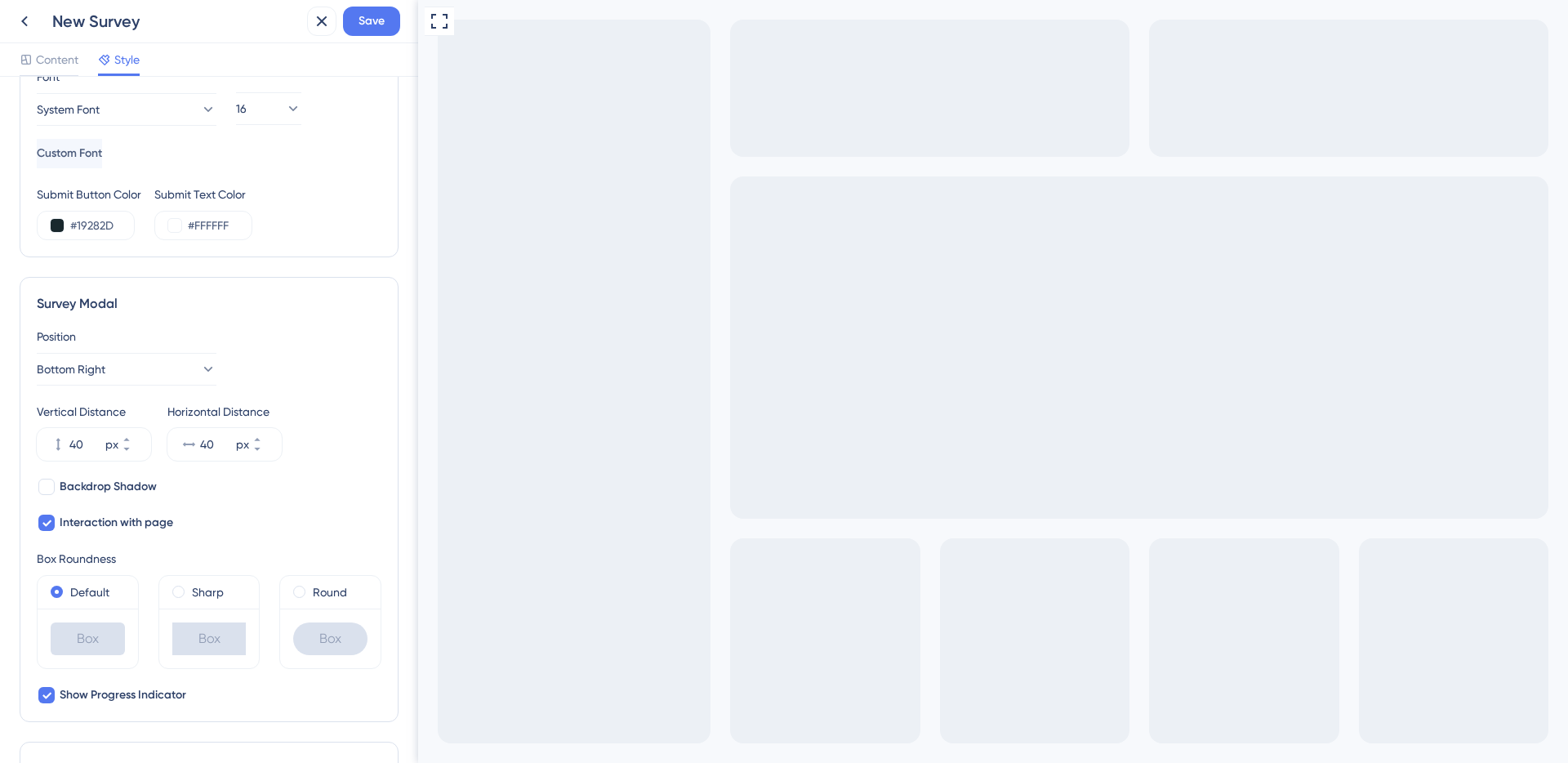 scroll, scrollTop: 592, scrollLeft: 0, axis: vertical 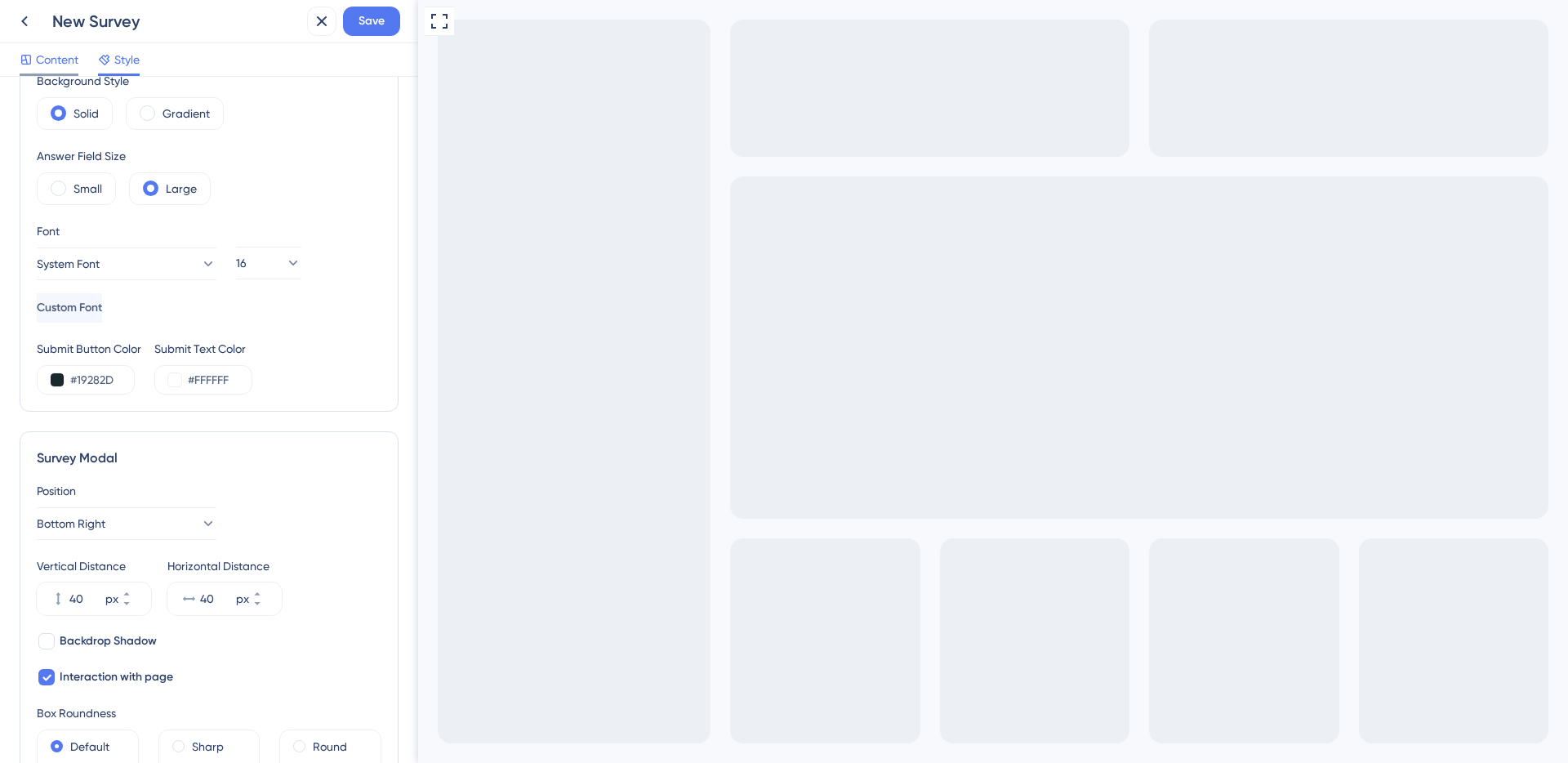 click on "Content" at bounding box center (57, 60) 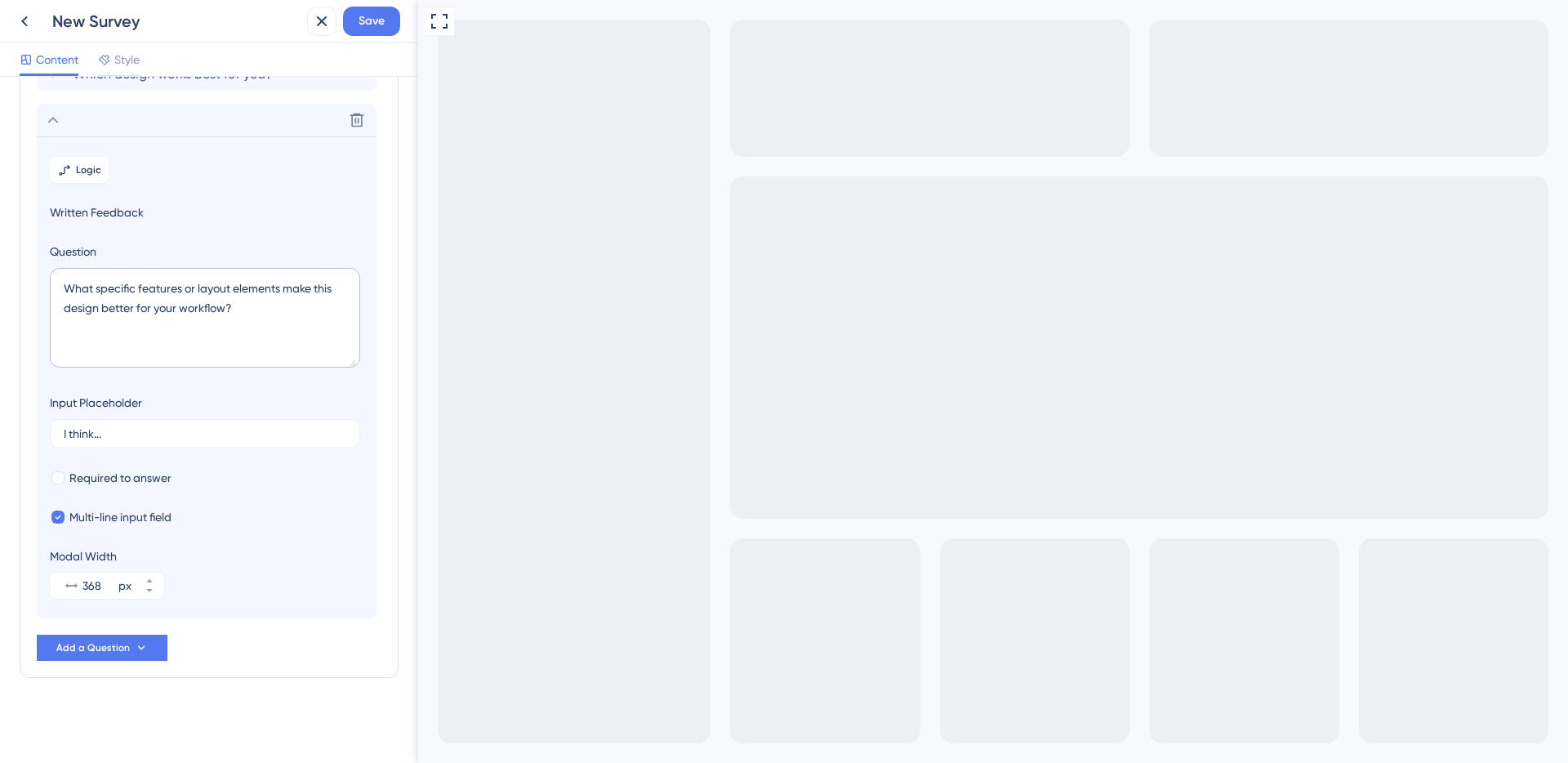 scroll, scrollTop: 0, scrollLeft: 0, axis: both 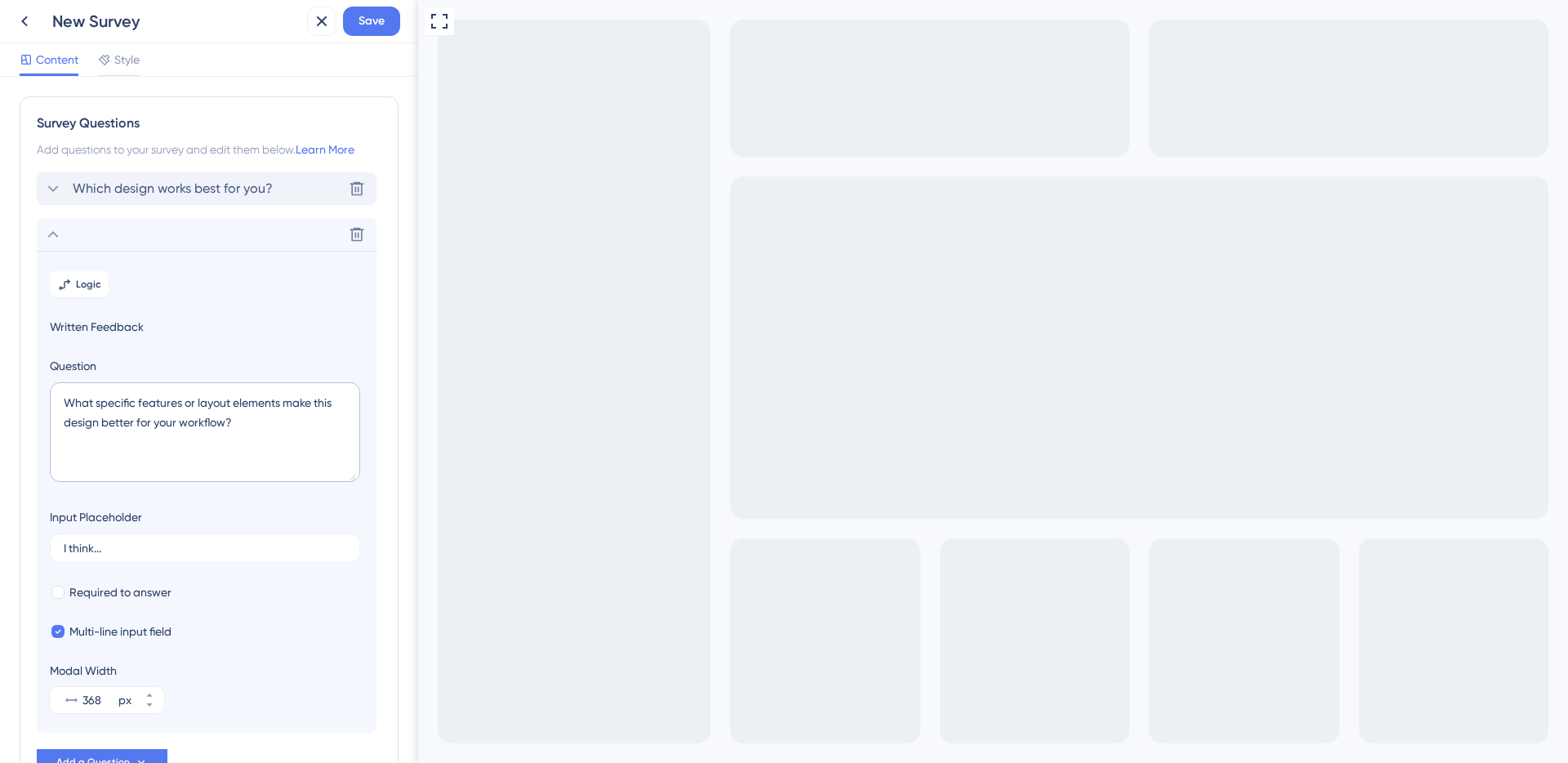 click on "Which design works best for you?" at bounding box center (172, 189) 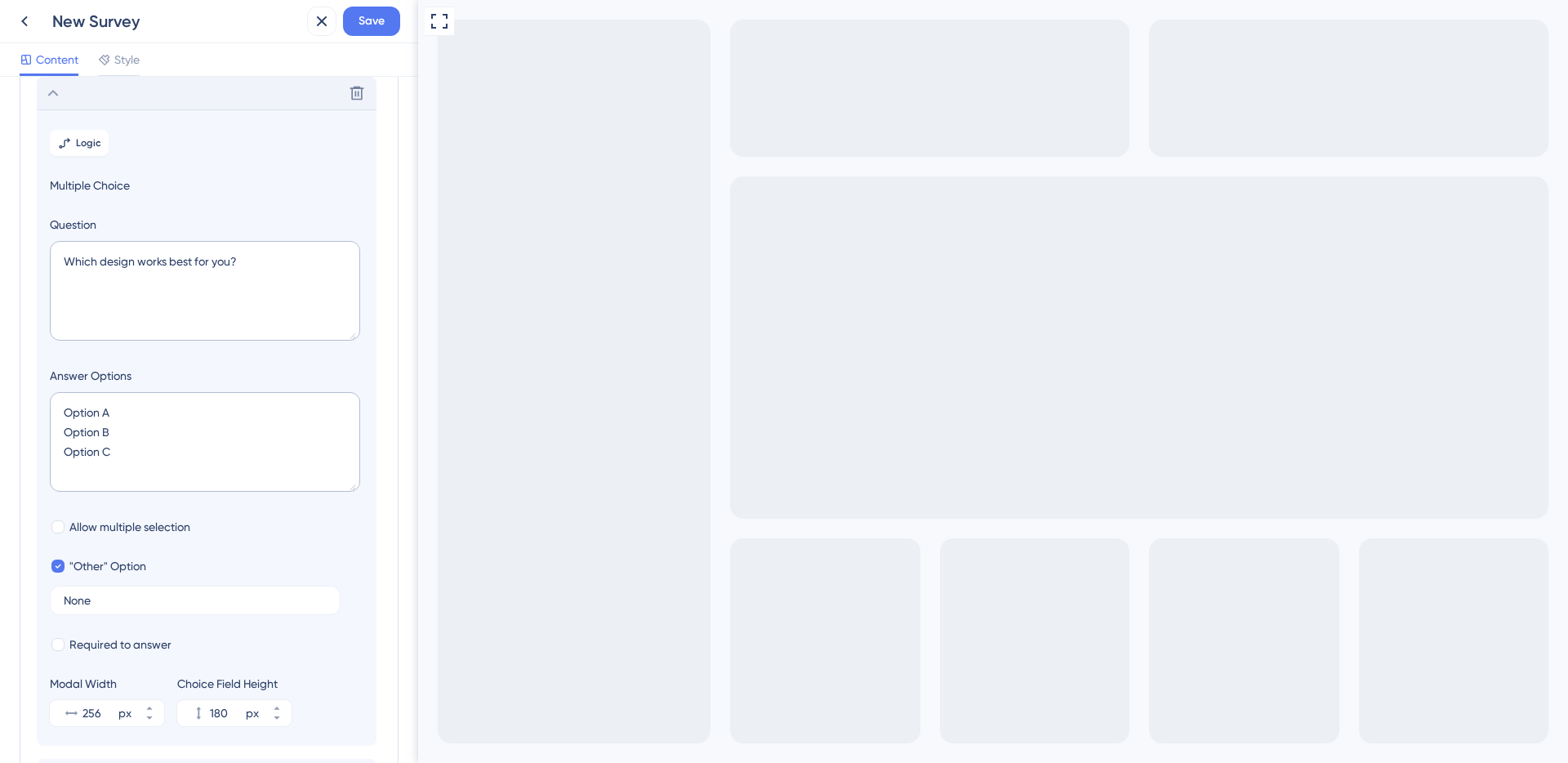 scroll, scrollTop: 270, scrollLeft: 0, axis: vertical 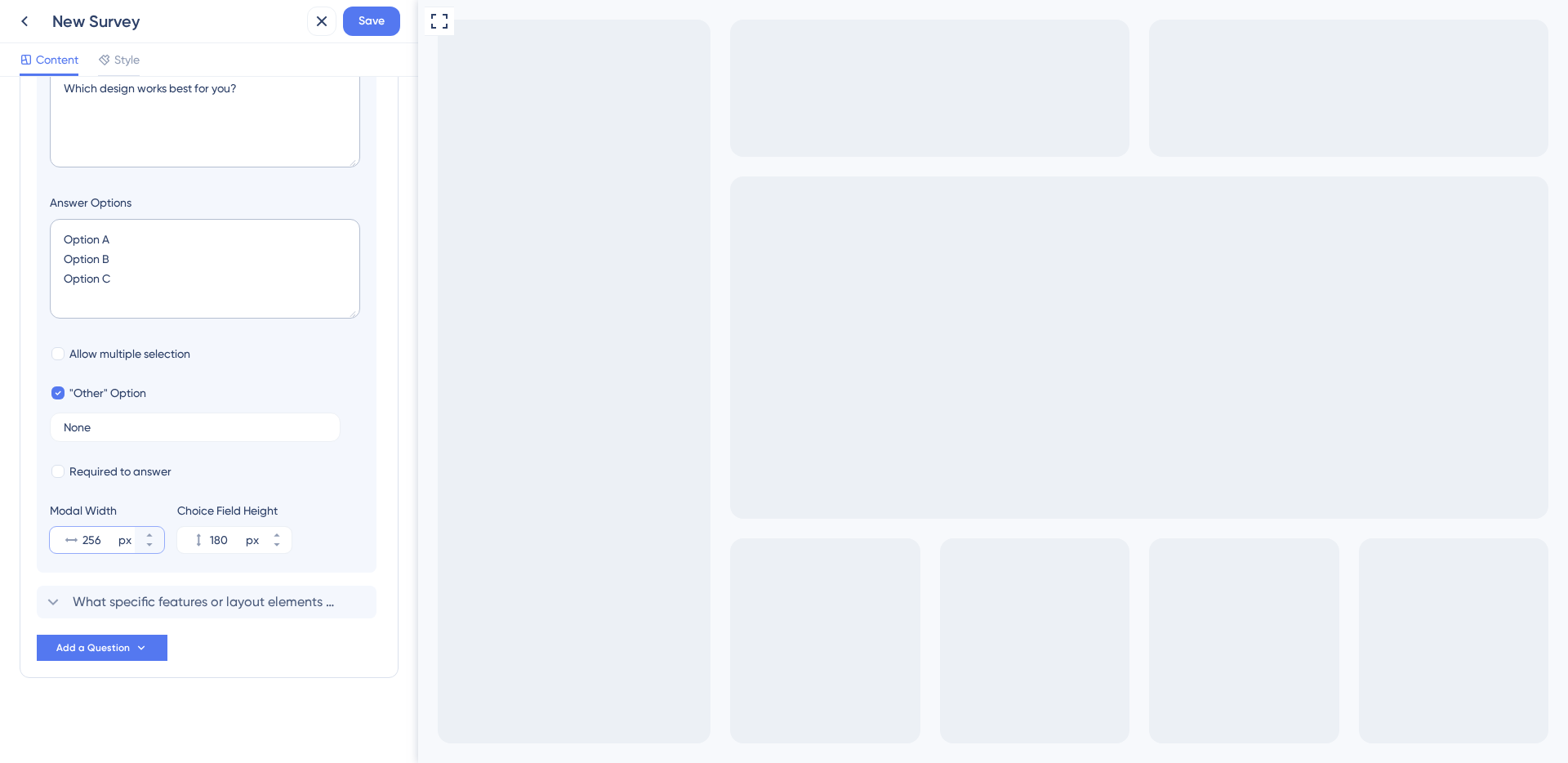 click on "256" at bounding box center [99, 540] 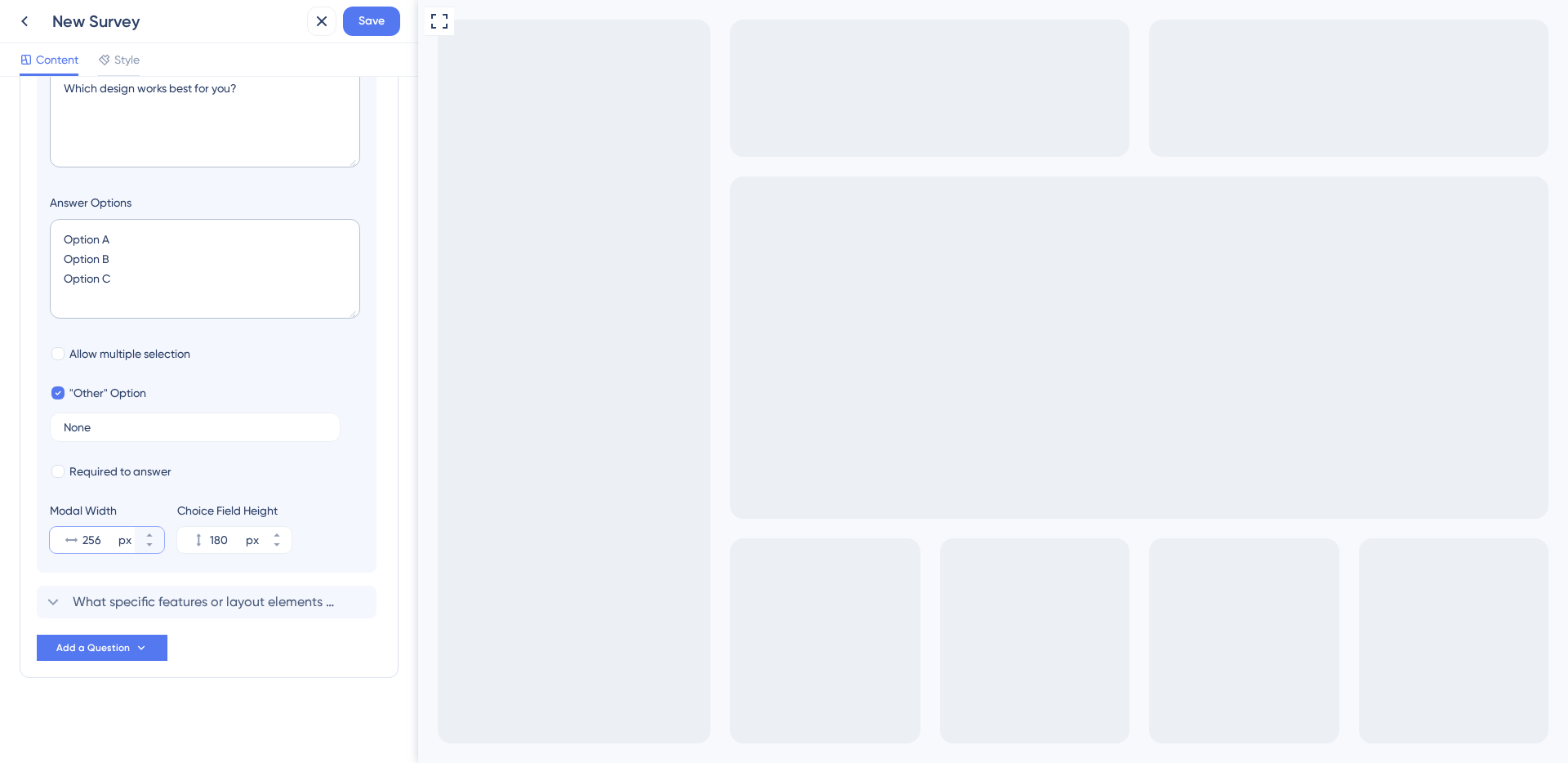 click on "256" at bounding box center [99, 540] 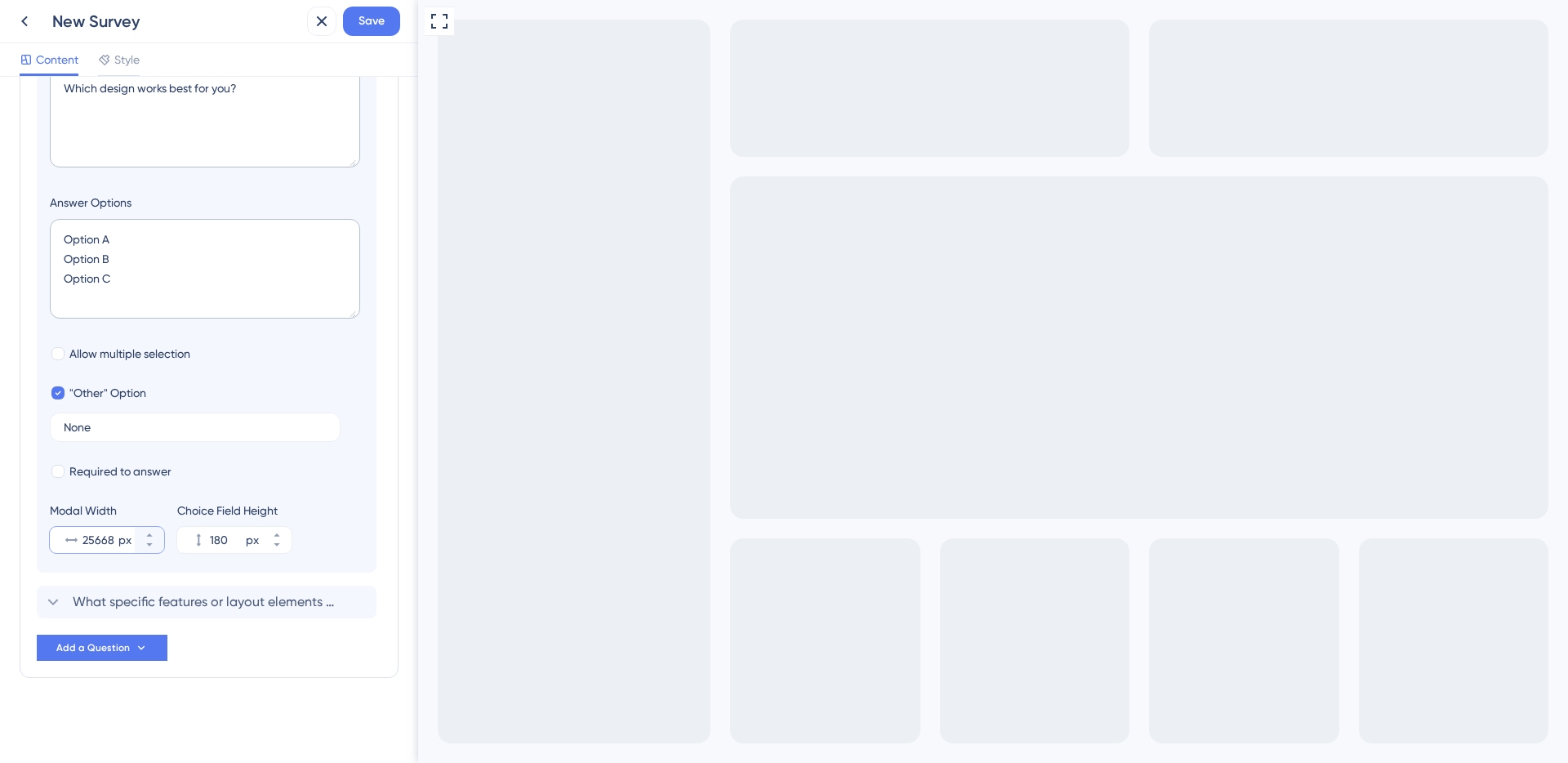click on "25668" at bounding box center (99, 540) 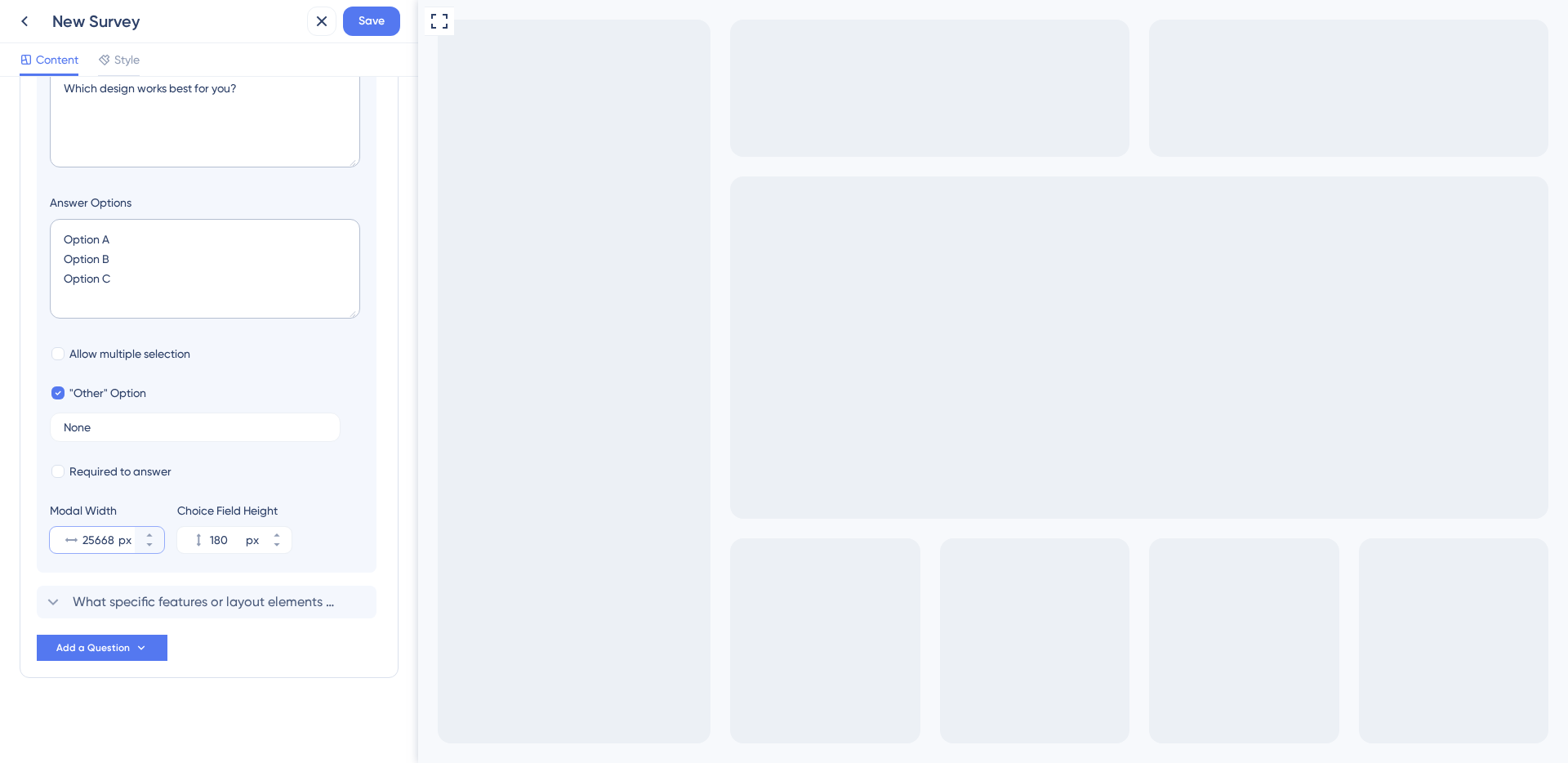 click on "25668" at bounding box center (99, 540) 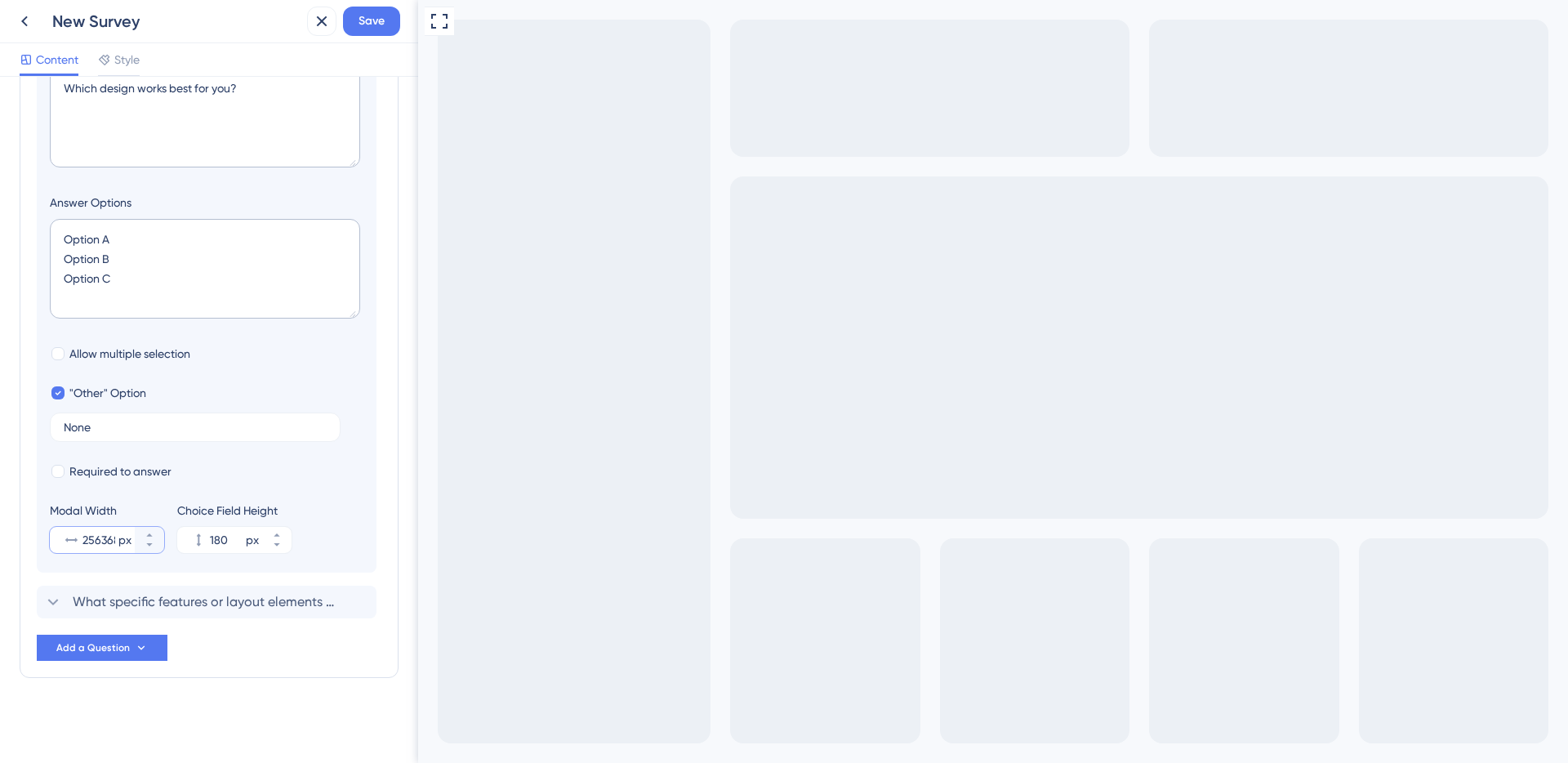 scroll, scrollTop: 0, scrollLeft: 3, axis: horizontal 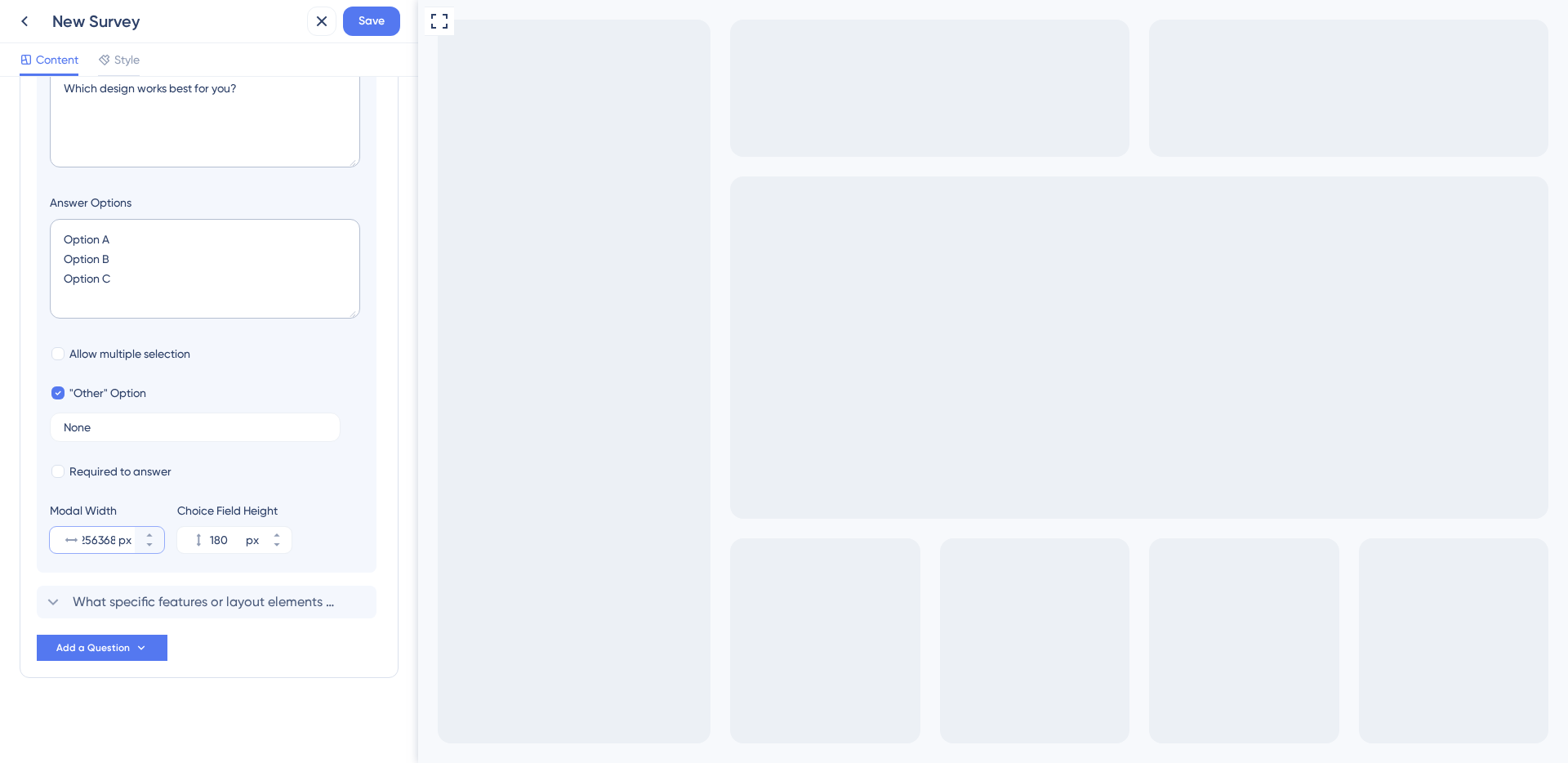 click on "256368" at bounding box center [99, 540] 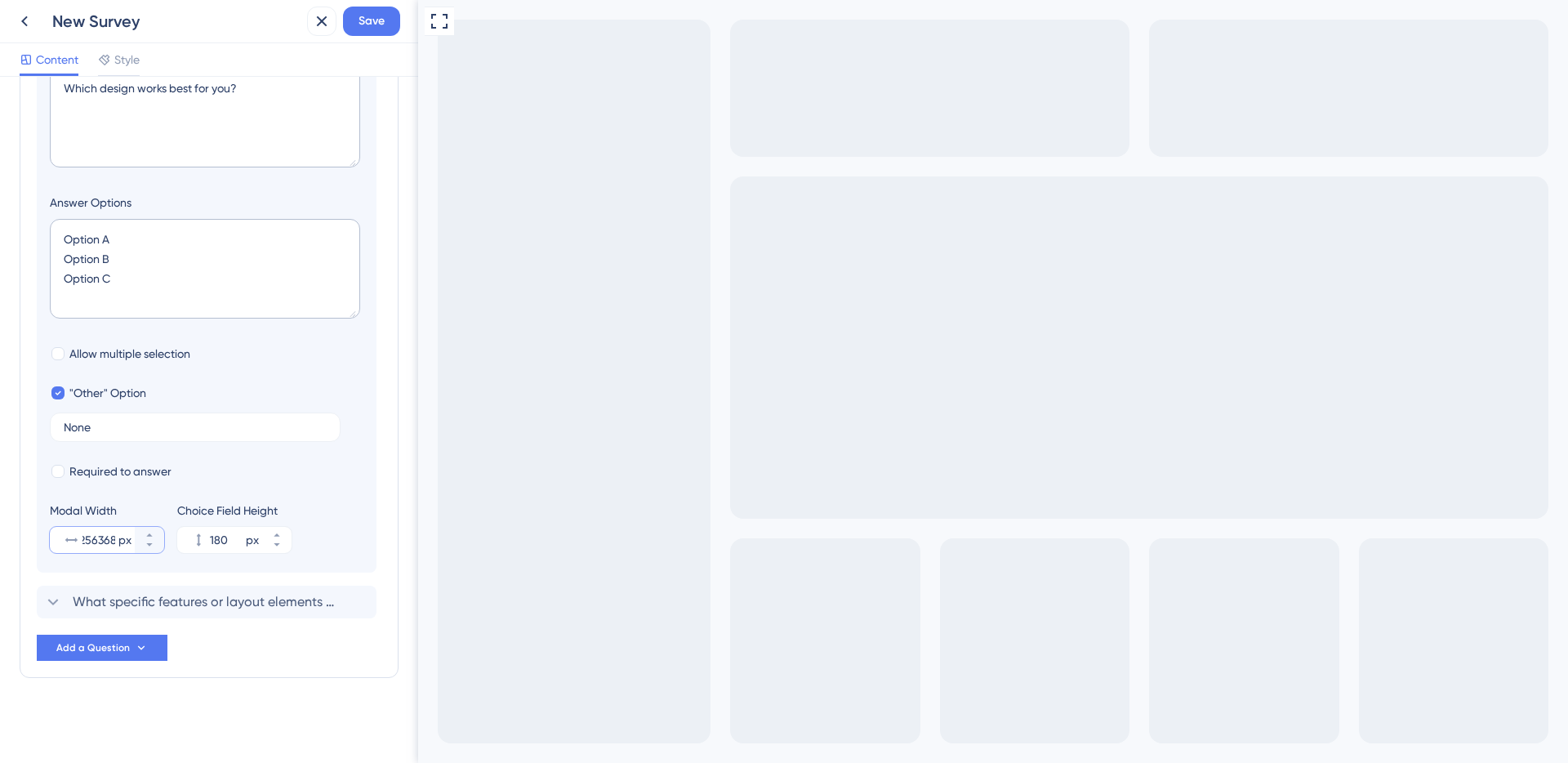 click on "256368" at bounding box center [99, 540] 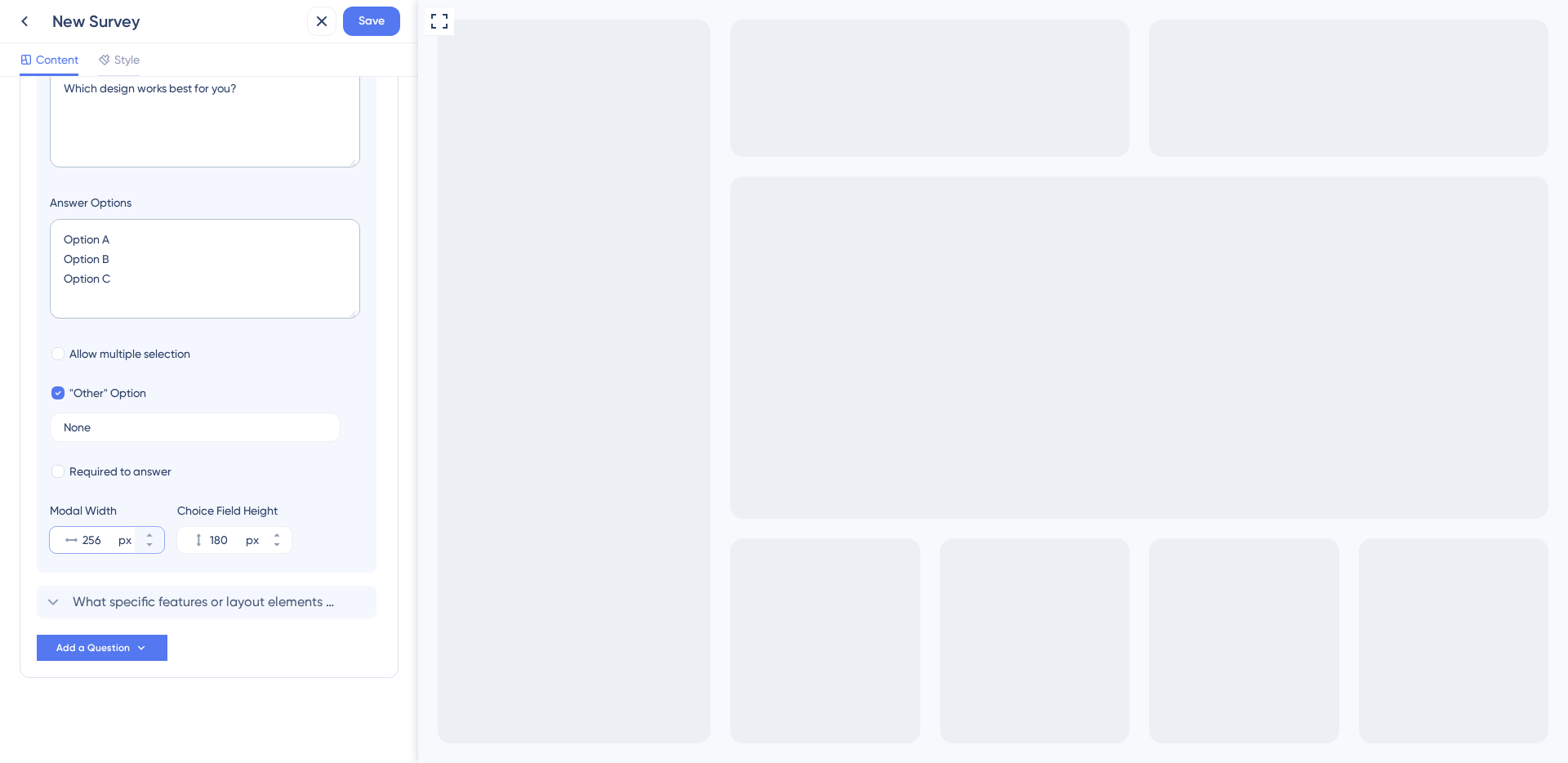 scroll, scrollTop: 0, scrollLeft: 0, axis: both 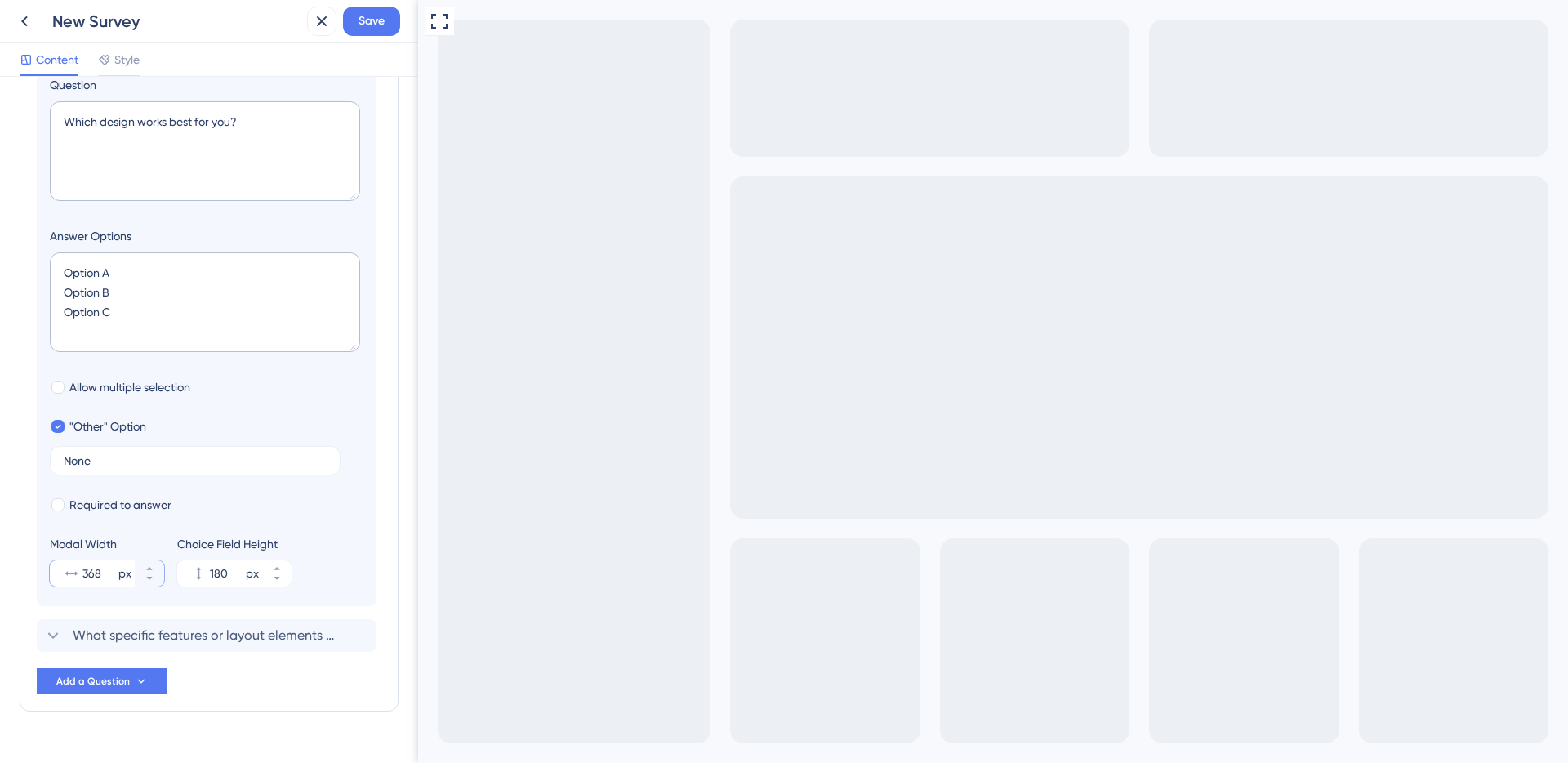 type on "368" 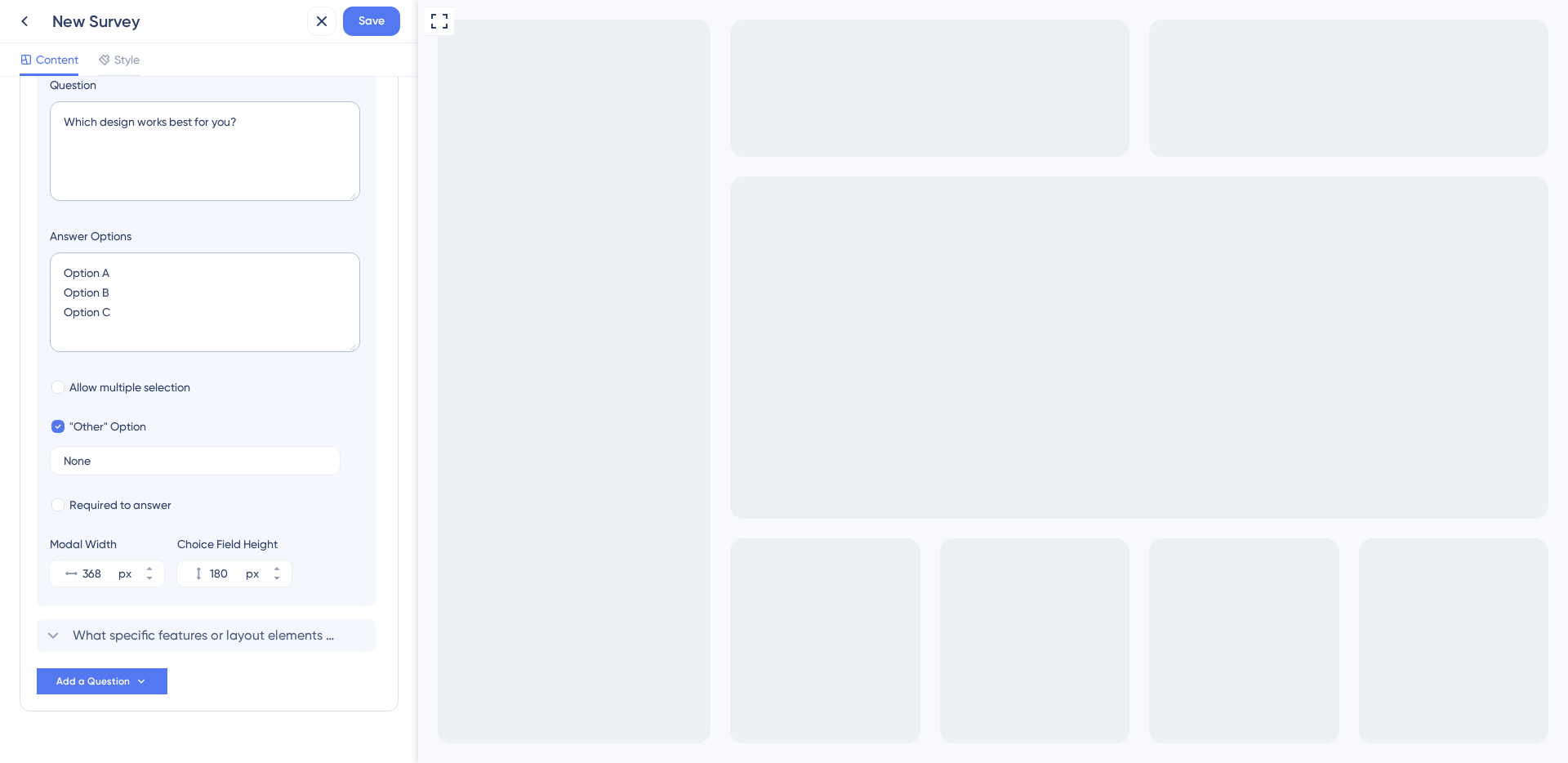 click on "Allow multiple selection" at bounding box center [207, 387] 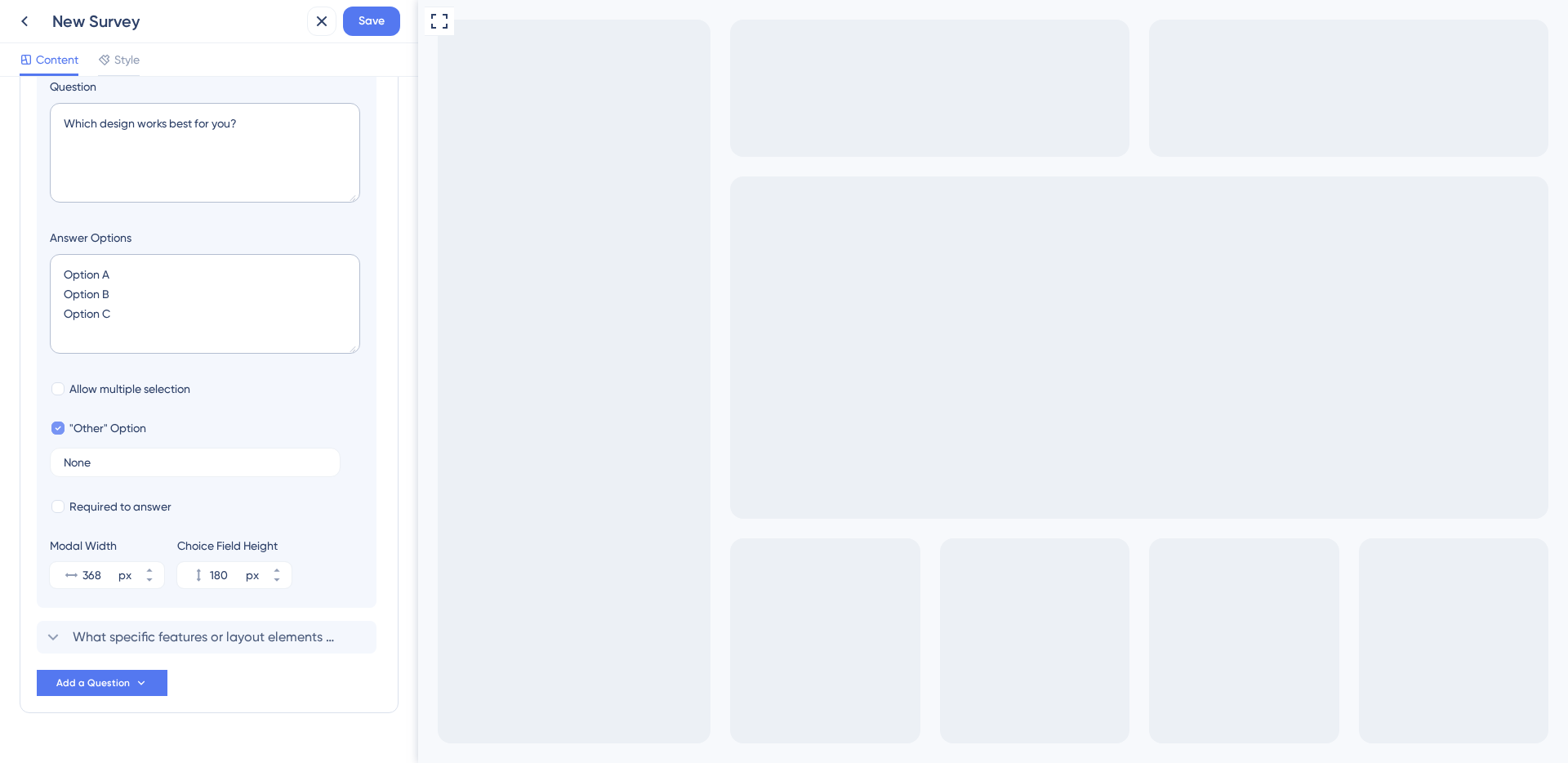 scroll, scrollTop: 270, scrollLeft: 0, axis: vertical 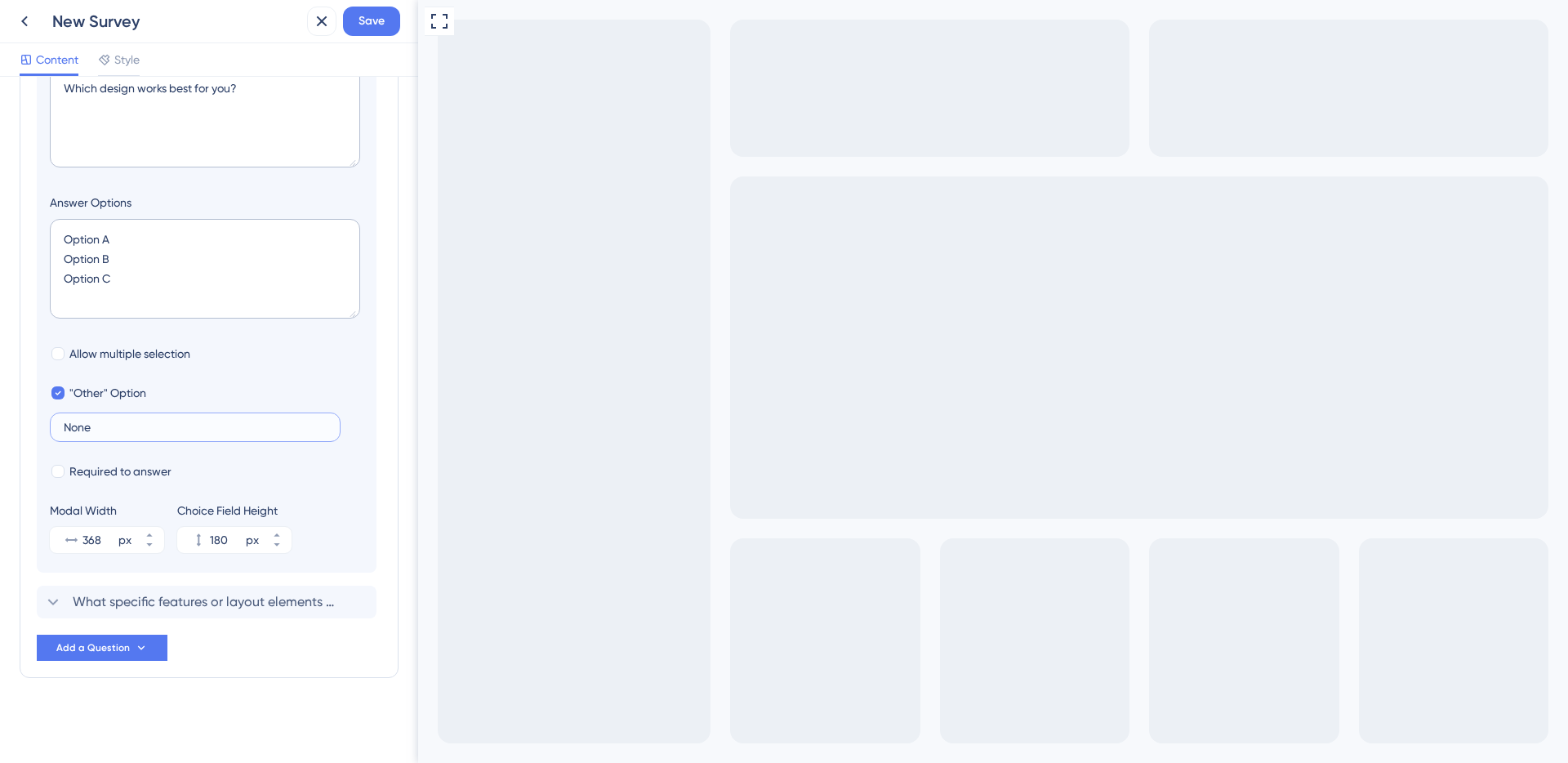 click on "None" at bounding box center (195, 427) 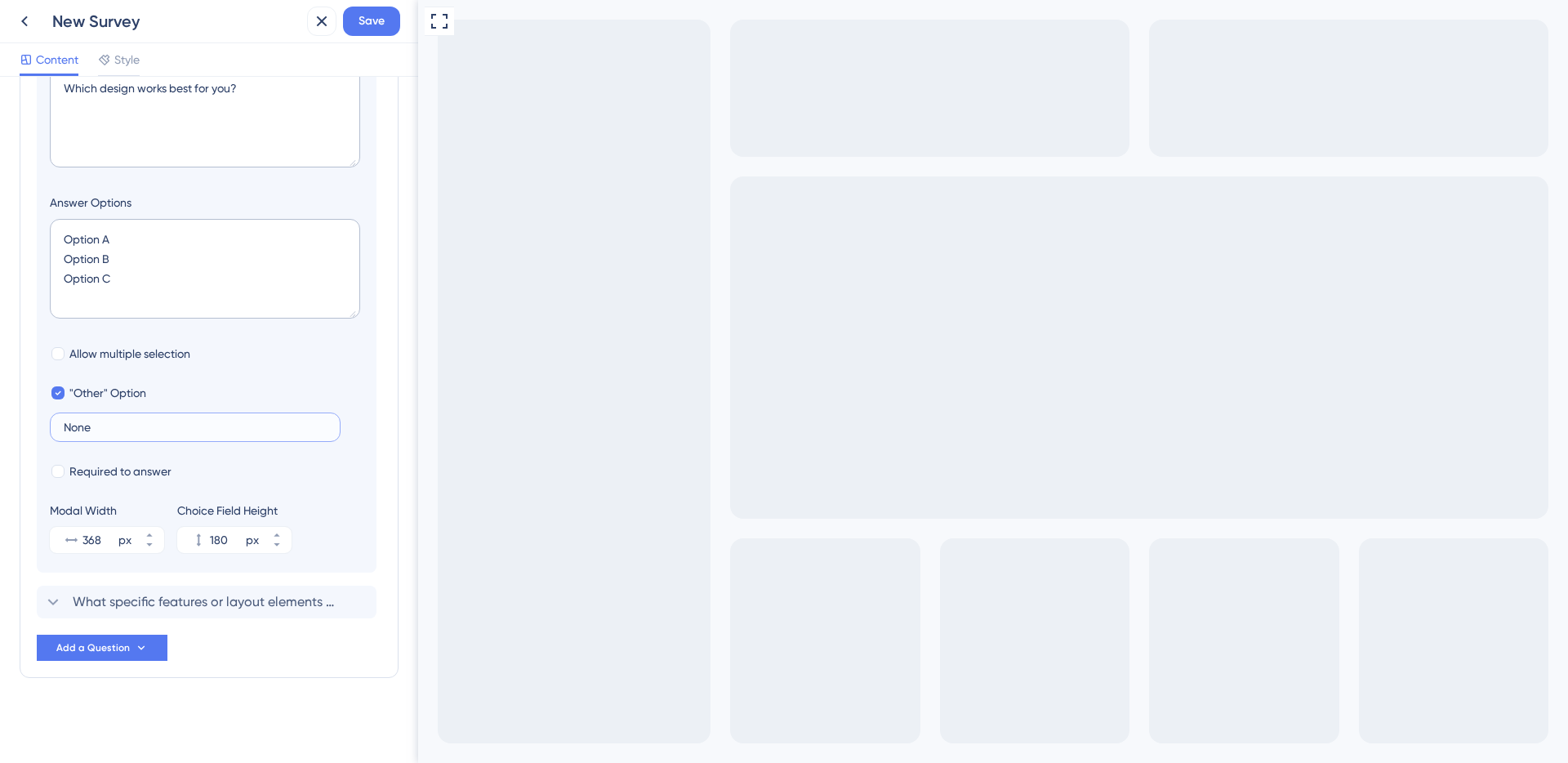 click on "None" at bounding box center (195, 427) 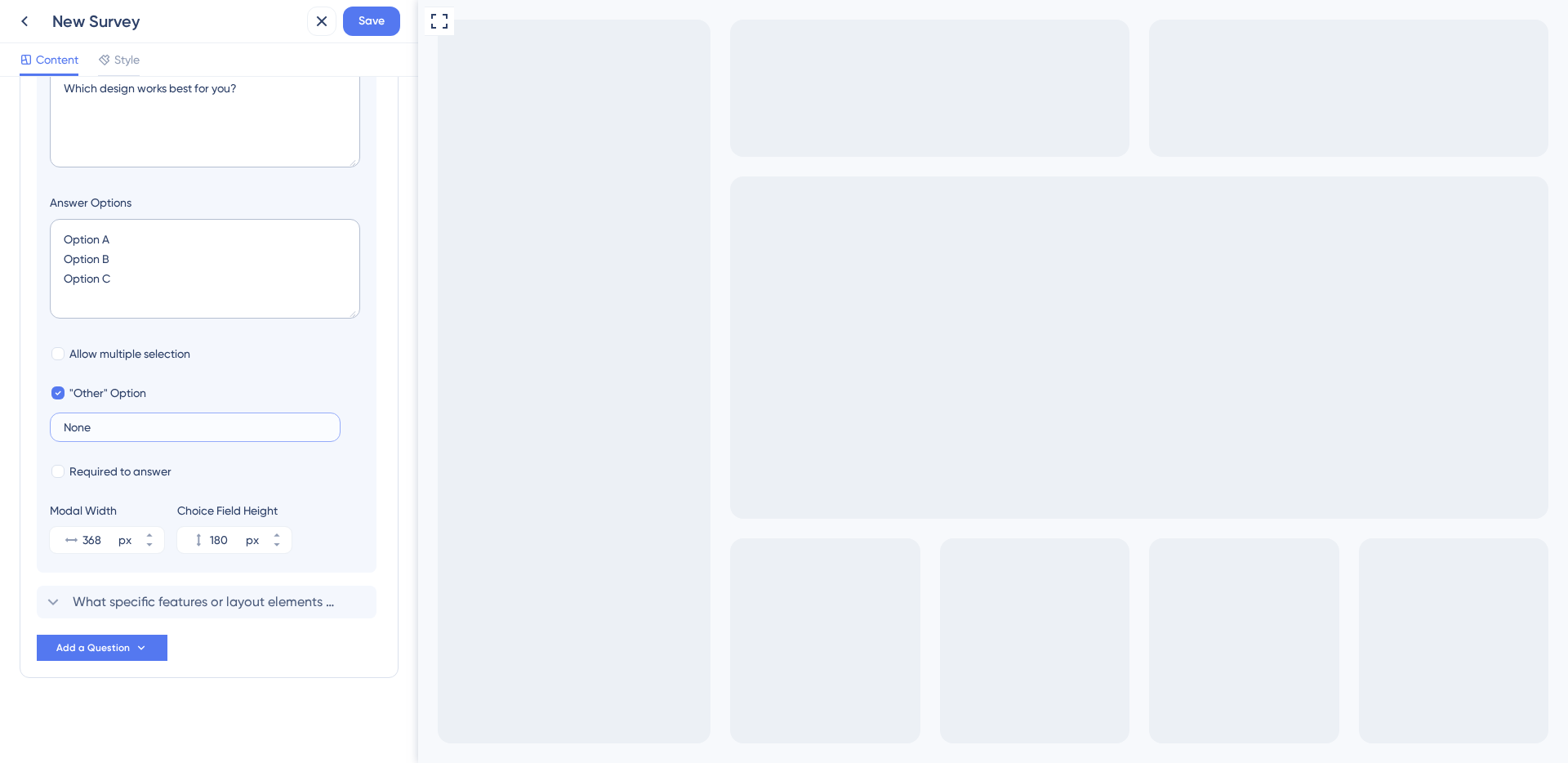 click on "None" at bounding box center (195, 427) 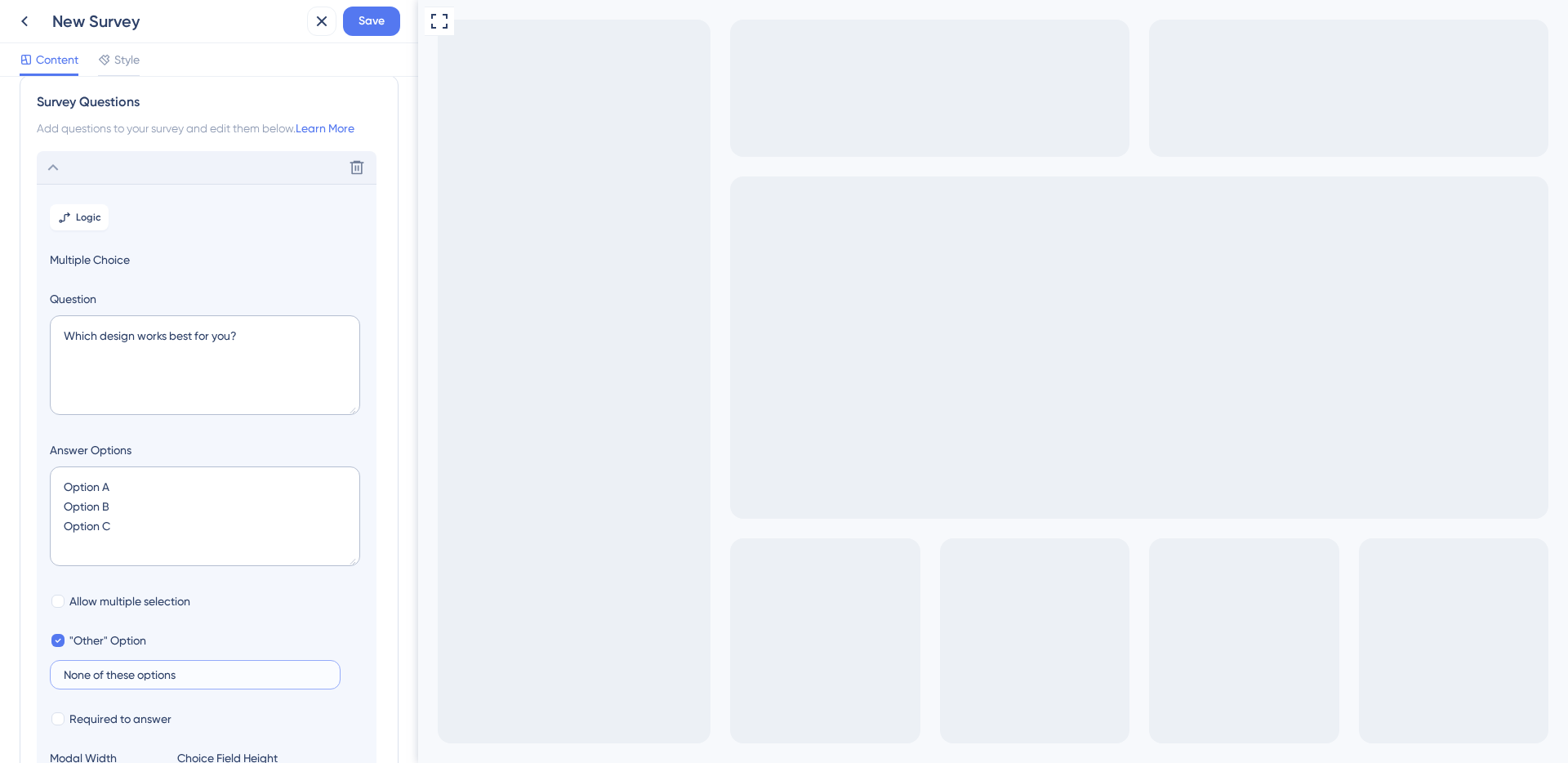 scroll, scrollTop: 0, scrollLeft: 0, axis: both 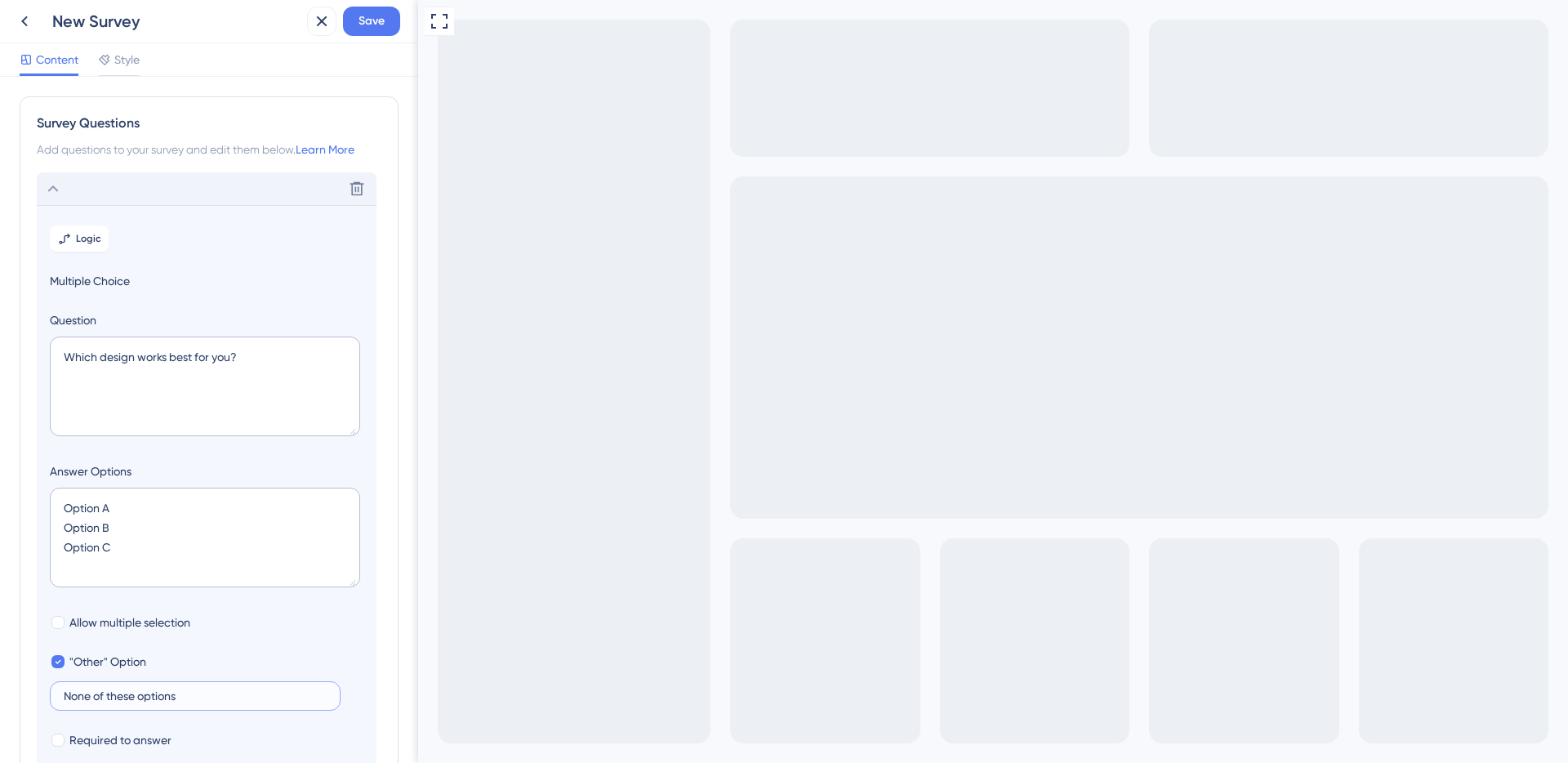 type on "None of these options" 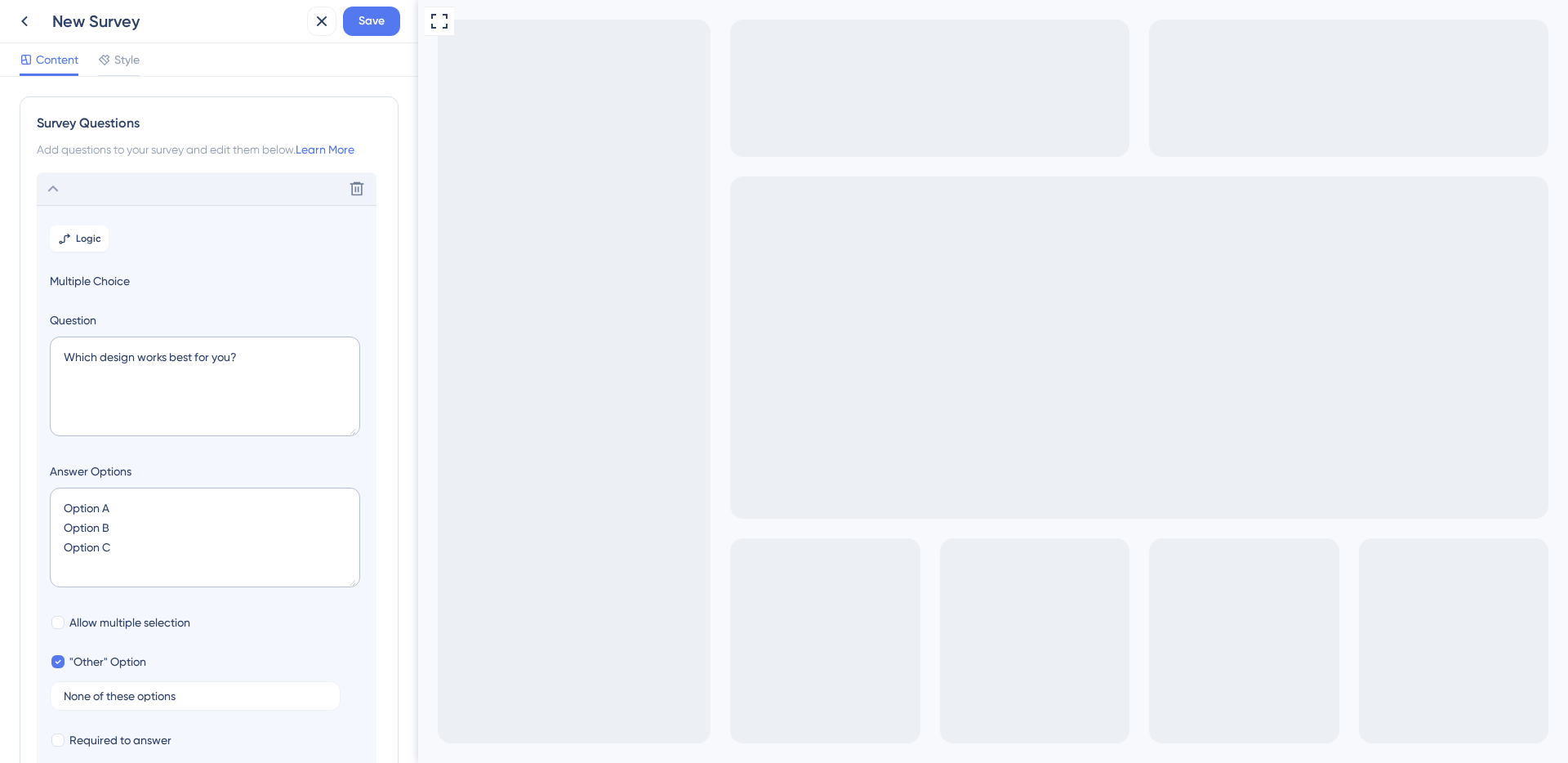 click on "Delete" at bounding box center (207, 189) 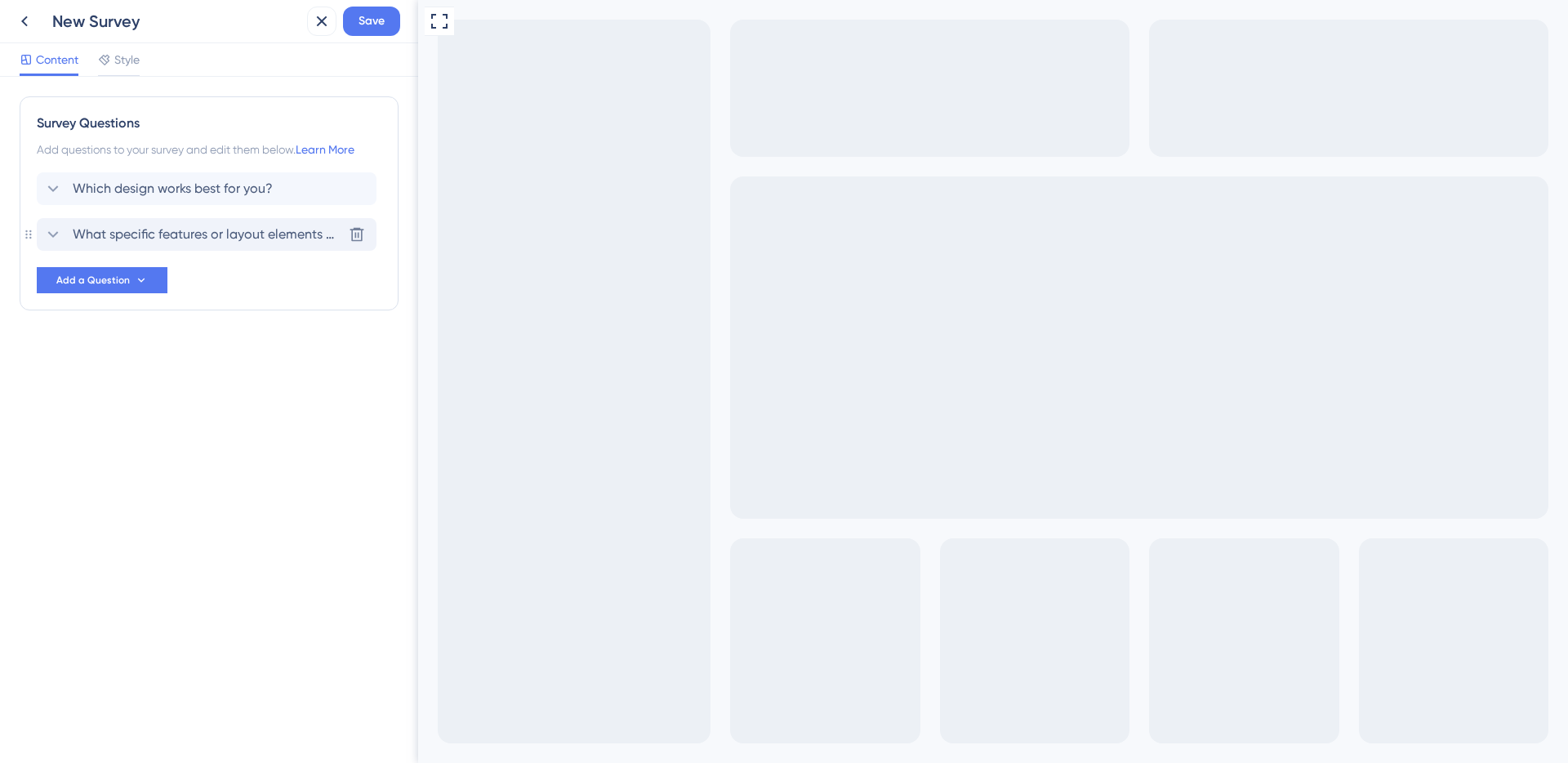 click on "What specific features or layout elements make this design better for your workflow?" at bounding box center [207, 234] 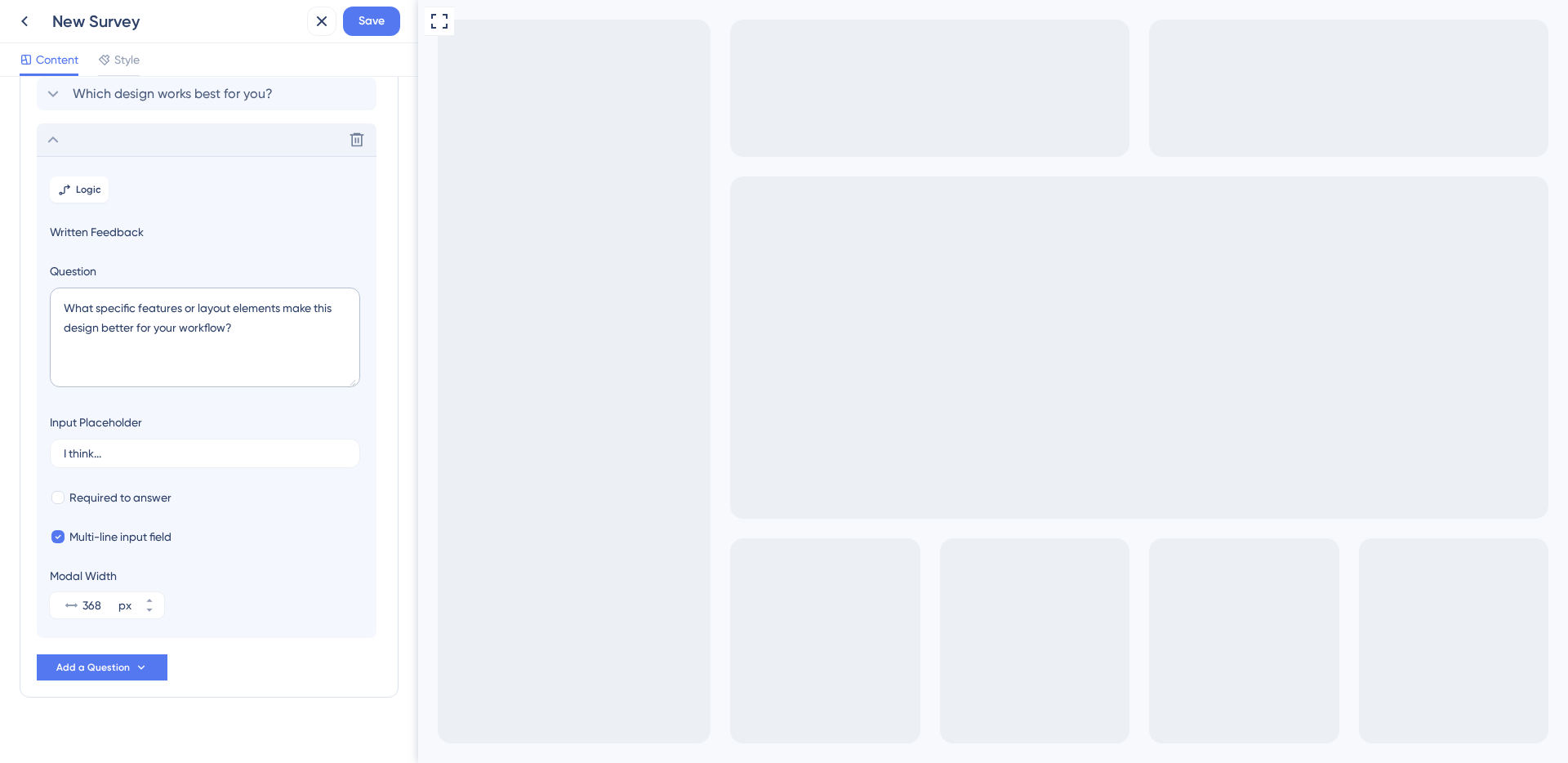 scroll, scrollTop: 90, scrollLeft: 0, axis: vertical 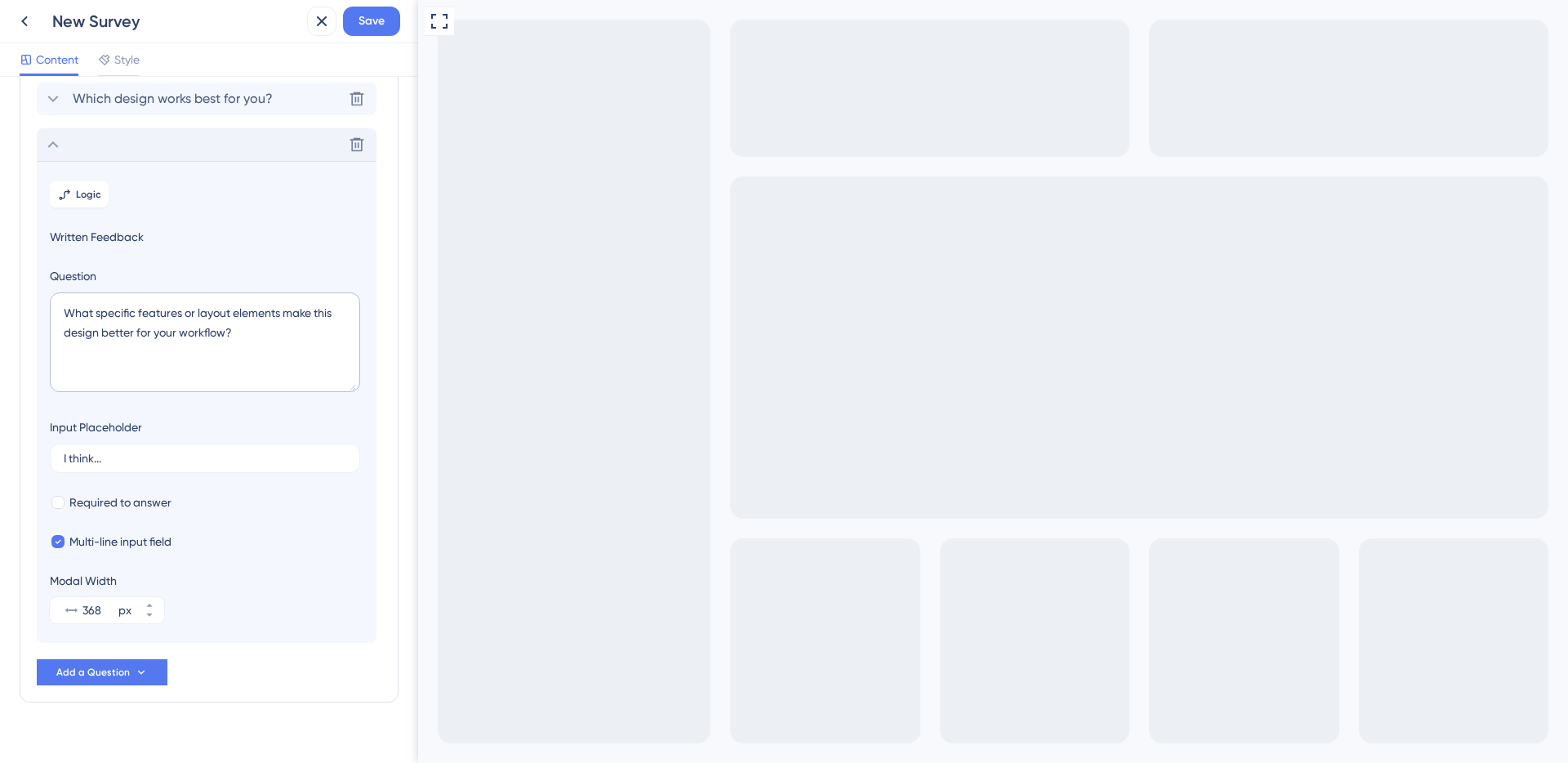 click on "Which design works best for you?" at bounding box center [172, 99] 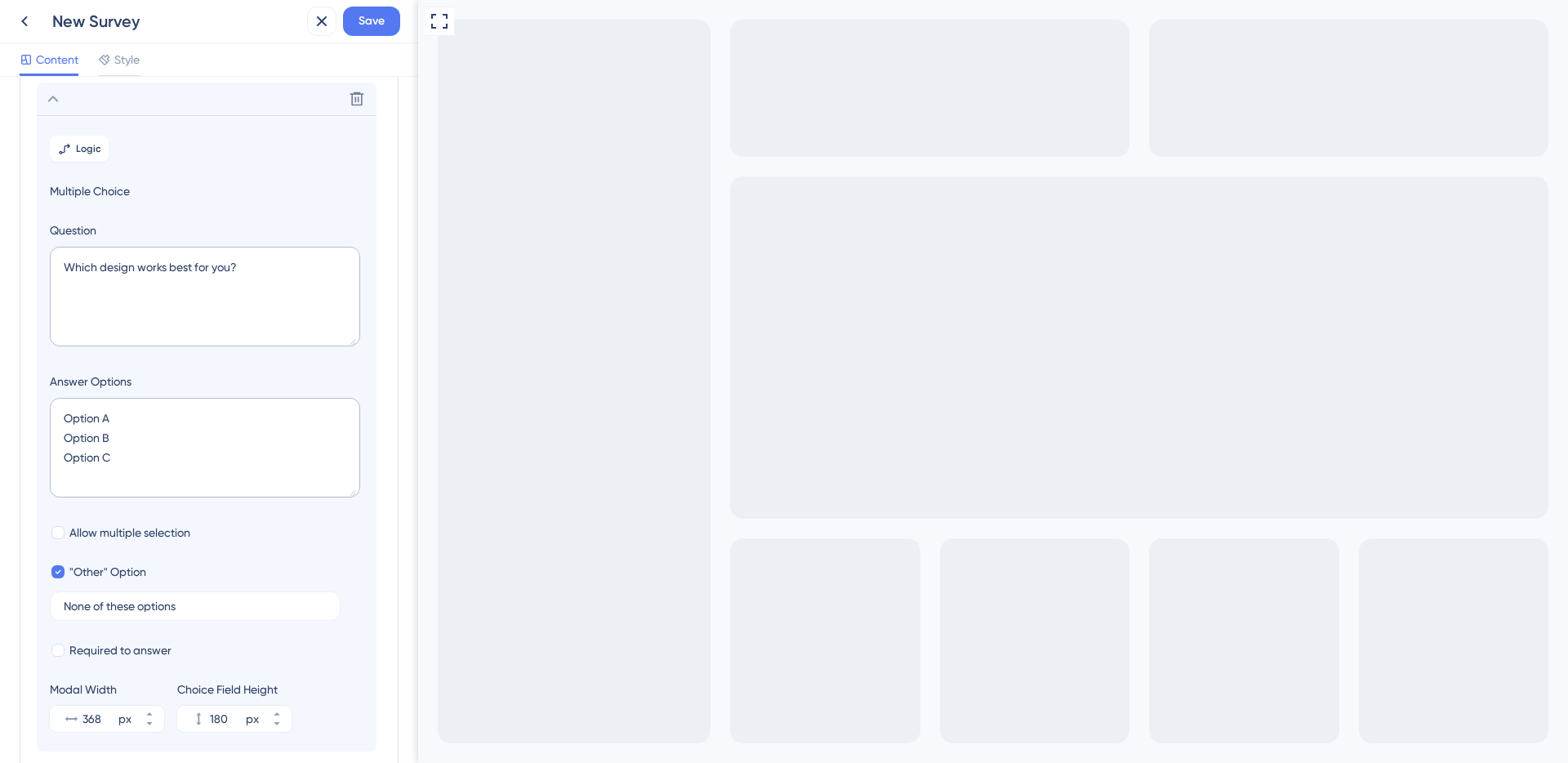 scroll, scrollTop: 96, scrollLeft: 0, axis: vertical 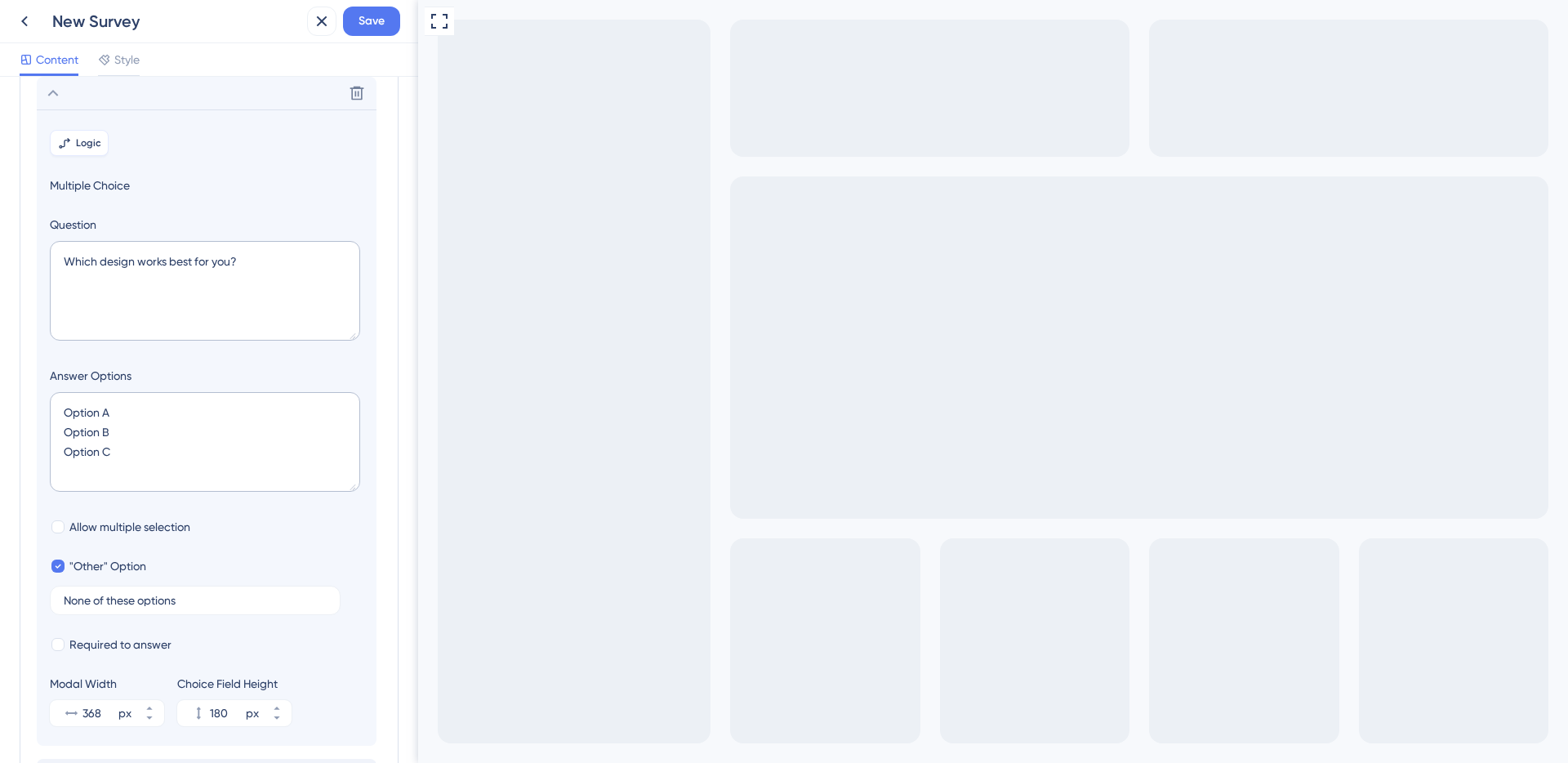click on "Logic" at bounding box center [88, 143] 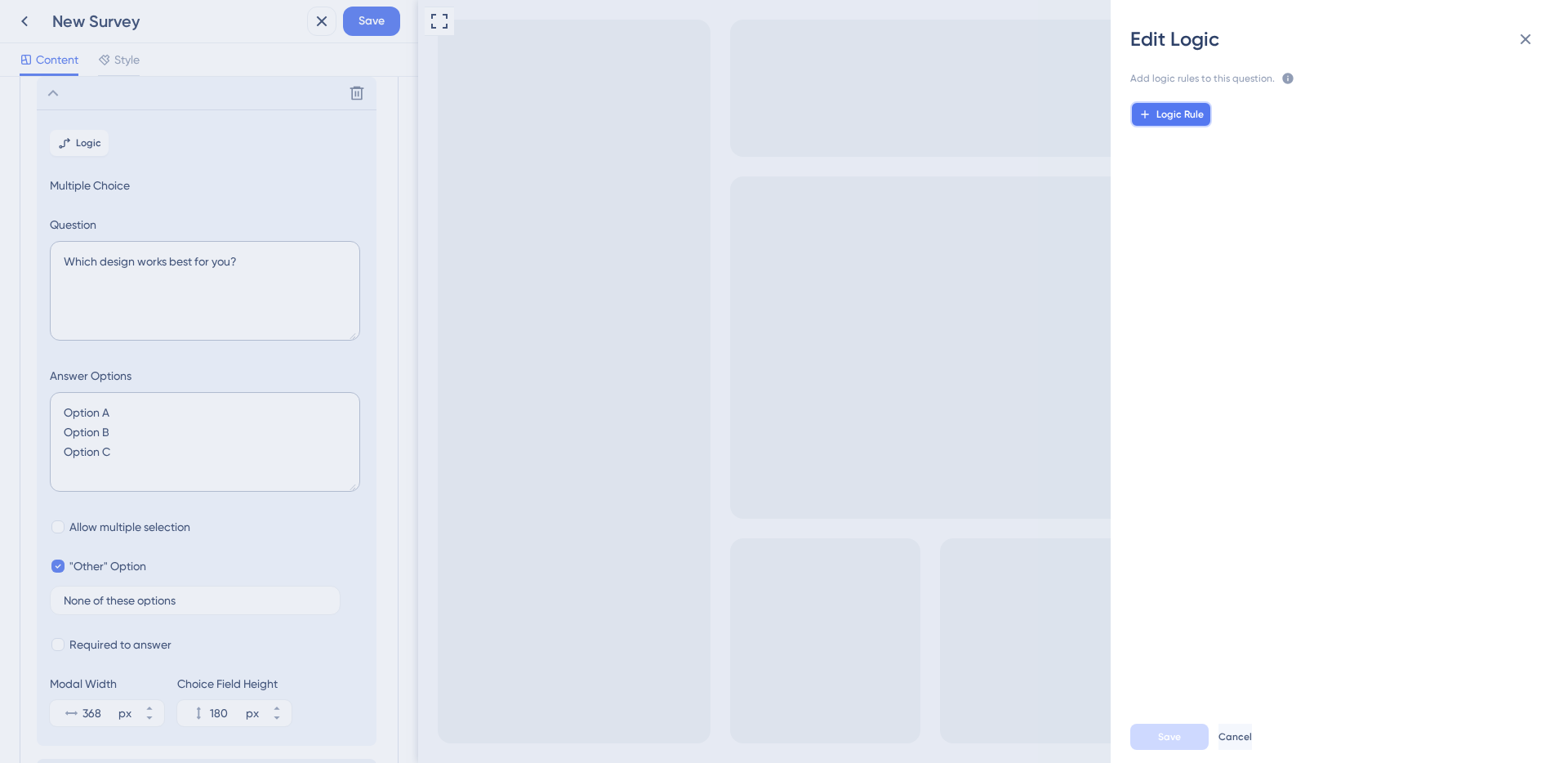 click on "Logic Rule" at bounding box center (1180, 114) 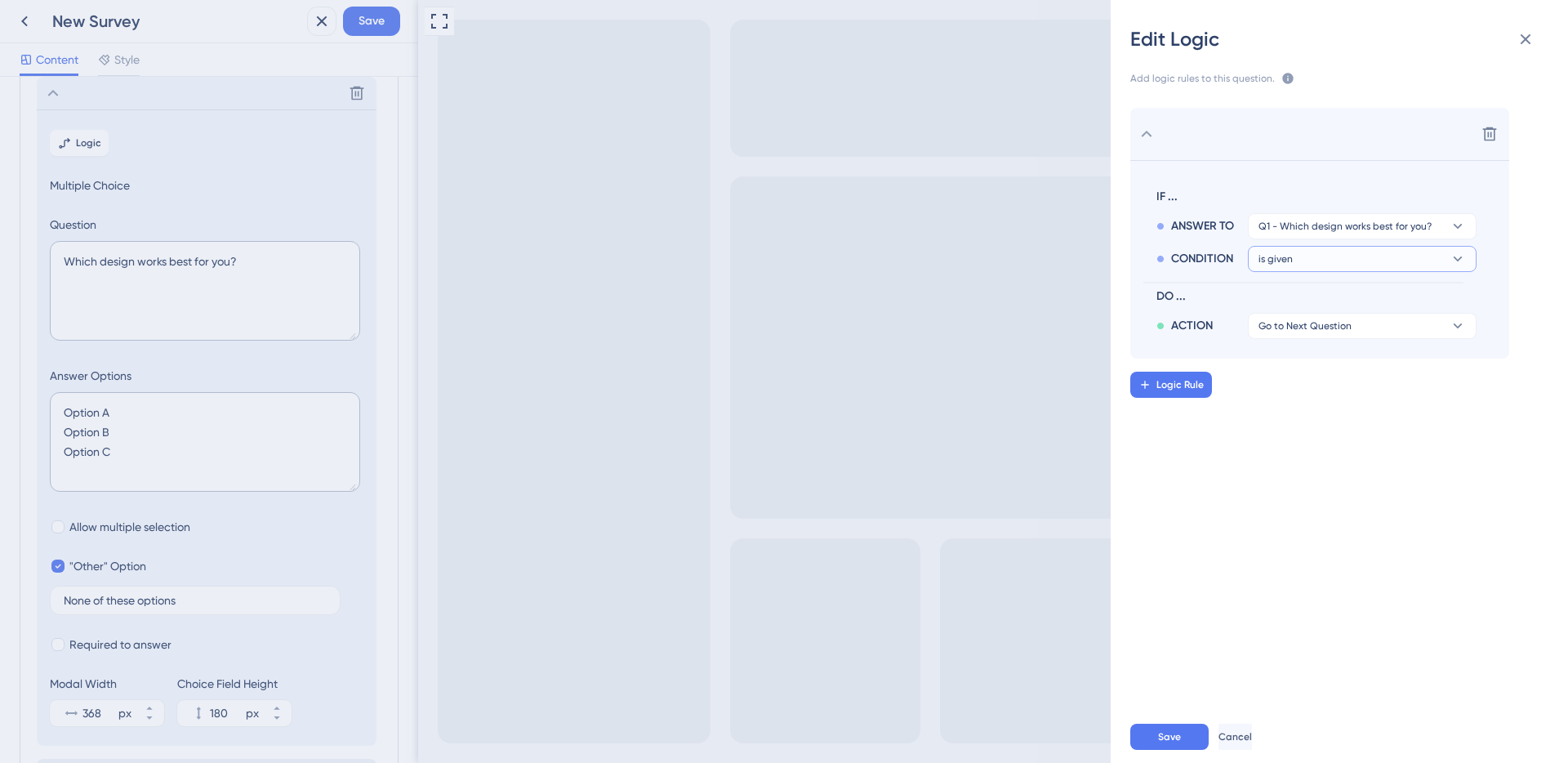 click on "is given" at bounding box center [1362, 226] 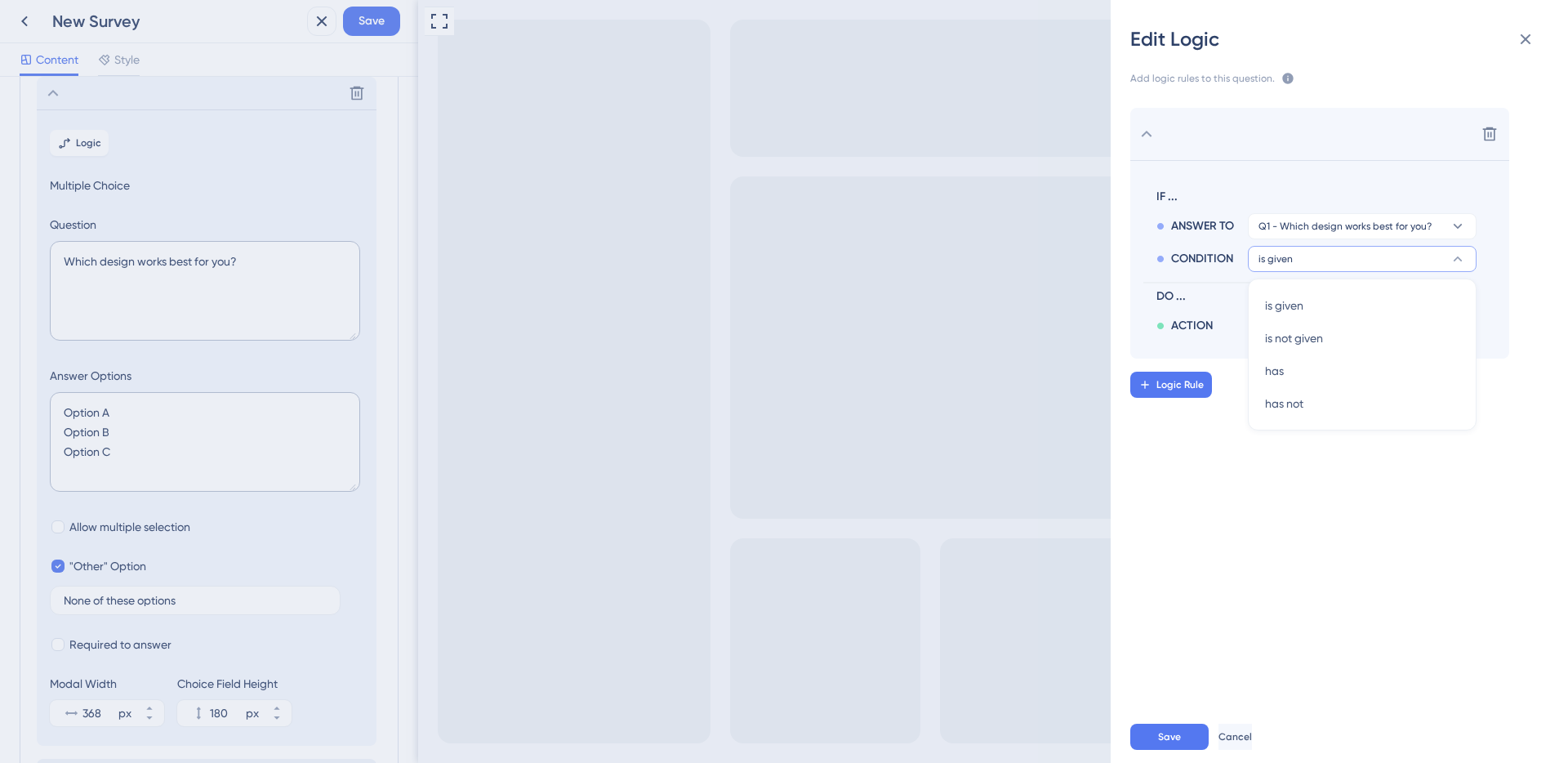 click on "IF ... ANSWER TO Q1 - Which design works best for you? CONDITION is given is given is given is not given is not given has has has not has not DO ... ACTION Go to Next Question" at bounding box center (1303, 260) 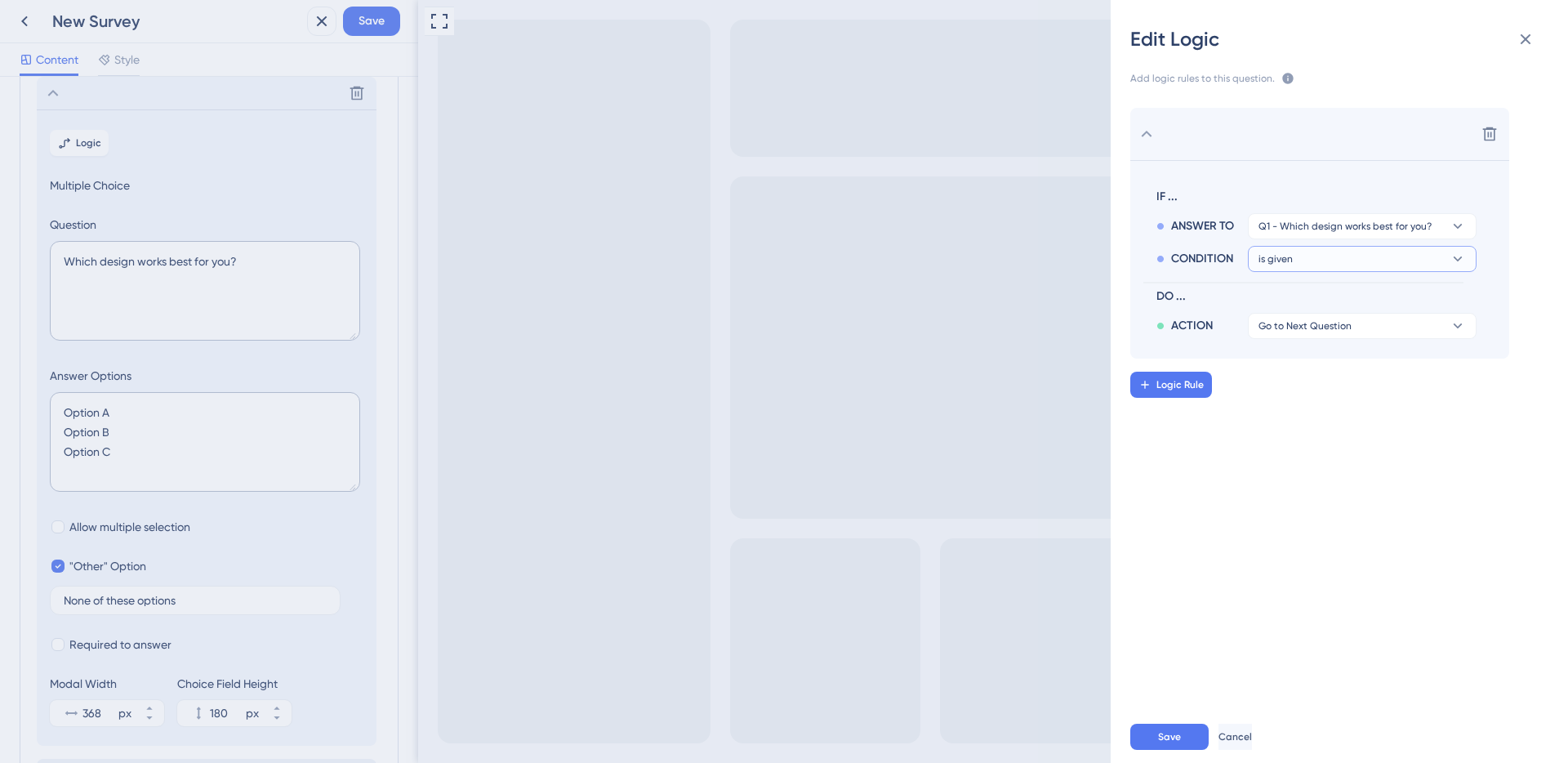 click on "is given" at bounding box center [1345, 226] 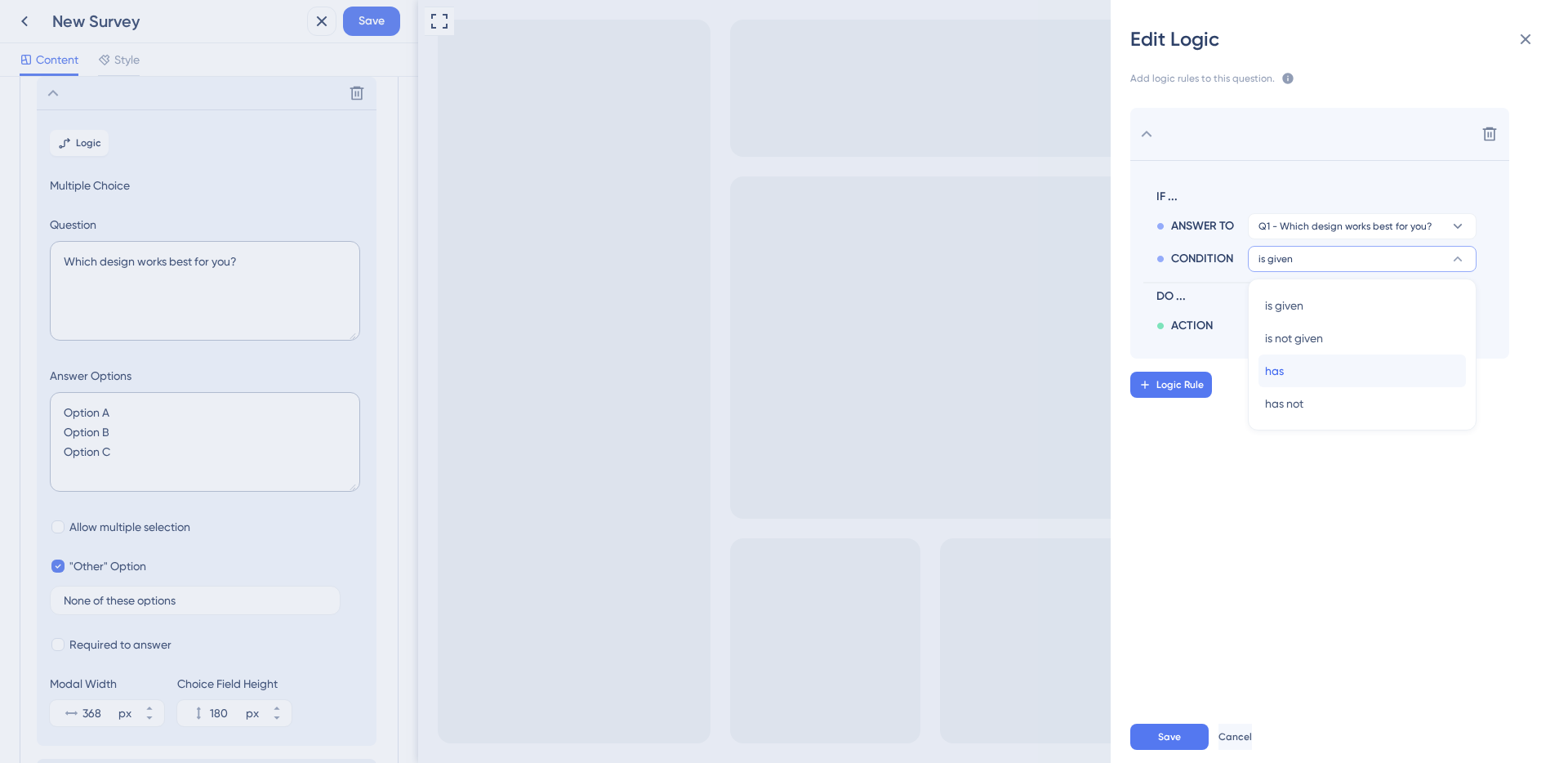 click on "has has" at bounding box center (1362, 371) 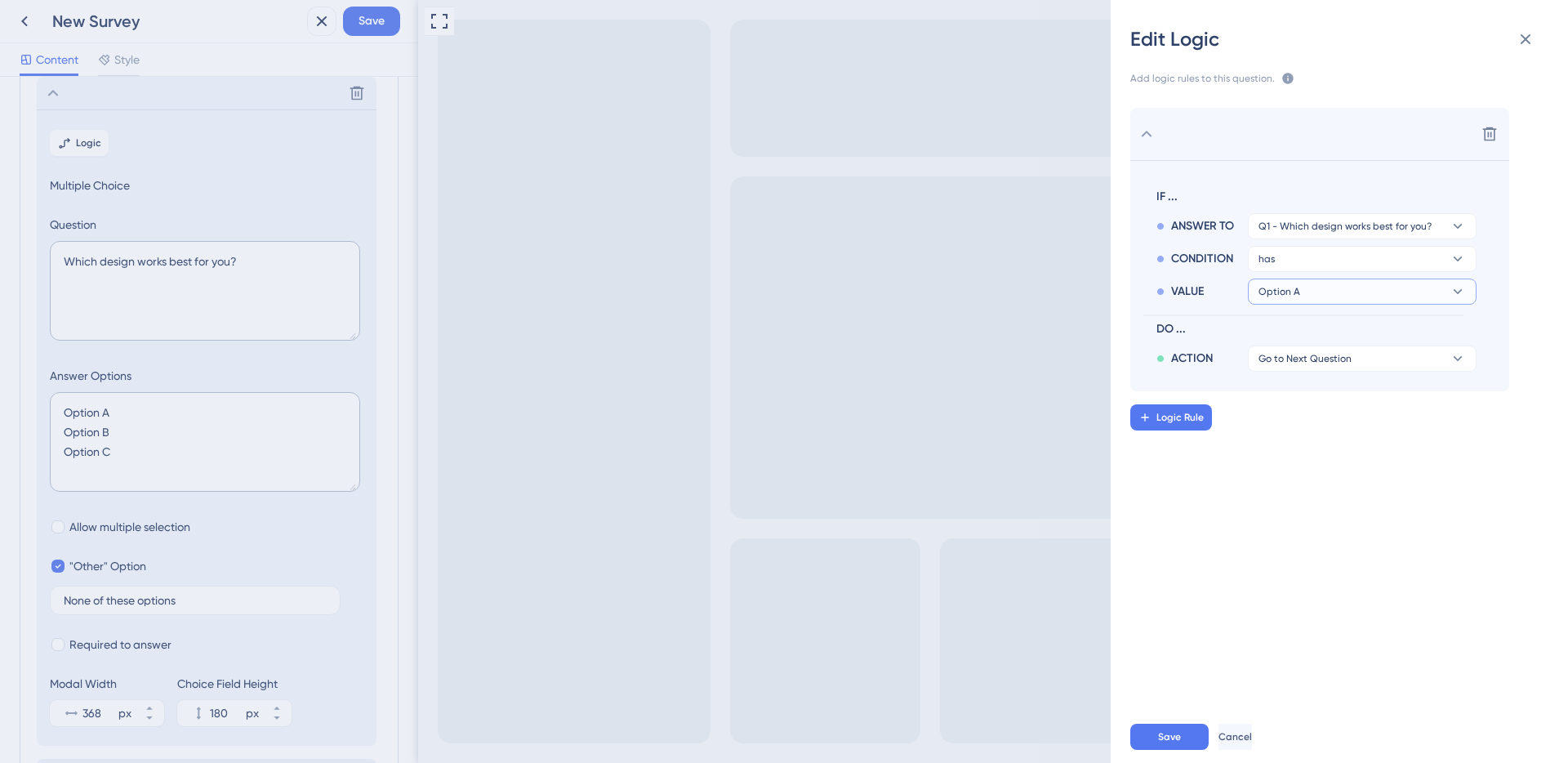 click on "Option A" at bounding box center (1345, 226) 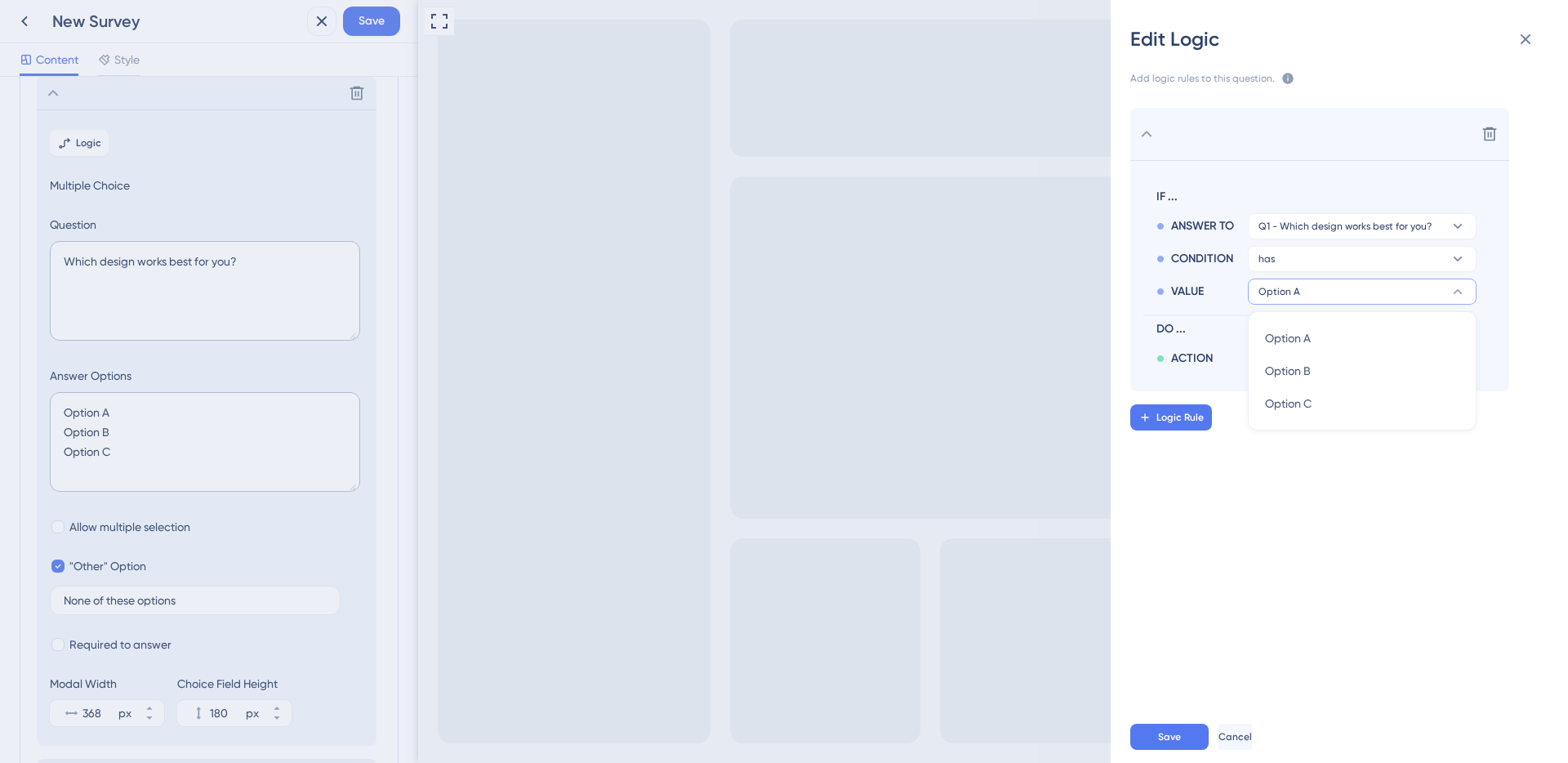 click on "VALUE" at bounding box center (1187, 292) 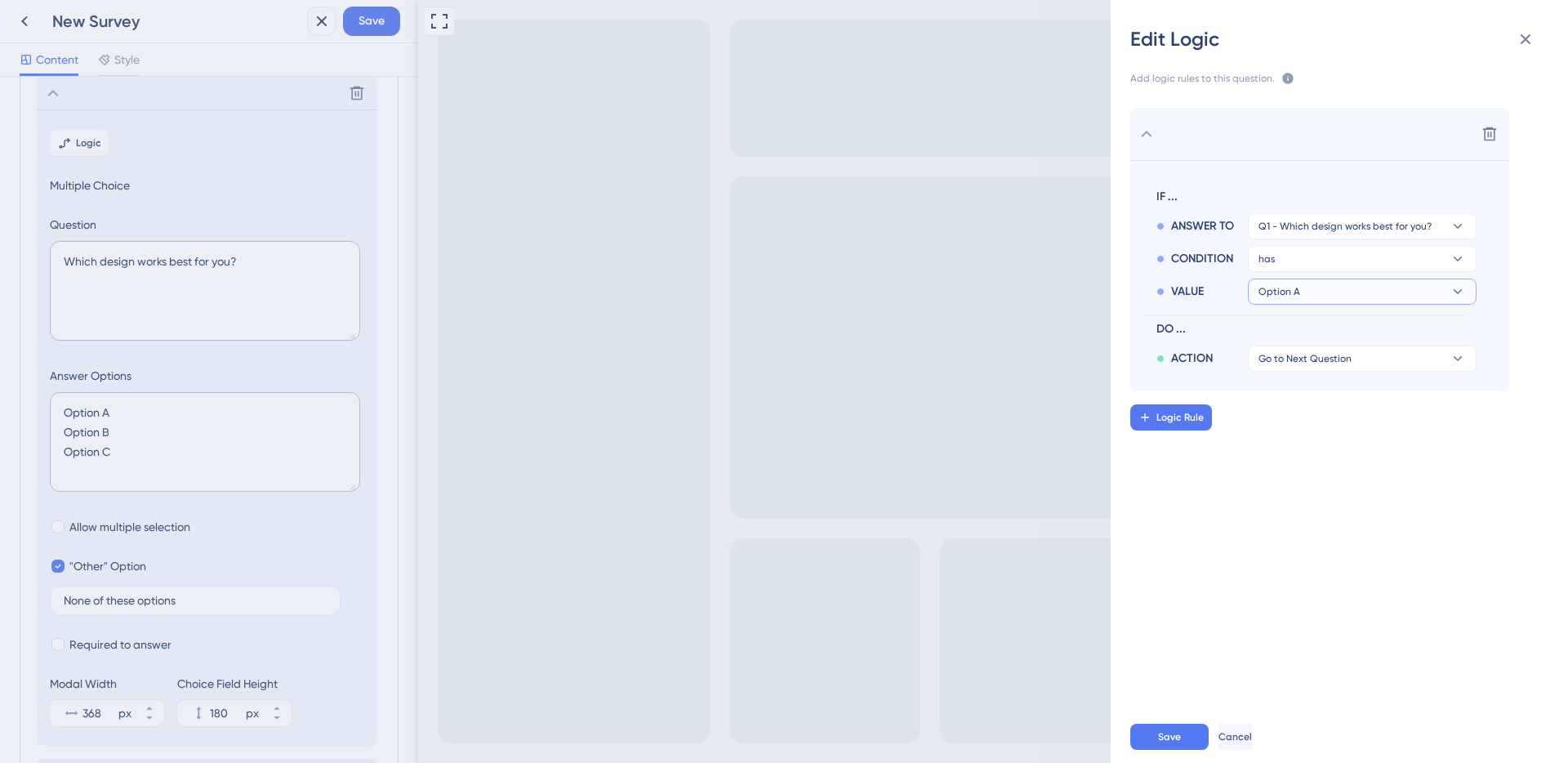 click on "Option A" at bounding box center [1345, 226] 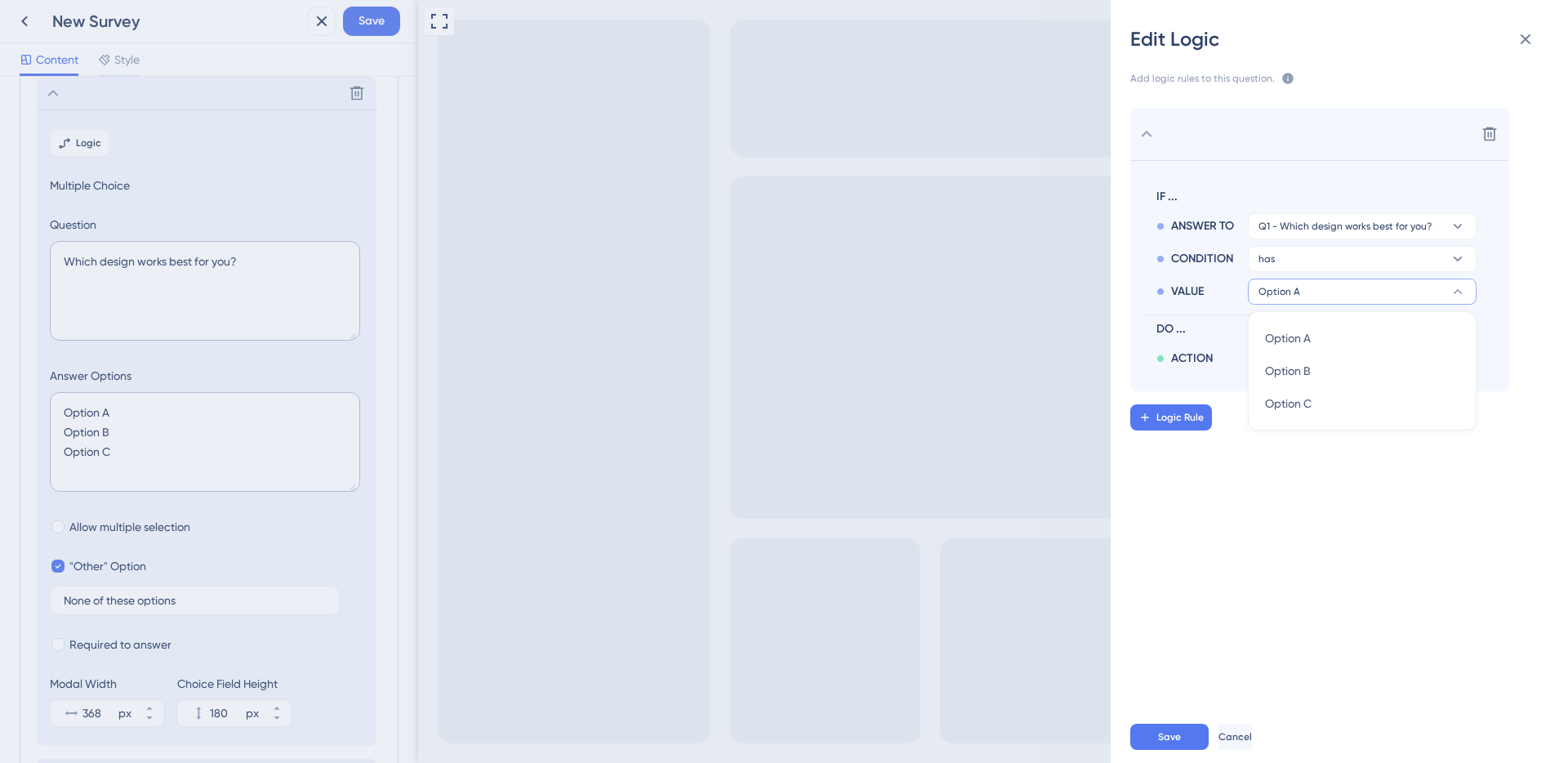 click on "VALUE" at bounding box center [1202, 292] 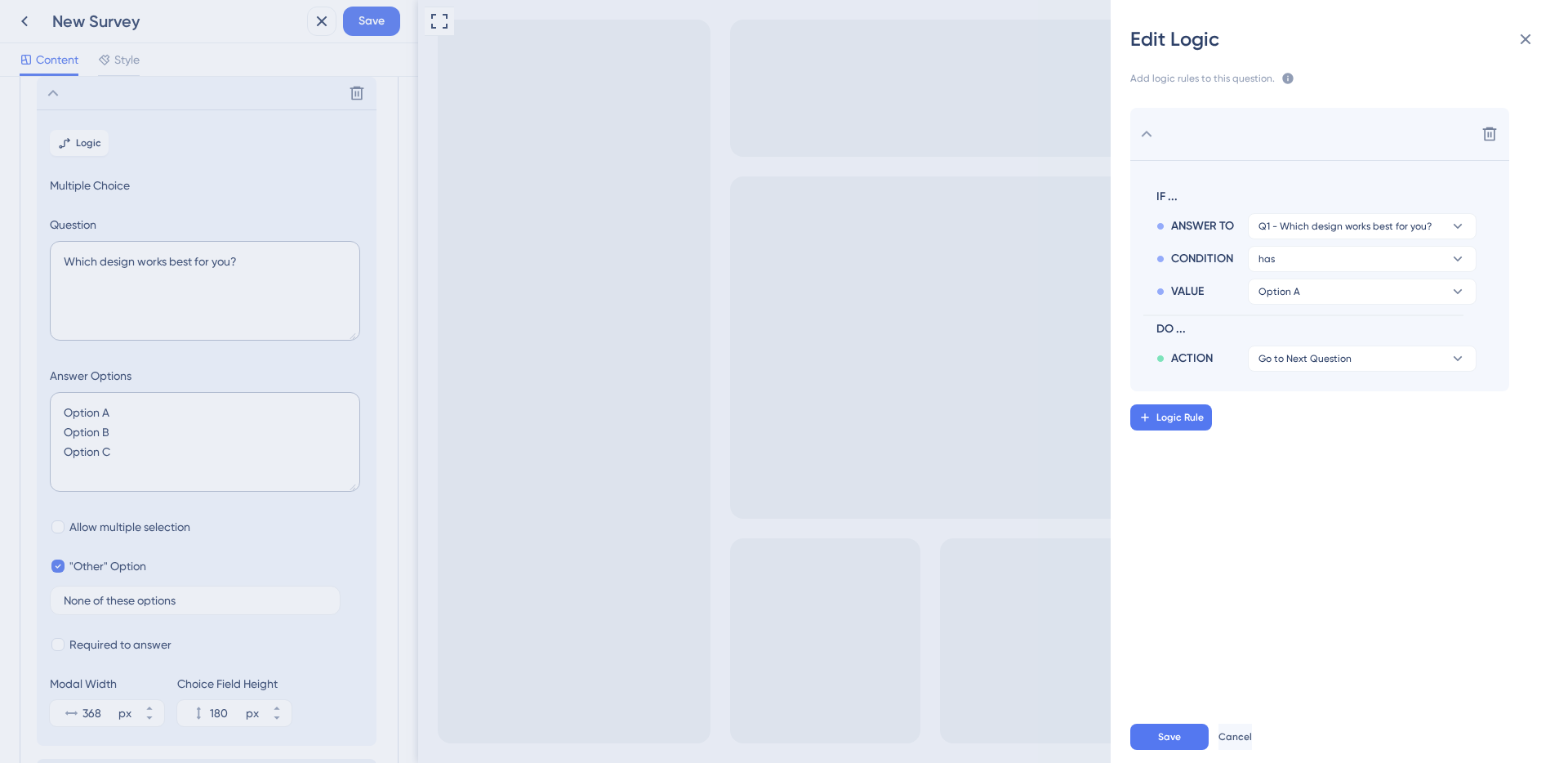 click on "Edit Logic Add logic rules to this question. The rules will apply after this question is answered The priority will be based on the order you set here  If no rule is set or no rule applies, the next question will be shown Learn More Delete IF ... ANSWER TO Q1 - Which design works best for you? CONDITION has VALUE Option A DO ... ACTION Go to Next Question Logic Rule Save Cancel" at bounding box center (784, 382) 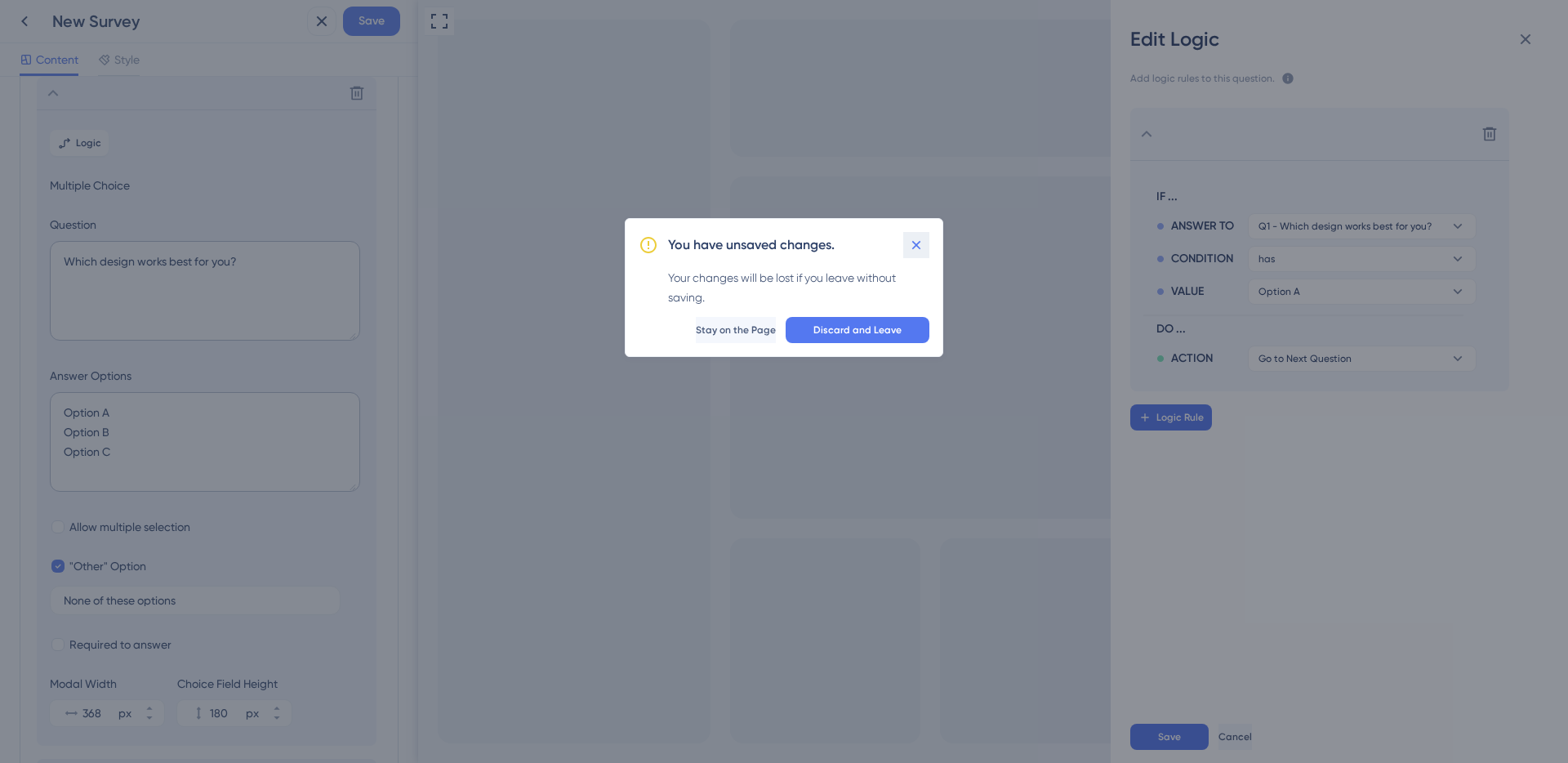 click 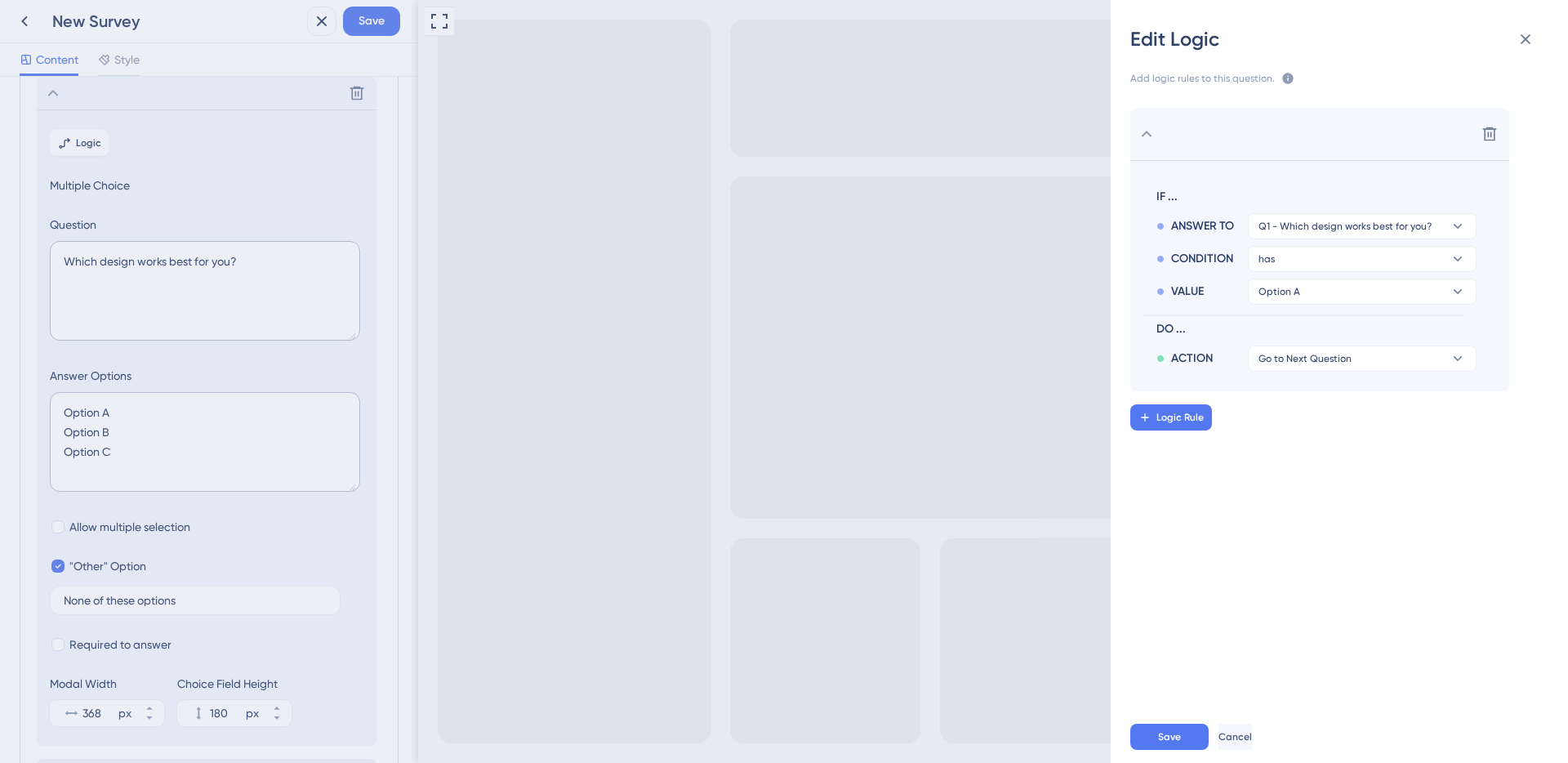 click on "Edit Logic" at bounding box center [1339, 39] 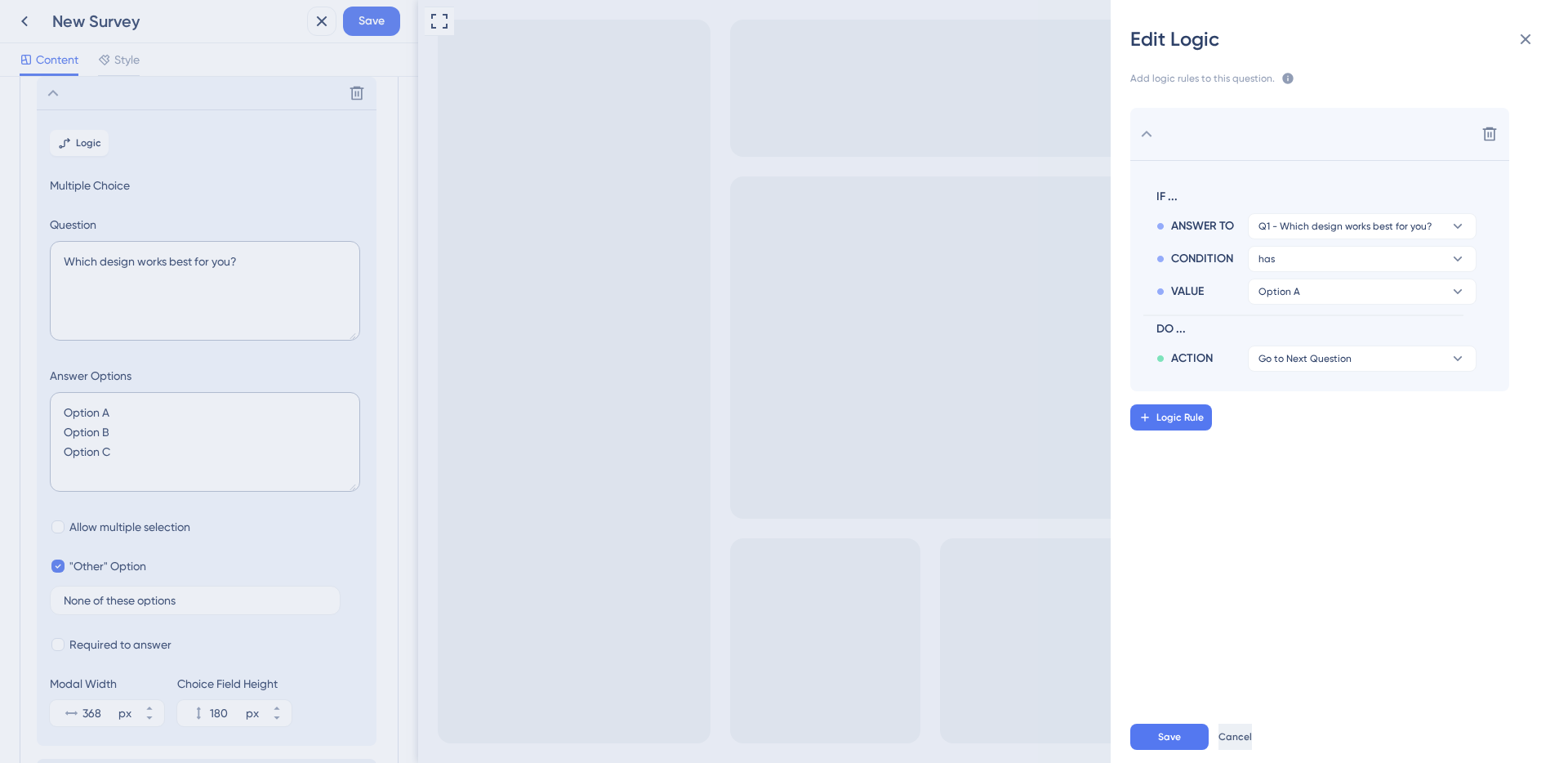 click on "Cancel" at bounding box center [1235, 737] 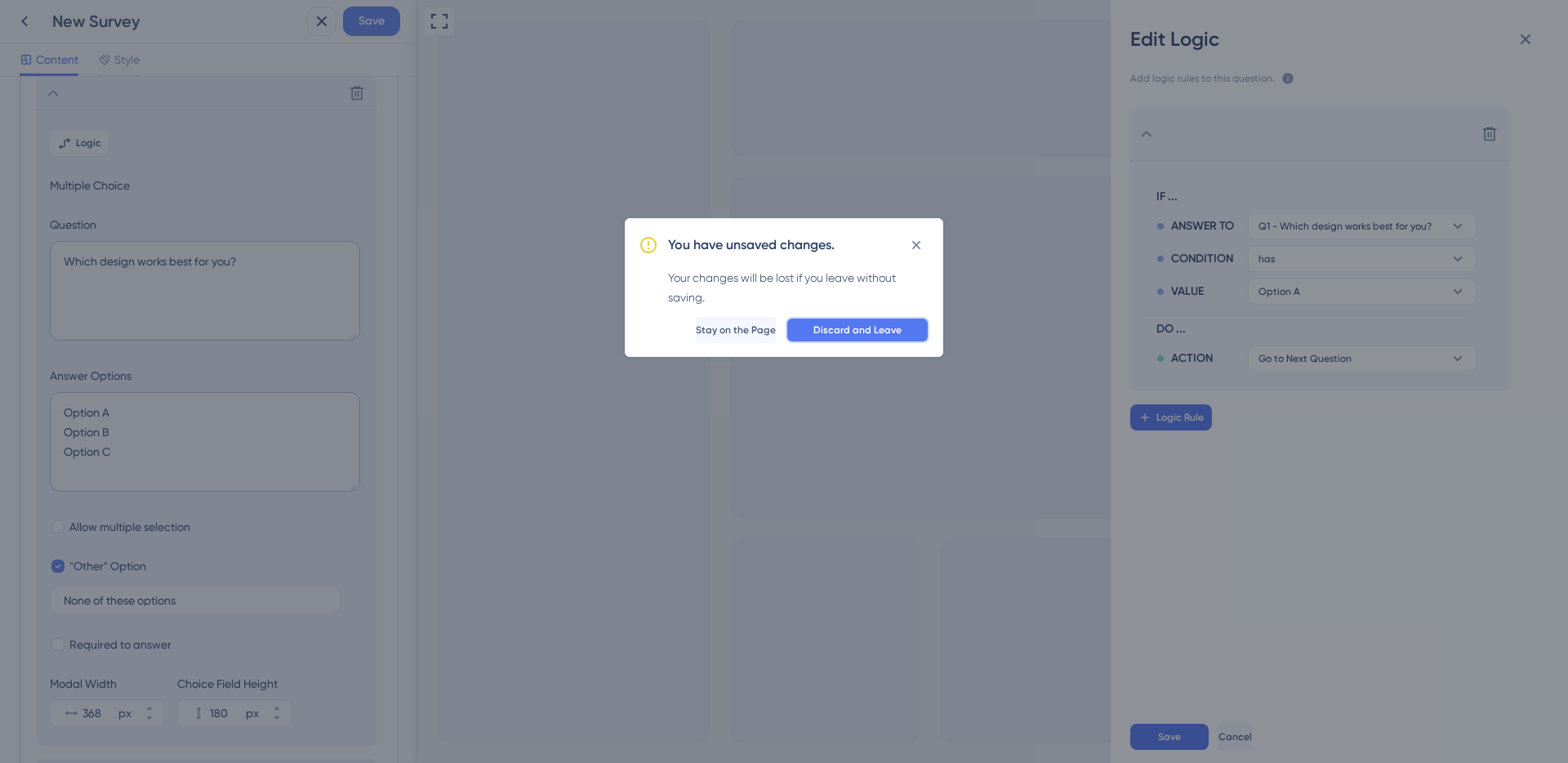 click on "Discard and Leave" at bounding box center [858, 330] 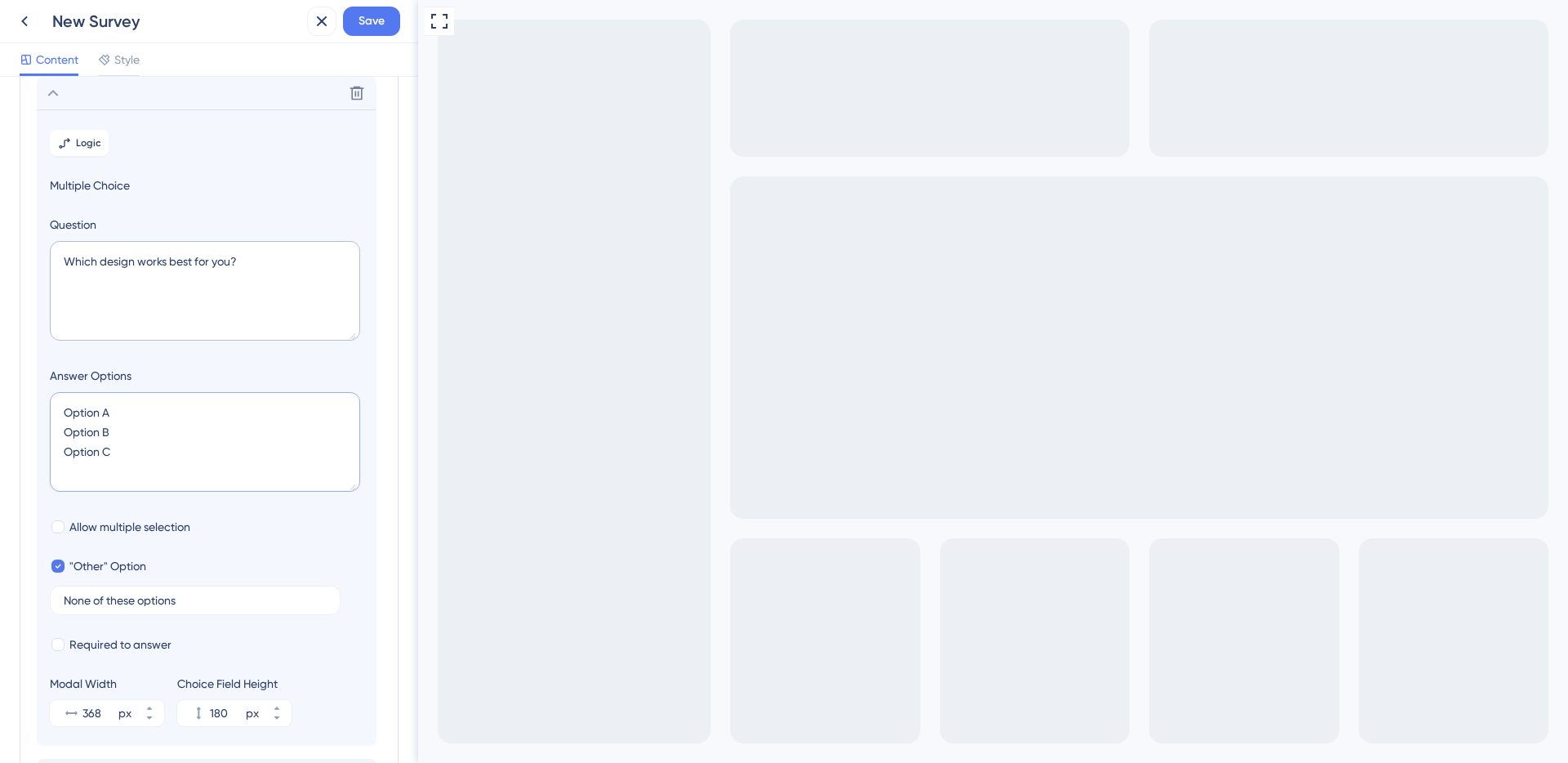 click on "Option A
Option B
Option C" at bounding box center (205, 442) 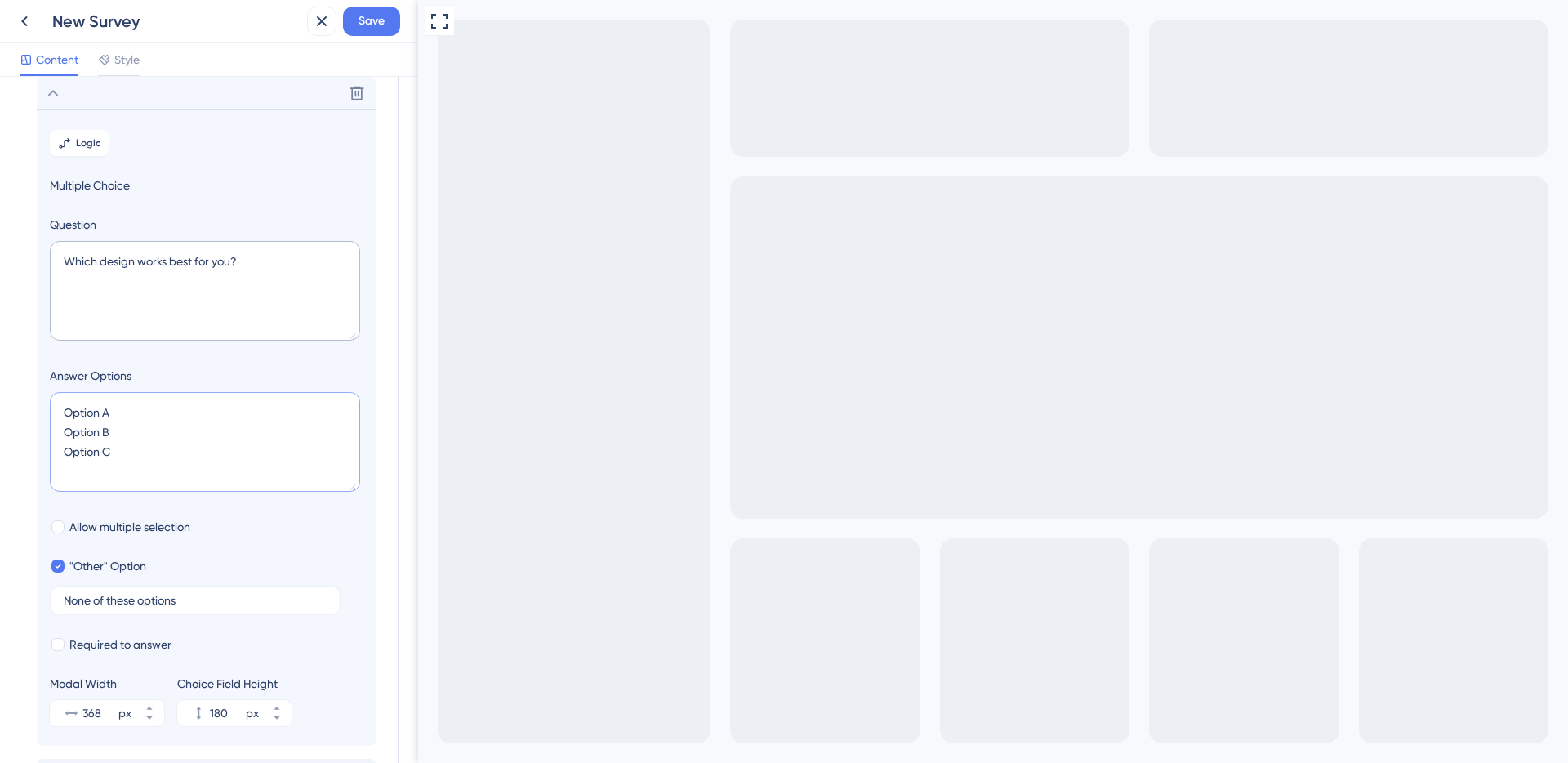 type on "Option A
Option B
Option C
N" 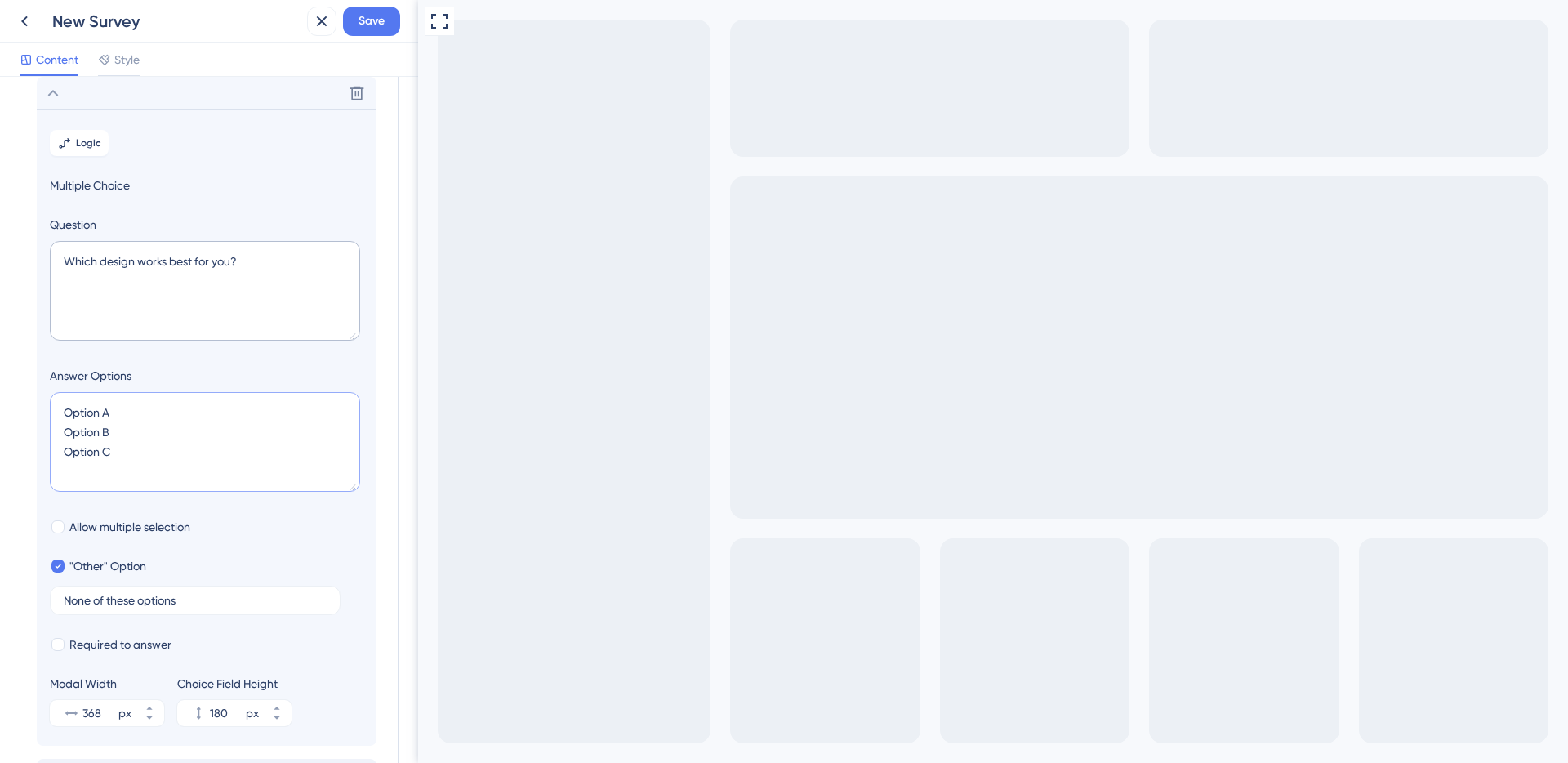 type on "224" 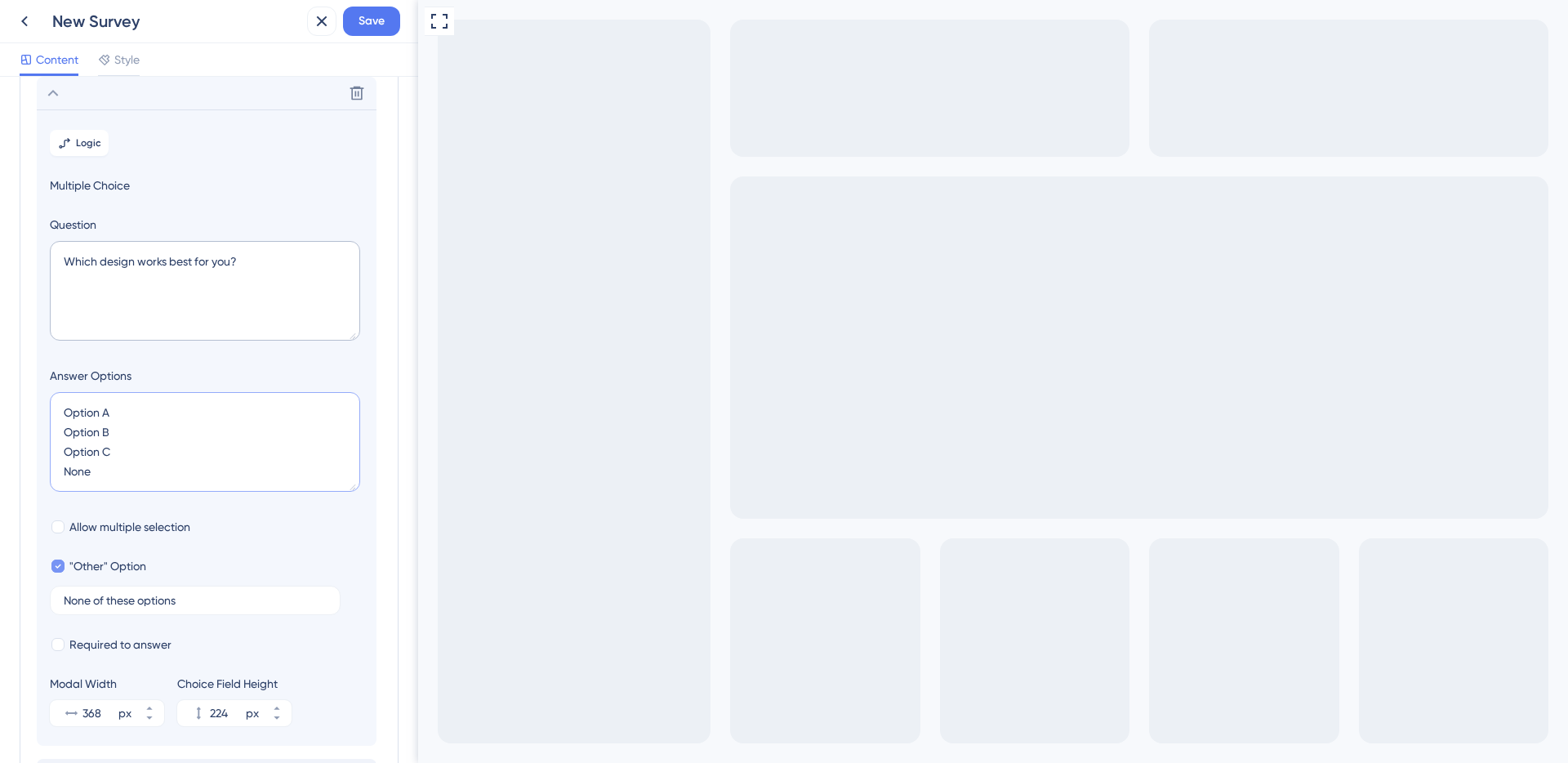 type on "Option A
Option B
Option C
None" 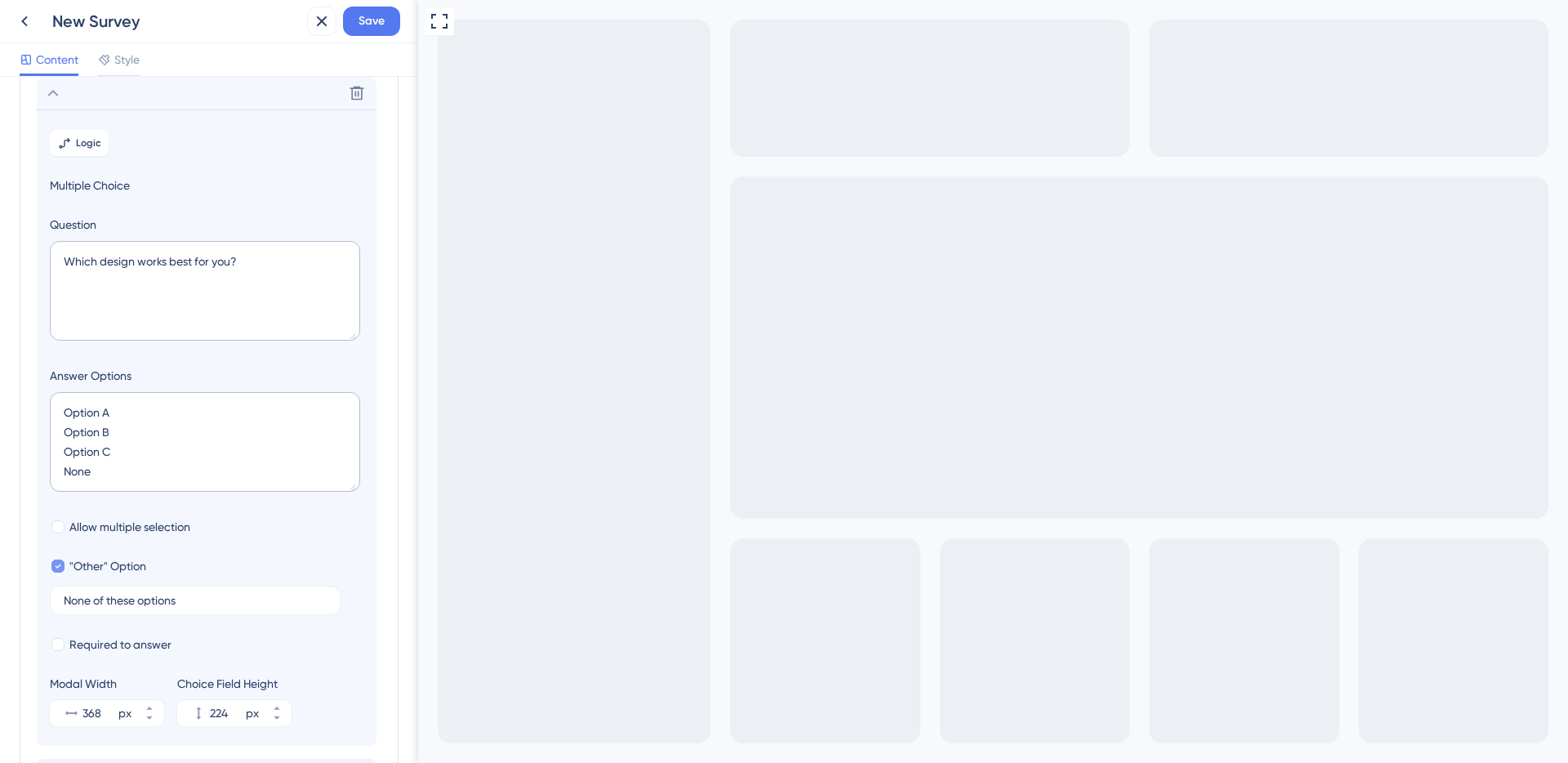 click 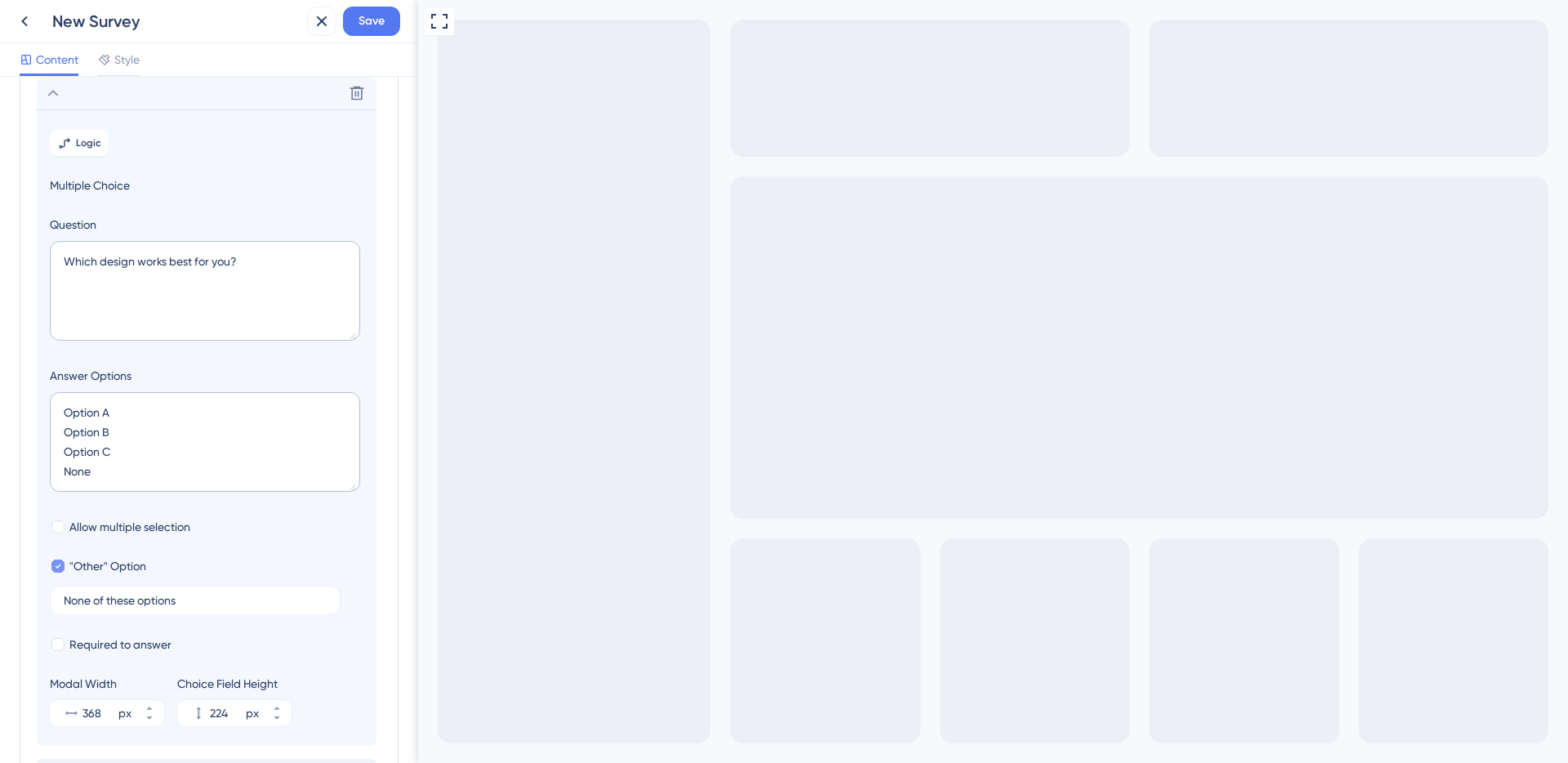 checkbox on "false" 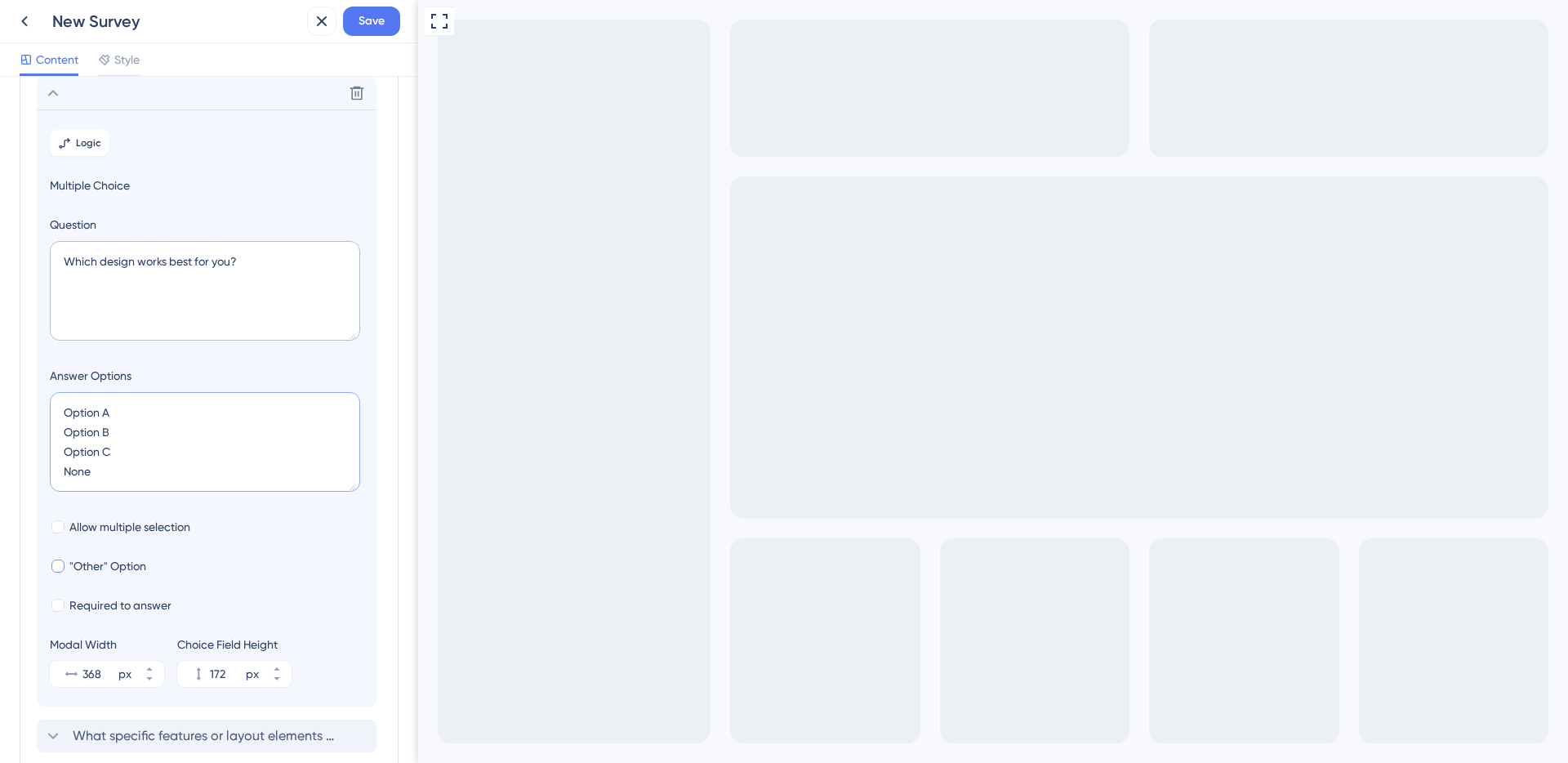 click on "Option A
Option B
Option C
None" at bounding box center (205, 442) 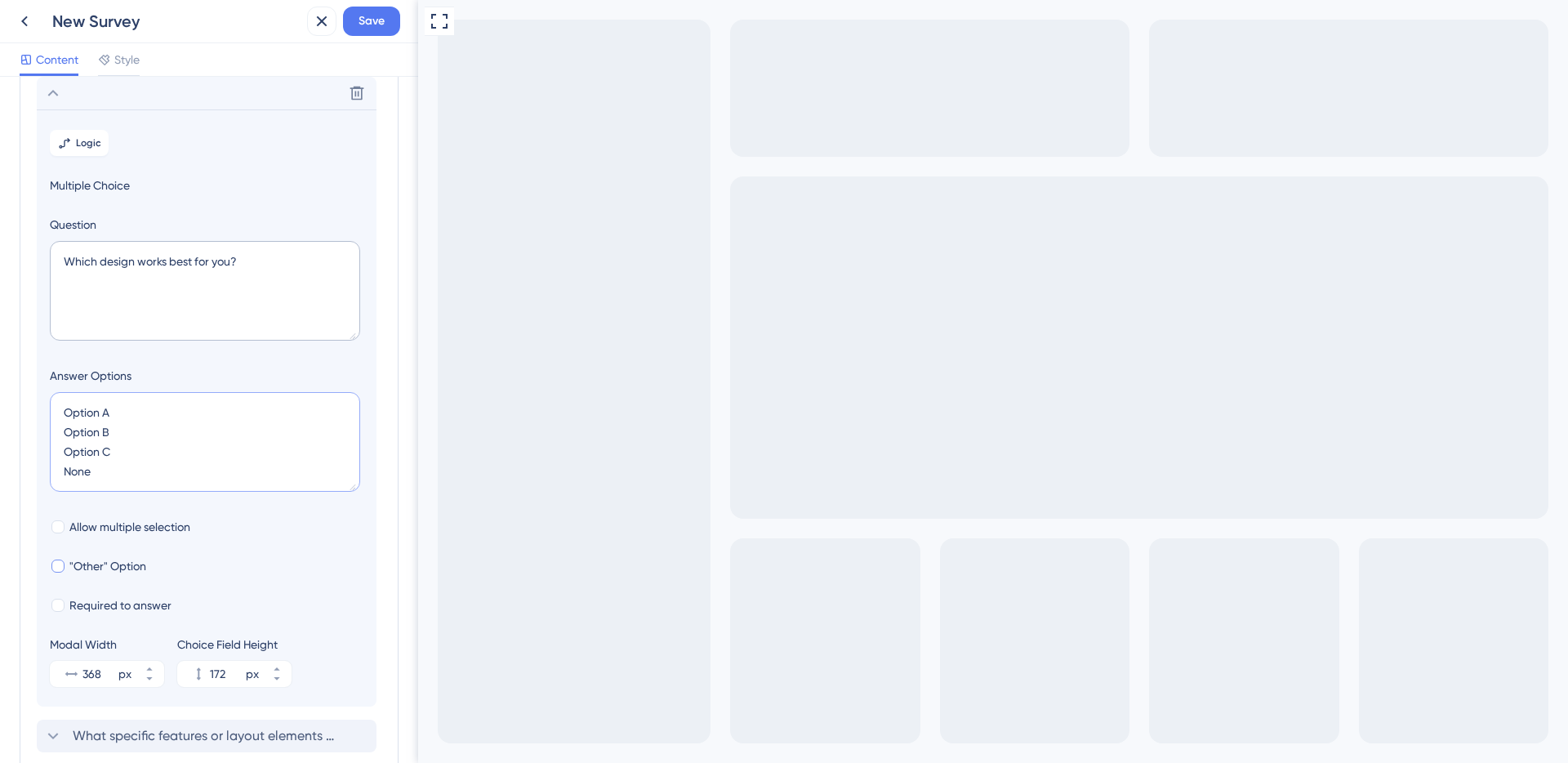 click on "Option A
Option B
Option C
None" at bounding box center [205, 442] 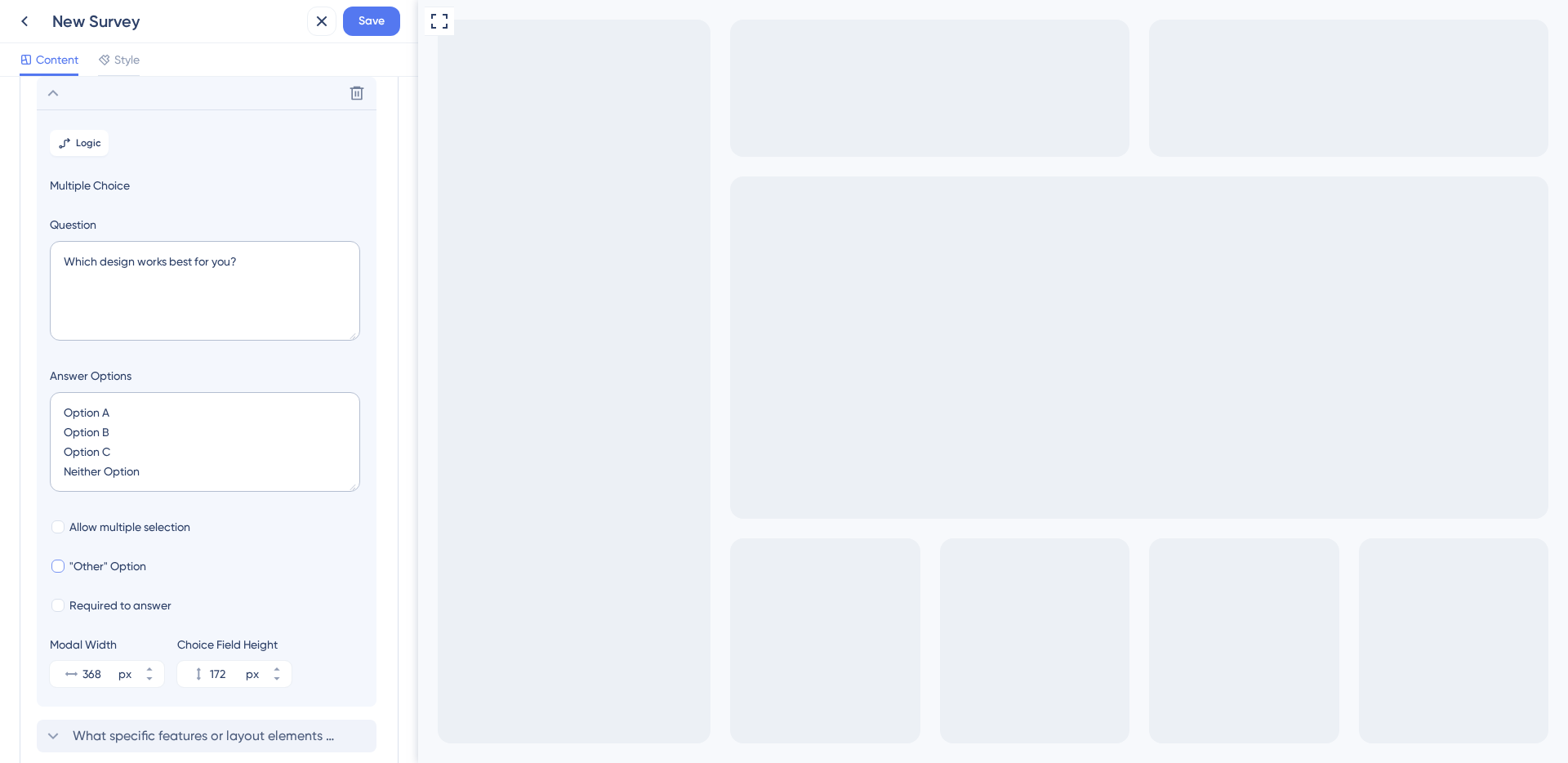 click on "Logic Multiple Choice Question Which design works best for you? Answer Options Option A
Option B
Option C
Neither Option Allow multiple selection "Other" Option Required to answer Modal Width 368 px Choice Field Height 172 px" at bounding box center [207, 408] 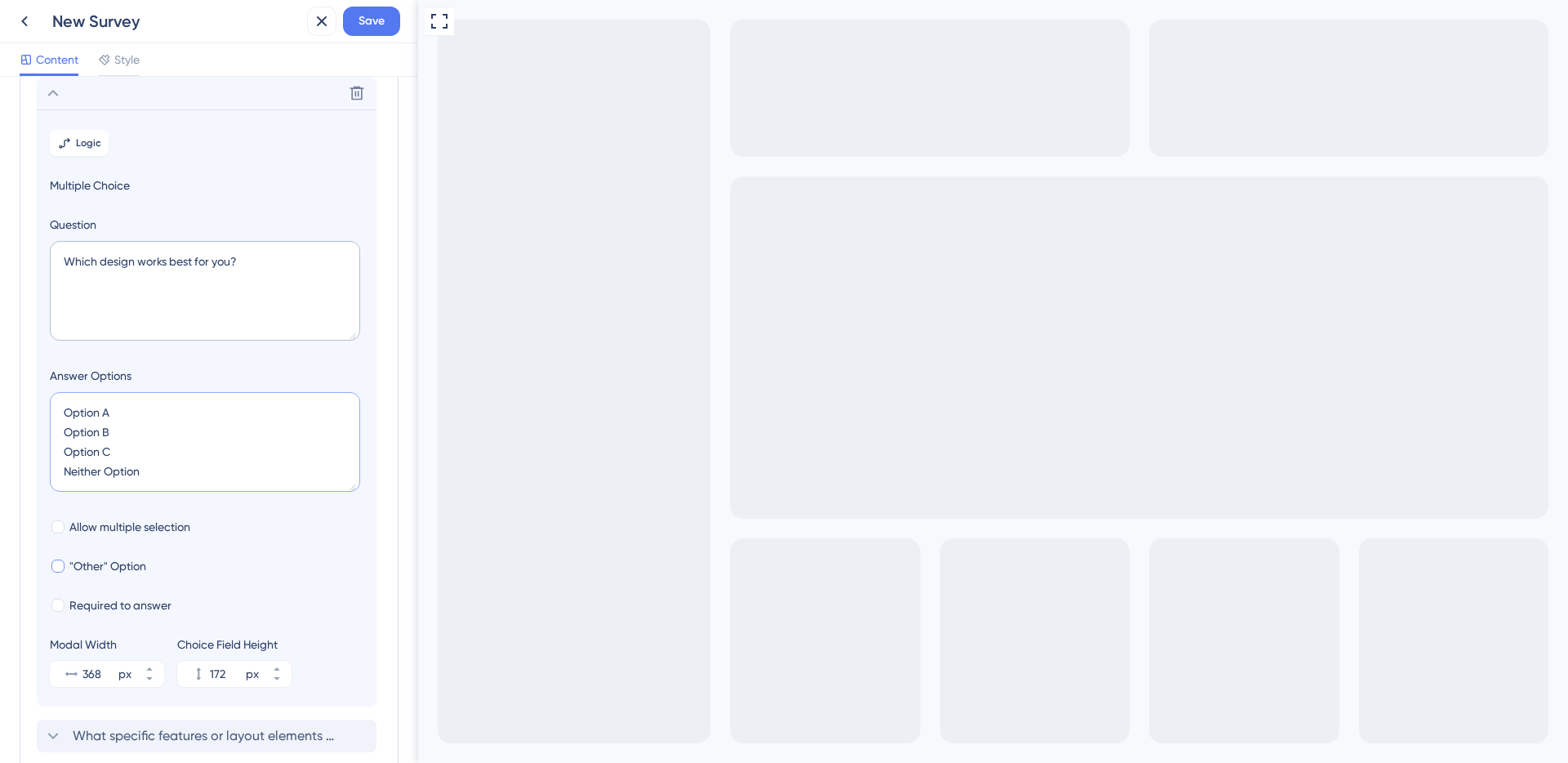 click on "Option A
Option B
Option C
Neither Option" at bounding box center [205, 442] 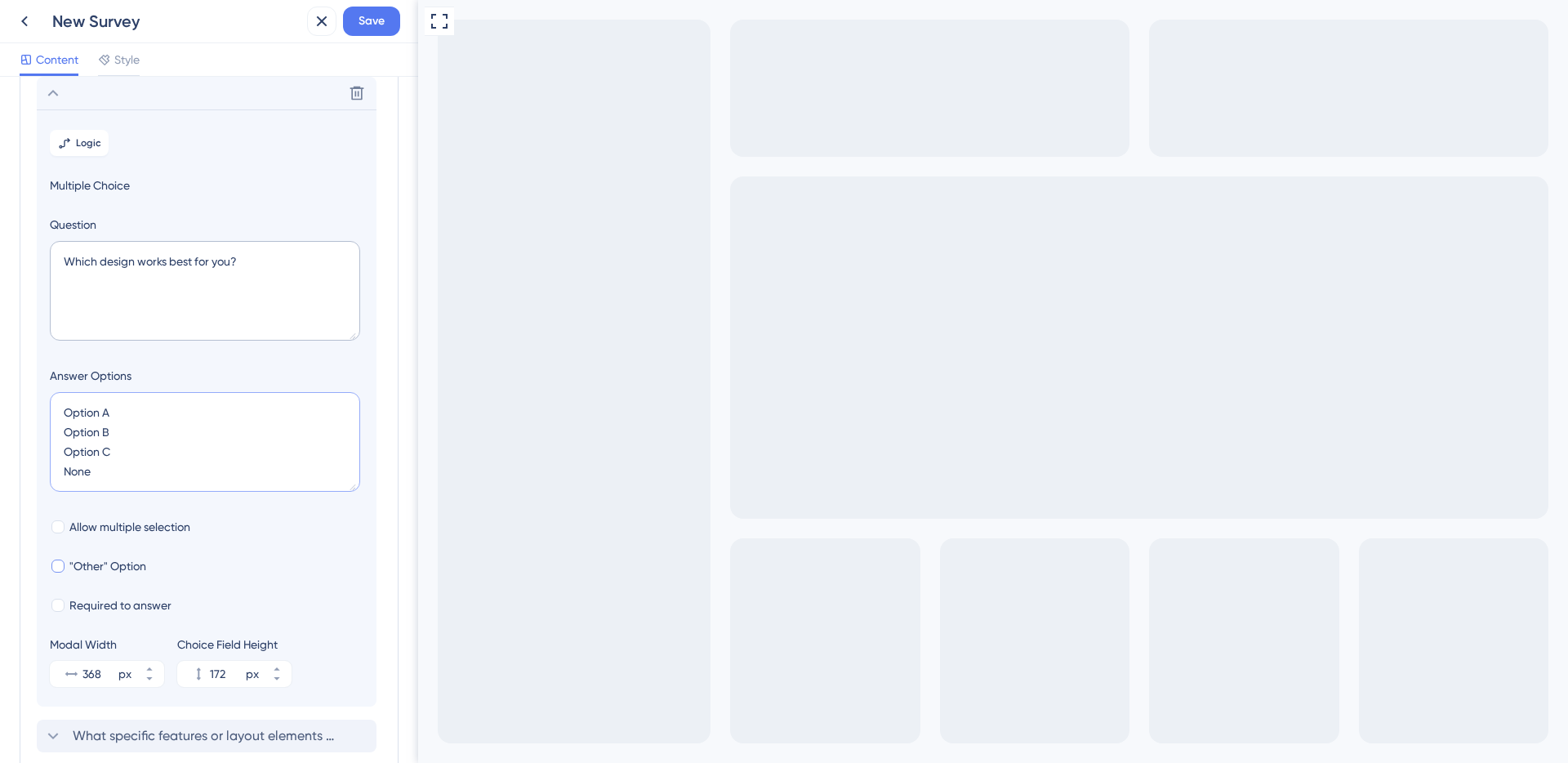 type on "Option A
Option B
Option C
None" 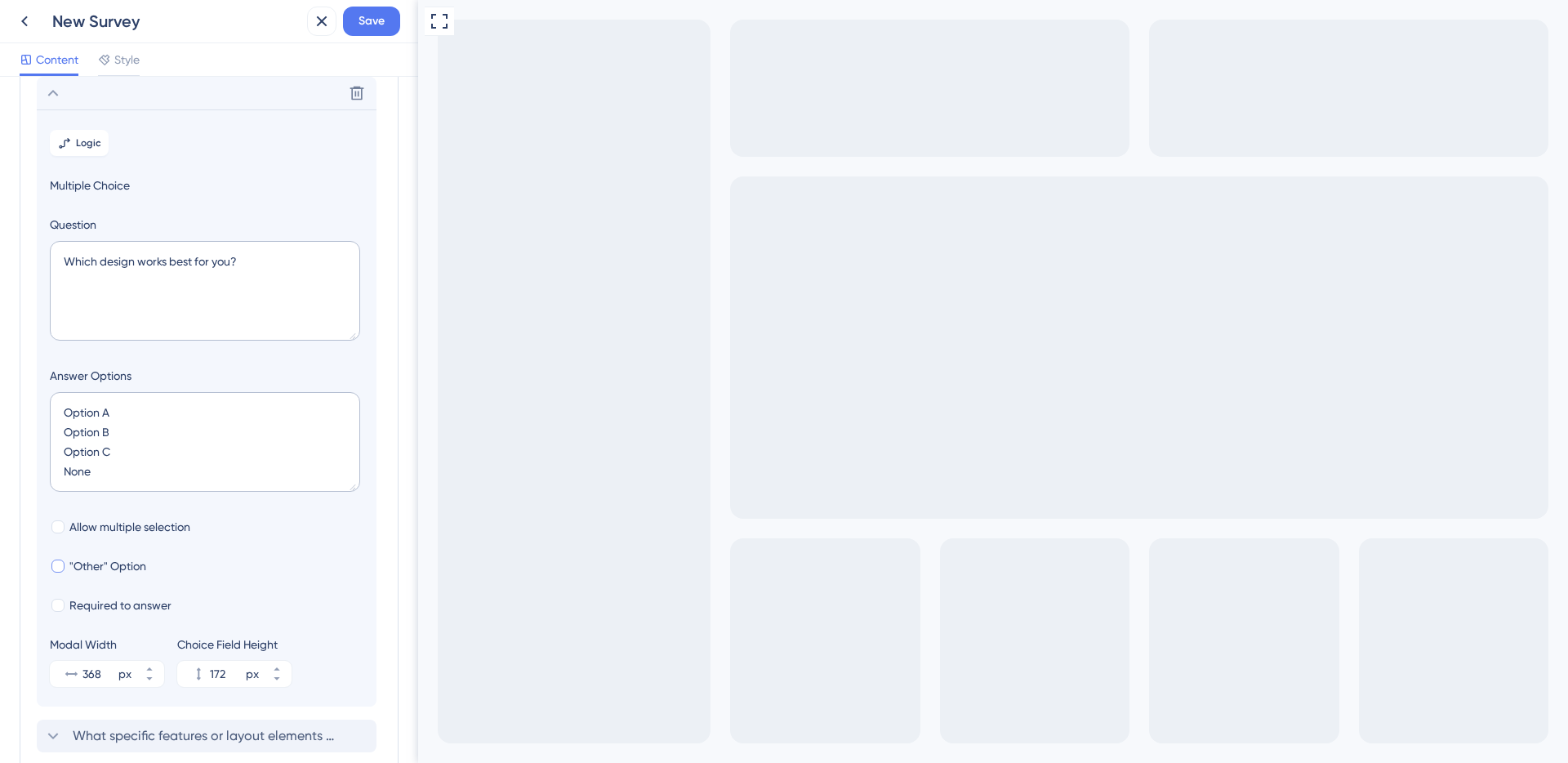 click on "Answer Options" at bounding box center (207, 376) 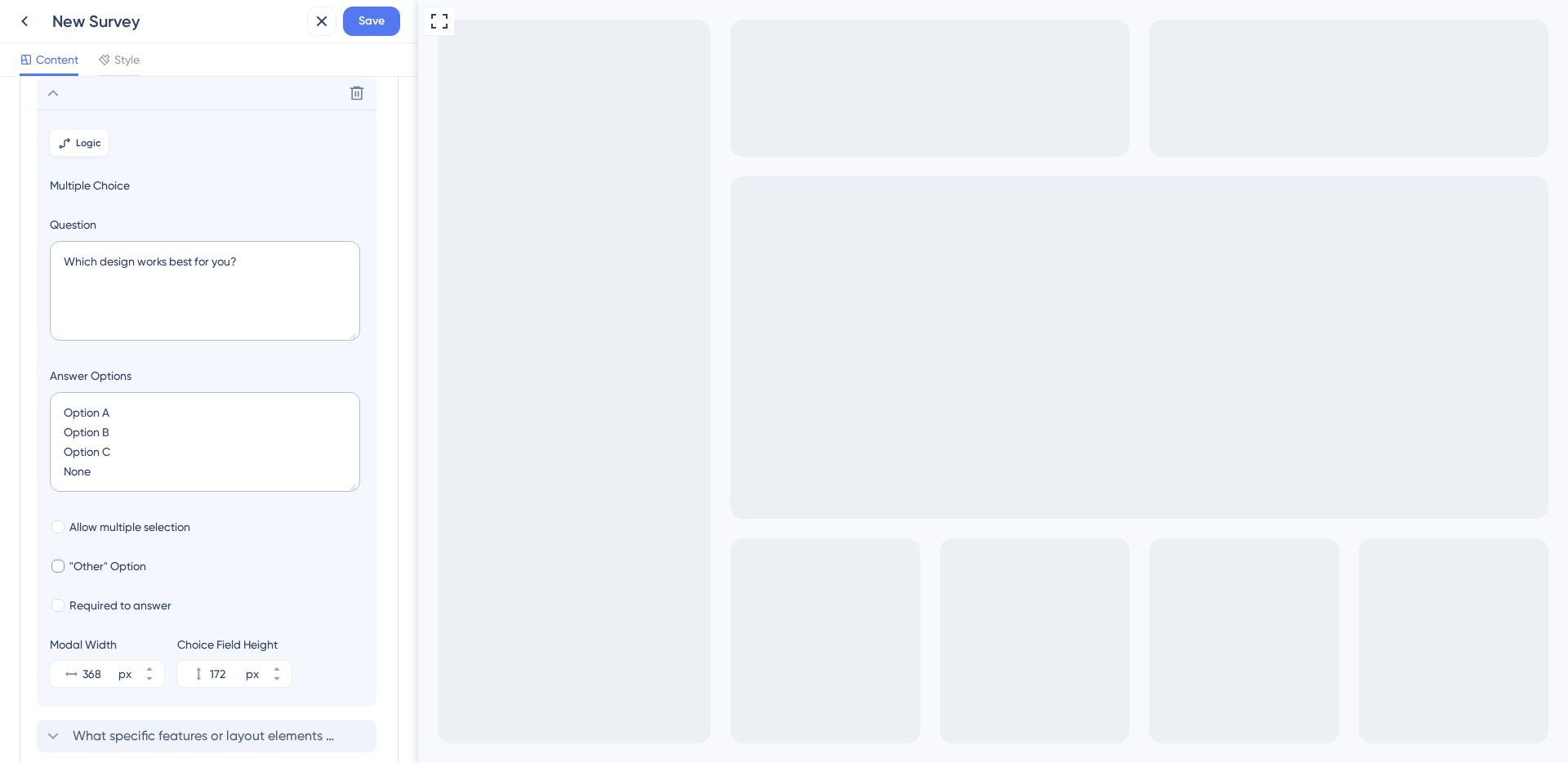 click on "Logic" at bounding box center [88, 143] 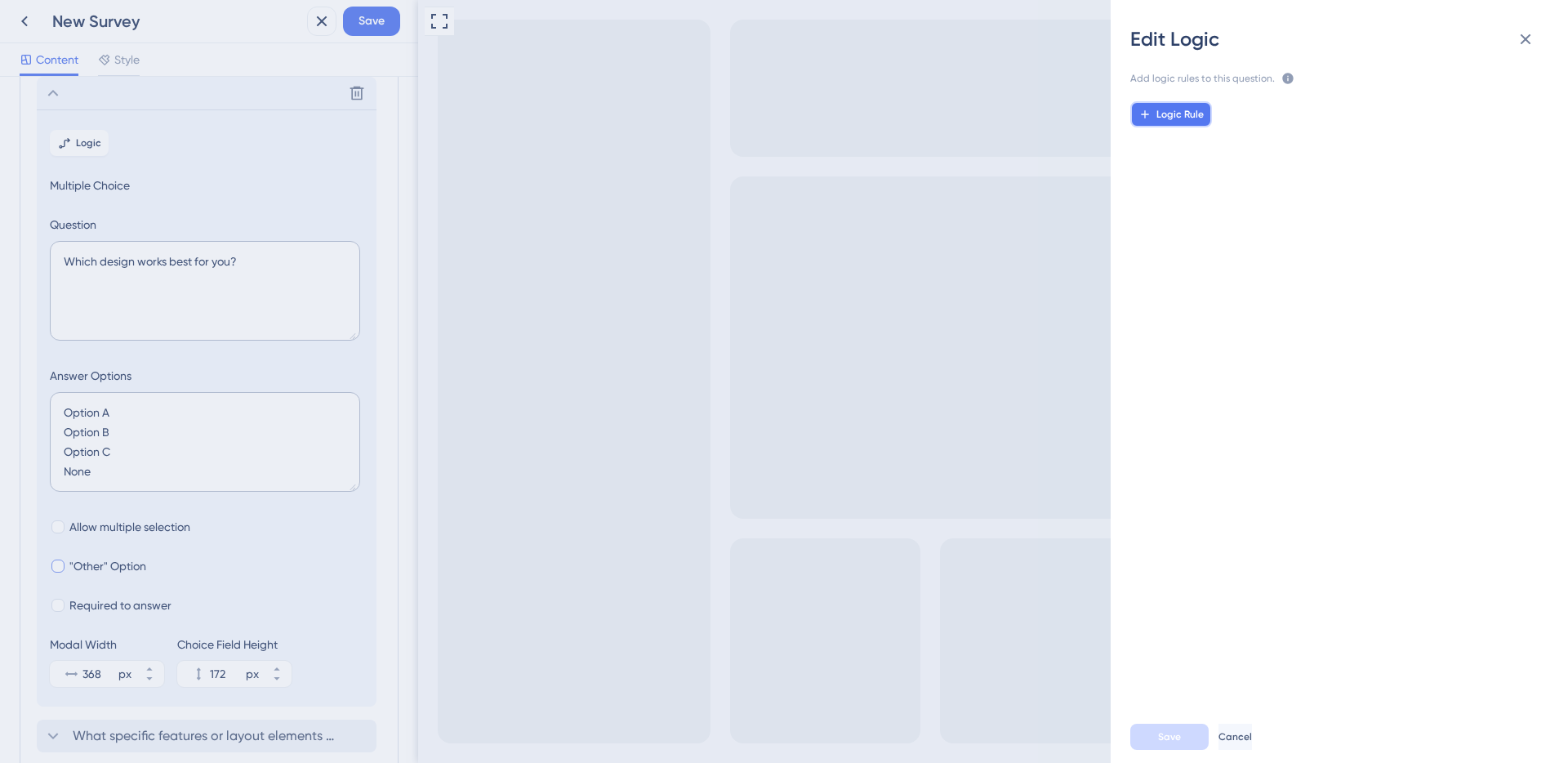 click on "Logic Rule" at bounding box center [1171, 114] 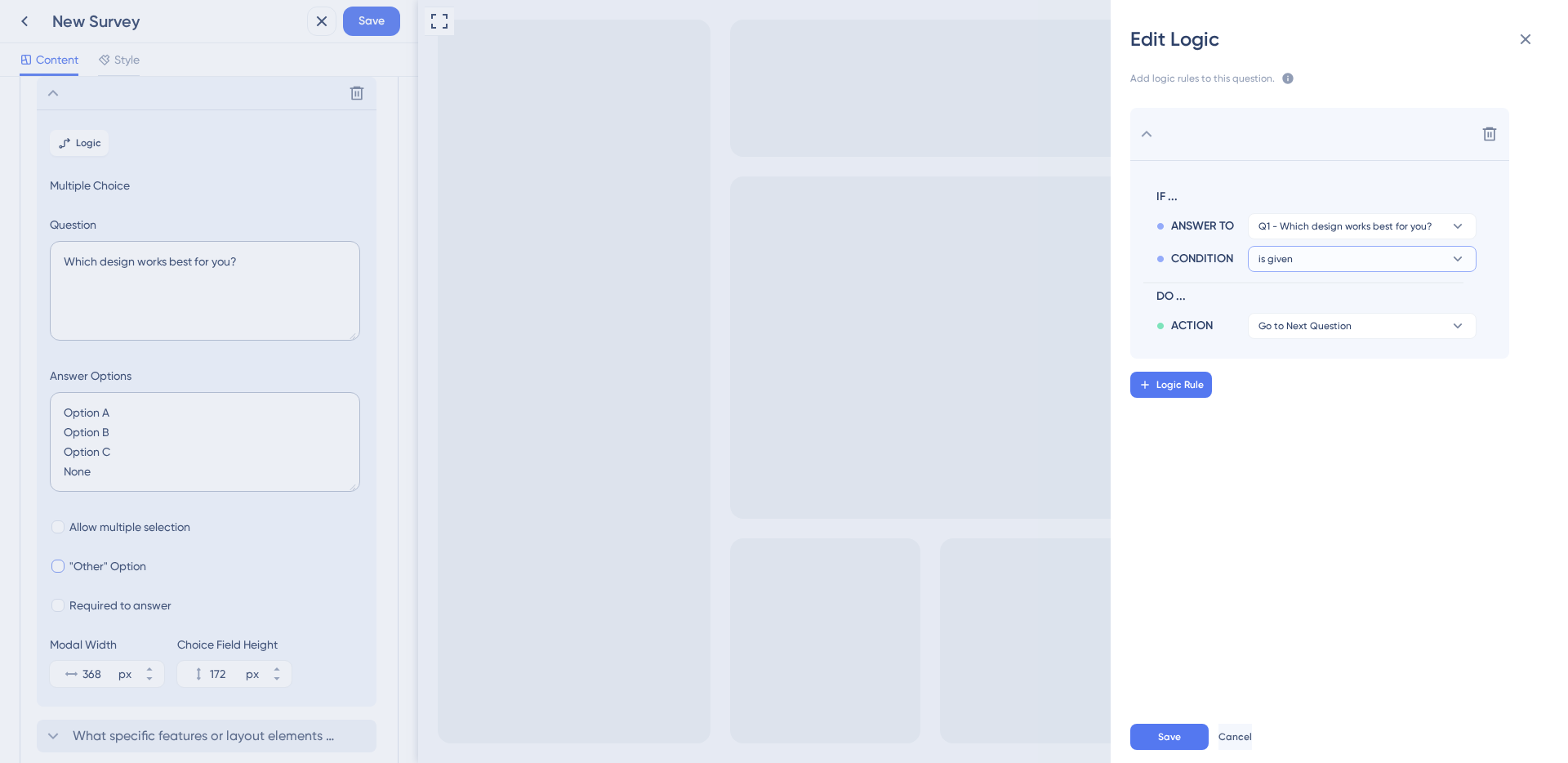 click on "is given" at bounding box center [1362, 226] 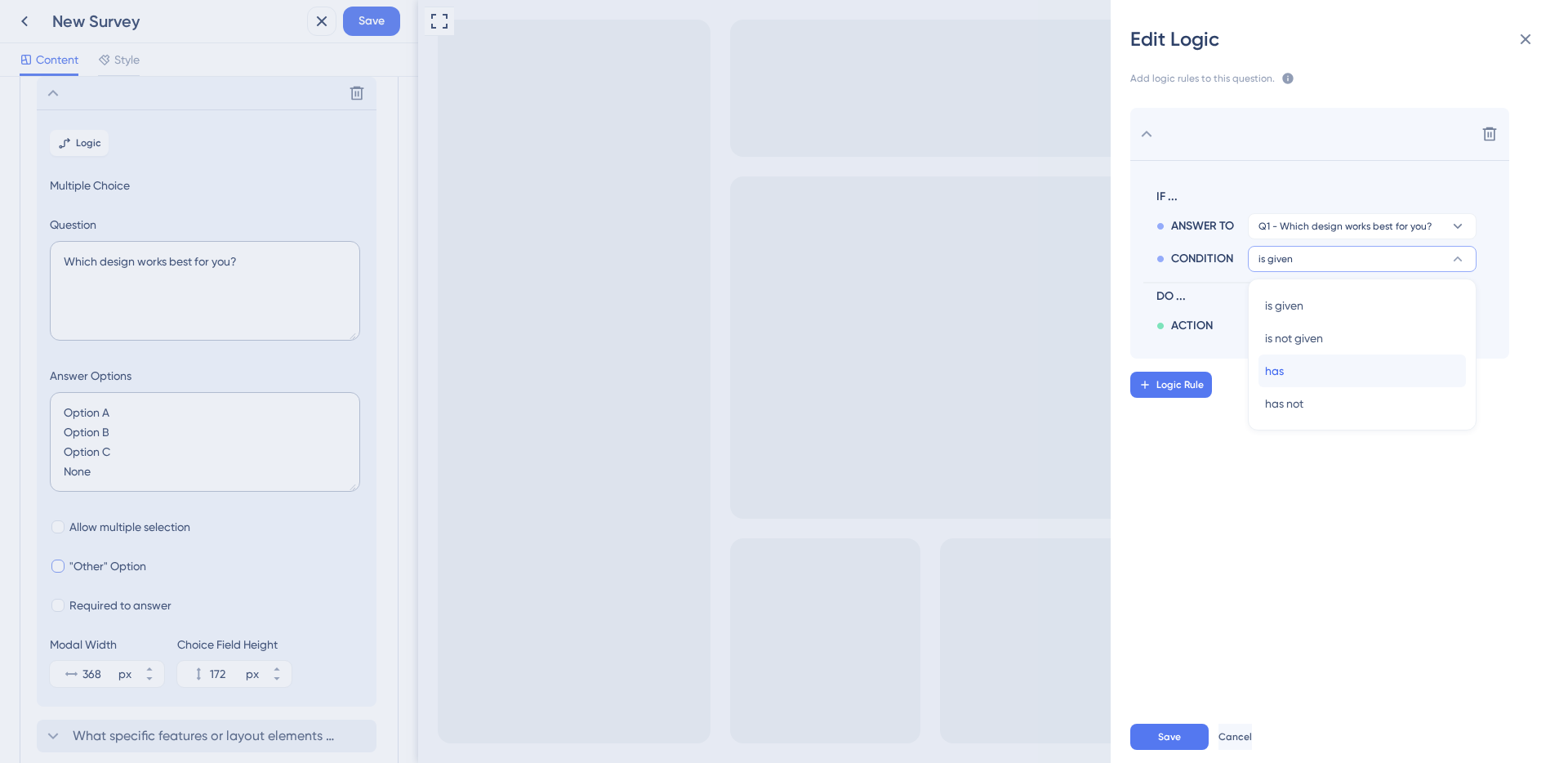 click on "has has" at bounding box center (1362, 371) 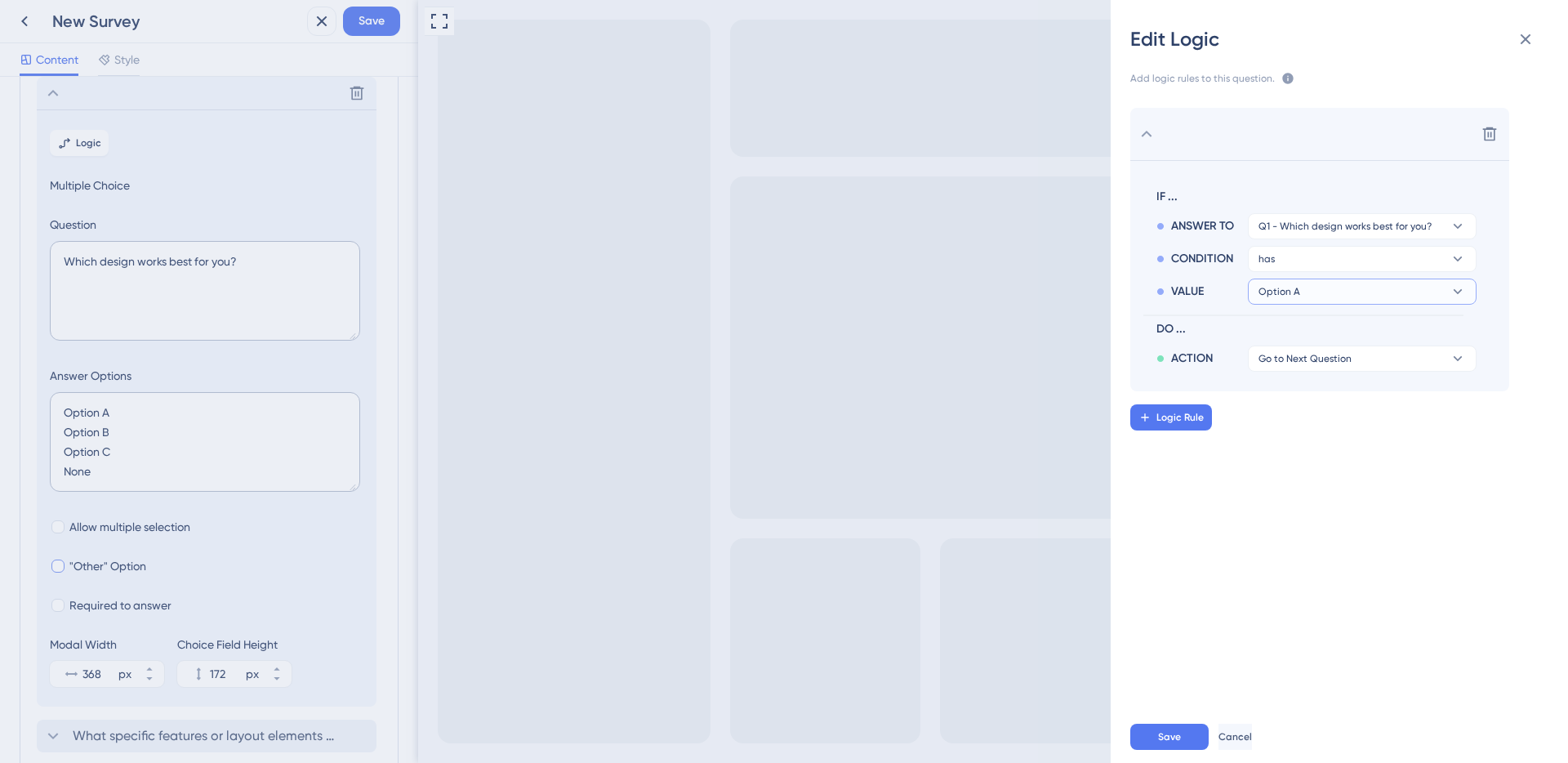 click on "Option A" at bounding box center [1362, 226] 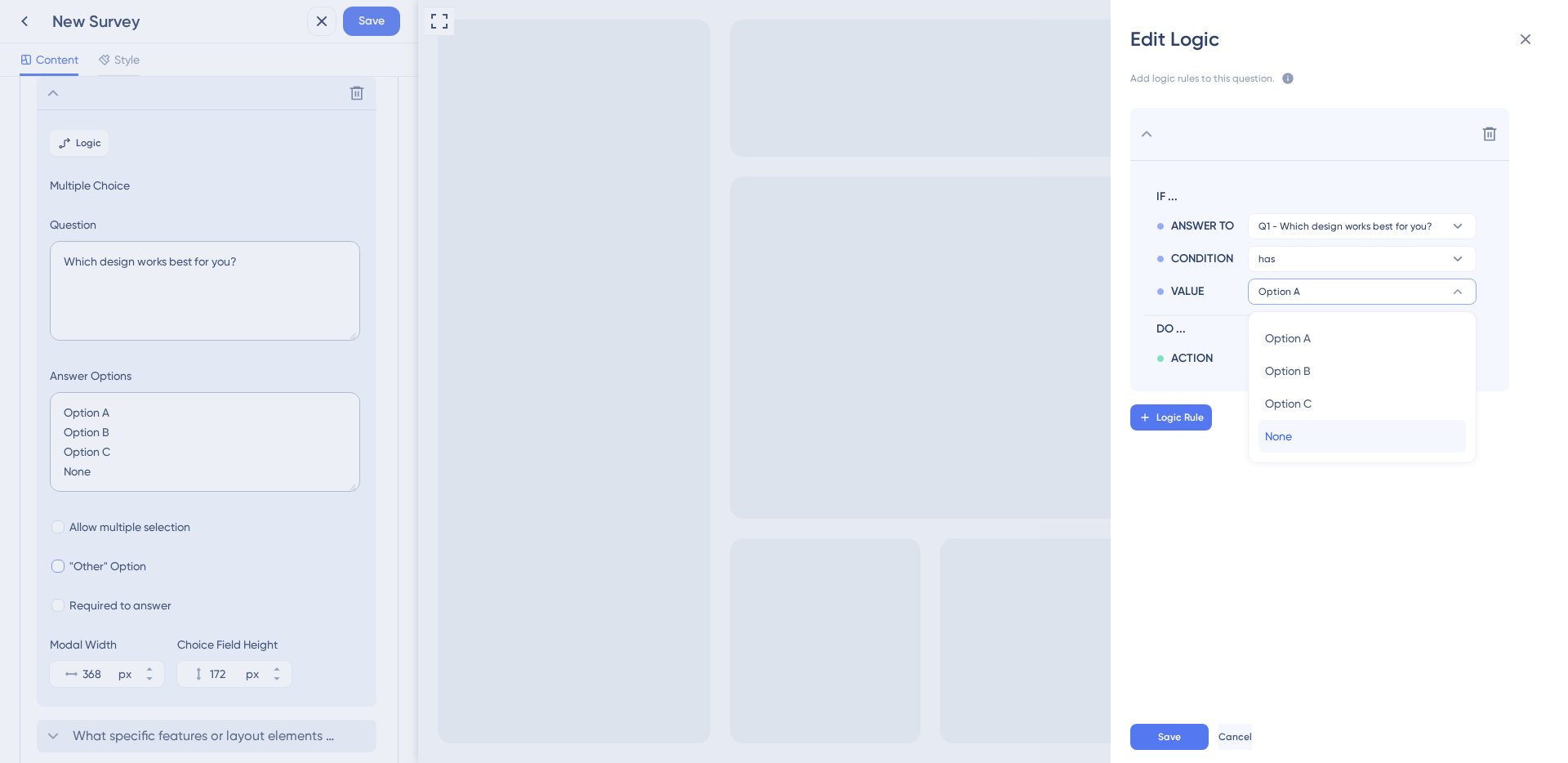 click on "None None" at bounding box center [1362, 436] 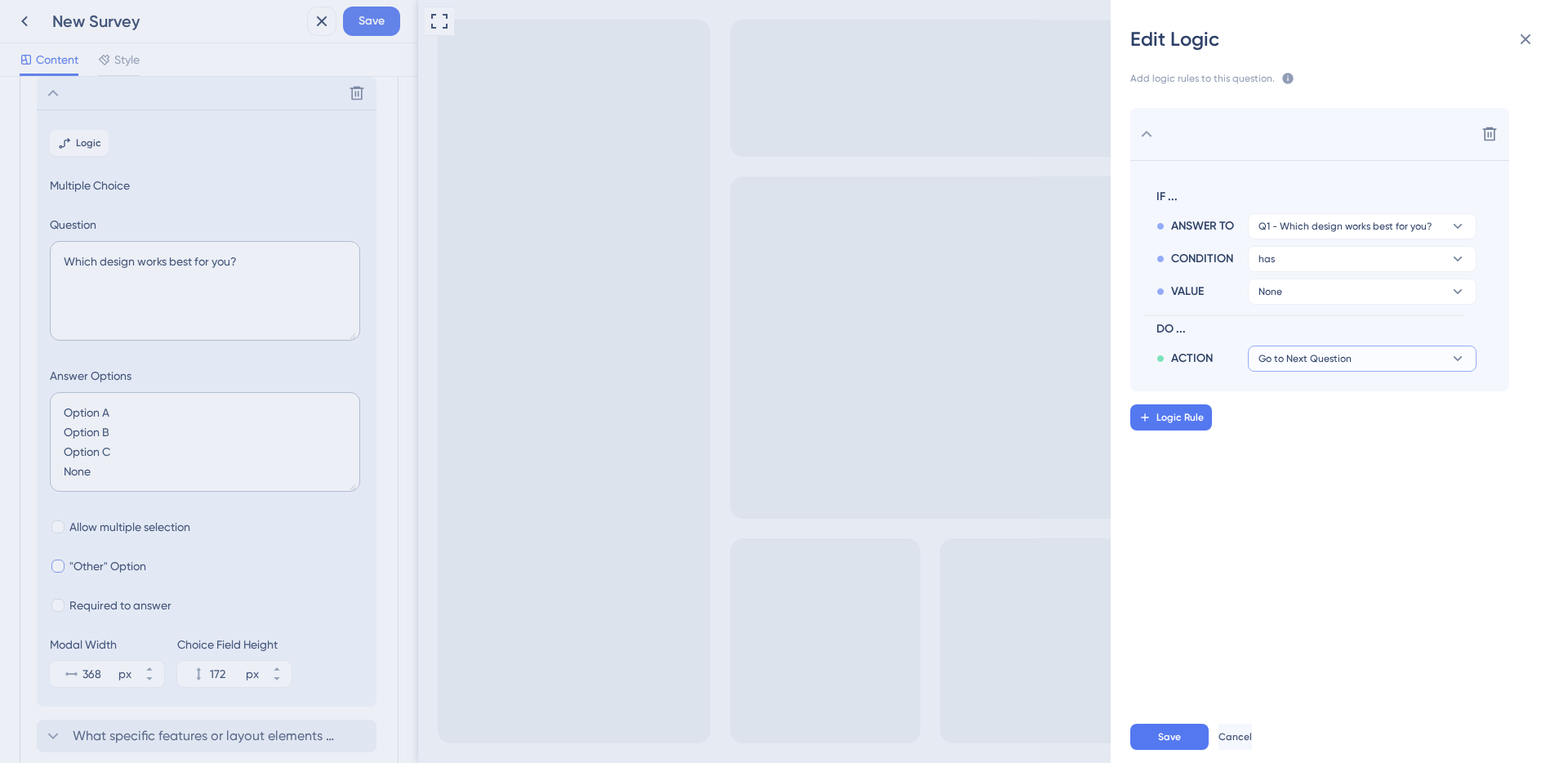 click on "Go to Next Question" at bounding box center [1305, 359] 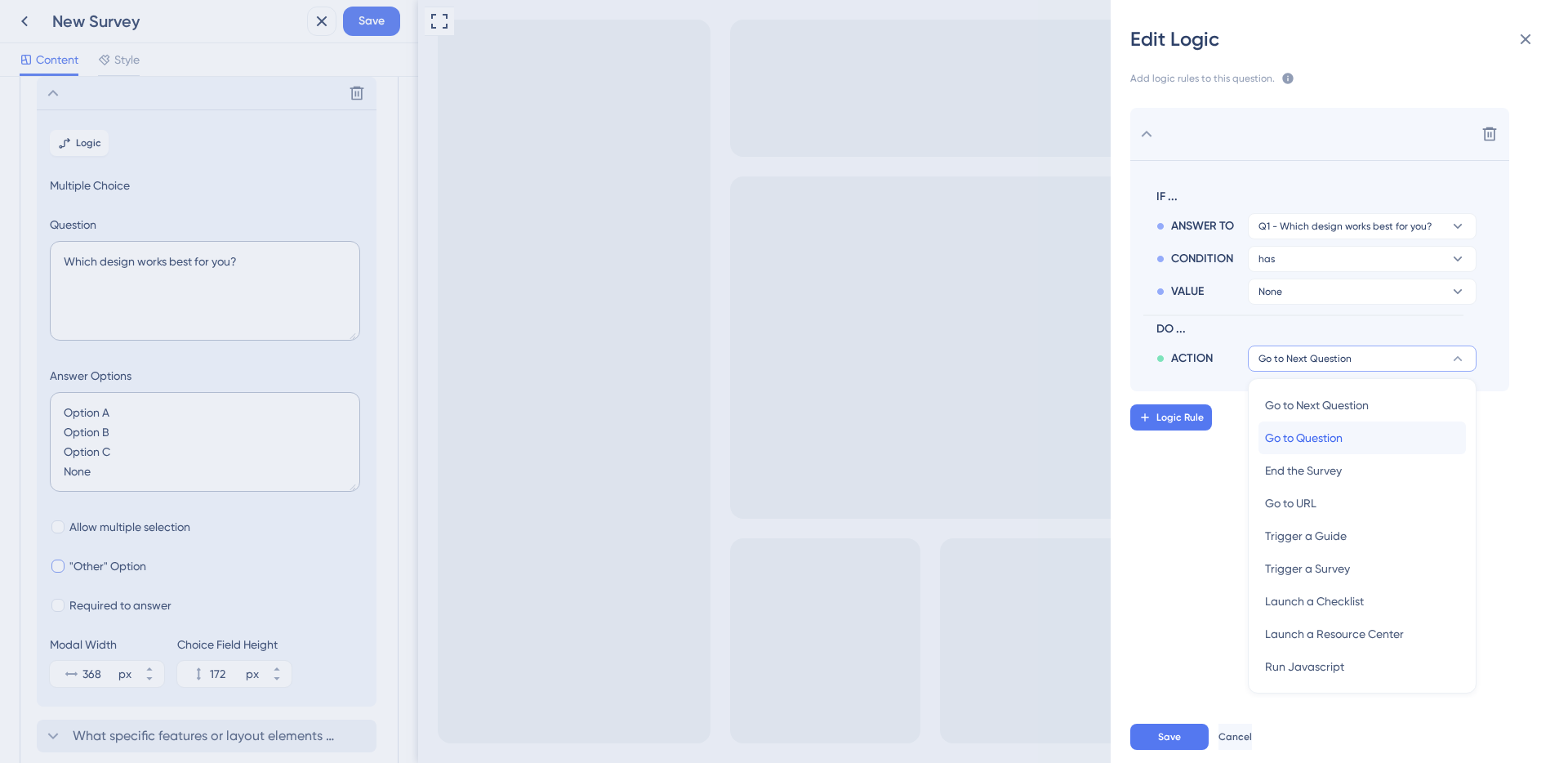 click on "Go to Question" at bounding box center [1303, 438] 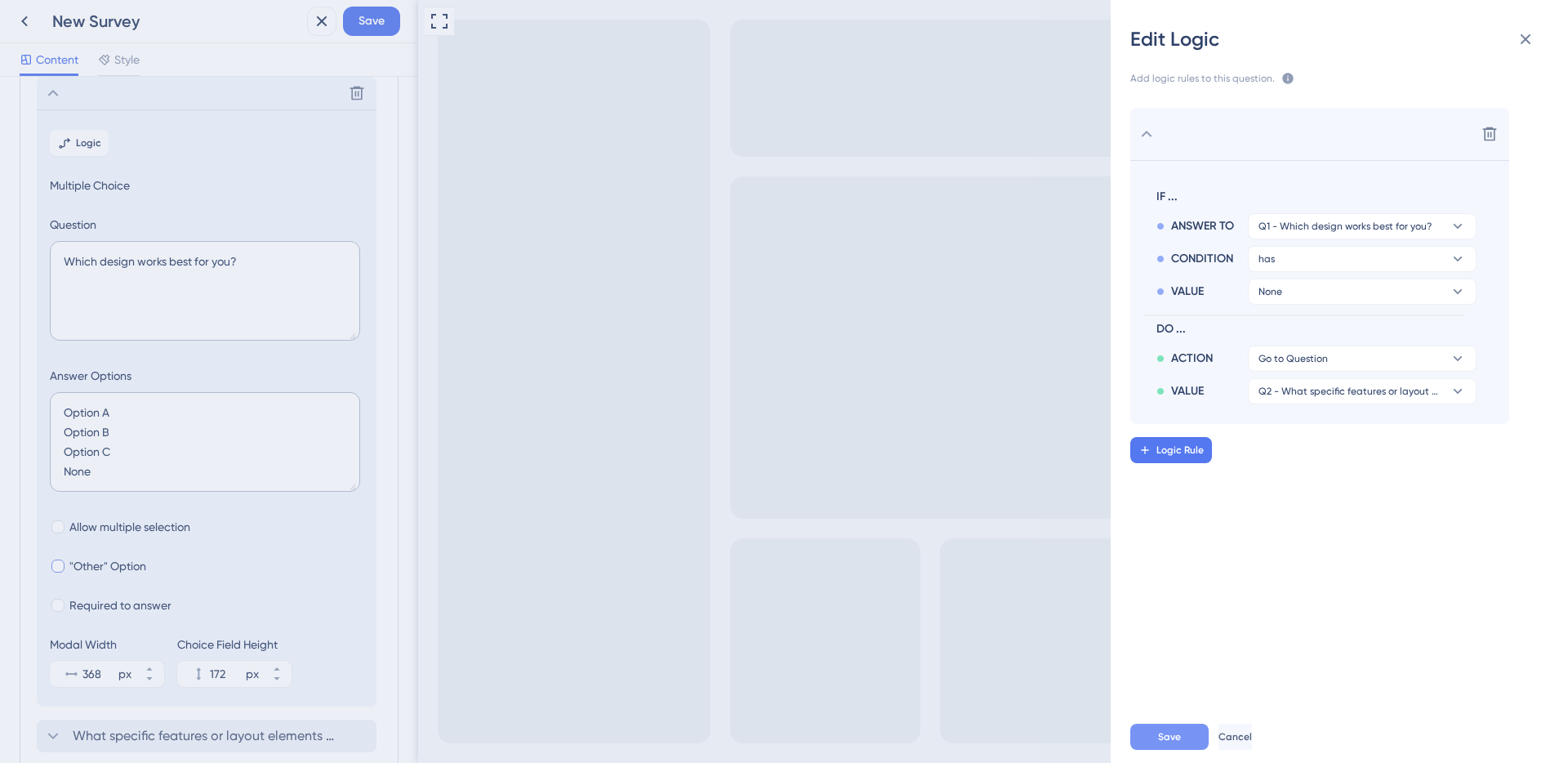 click on "Save" at bounding box center (1169, 737) 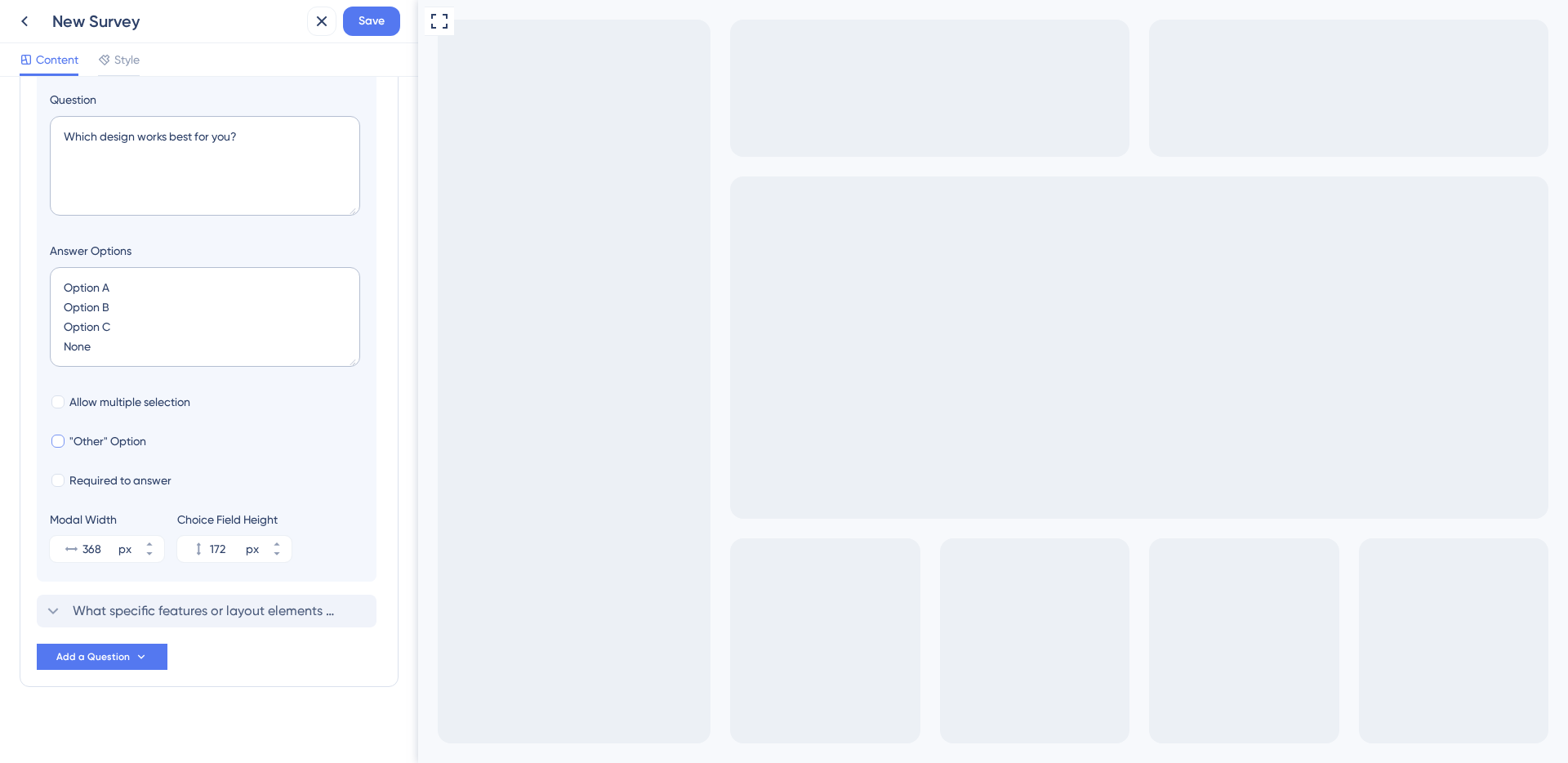 scroll, scrollTop: 230, scrollLeft: 0, axis: vertical 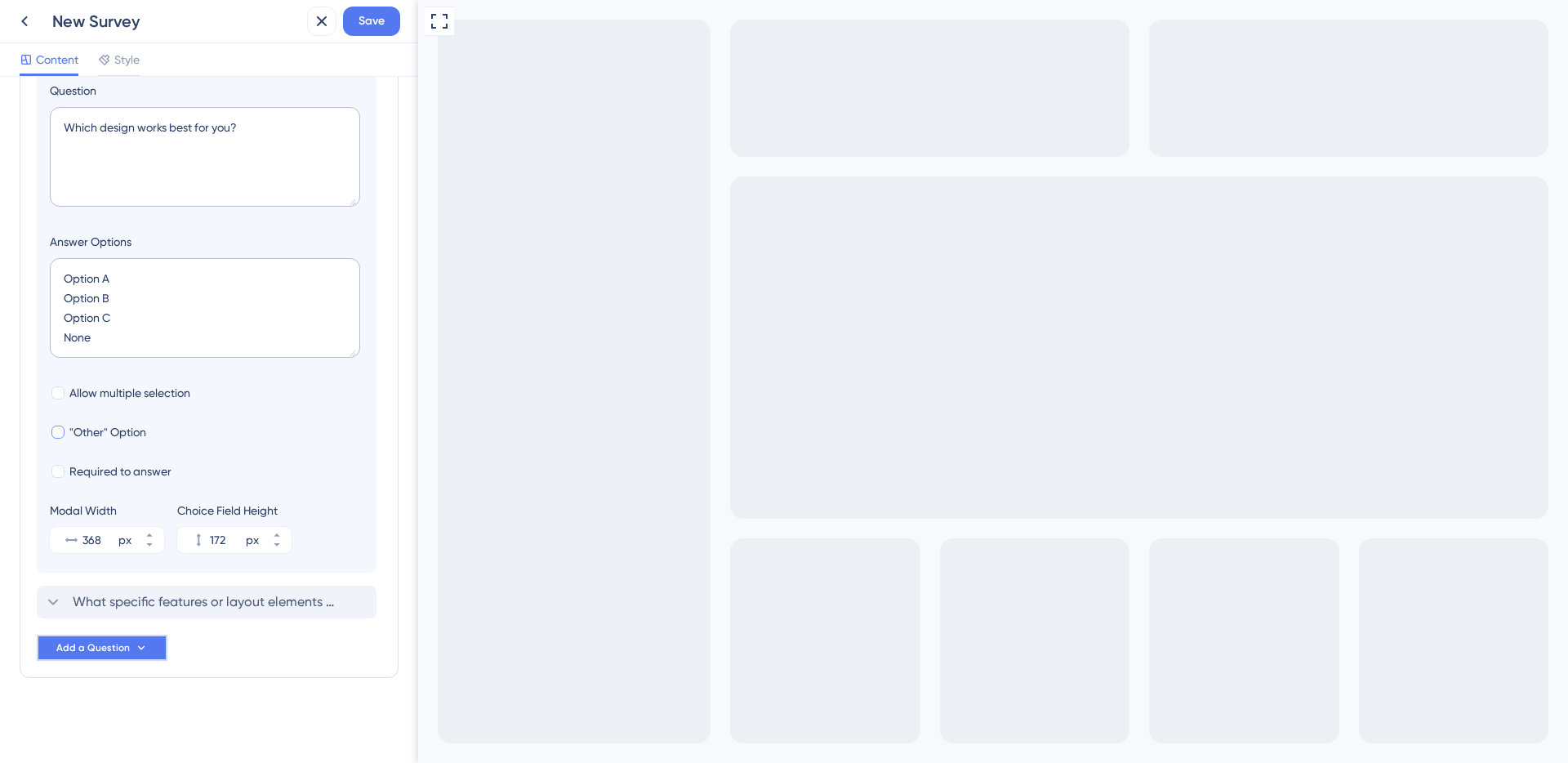 click on "Add a Question" at bounding box center [102, 648] 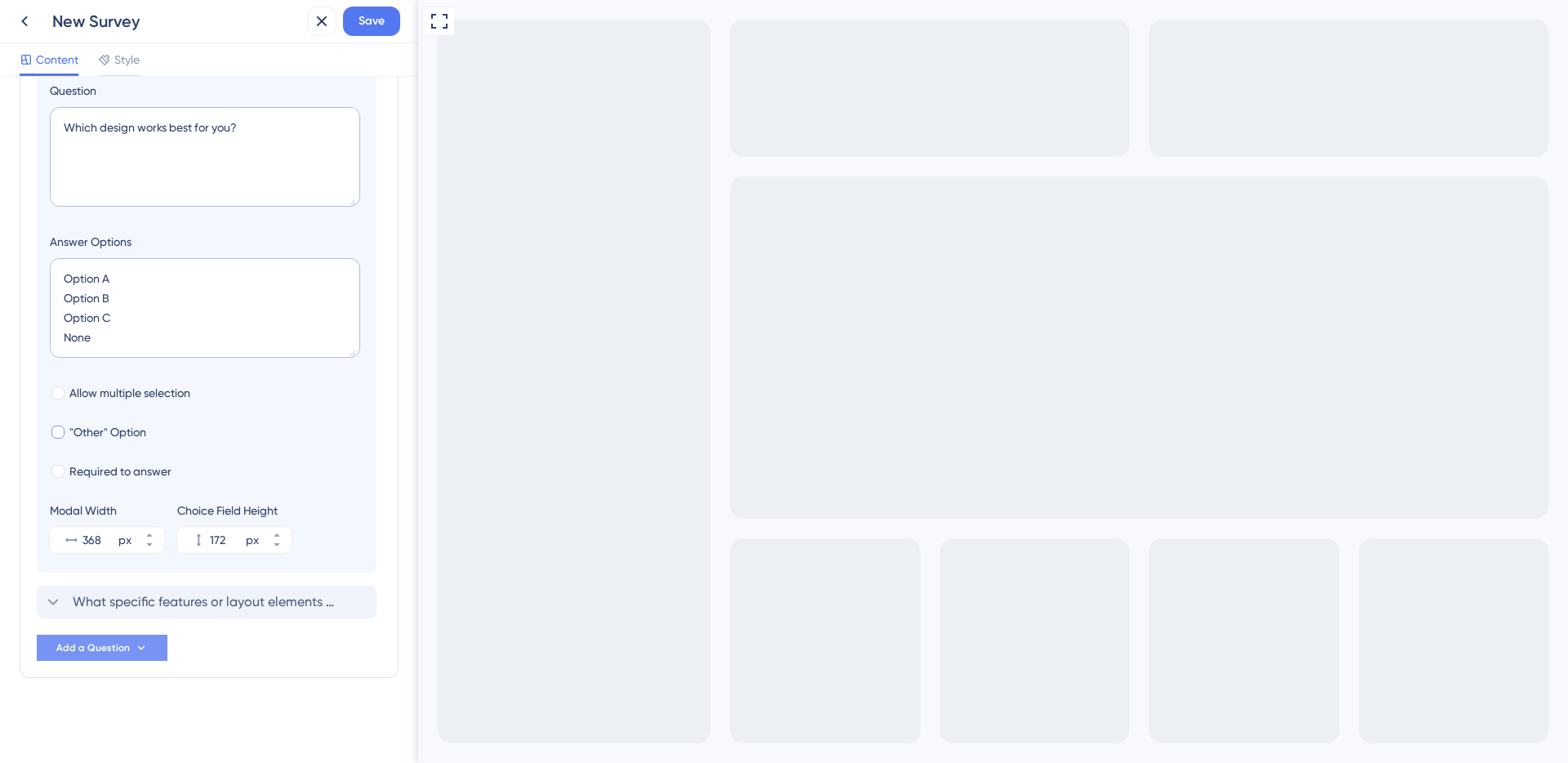 scroll, scrollTop: 483, scrollLeft: 0, axis: vertical 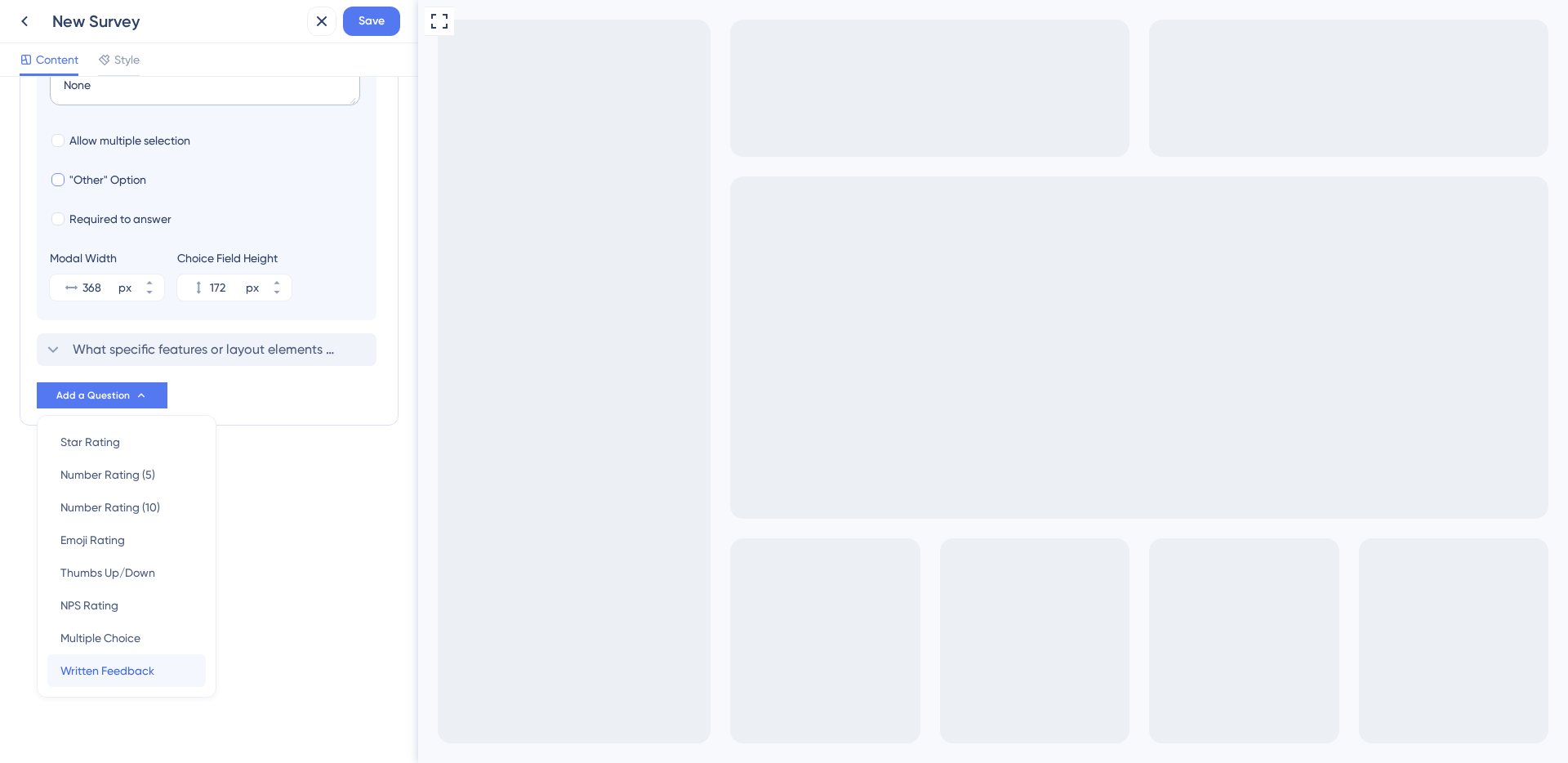 click on "Written Feedback" at bounding box center (107, 671) 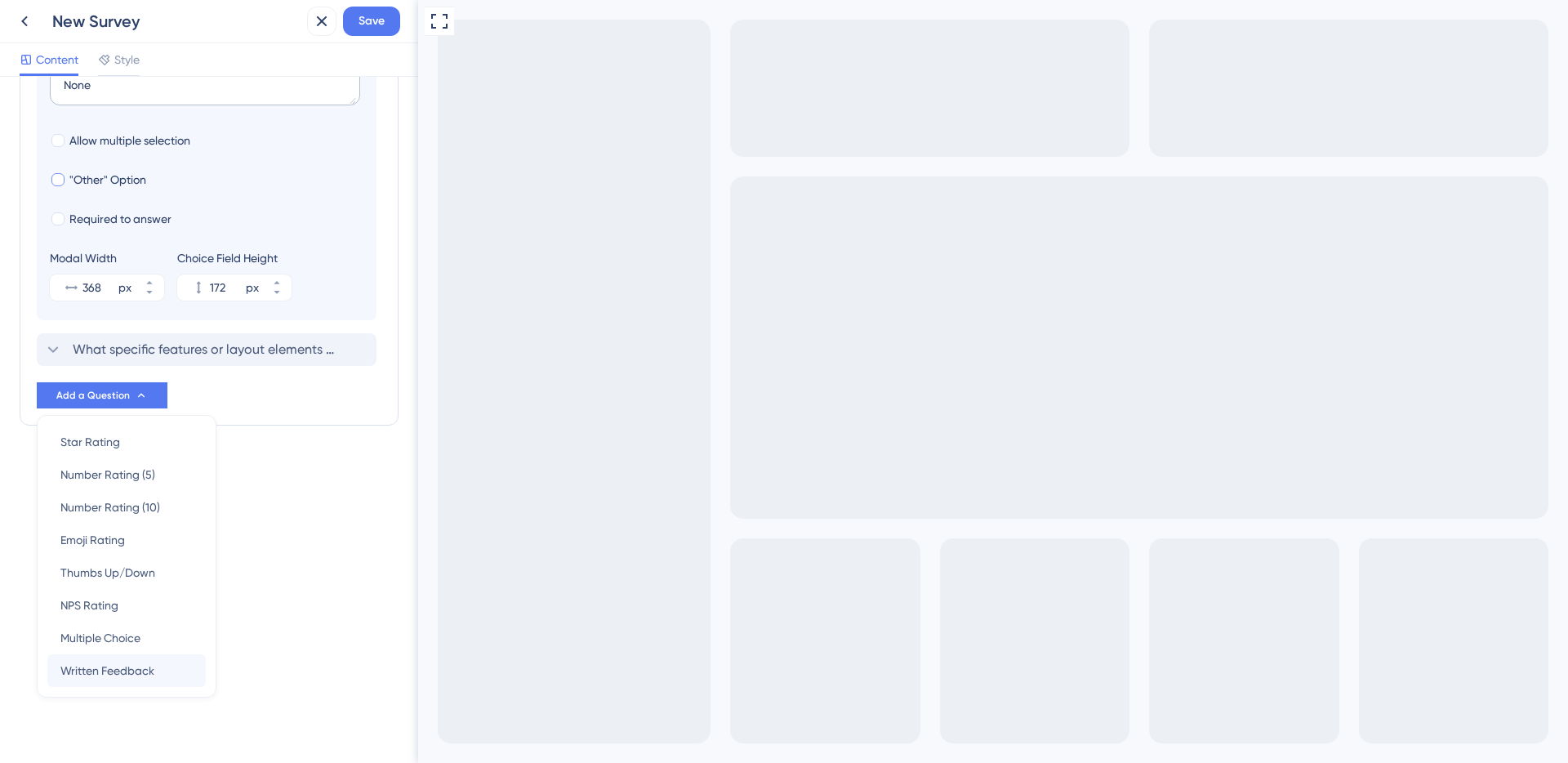 scroll, scrollTop: 160, scrollLeft: 0, axis: vertical 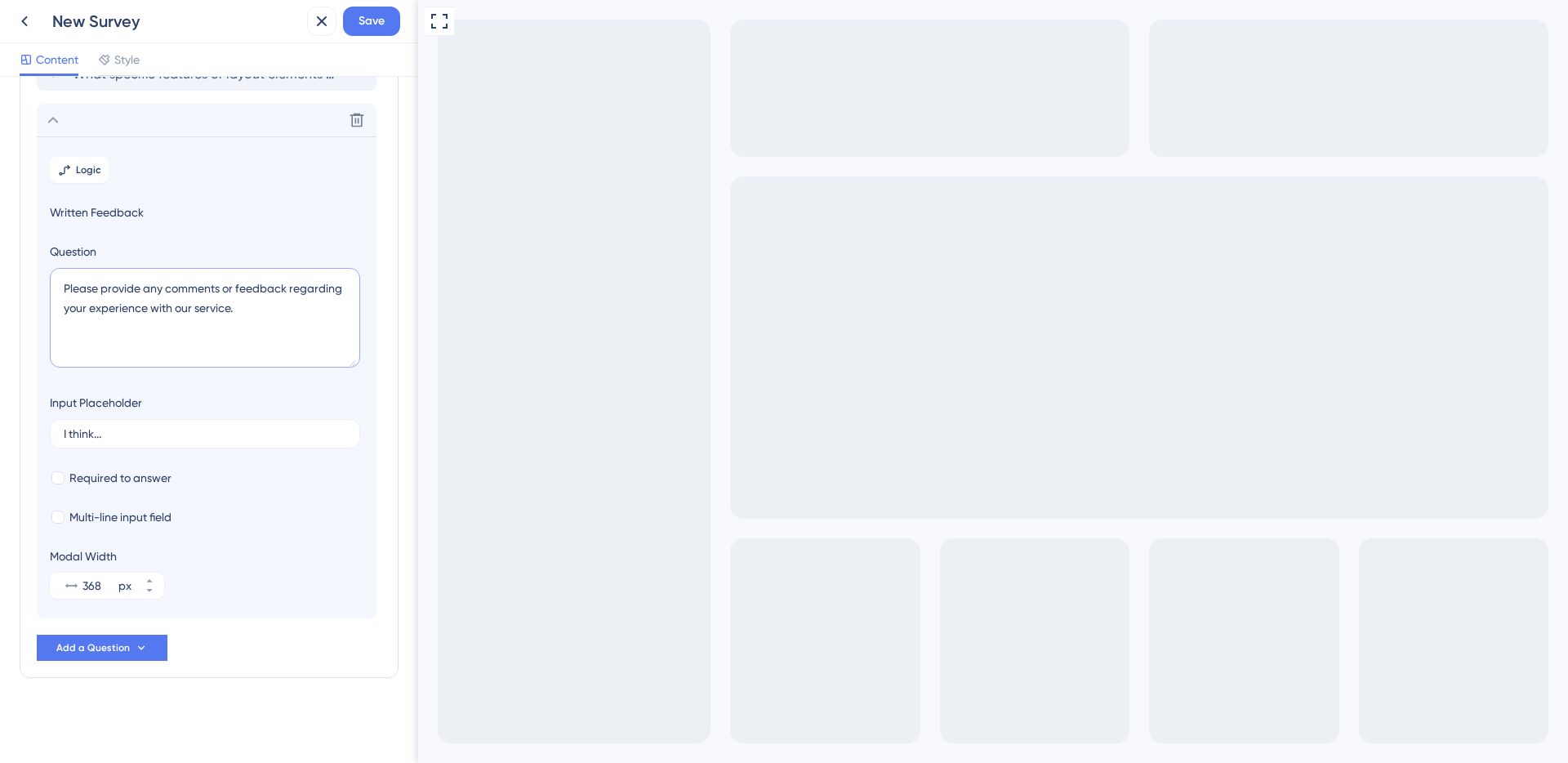 click on "Please provide any comments or feedback regarding your experience with our service." at bounding box center (205, 318) 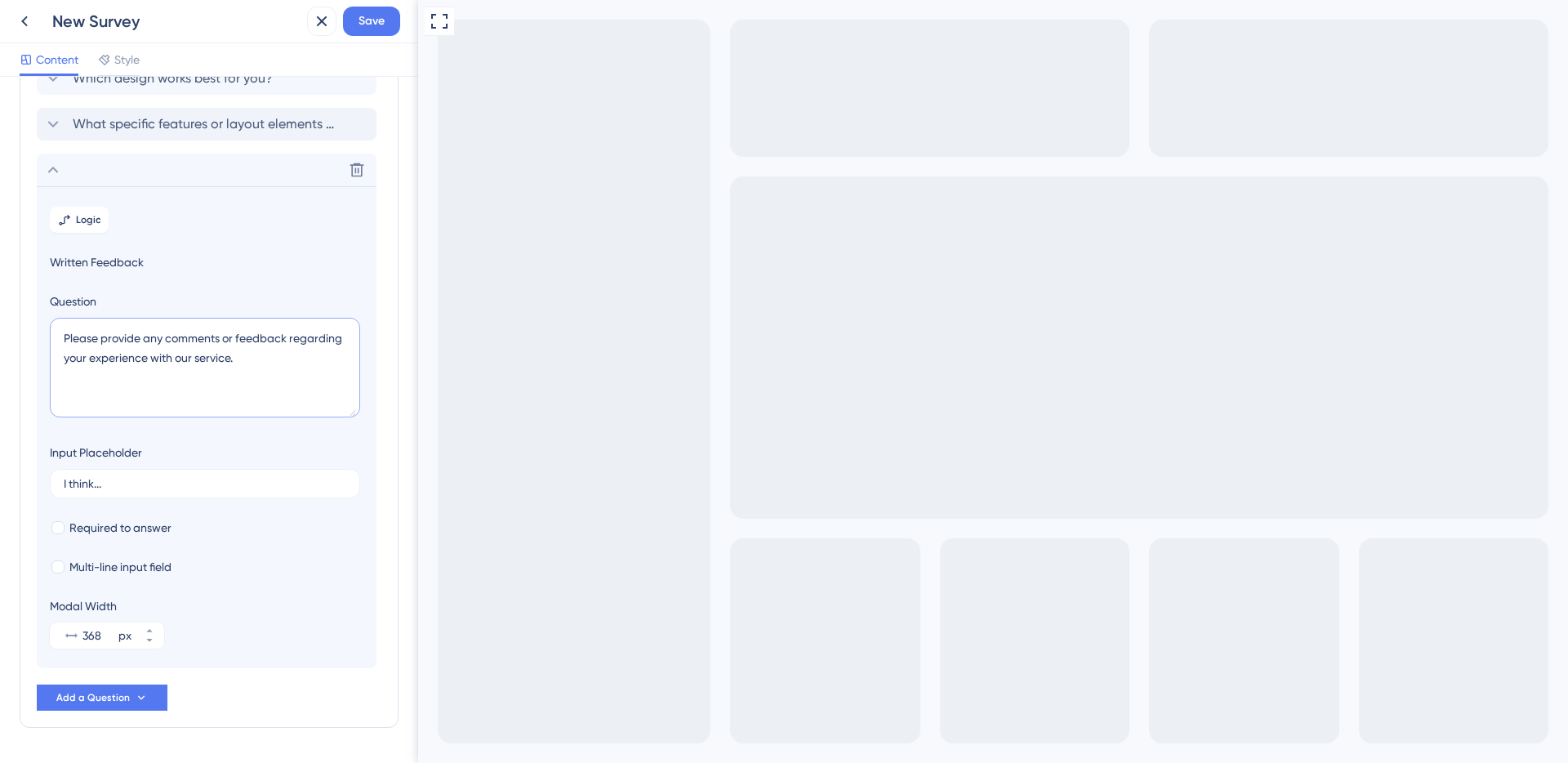 scroll, scrollTop: 66, scrollLeft: 0, axis: vertical 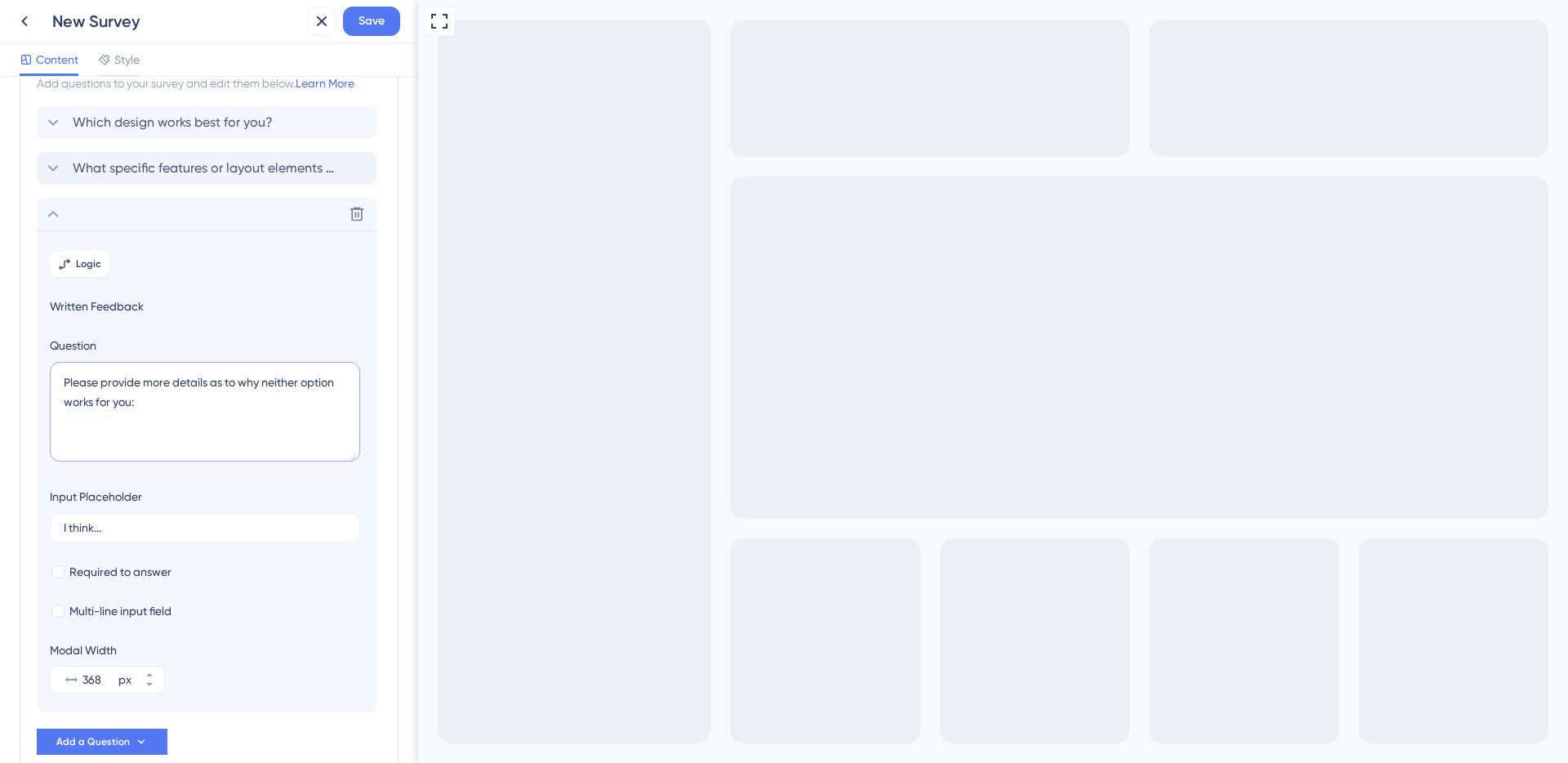 click on "Please provide more details as to why neither option works for you:" at bounding box center (205, 412) 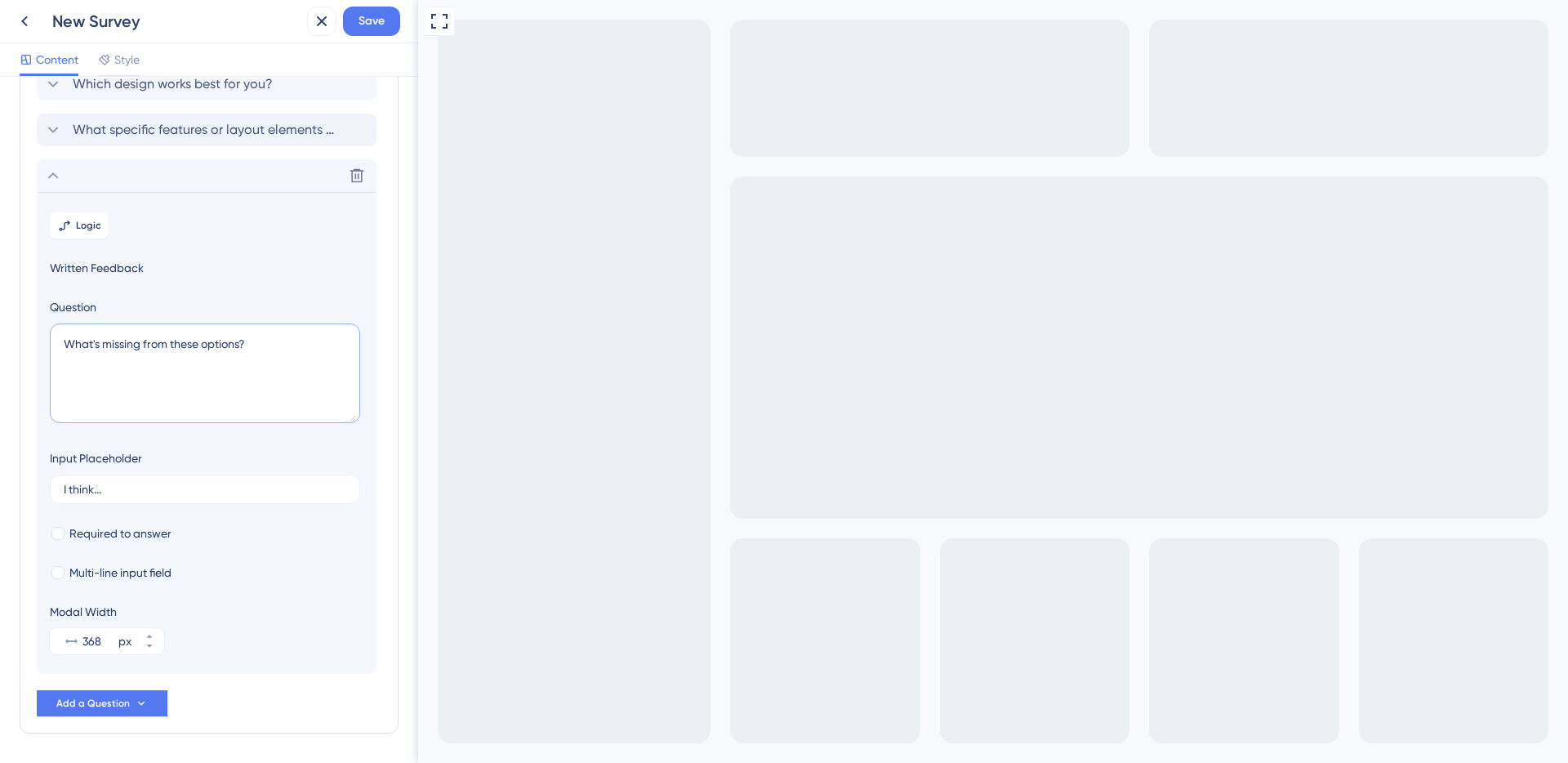 scroll, scrollTop: 140, scrollLeft: 0, axis: vertical 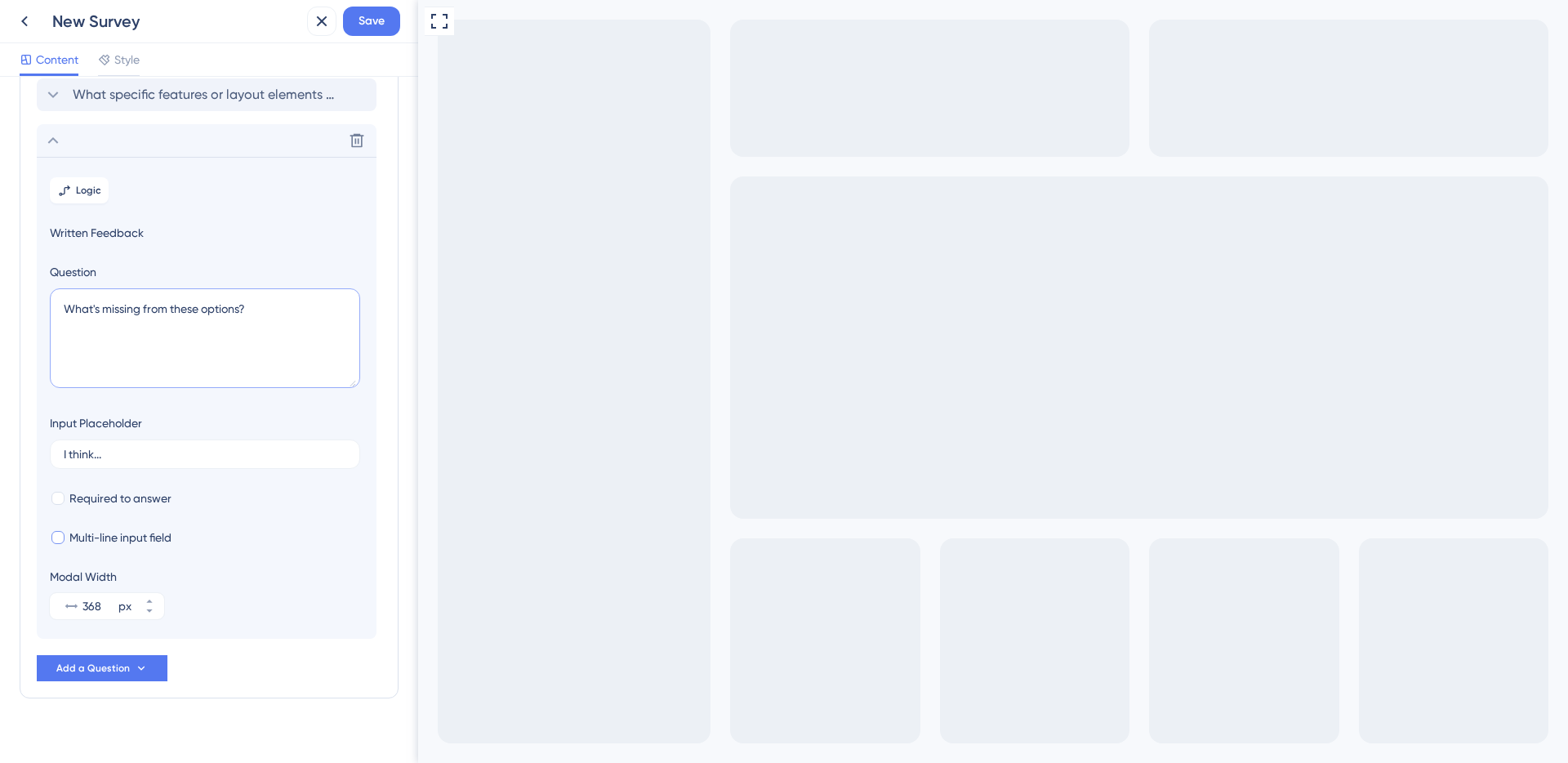 type on "What's missing from these options?" 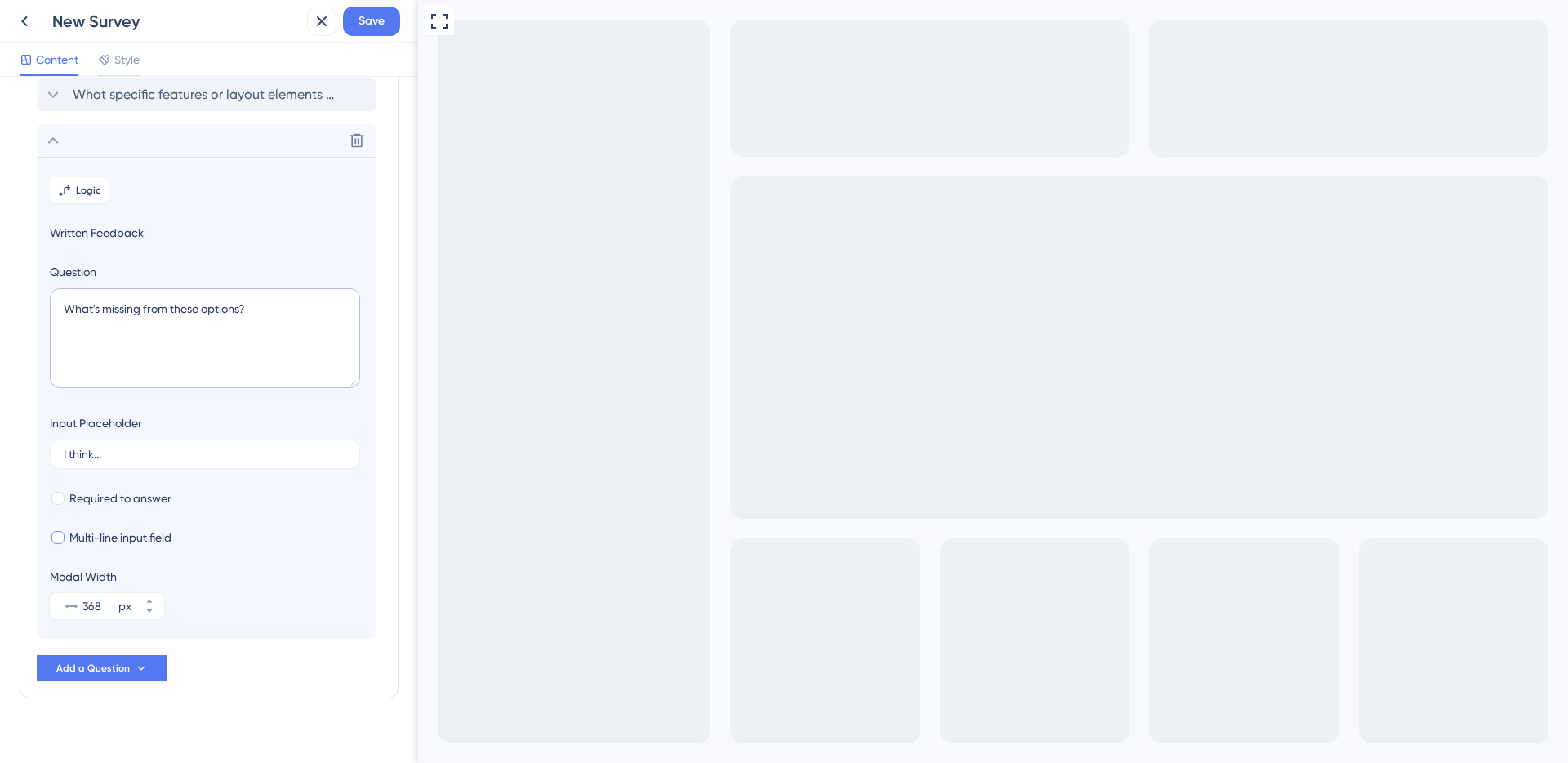 click on "Multi-line input field" at bounding box center [120, 538] 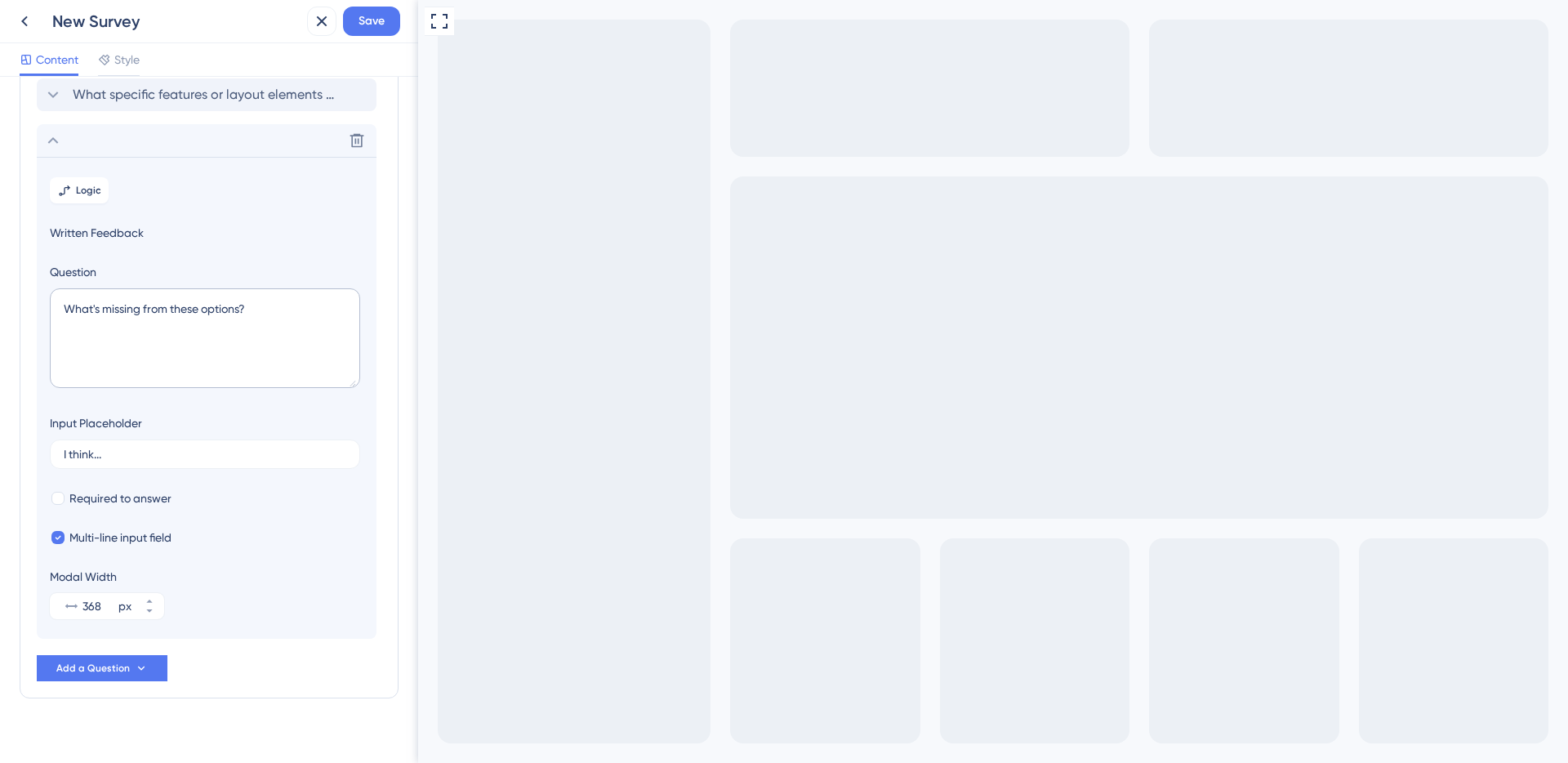 scroll, scrollTop: 0, scrollLeft: 0, axis: both 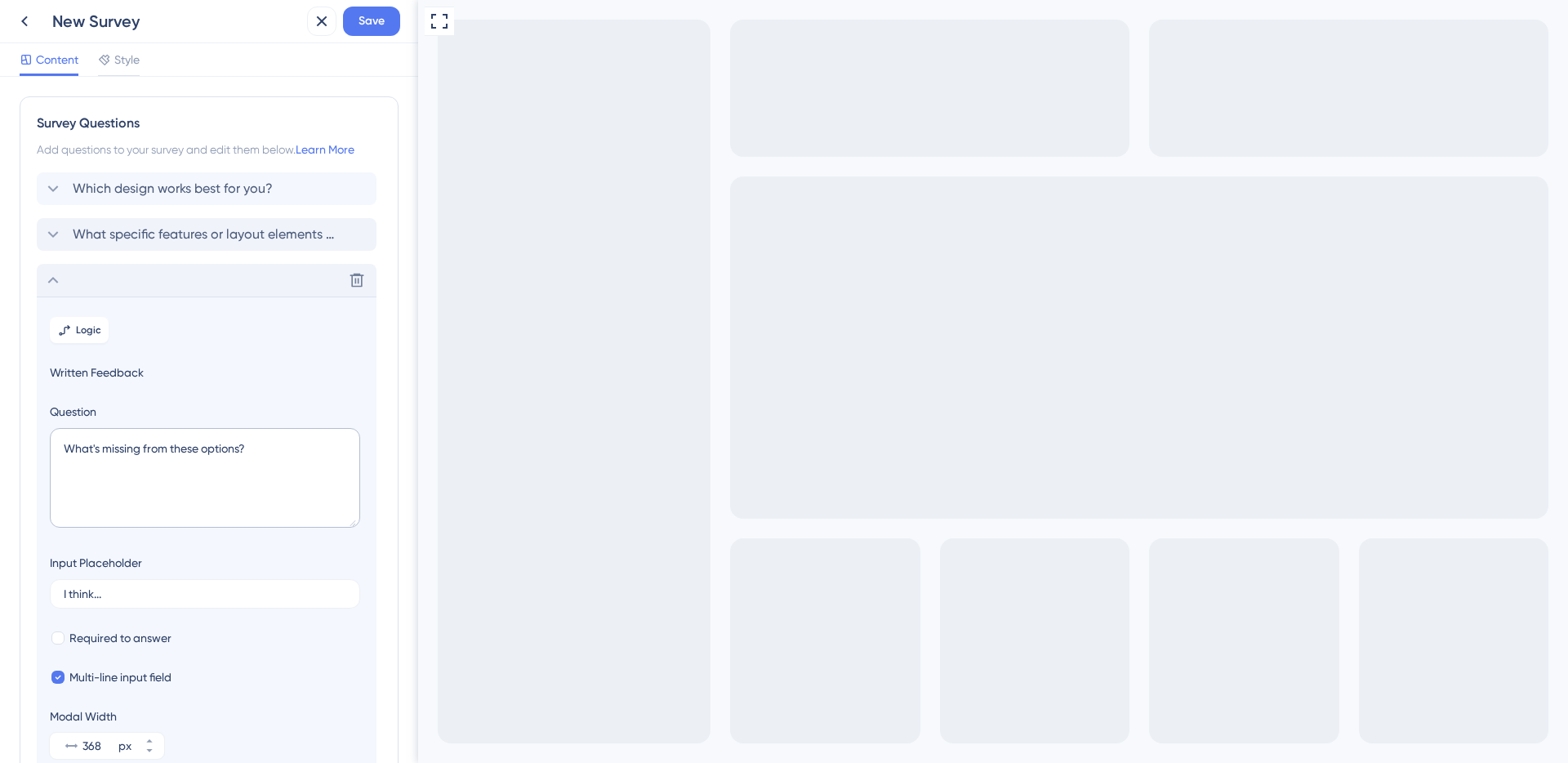click 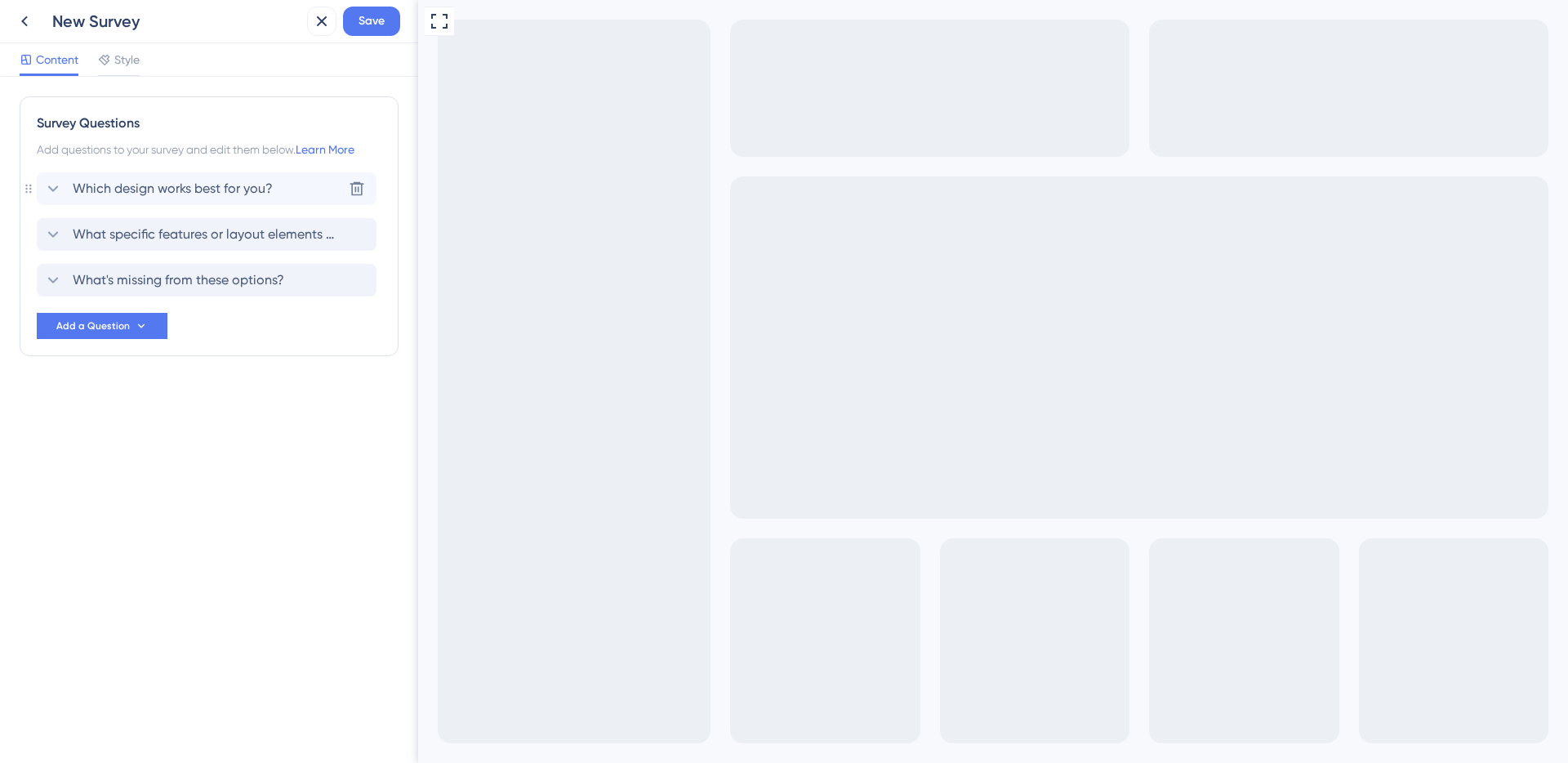 click on "Which design works best for you?" at bounding box center [172, 189] 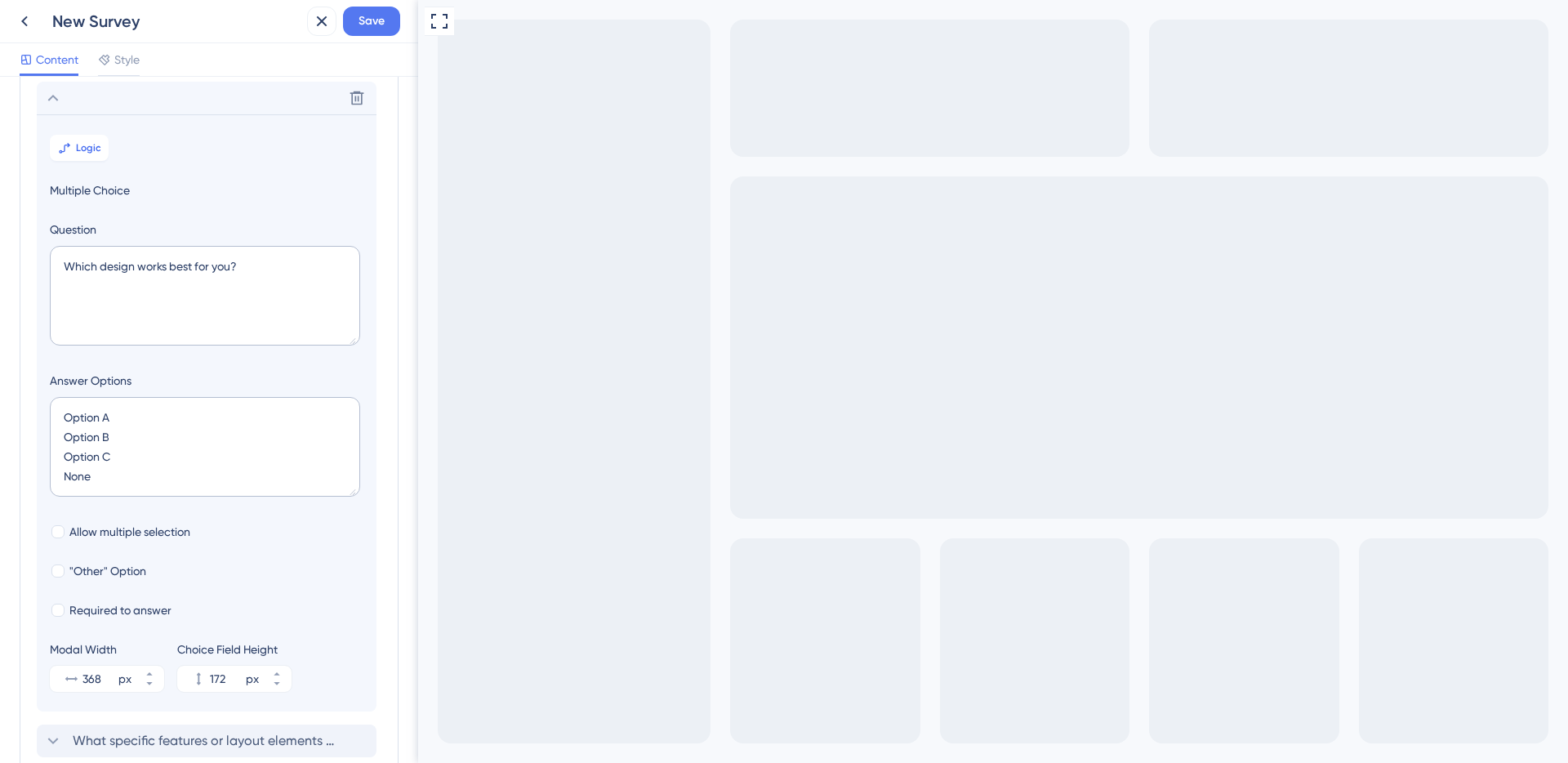 scroll, scrollTop: 96, scrollLeft: 0, axis: vertical 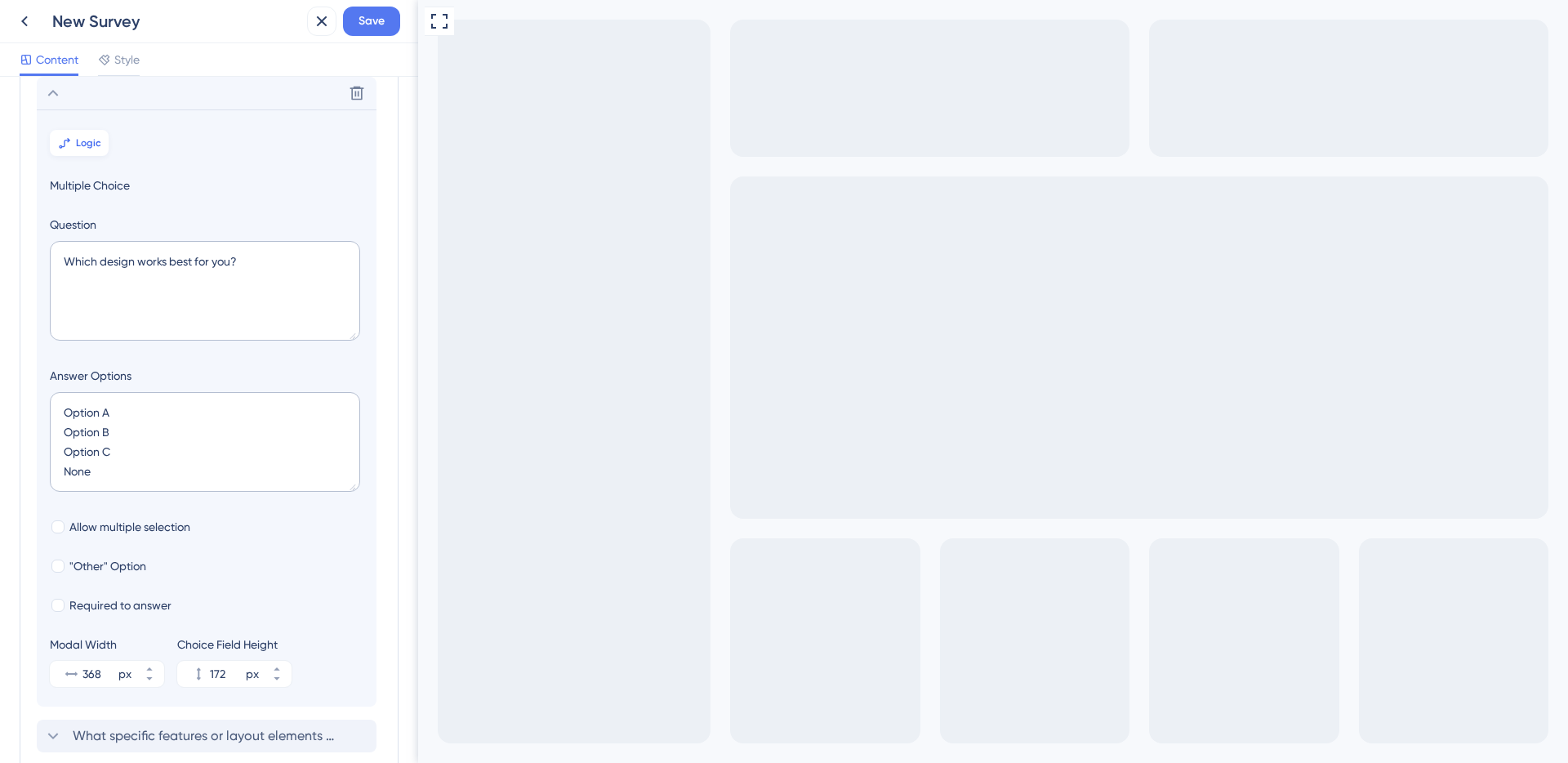 click on "Logic" at bounding box center (88, 143) 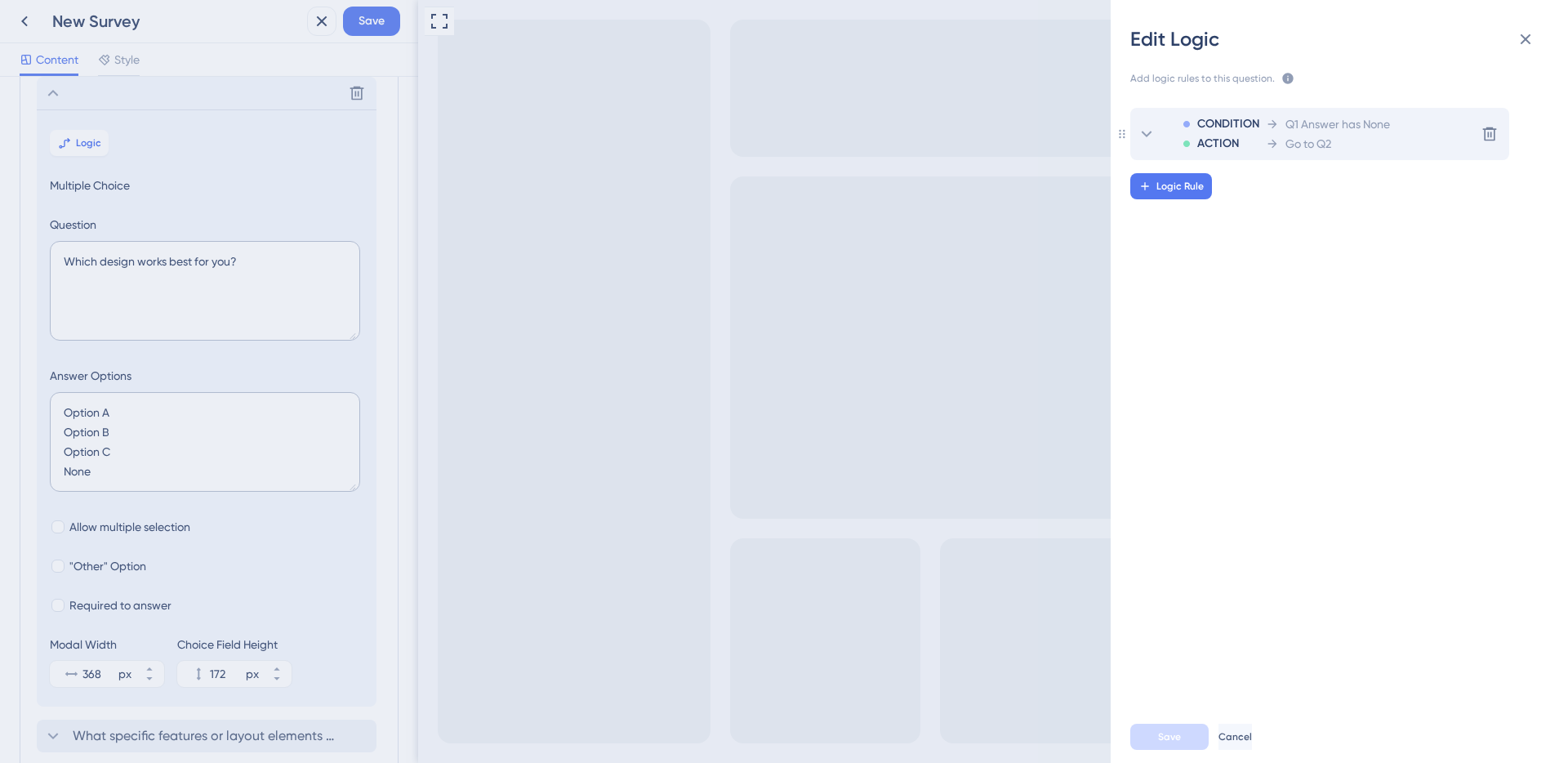 click on "CONDITION ACTION Q1 Answer has None Go to Q2" at bounding box center [1278, 134] 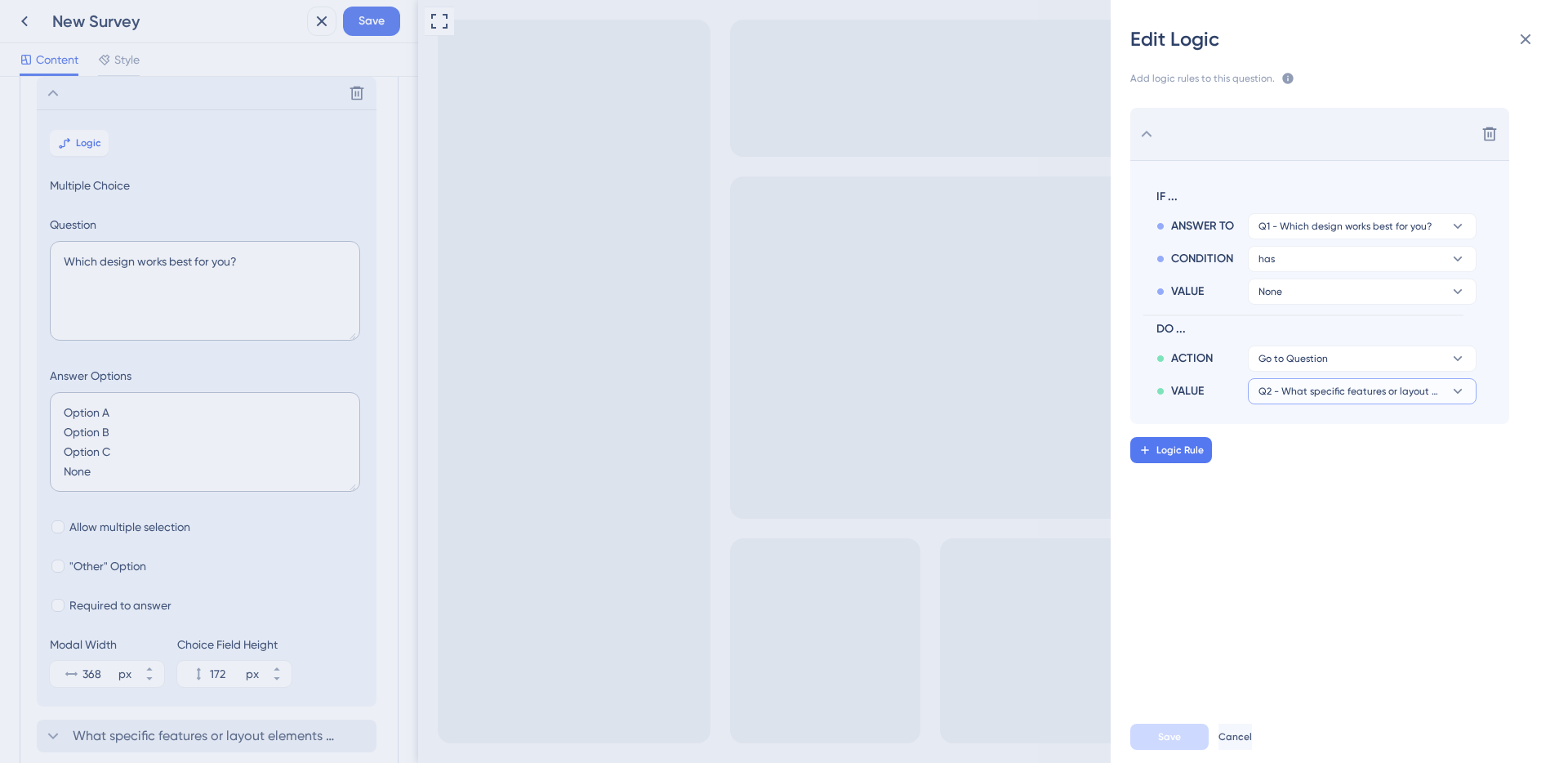 click on "Q2 - What specific features or layout elements make this design better for your workflow?" at bounding box center (1293, 359) 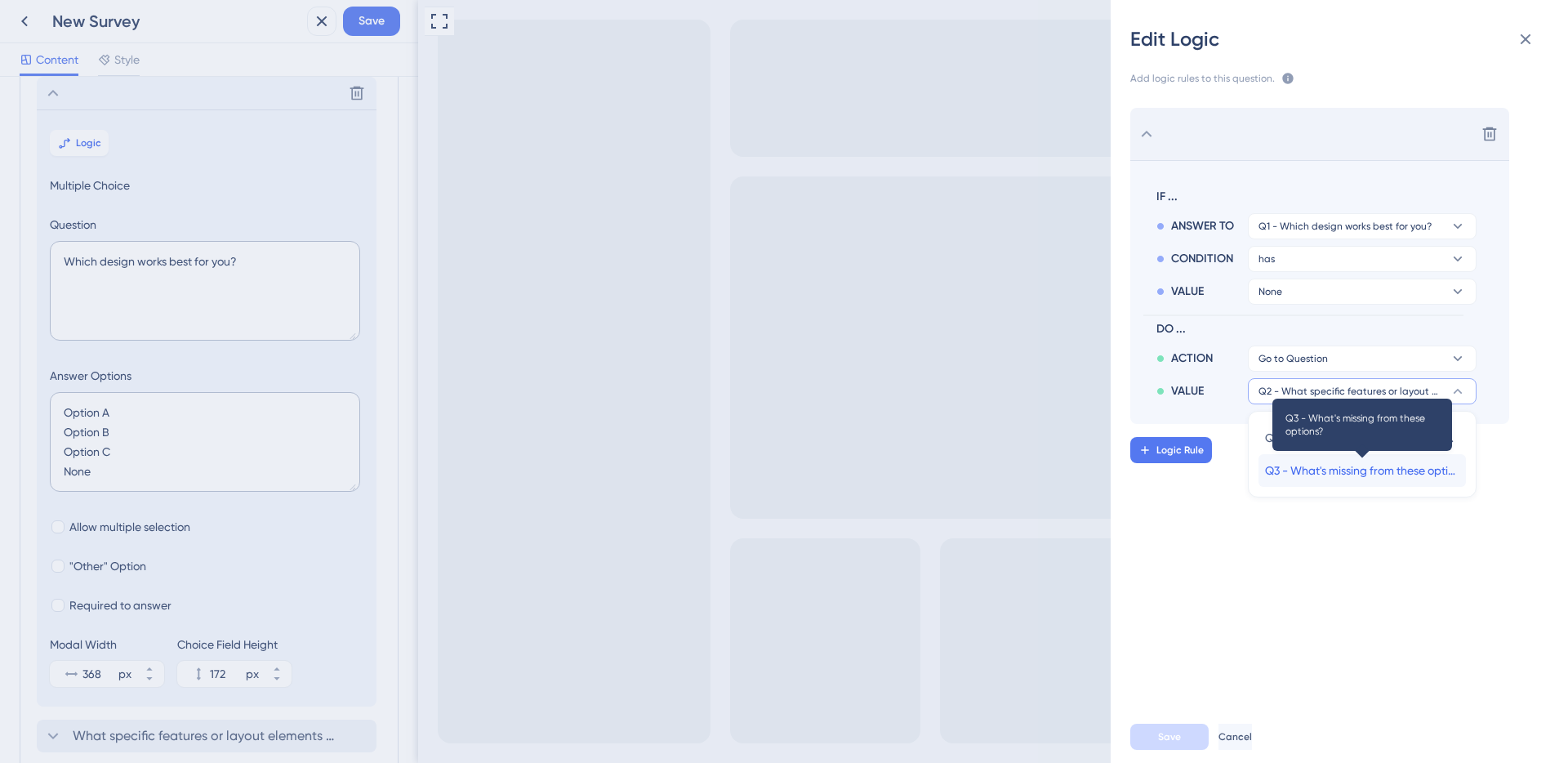 click on "Q3 - What's missing from these options?" at bounding box center (1362, 471) 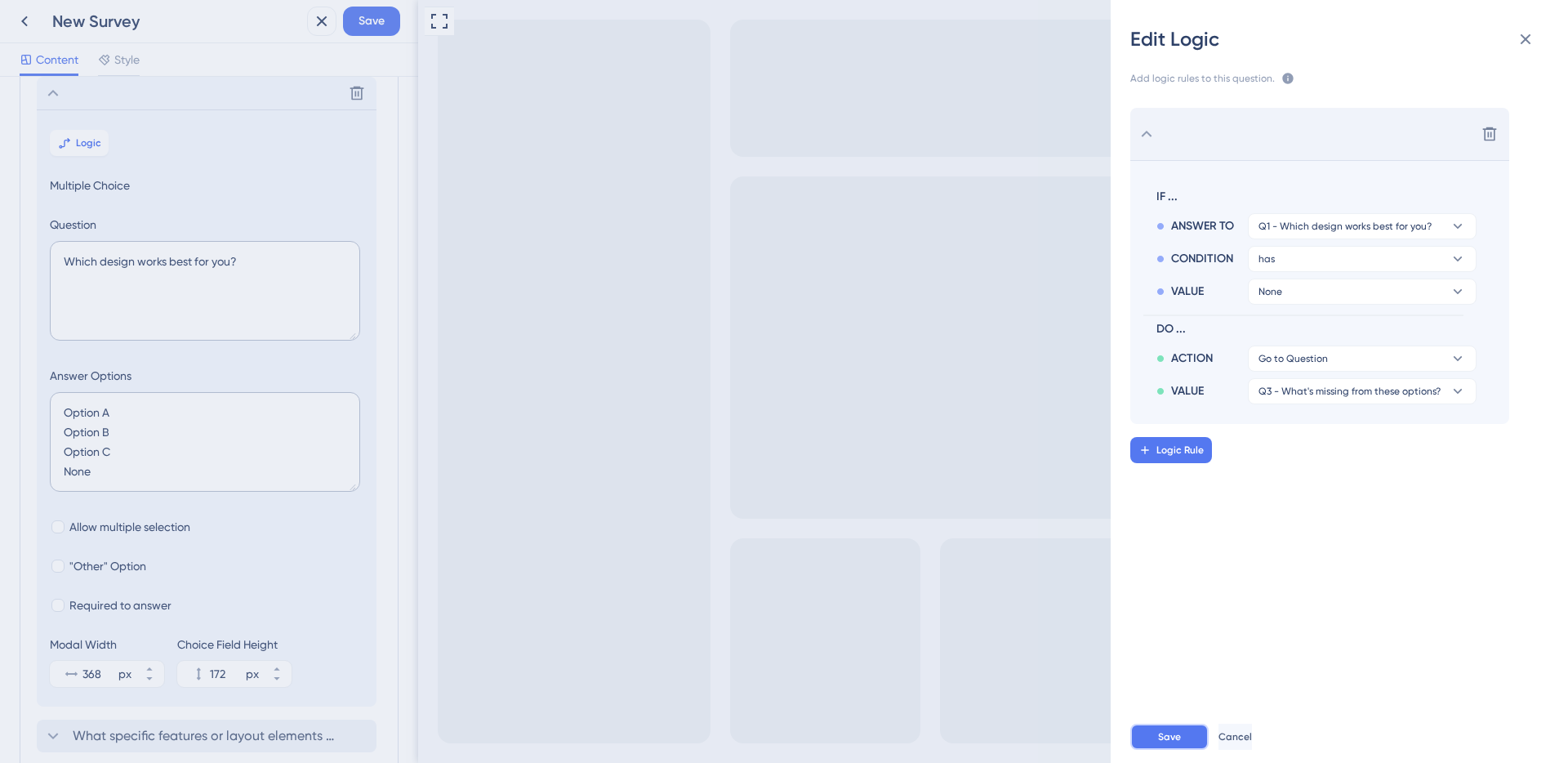click on "Save" at bounding box center [1169, 737] 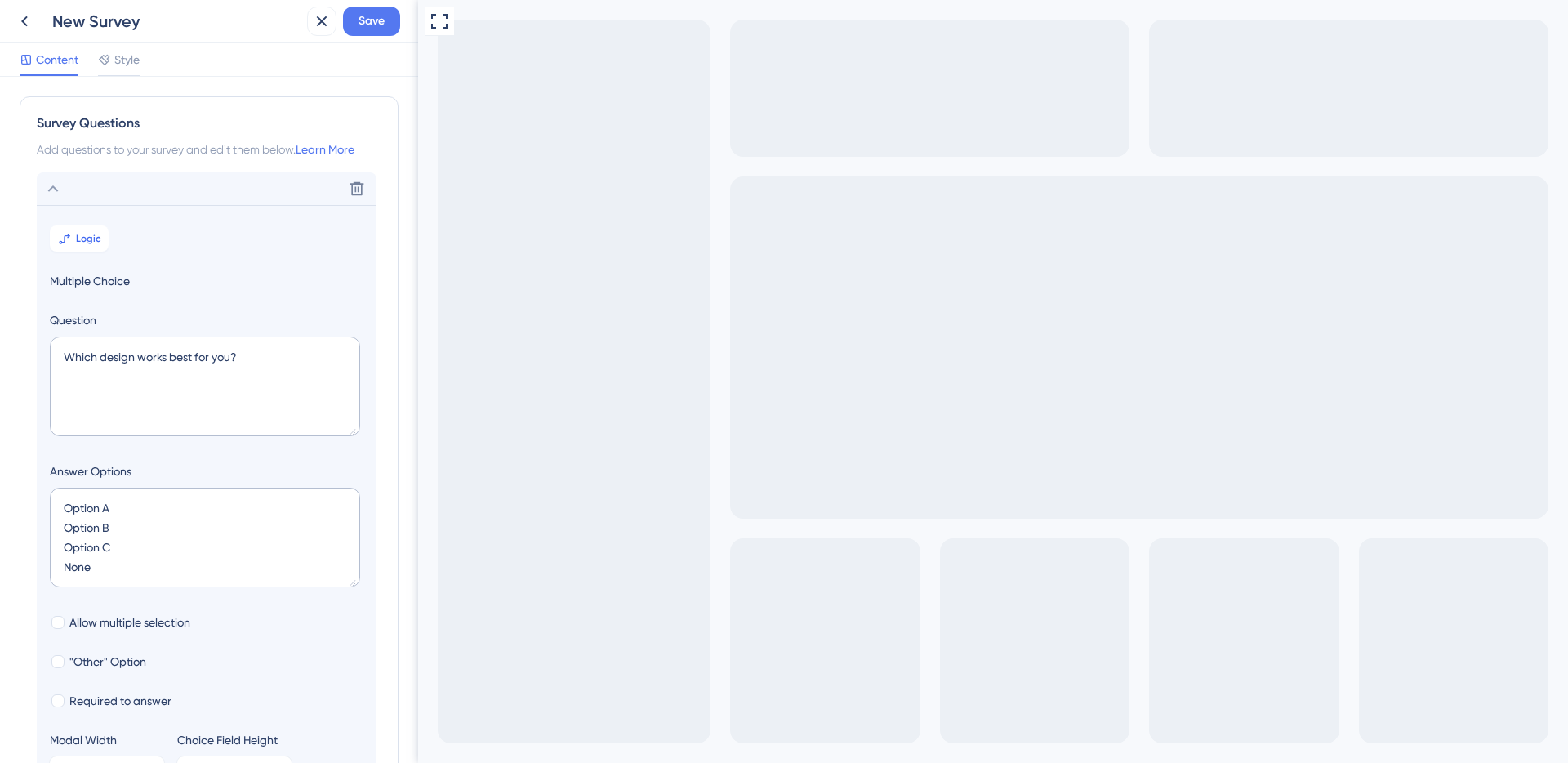 scroll, scrollTop: 276, scrollLeft: 0, axis: vertical 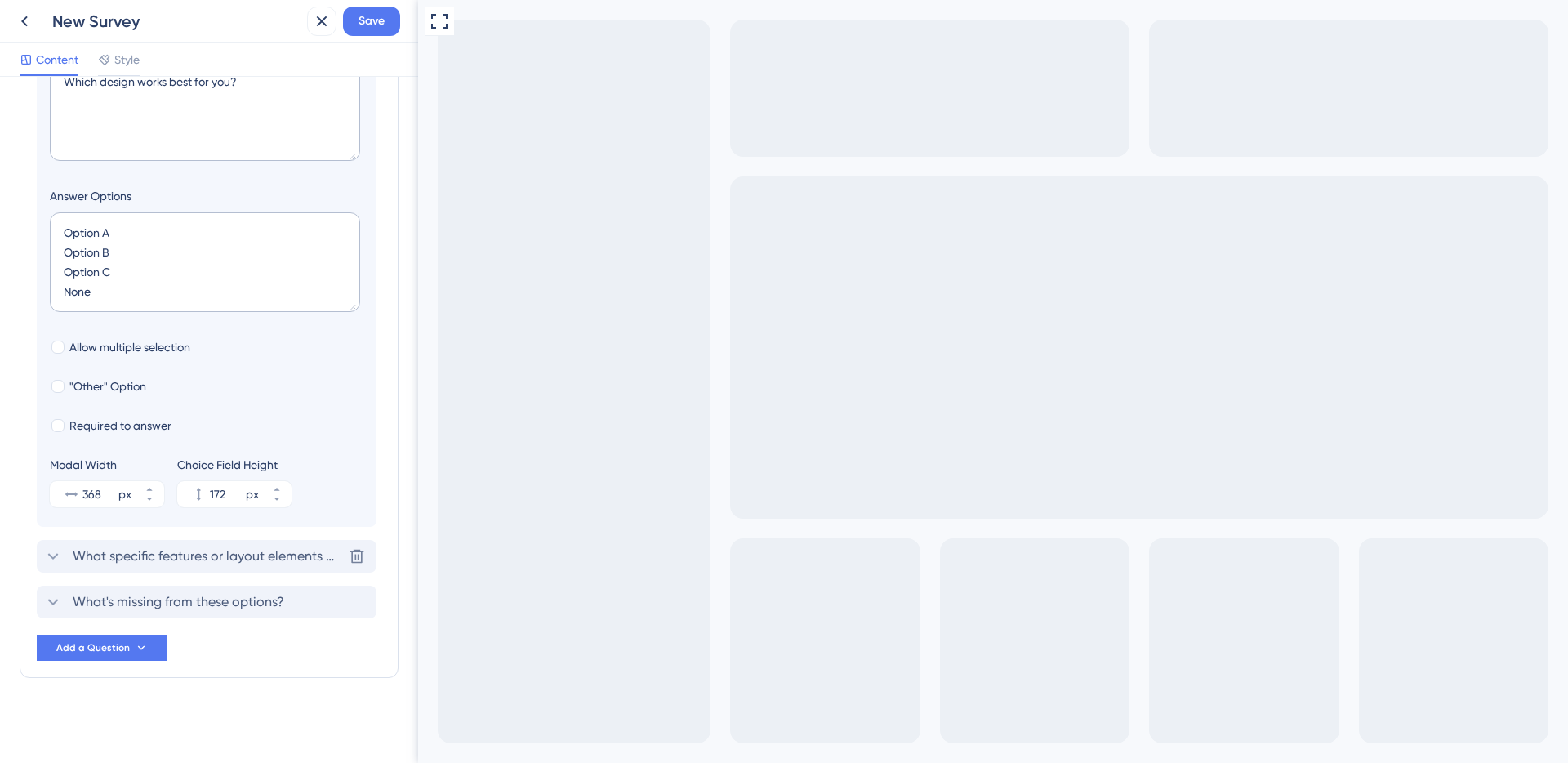 click on "What specific features or layout elements make this design better for your workflow?" at bounding box center (207, 556) 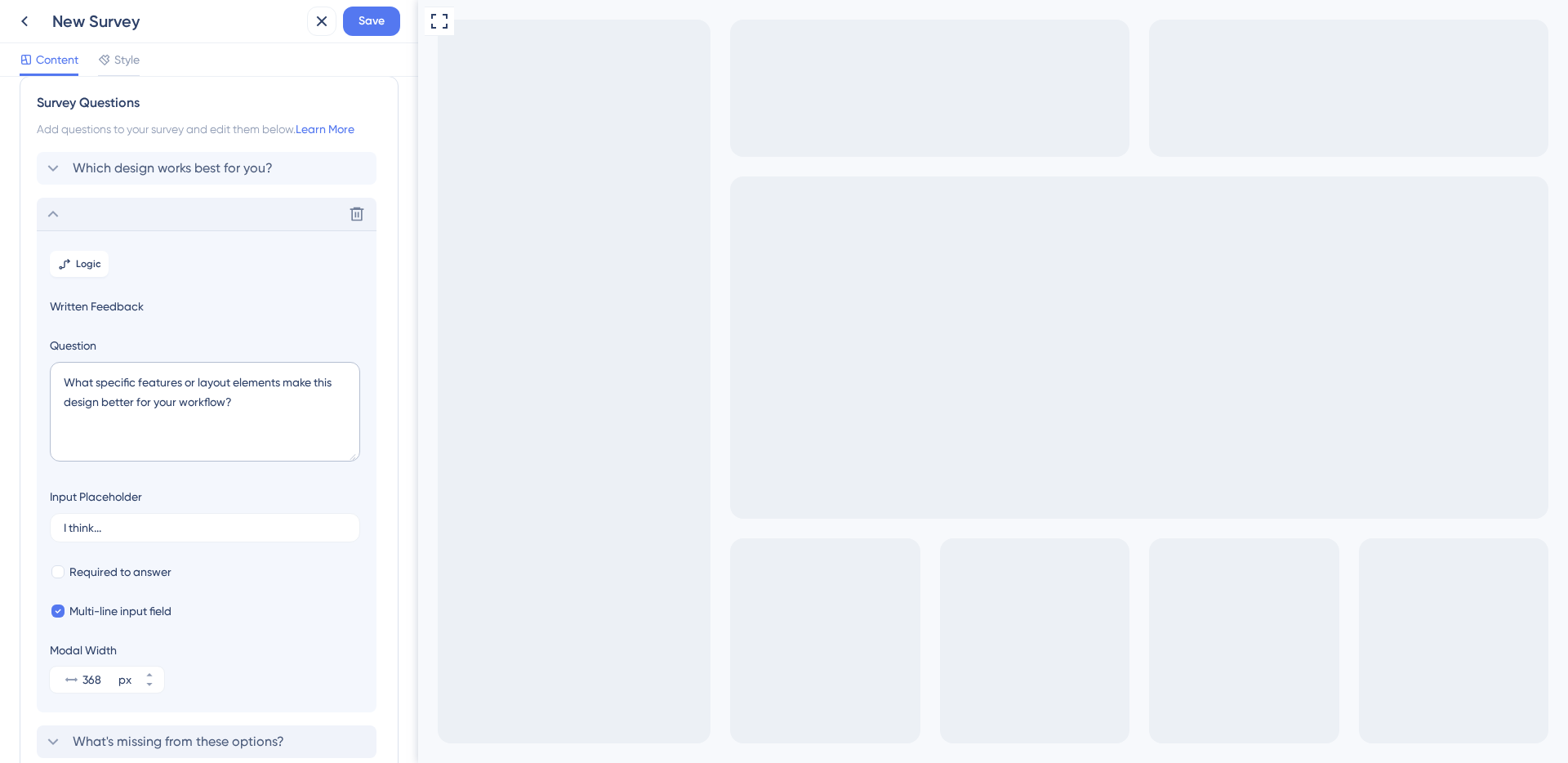 scroll, scrollTop: 0, scrollLeft: 0, axis: both 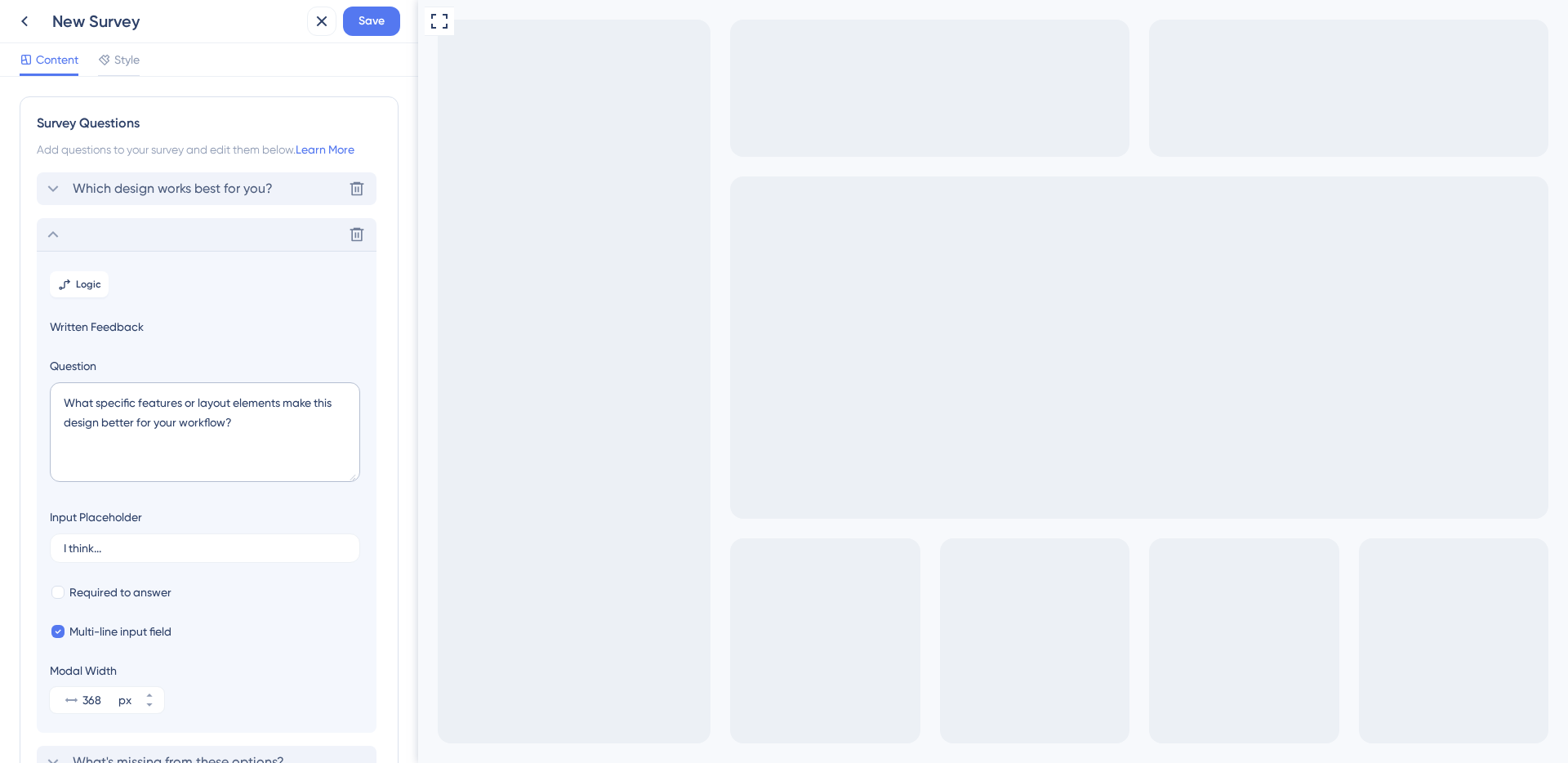 click on "Which design works best for you? Delete" at bounding box center (207, 189) 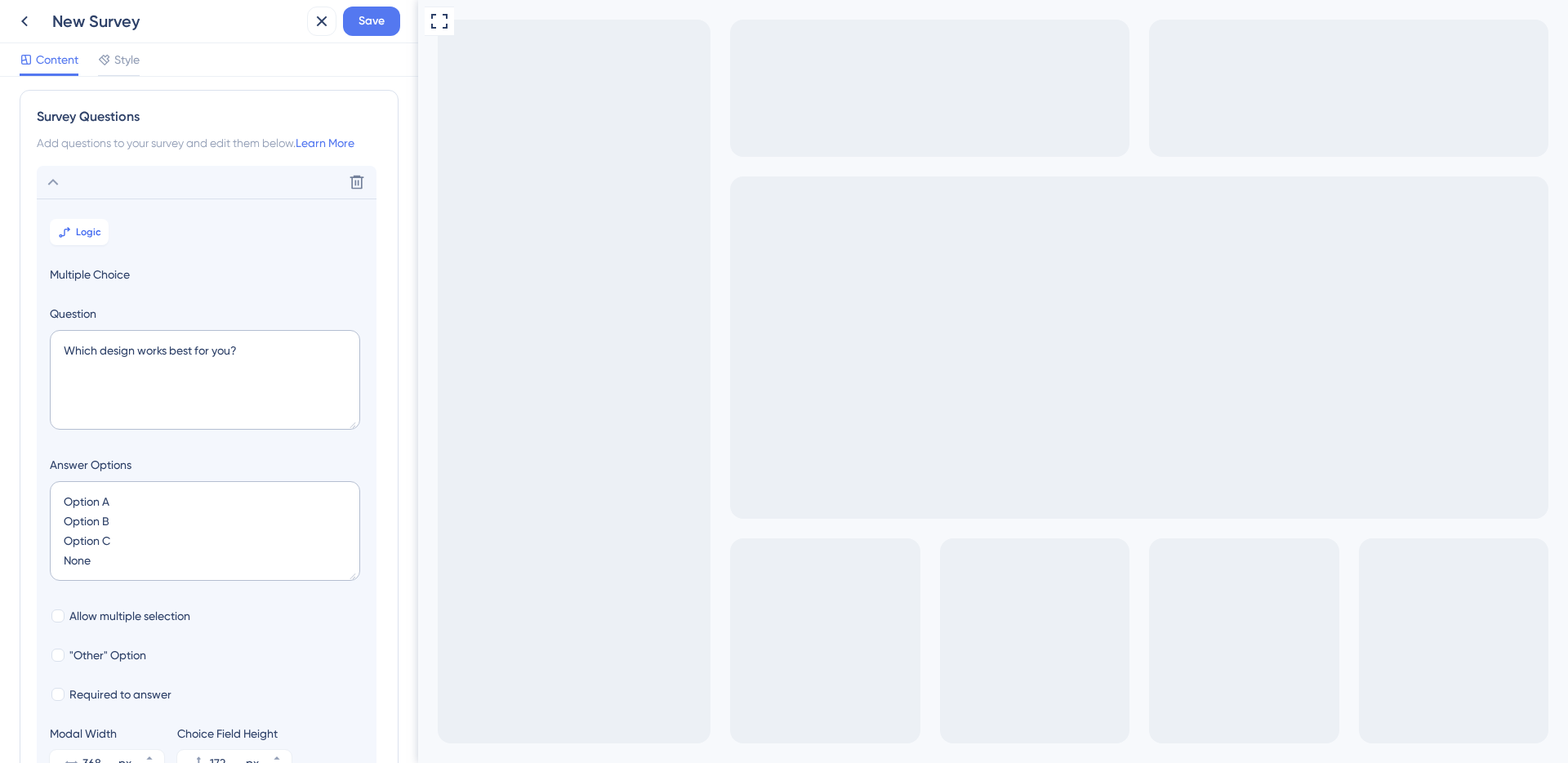 scroll, scrollTop: 0, scrollLeft: 0, axis: both 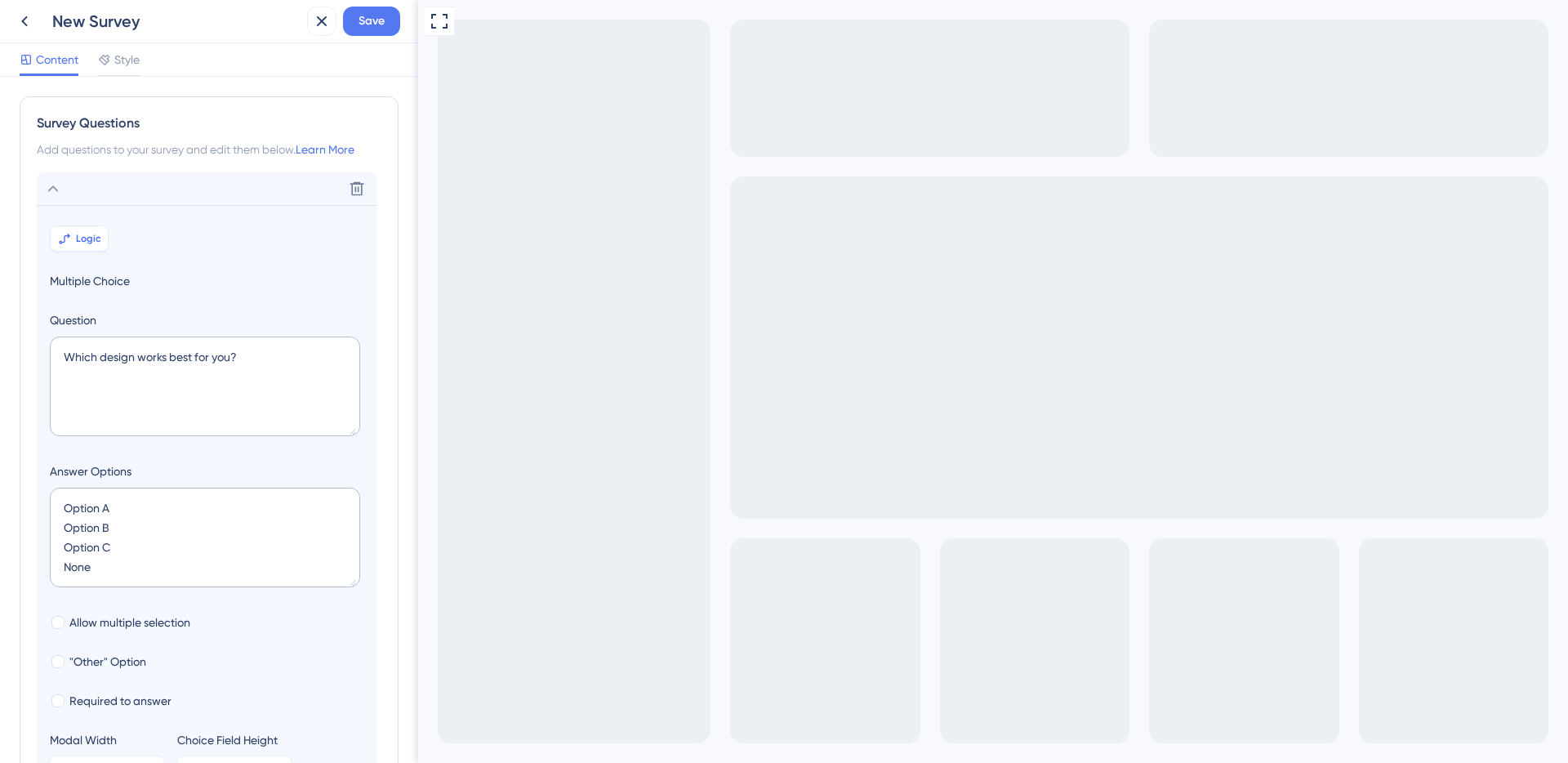 click on "Logic" at bounding box center [79, 239] 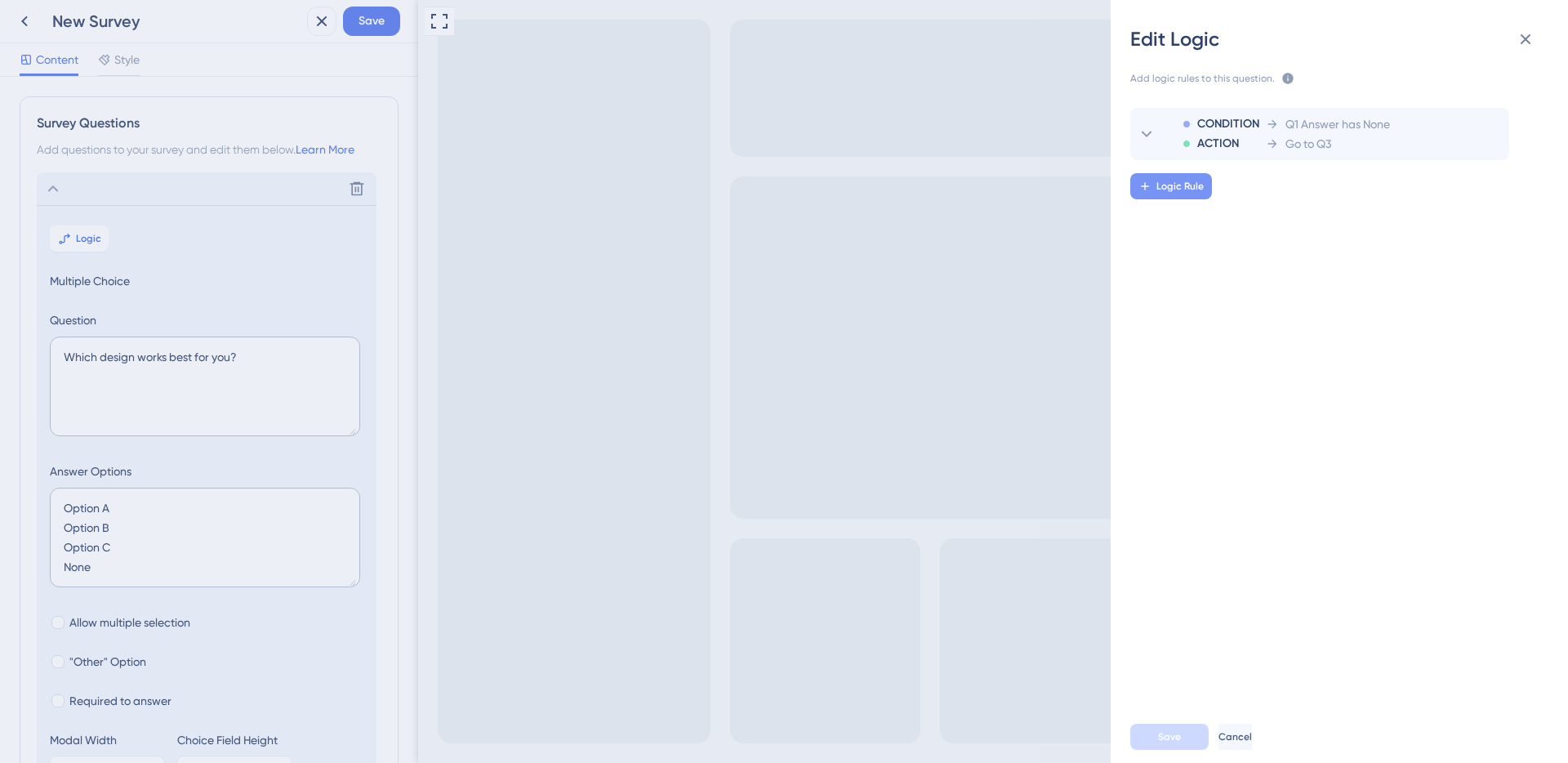 click 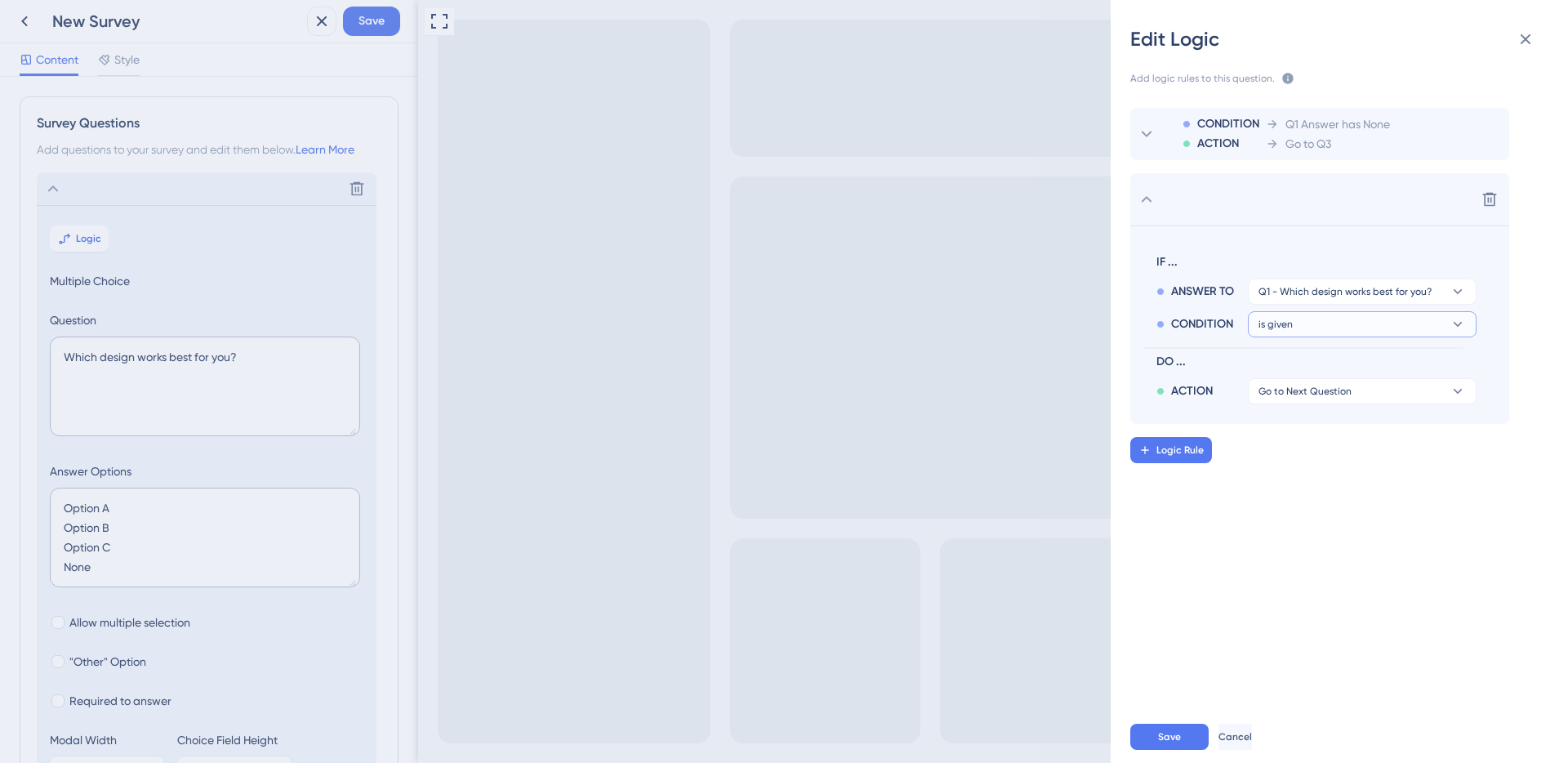 click on "is given" at bounding box center [1362, 292] 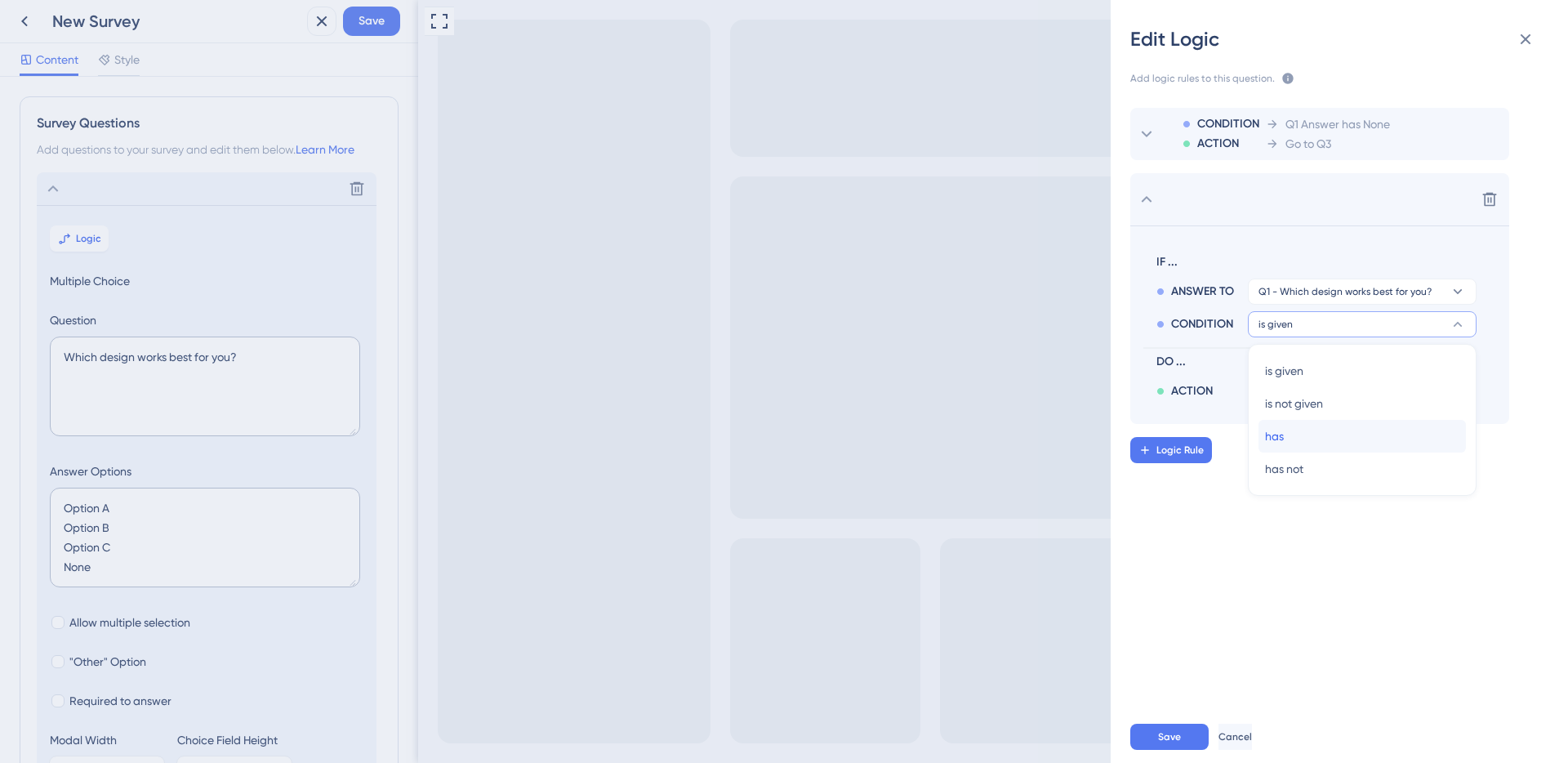 click on "has has" at bounding box center [1362, 436] 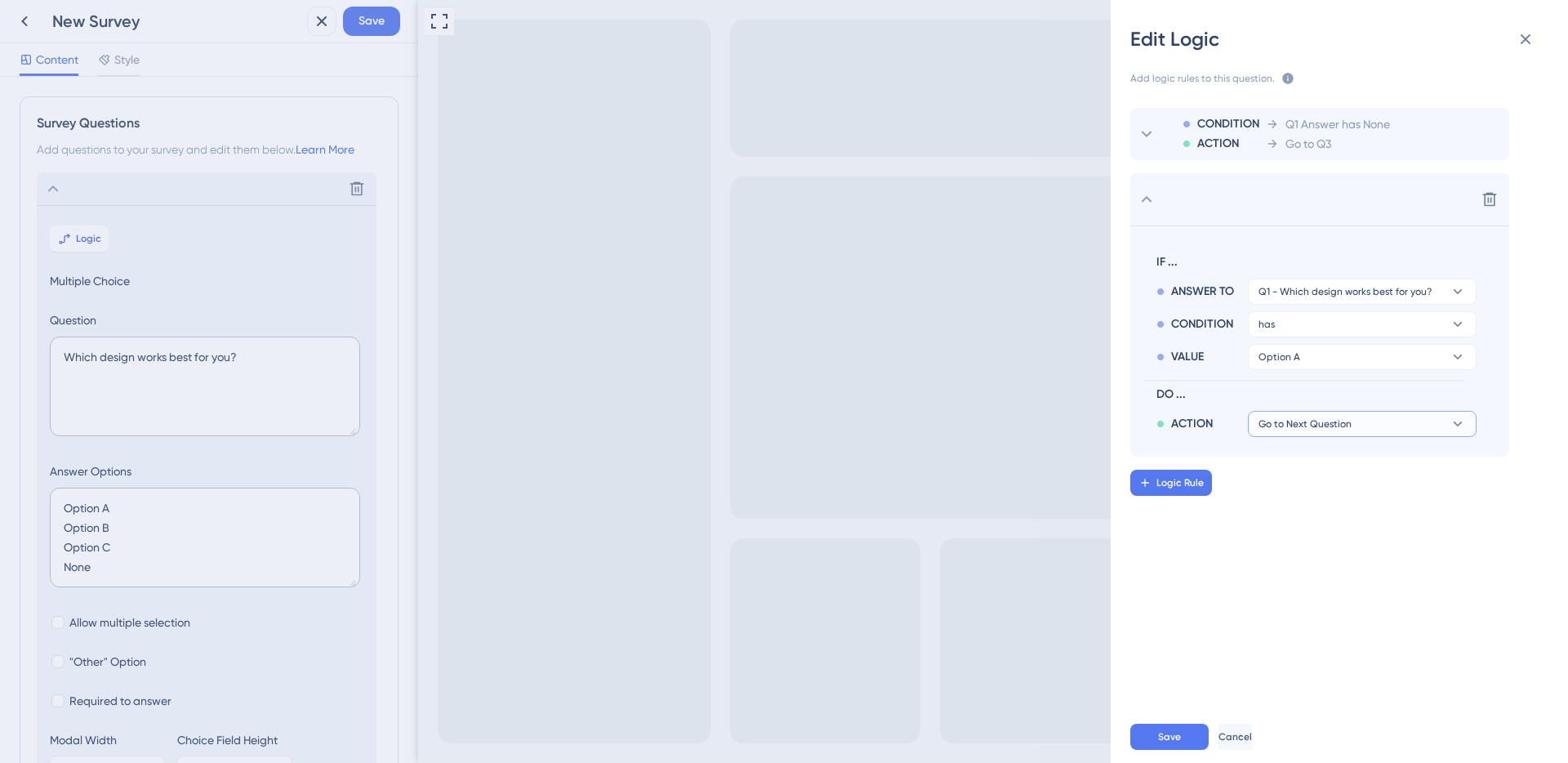 click on "Go to Next Question" at bounding box center (1305, 424) 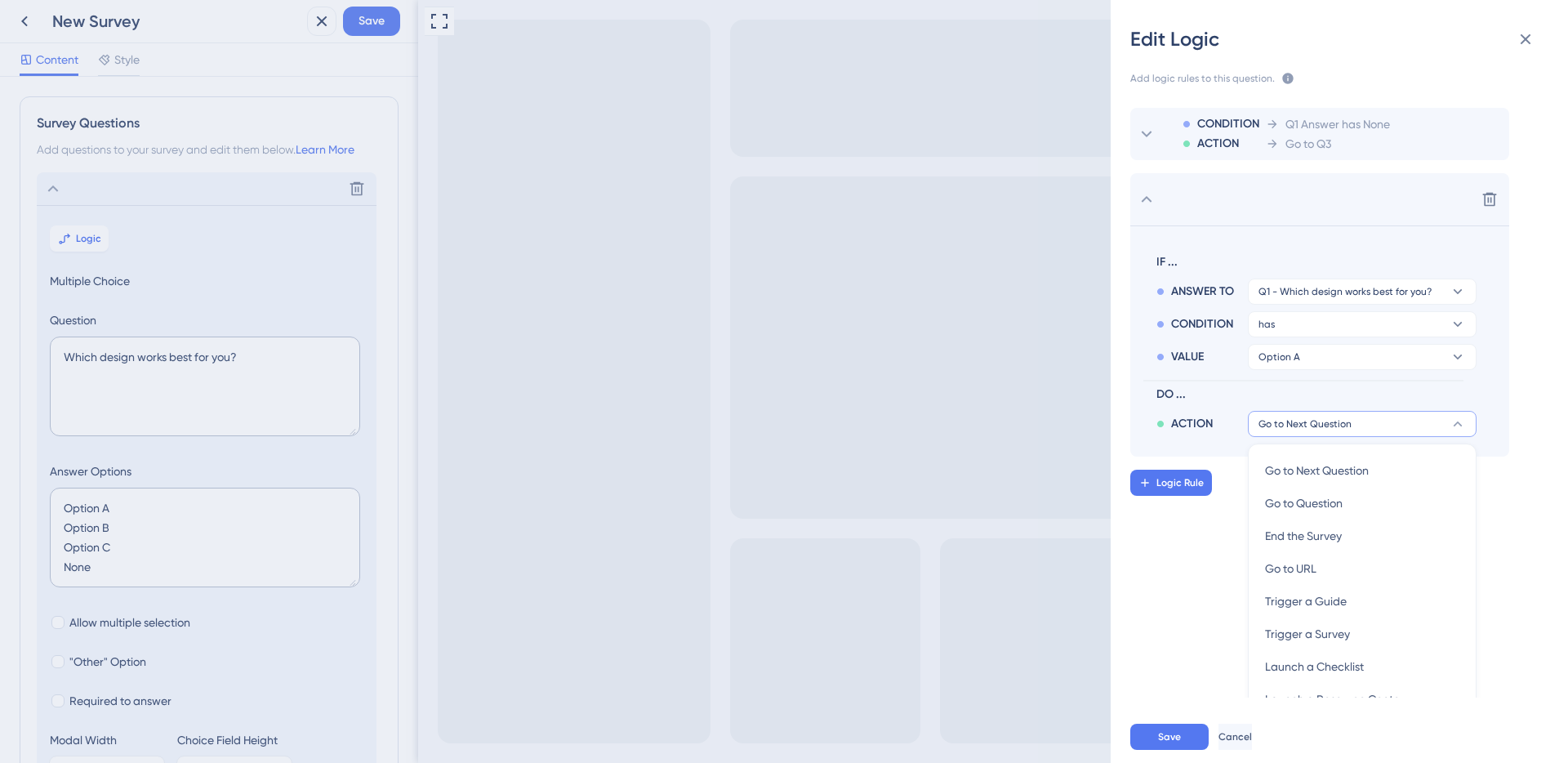 scroll, scrollTop: 61, scrollLeft: 0, axis: vertical 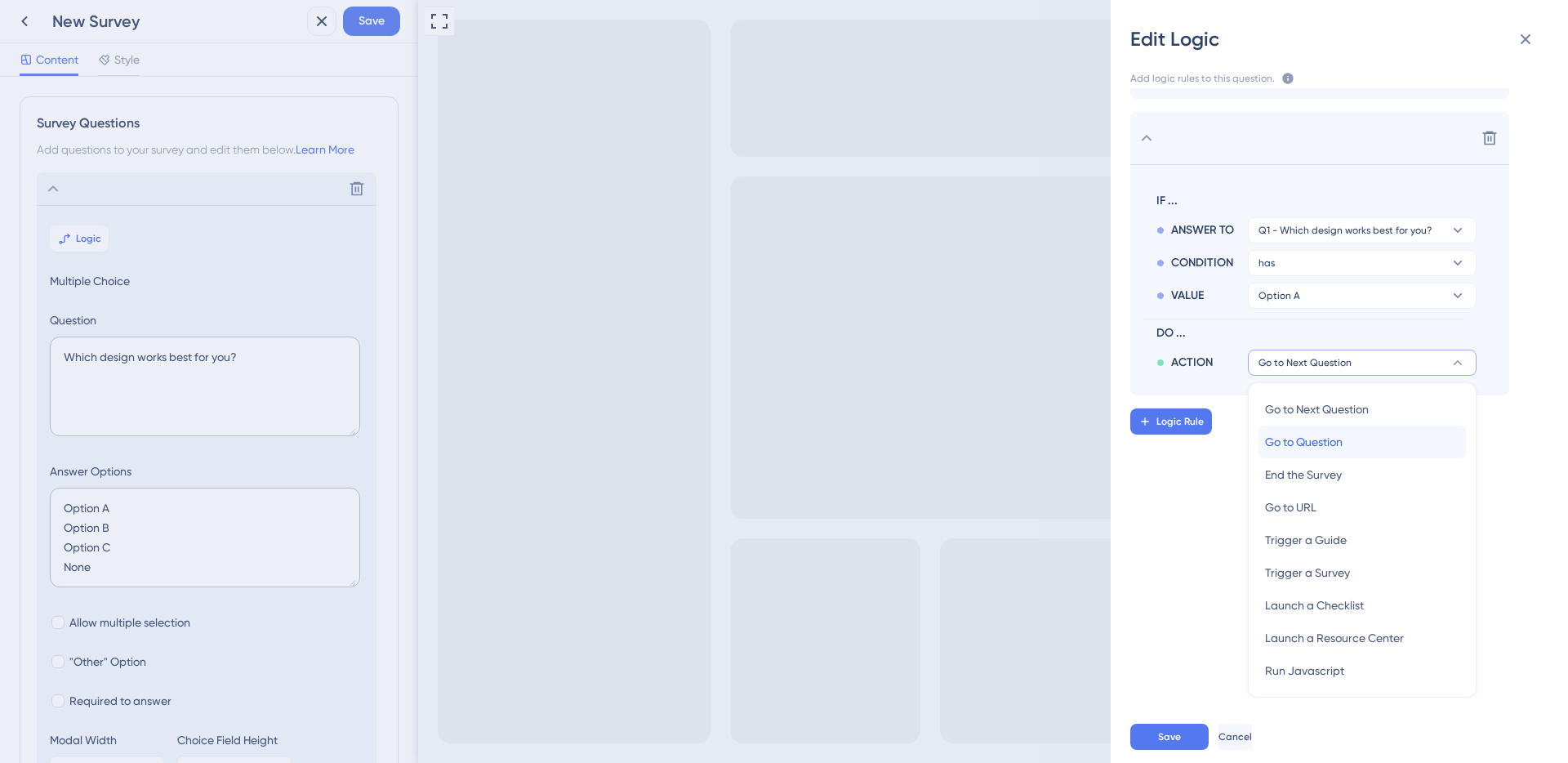 click on "Go to Question" at bounding box center [1303, 442] 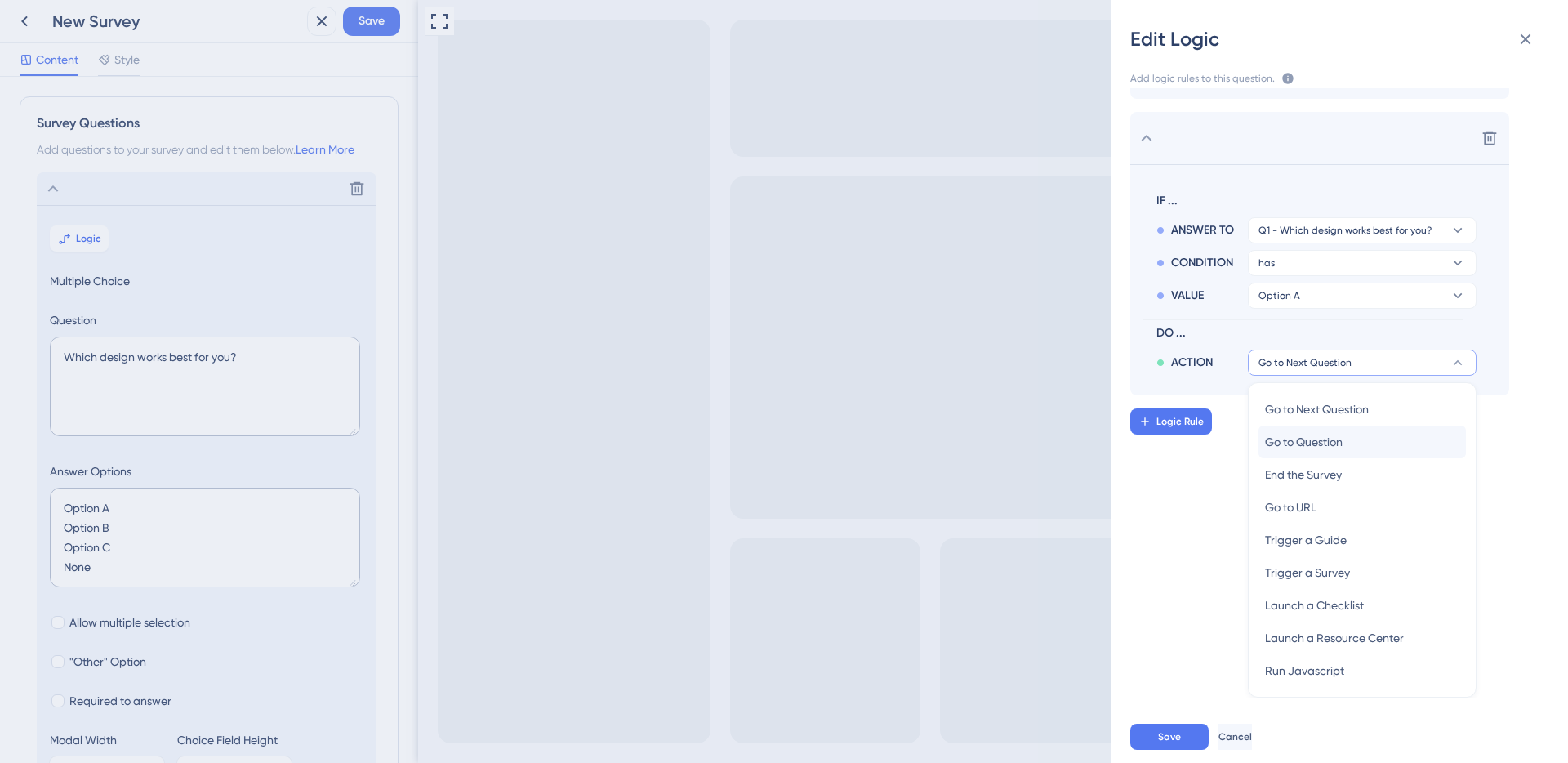 scroll, scrollTop: 0, scrollLeft: 0, axis: both 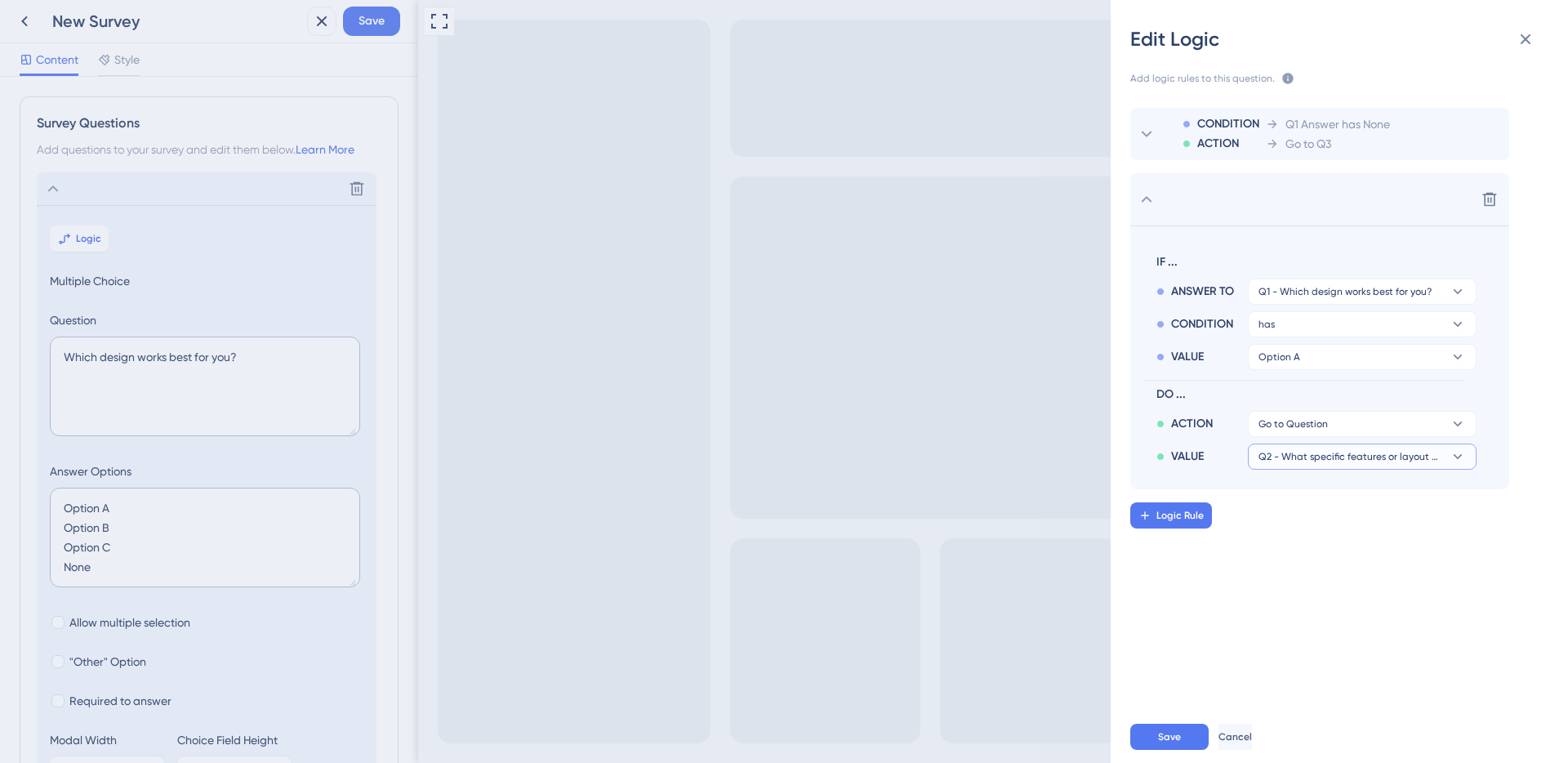 click on "Q2 - What specific features or layout elements make this design better for your workflow?" at bounding box center [1293, 424] 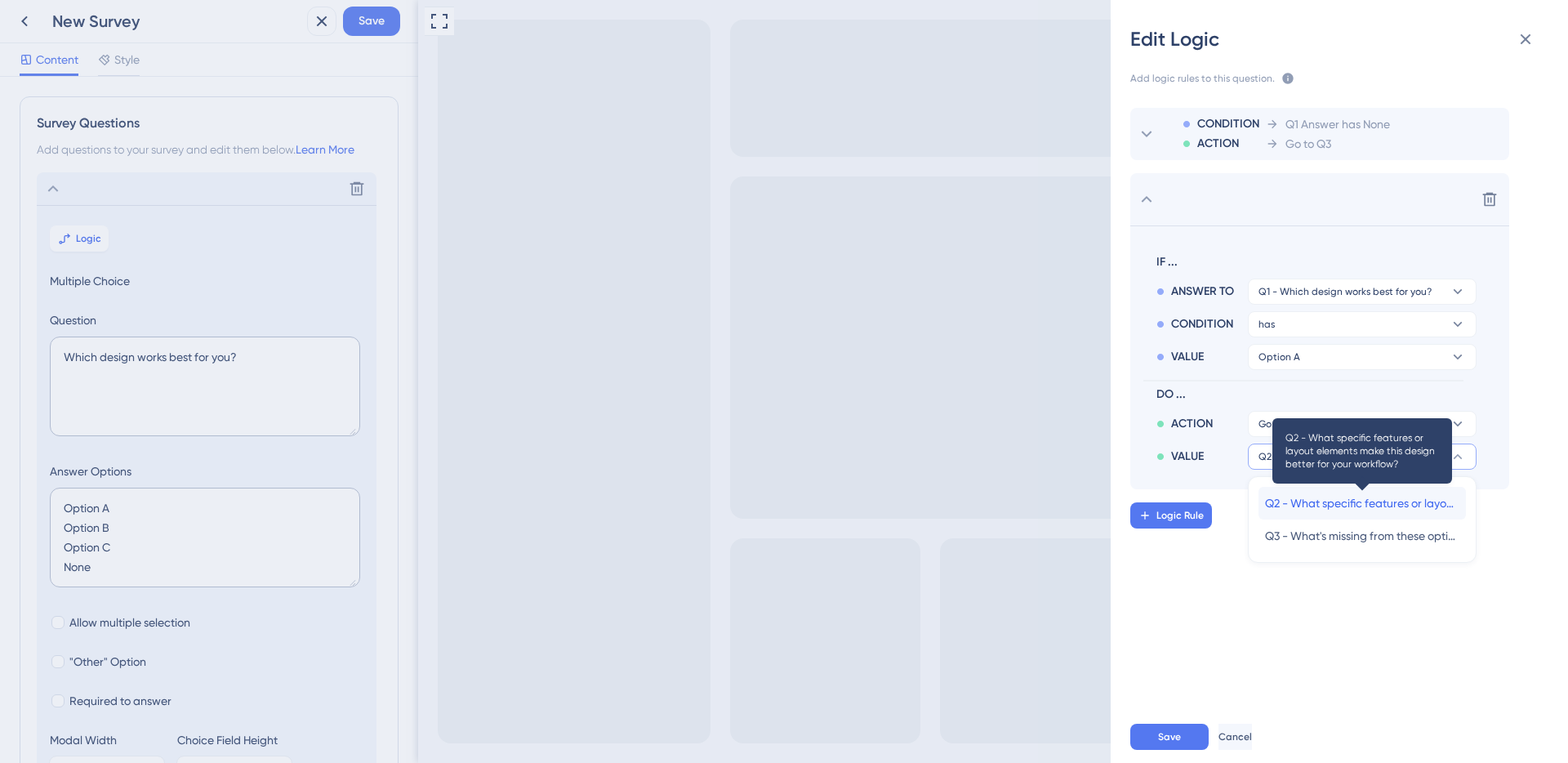 click on "Q2 - What specific features or layout elements make this design better for your workflow?" at bounding box center [1362, 503] 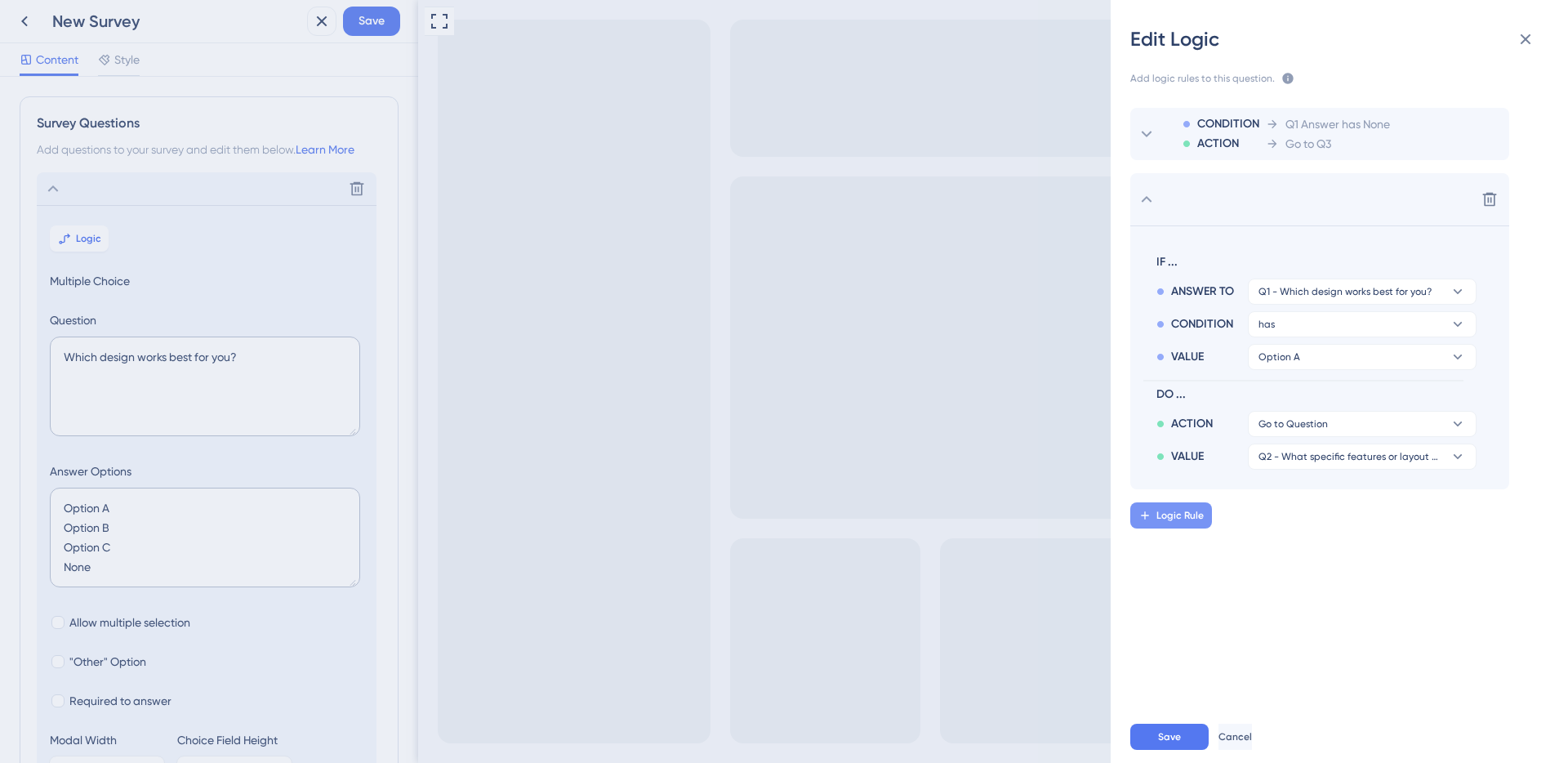 click on "Logic Rule" at bounding box center (1171, 515) 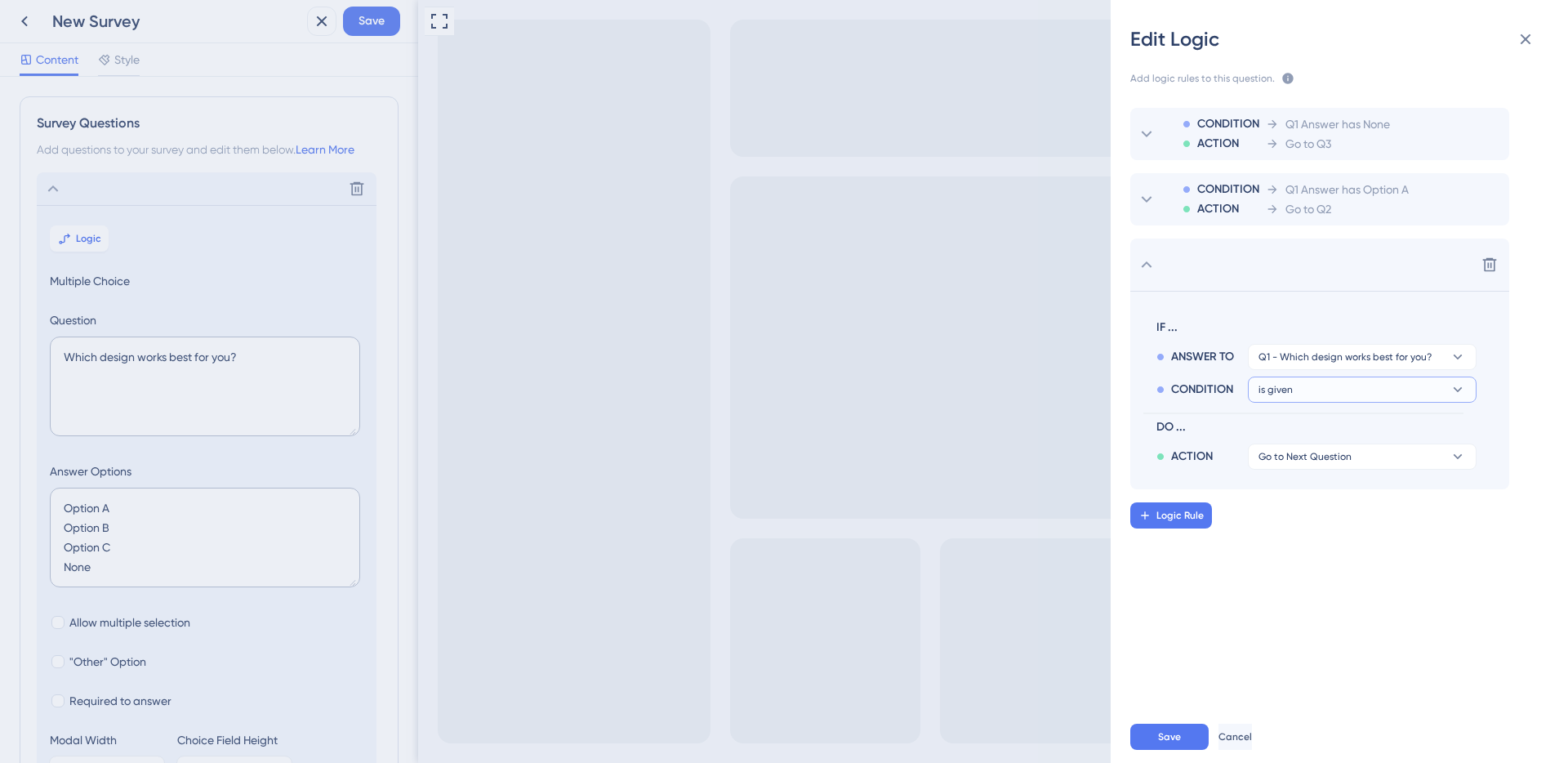 click on "is given" at bounding box center [1362, 357] 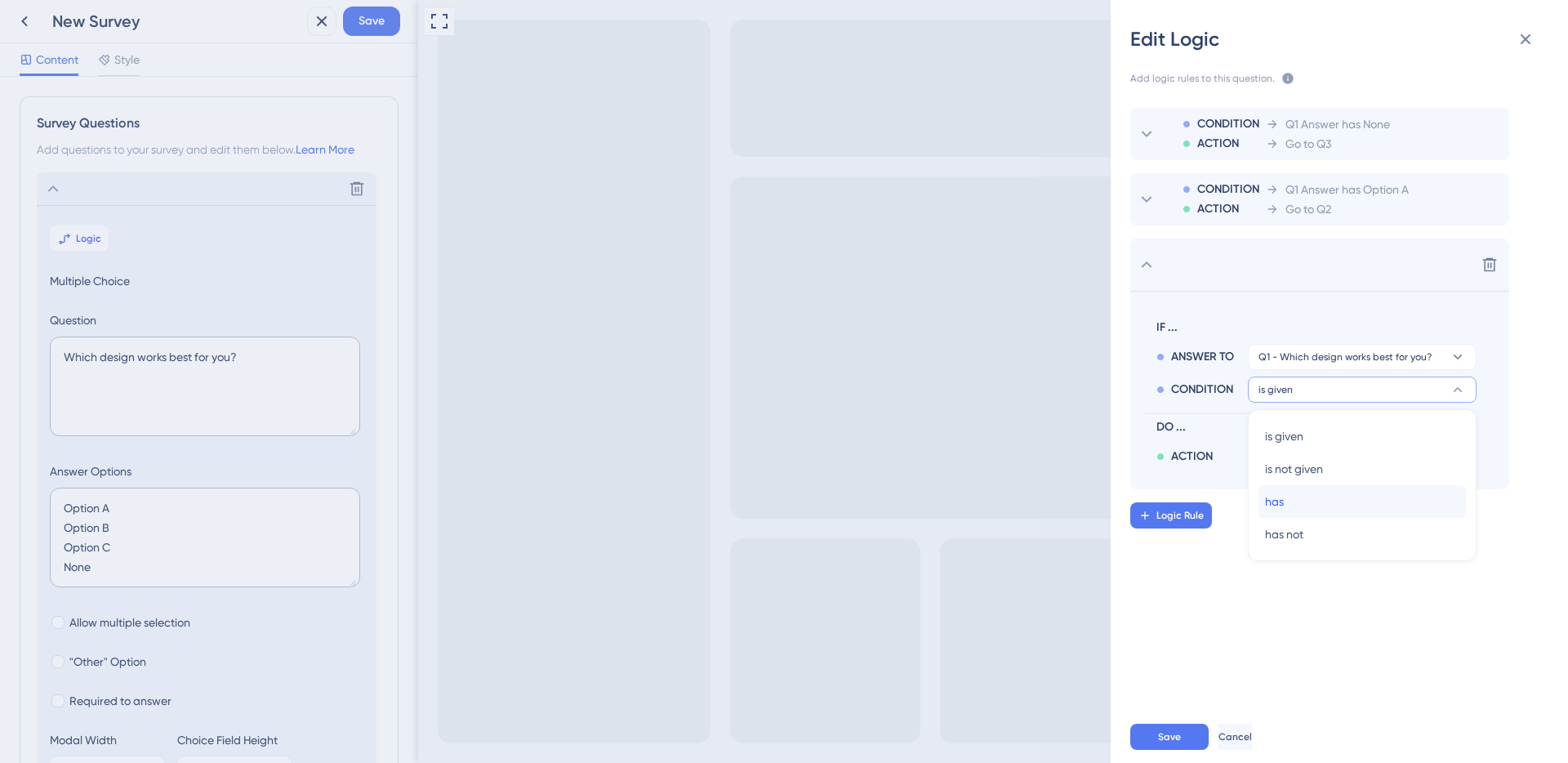 click on "has has" at bounding box center (1362, 502) 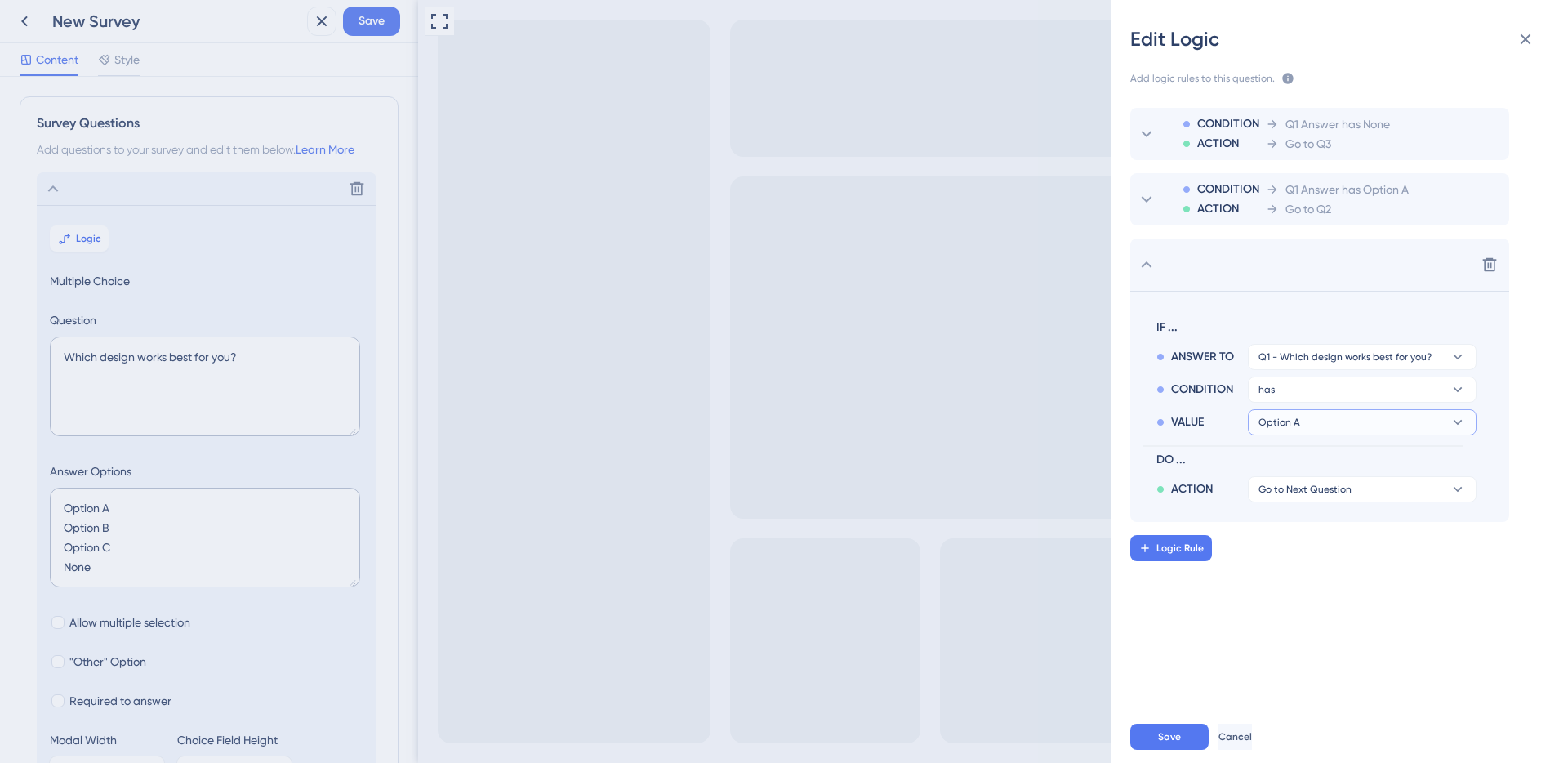 click on "Option A" at bounding box center [1345, 357] 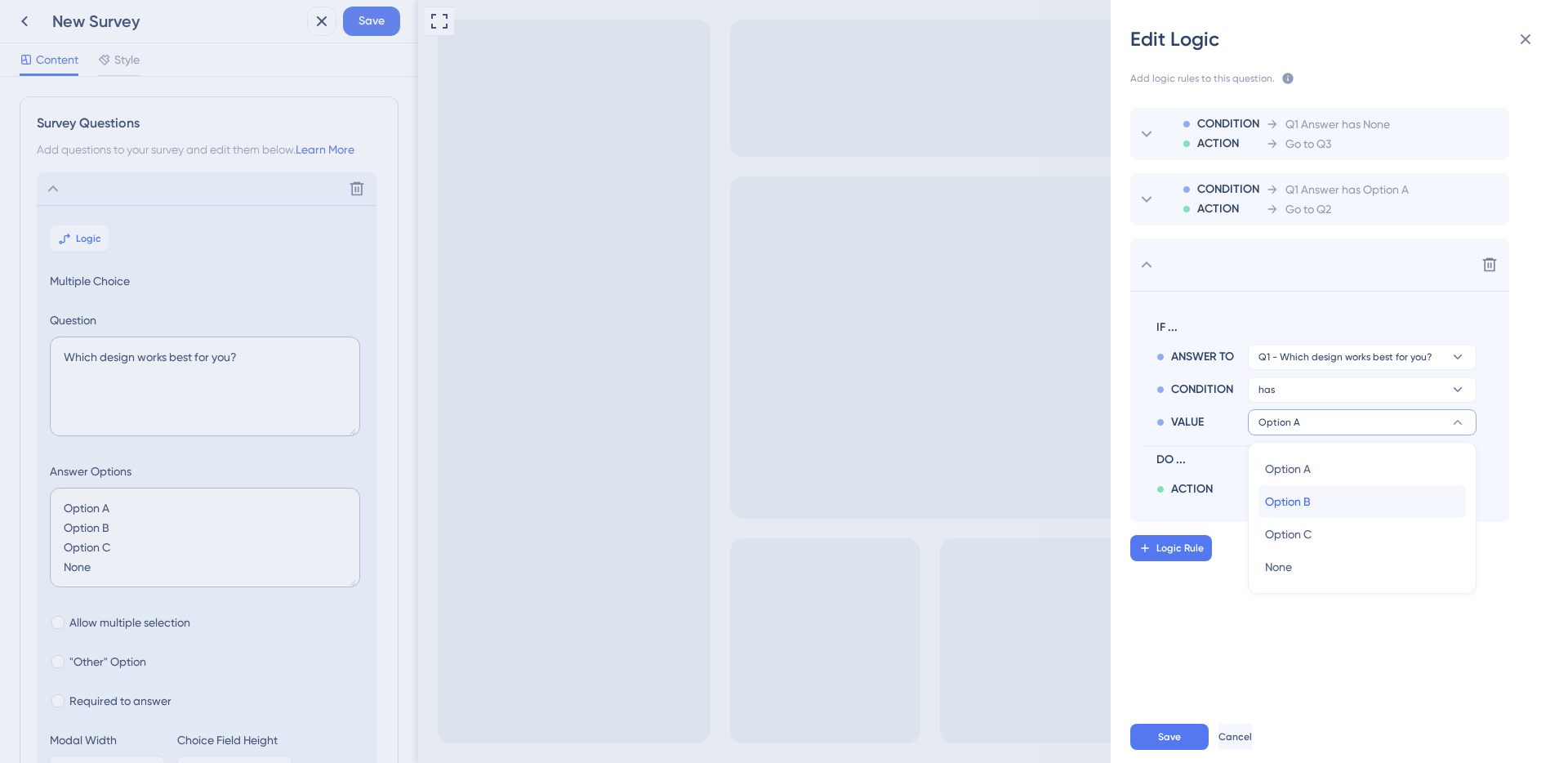 click on "Option B" at bounding box center (1288, 502) 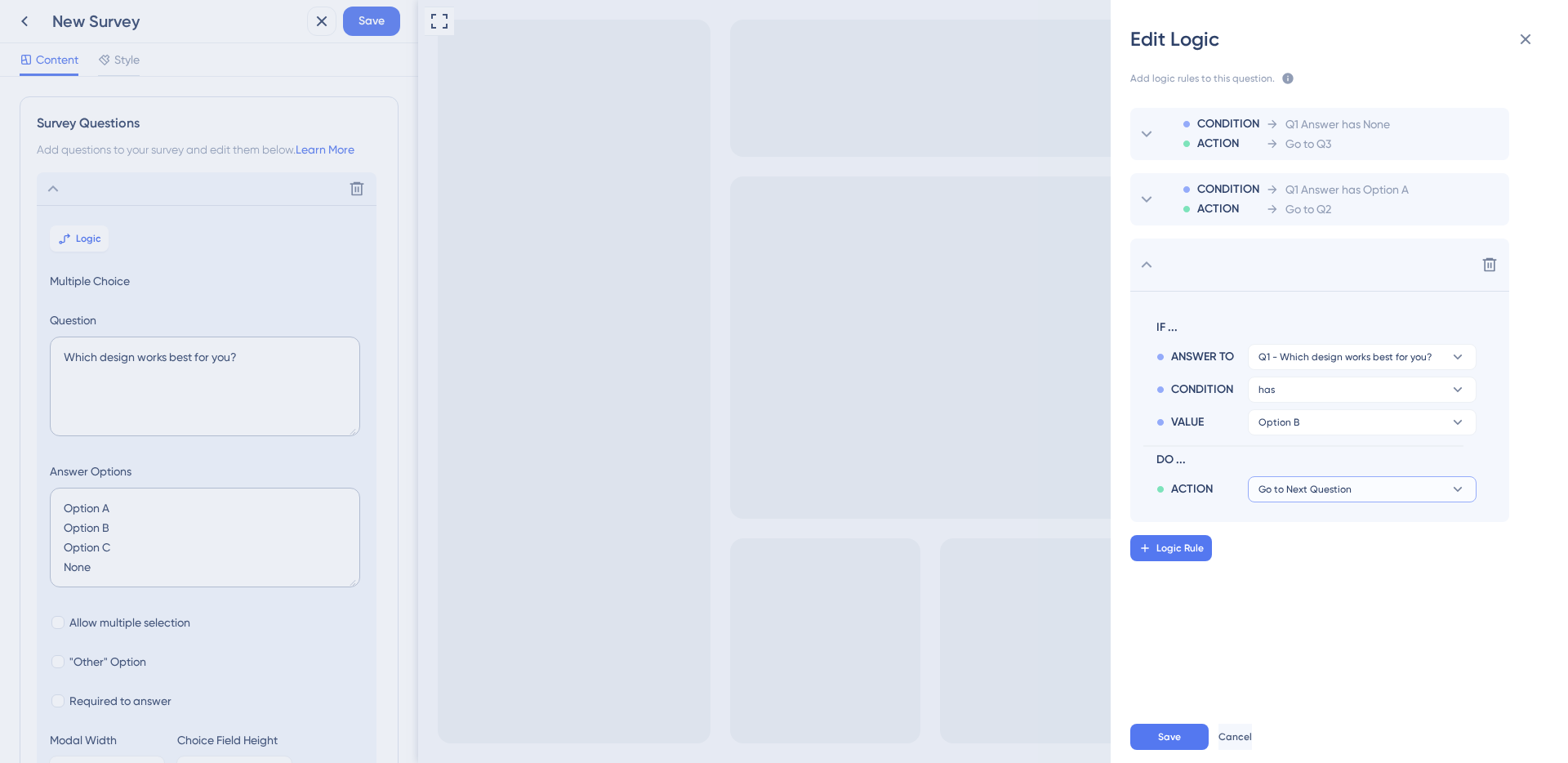 click on "Go to Next Question" at bounding box center [1362, 489] 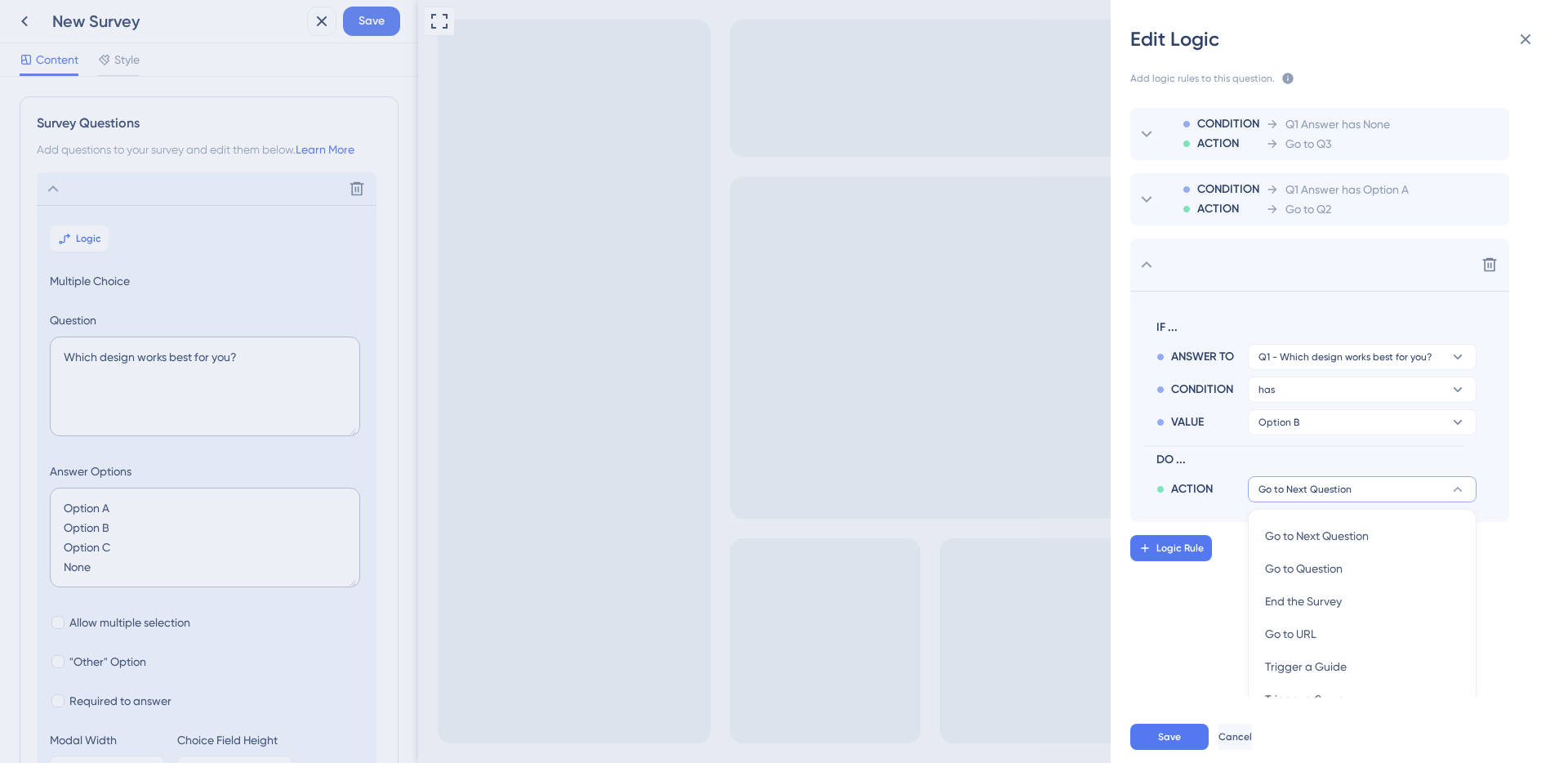 scroll, scrollTop: 127, scrollLeft: 0, axis: vertical 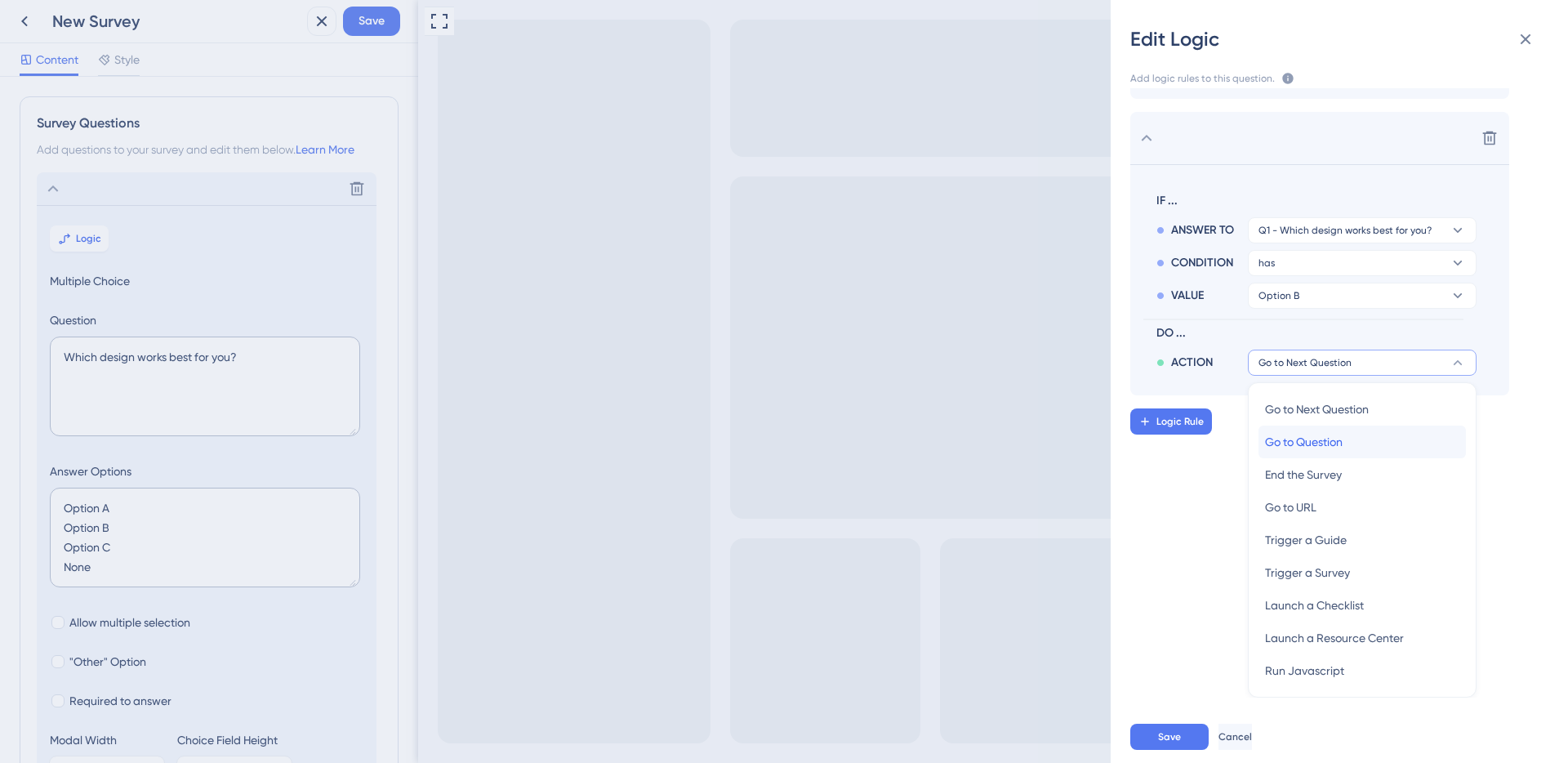 click on "Go to Question" at bounding box center [1303, 442] 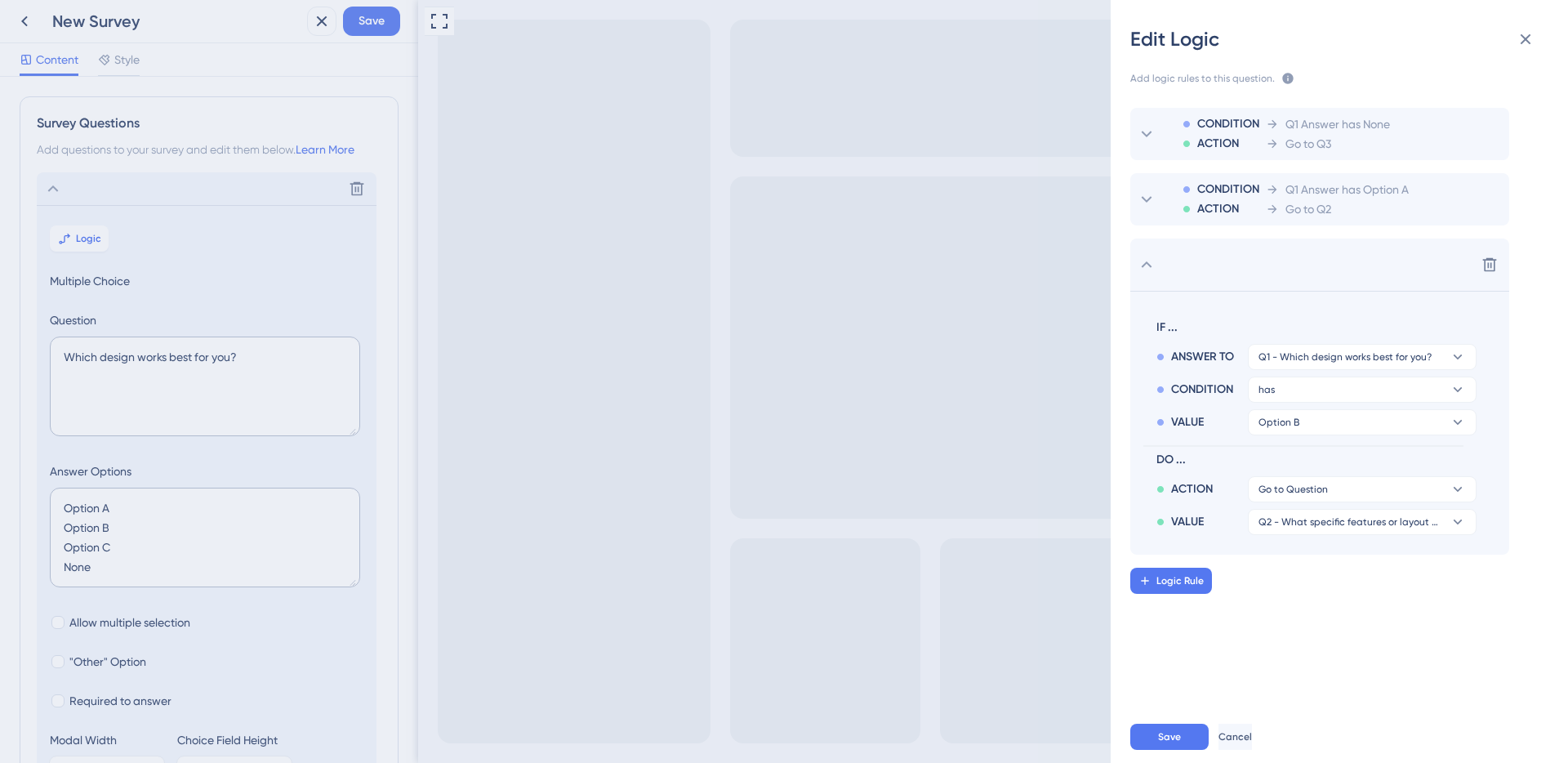scroll, scrollTop: 0, scrollLeft: 0, axis: both 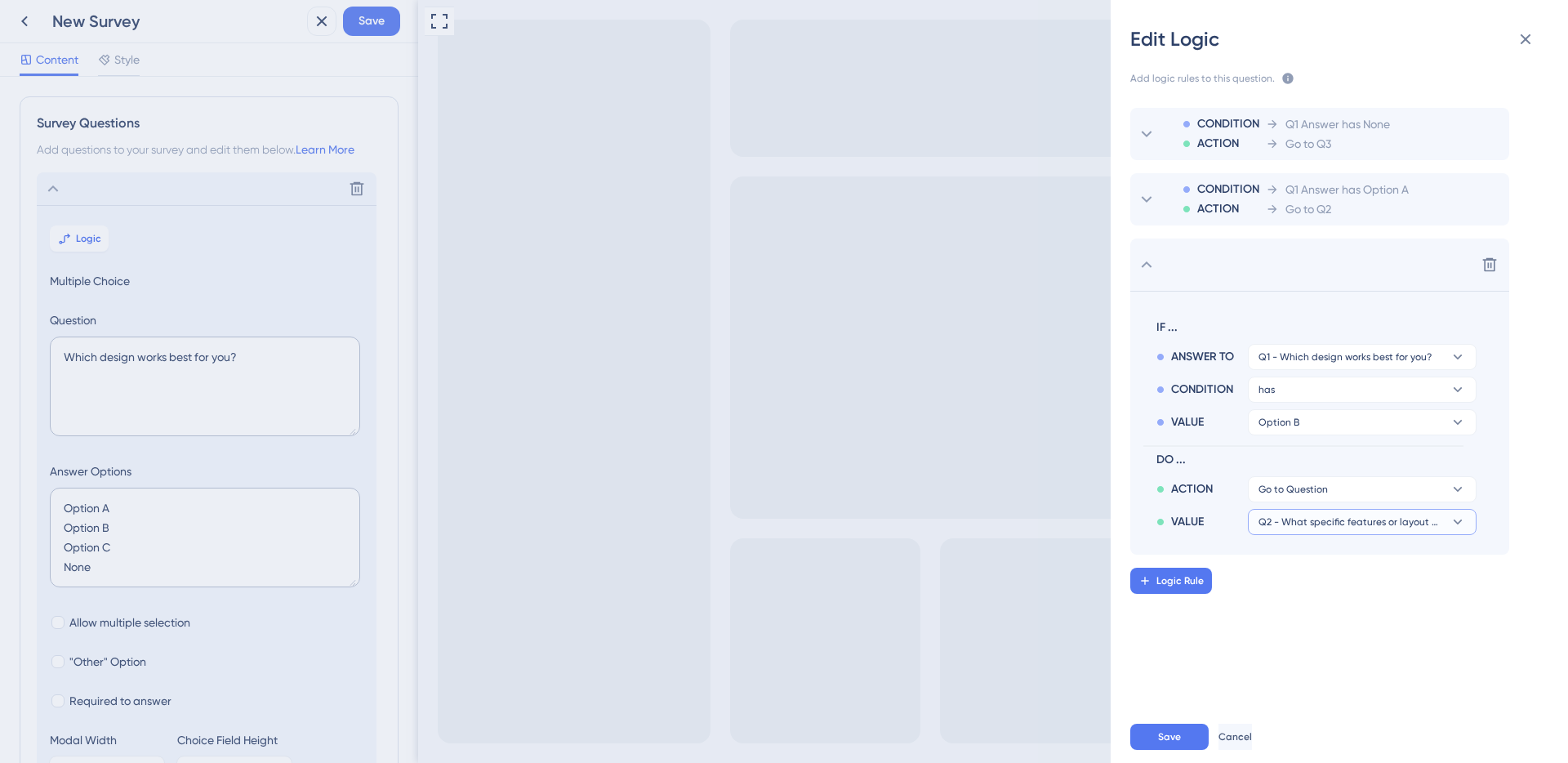 click on "Q2 - What specific features or layout elements make this design better for your workflow?" at bounding box center (1362, 489) 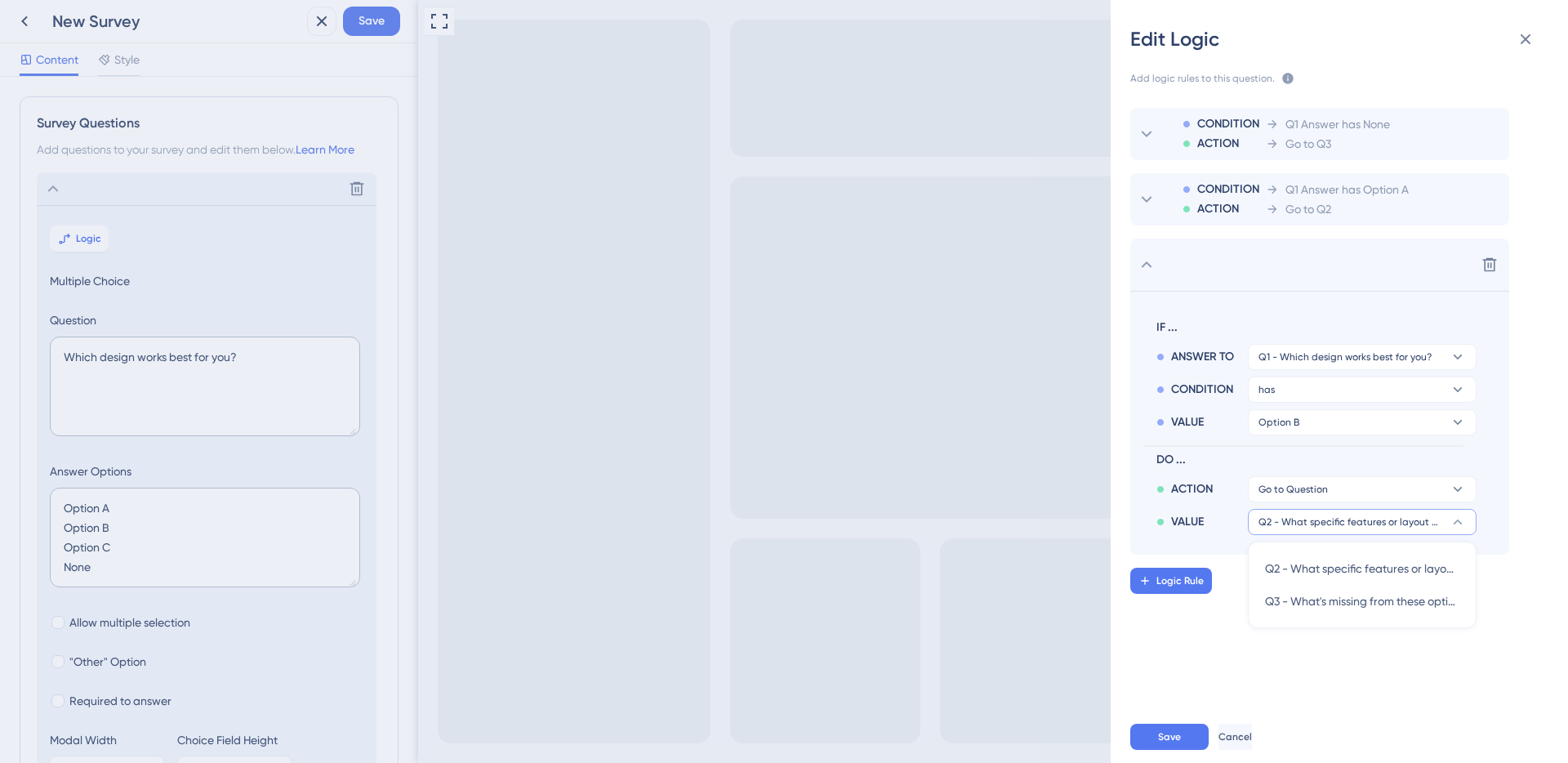 click on "CONDITION ACTION Q1 Answer has None Go to Q3 CONDITION ACTION Q1 Answer has Option A Go to Q2 Delete IF ... ANSWER TO Q1 - Which design works best for you? CONDITION has VALUE Option B DO ... ACTION Go to Question VALUE Q2 - What specific features or layout elements make this design better for your workflow? Q2 - What specific features or layout elements make this design better for your workflow? Q2 - What specific features or layout elements make this design better for your workflow? Q3 - What's missing from these options? Q3 - What's missing from these options? Logic Rule" at bounding box center [1346, 393] 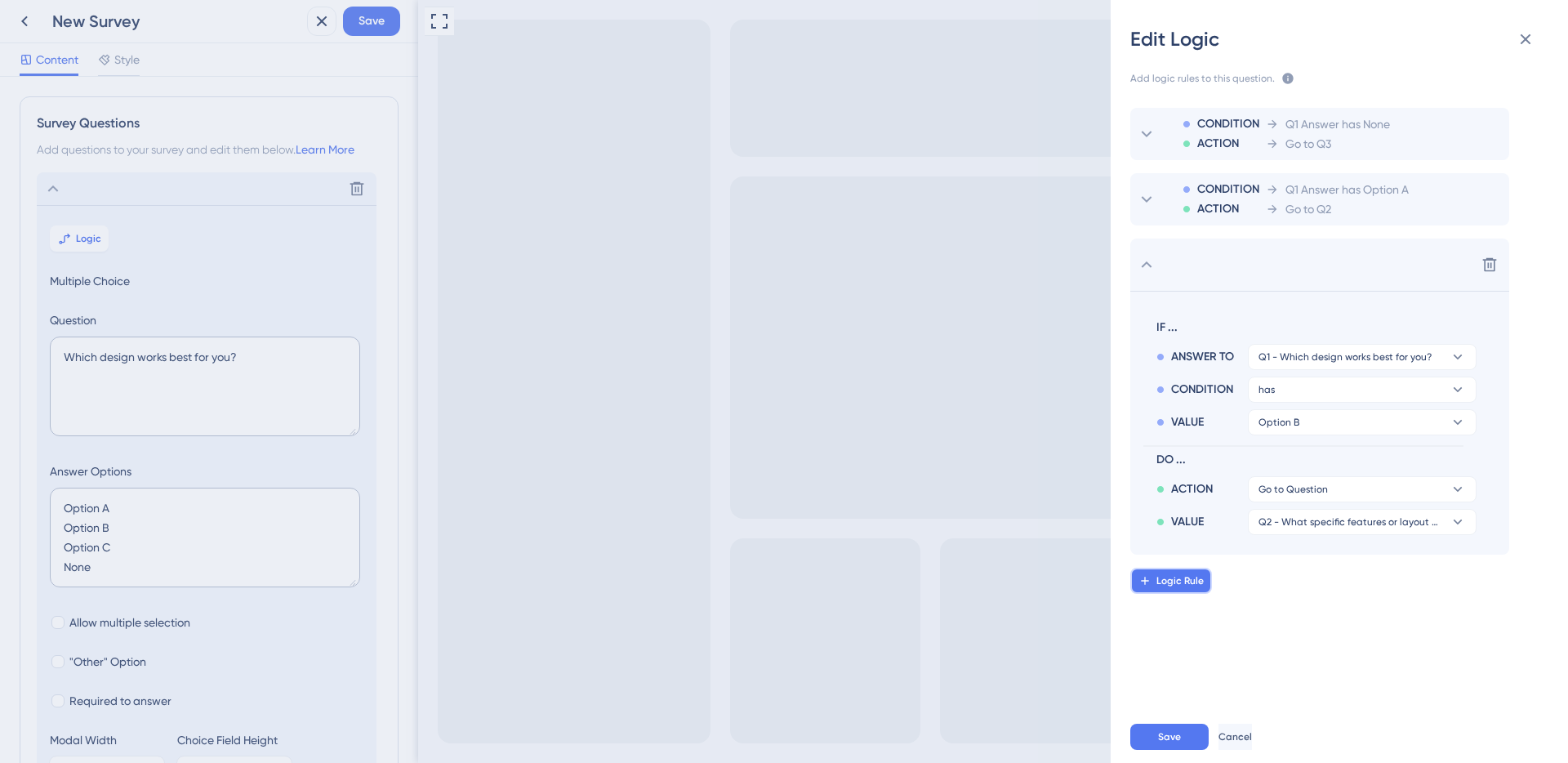 click on "Logic Rule" at bounding box center [1180, 581] 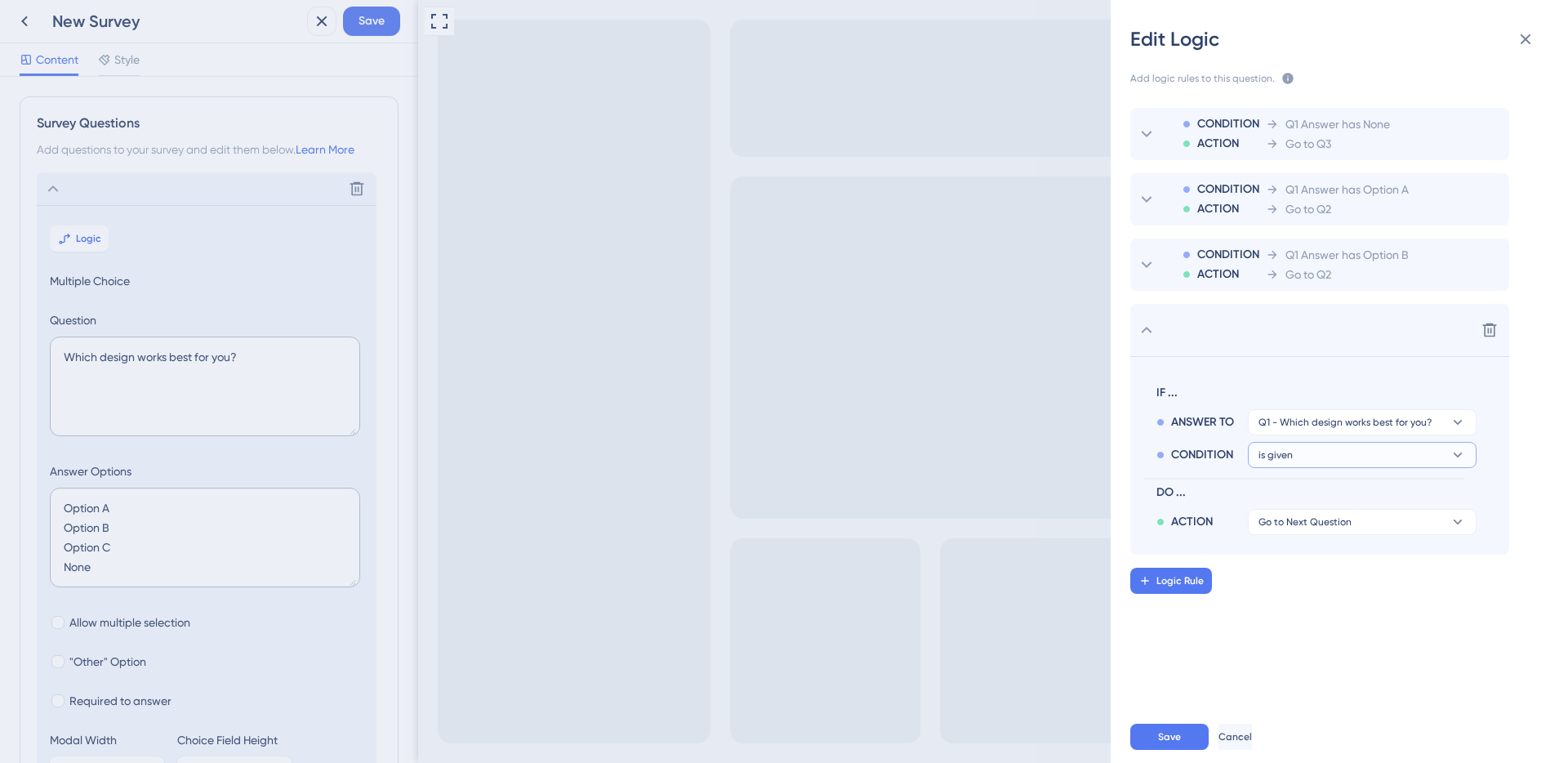 click on "is given" at bounding box center (1362, 422) 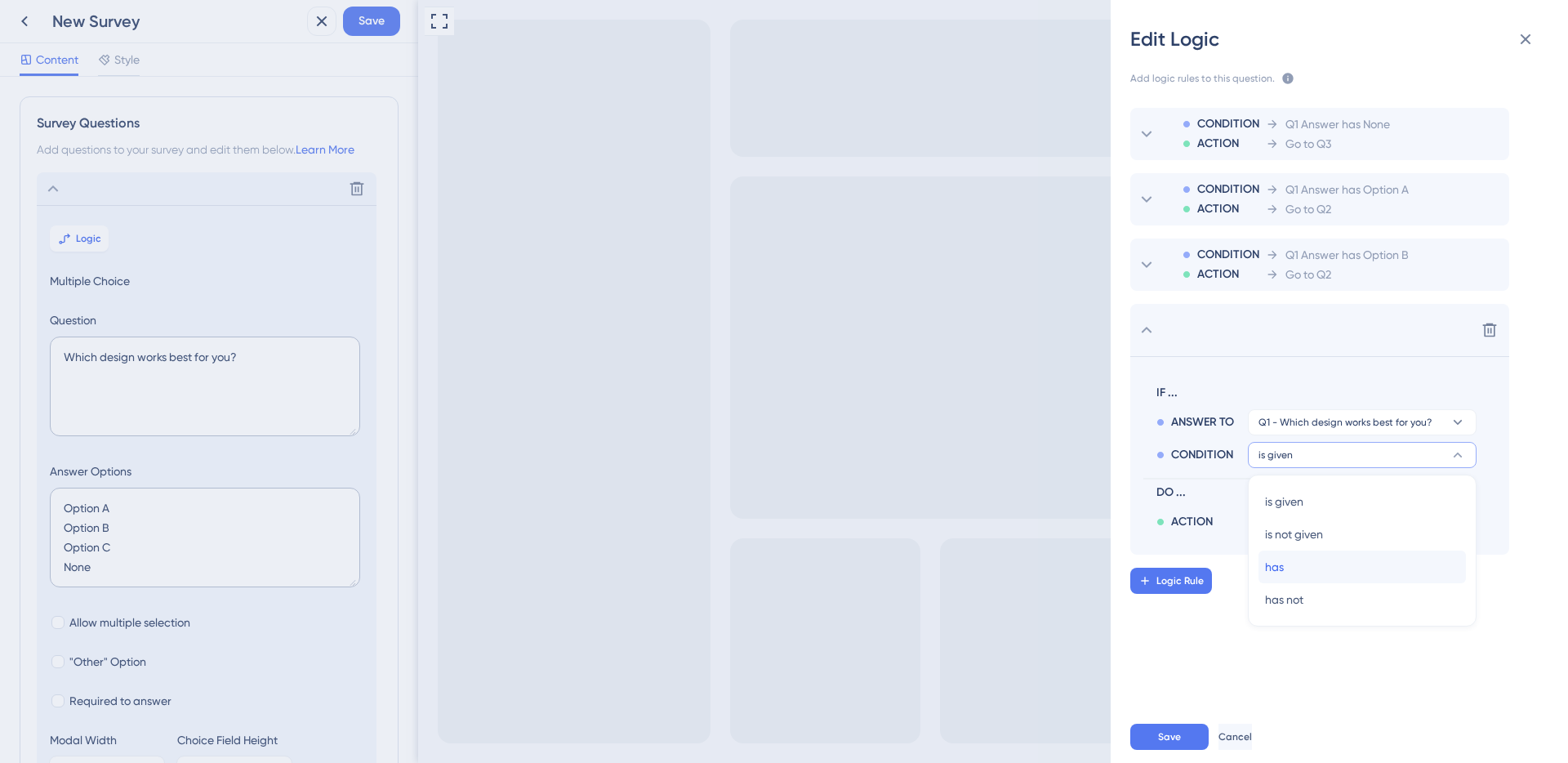 click on "has has" at bounding box center [1362, 567] 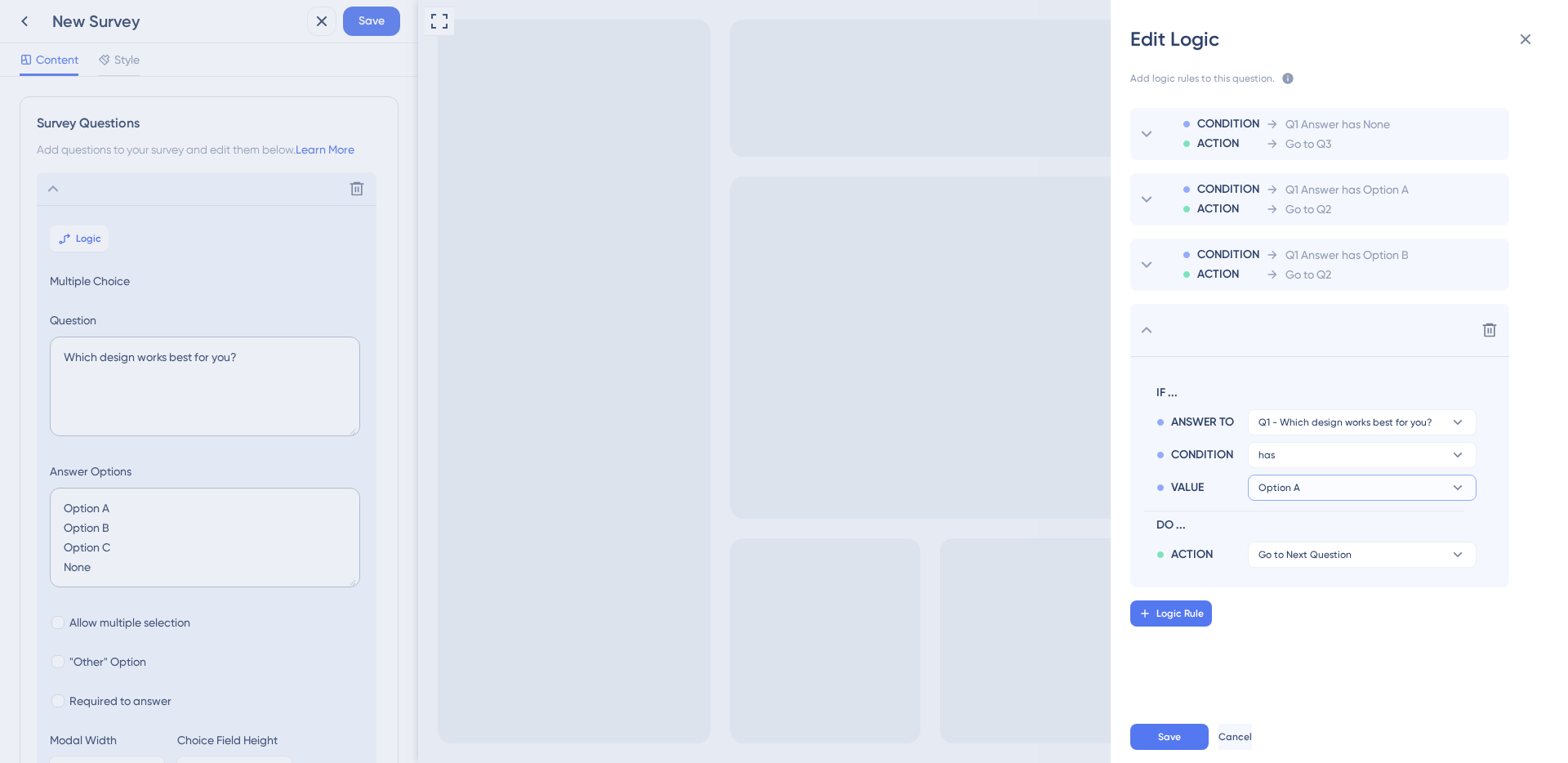 click on "Option A" at bounding box center [1345, 422] 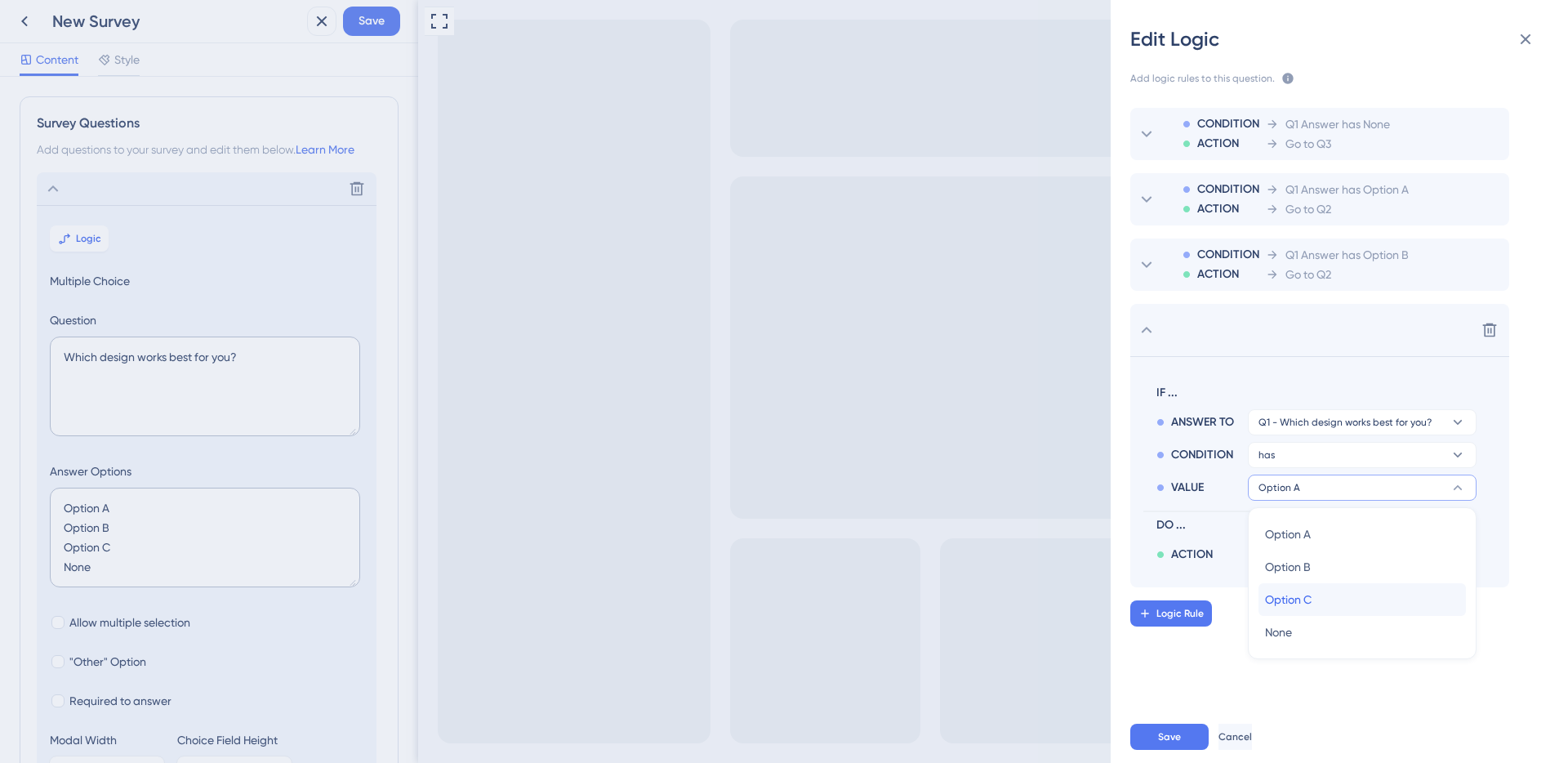 click on "Option C" at bounding box center (1288, 600) 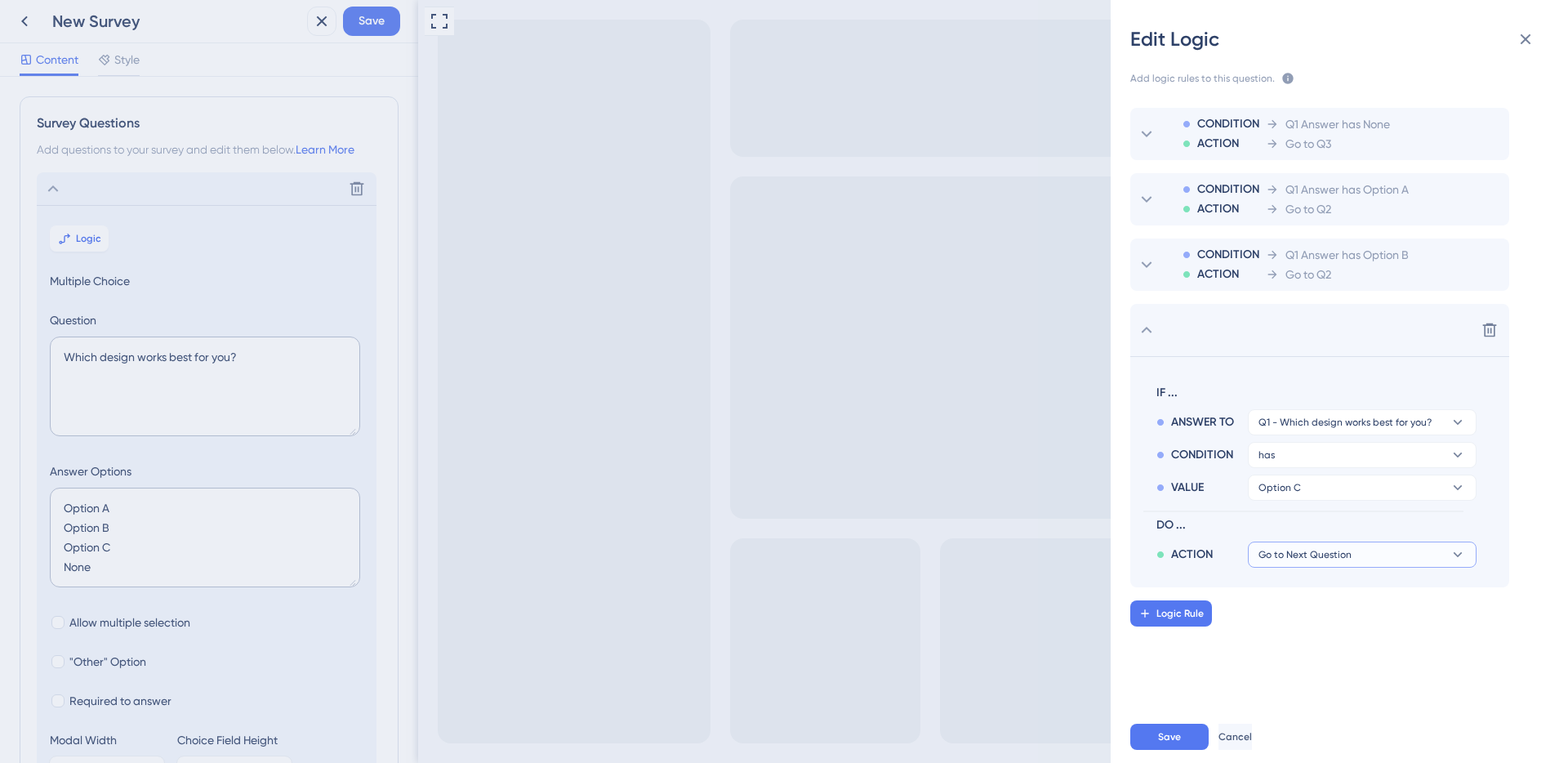 click on "Go to Next Question" at bounding box center [1362, 555] 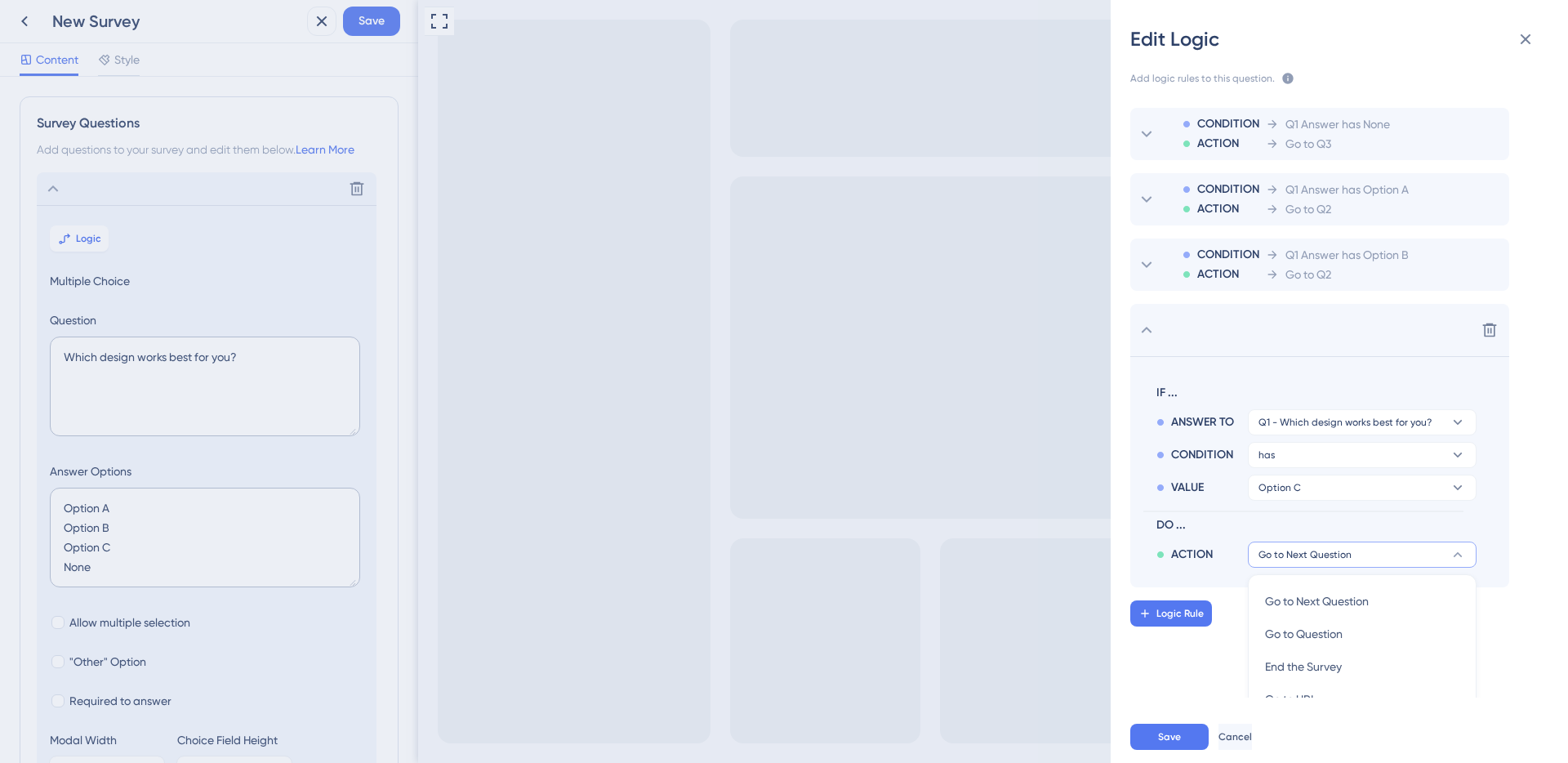 scroll, scrollTop: 192, scrollLeft: 0, axis: vertical 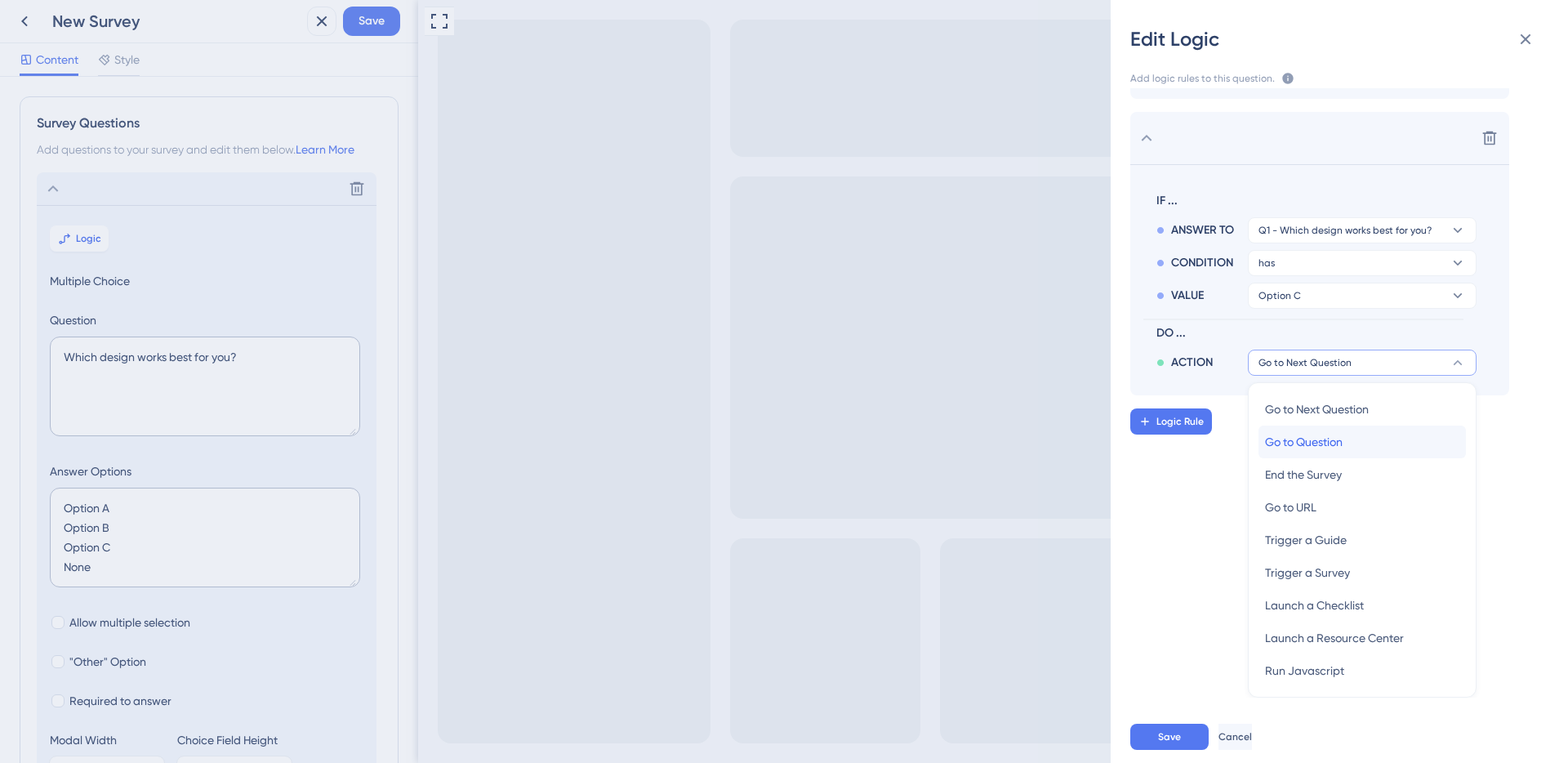 click on "Go to Question" at bounding box center [1303, 442] 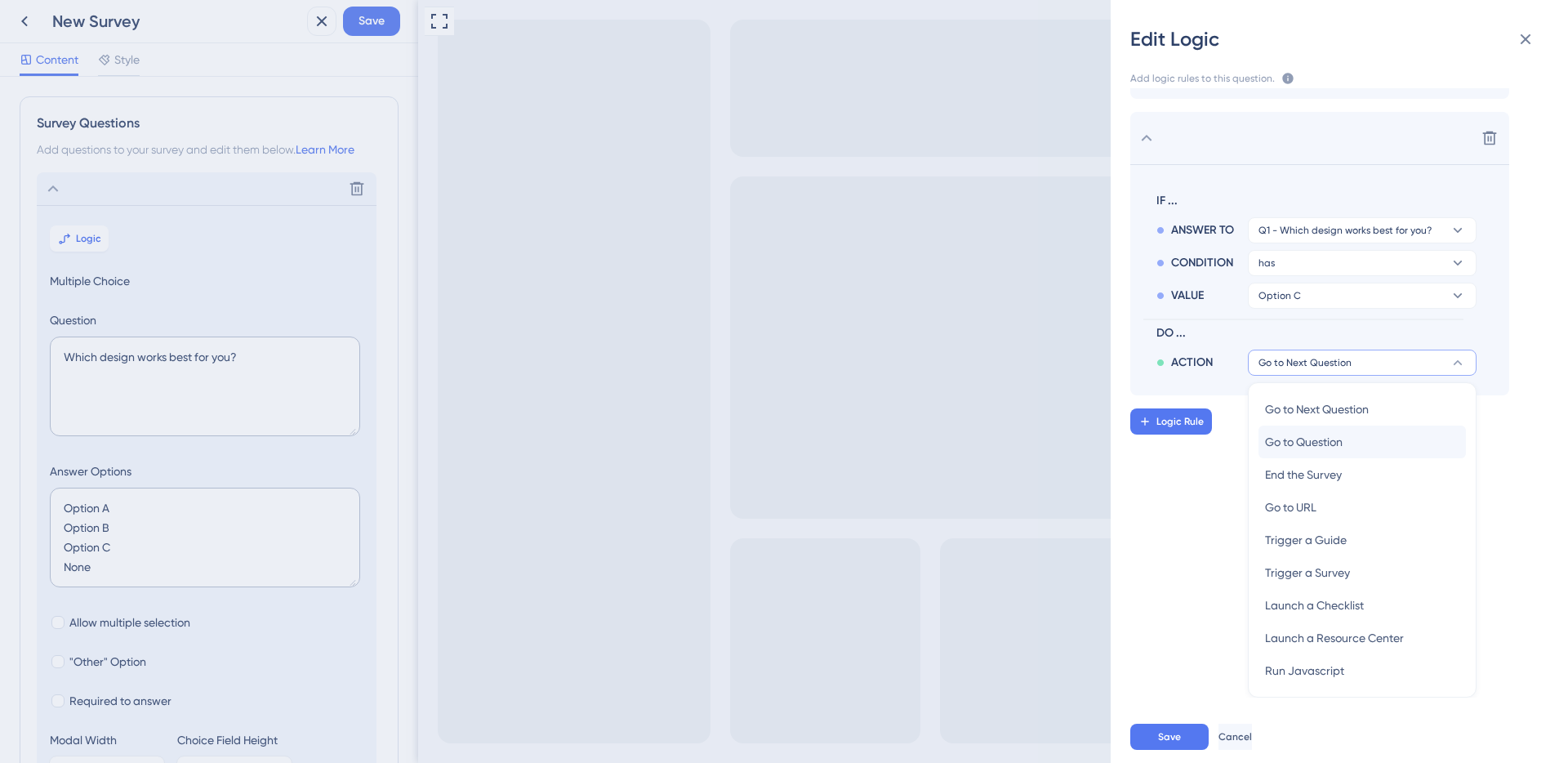 scroll, scrollTop: 0, scrollLeft: 0, axis: both 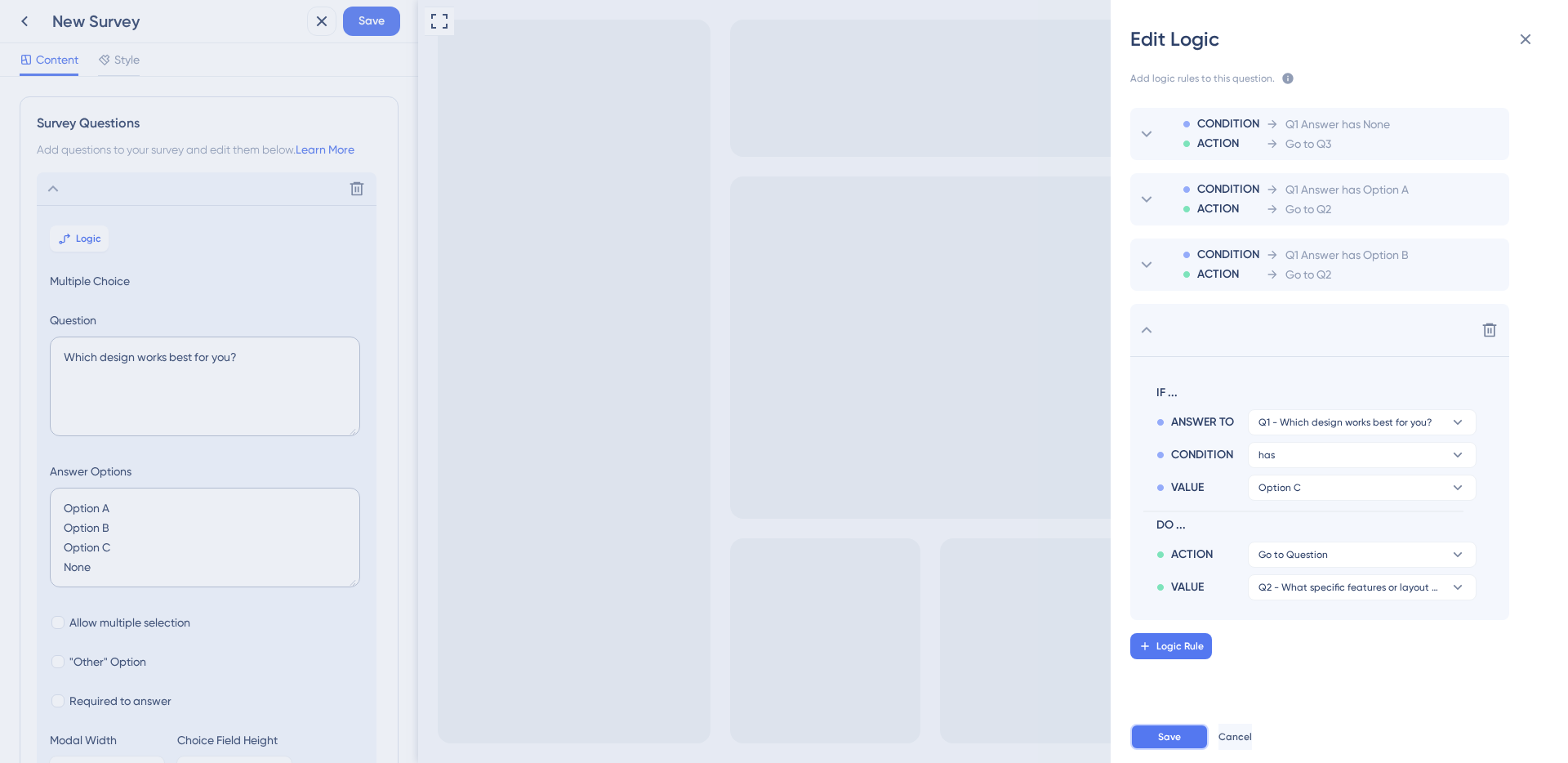 click on "Save" at bounding box center [1169, 737] 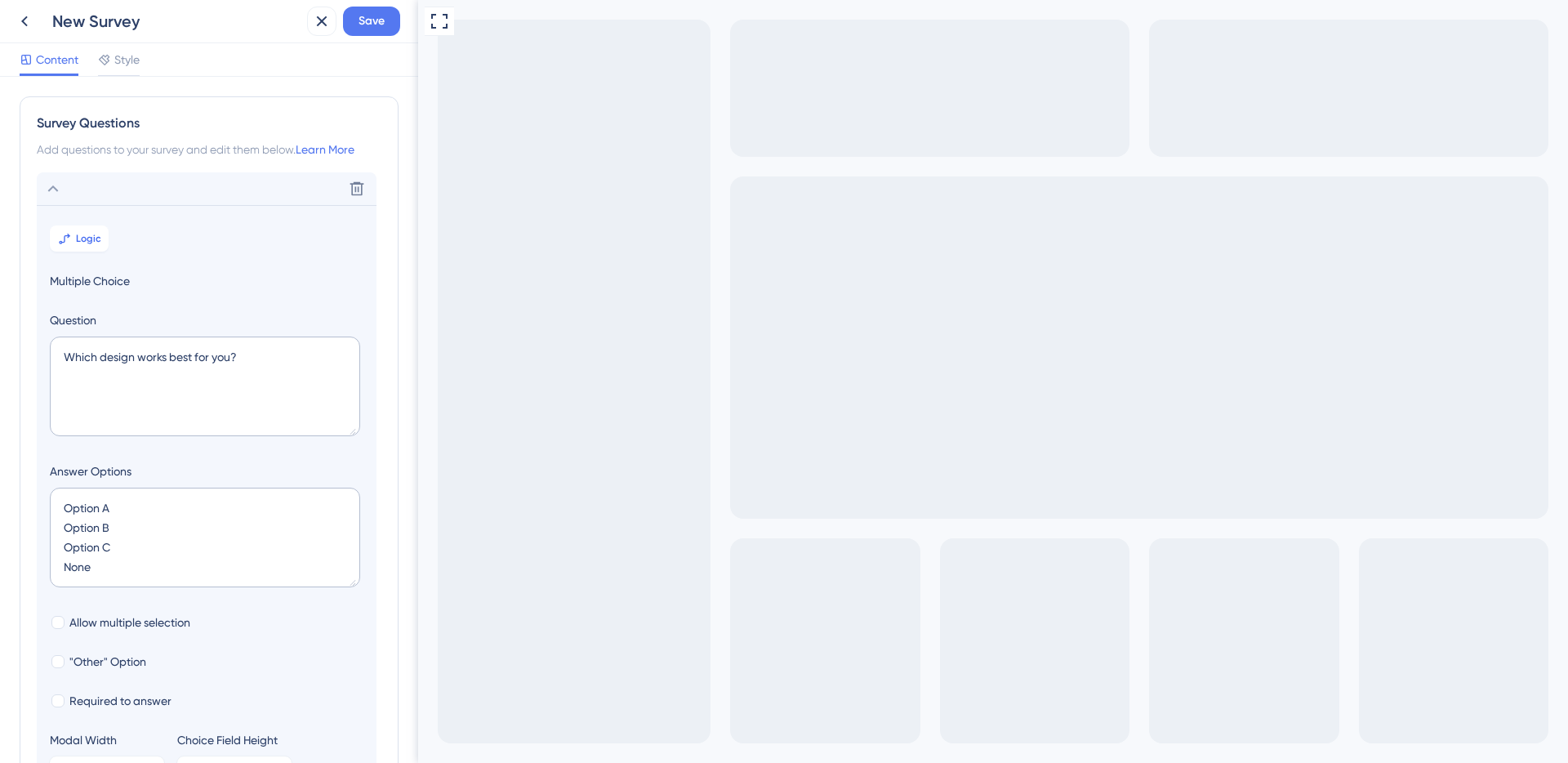 click on "Option A" at bounding box center [568, 890] 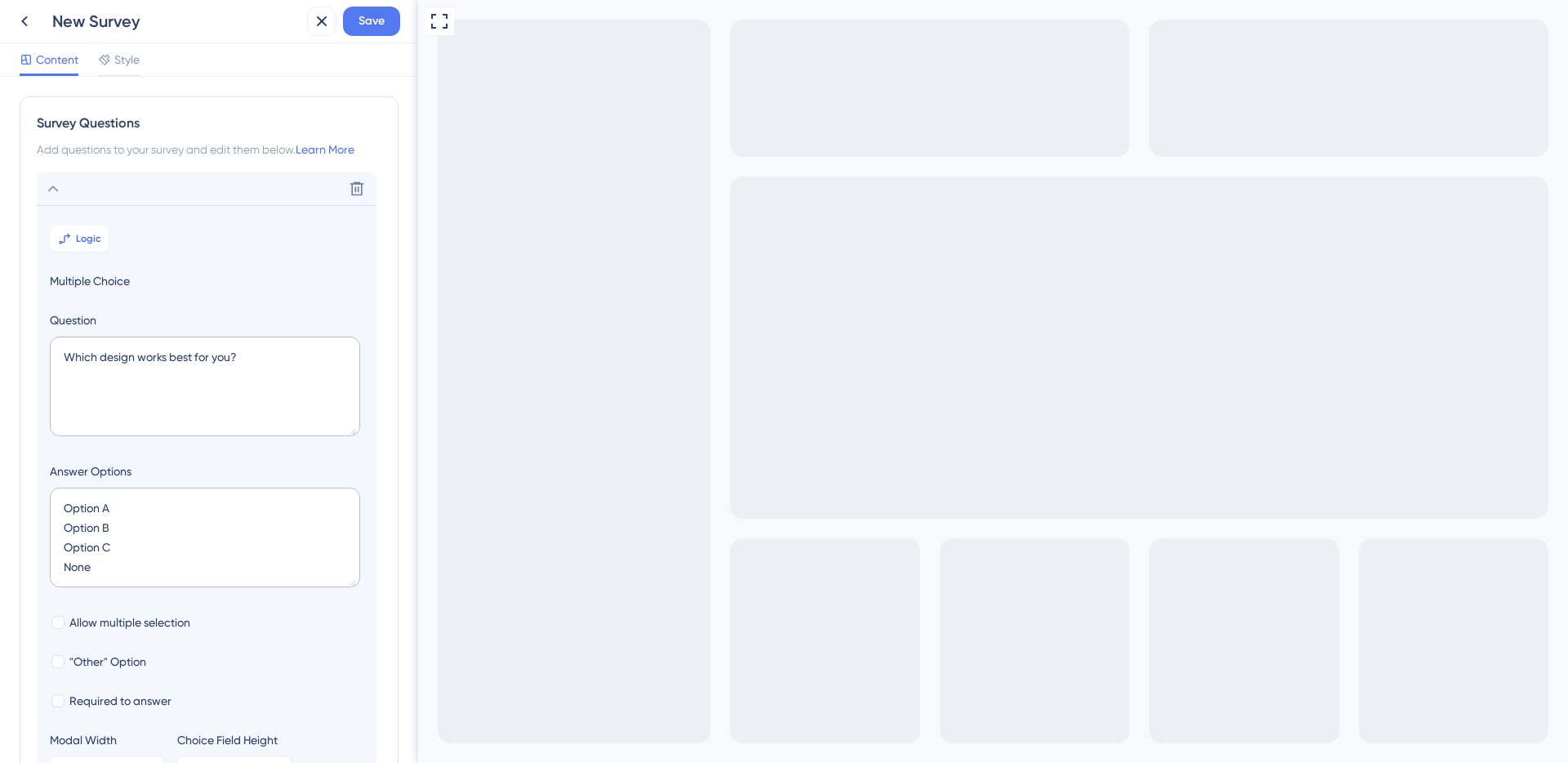 click 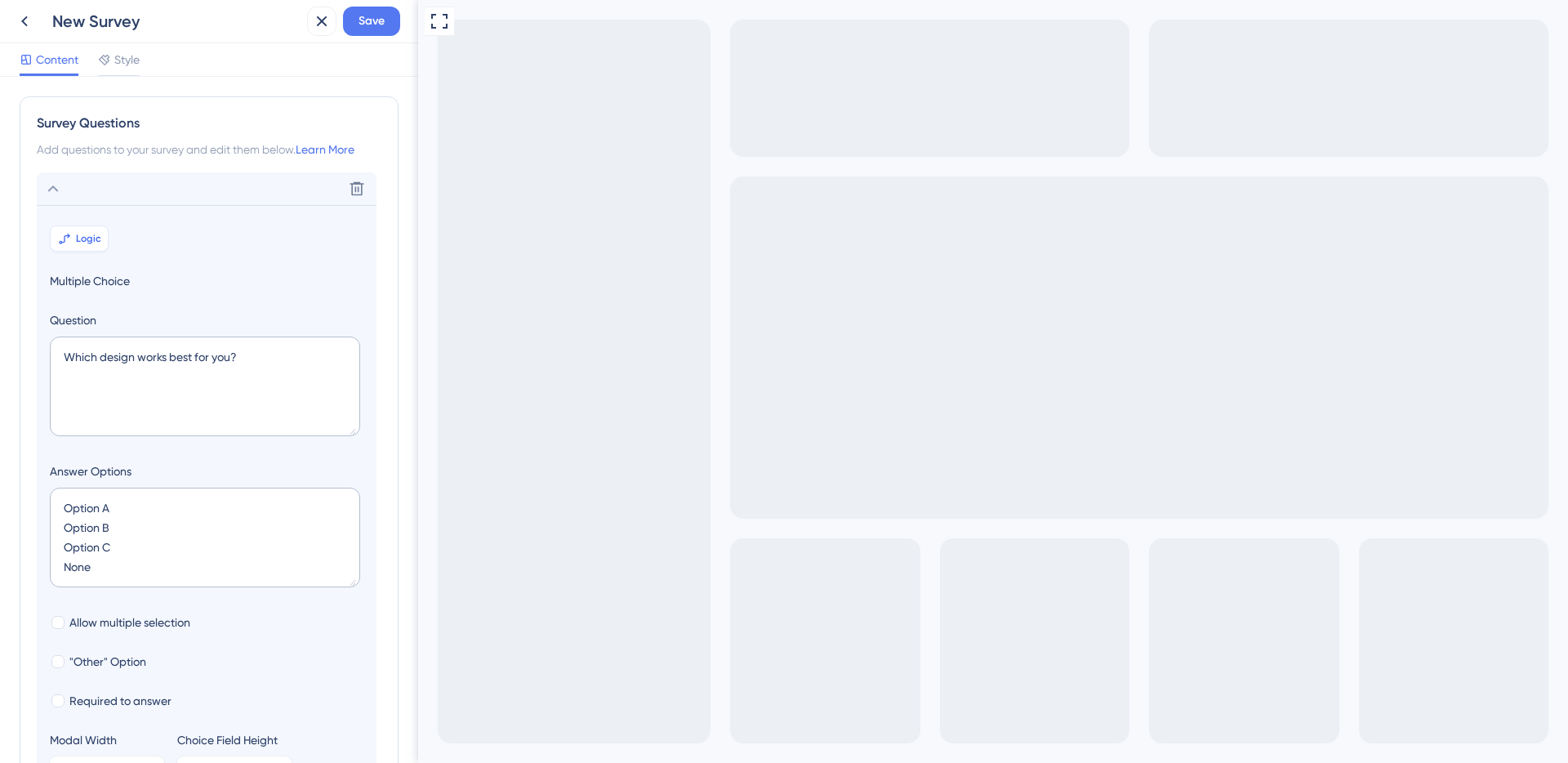 click on "Logic" at bounding box center [79, 239] 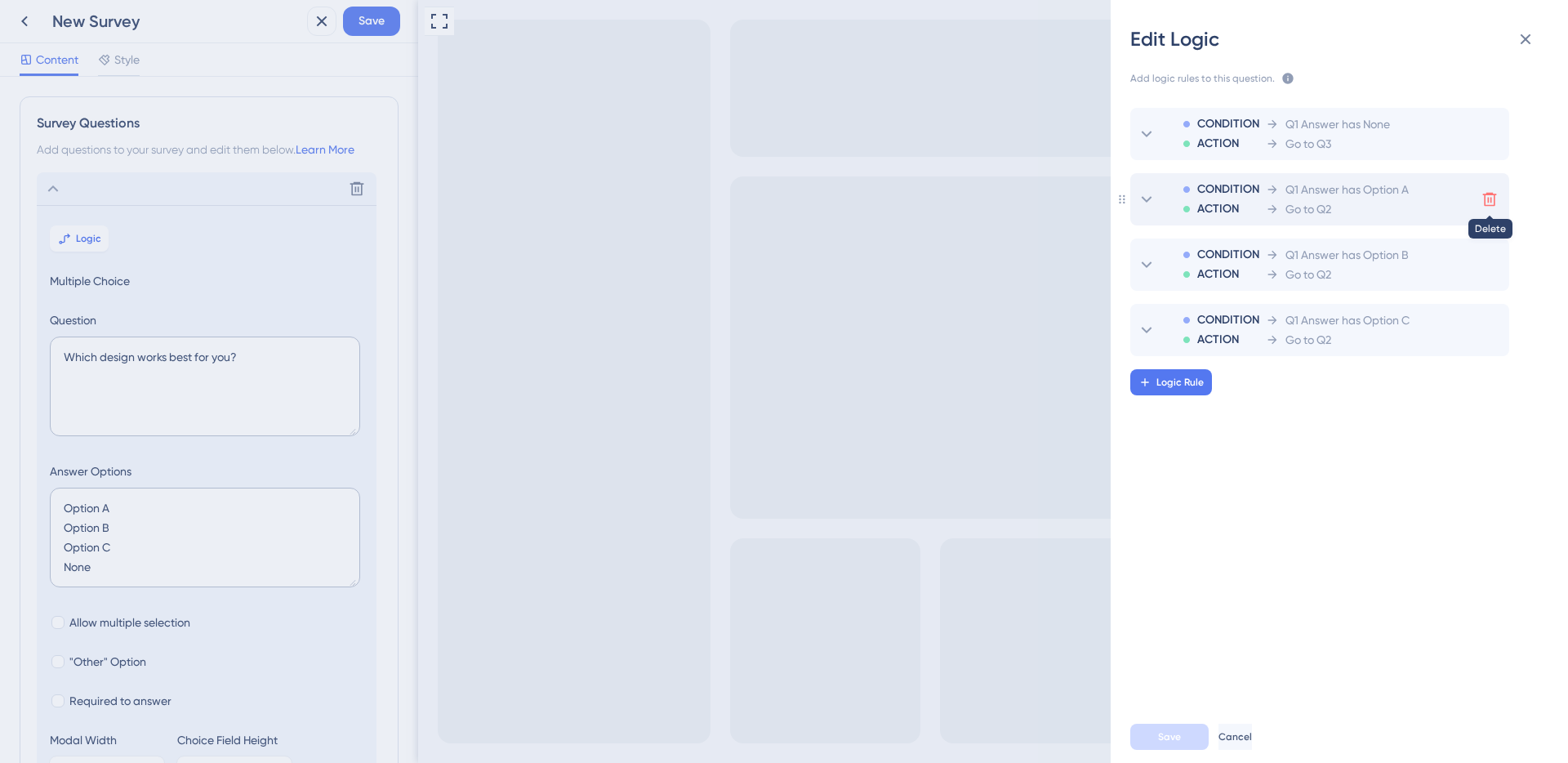 click 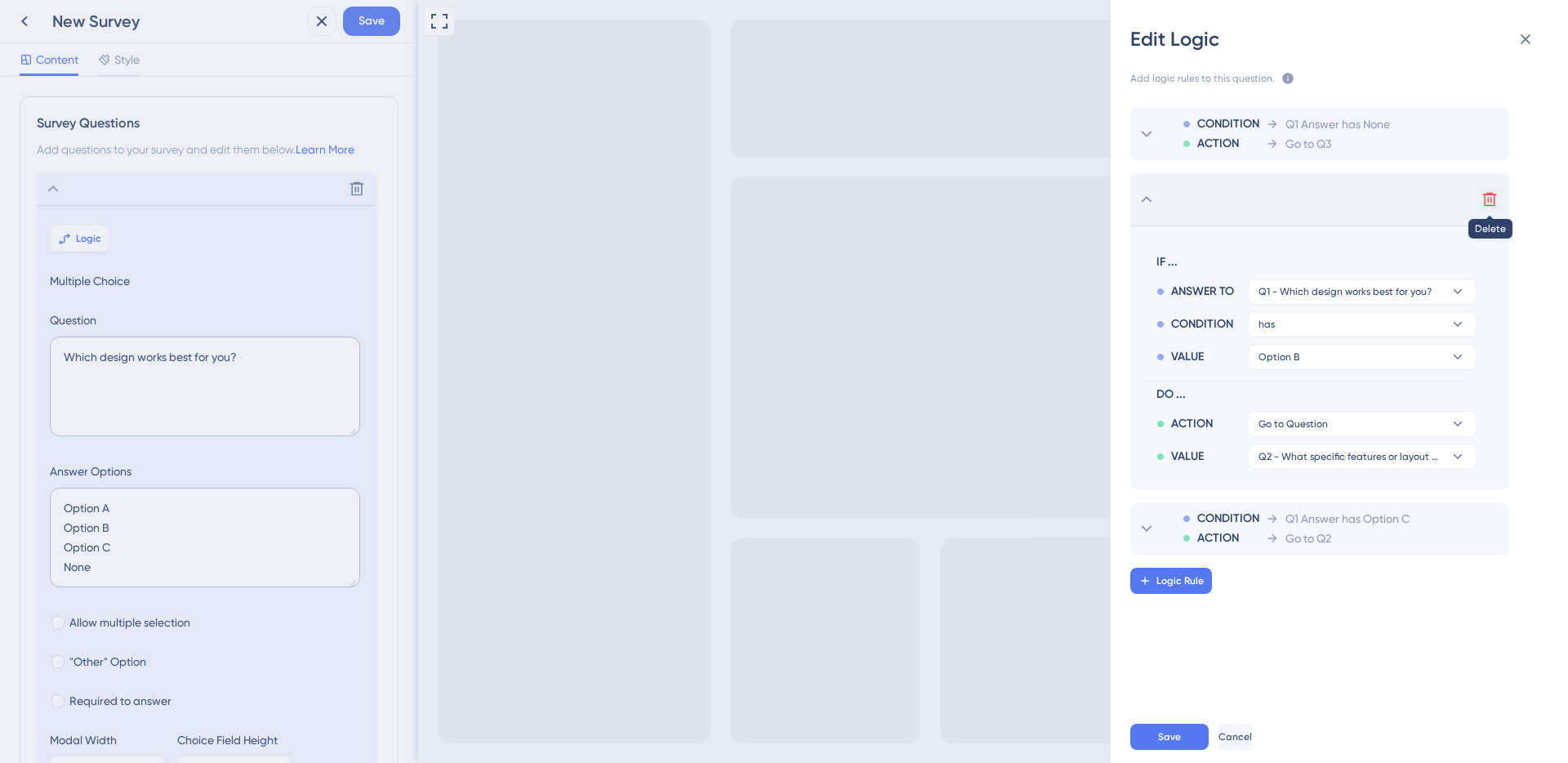 click 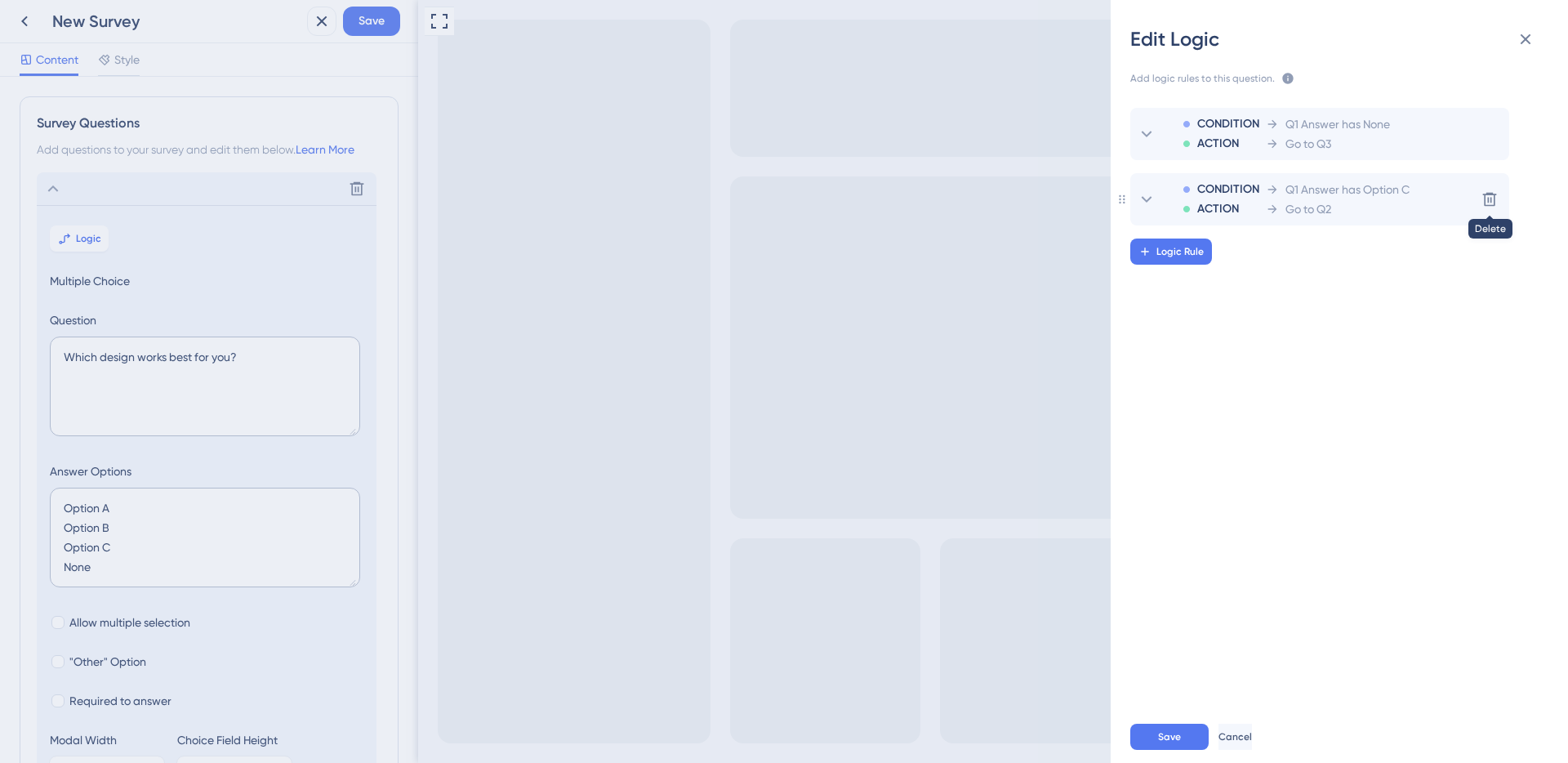 click 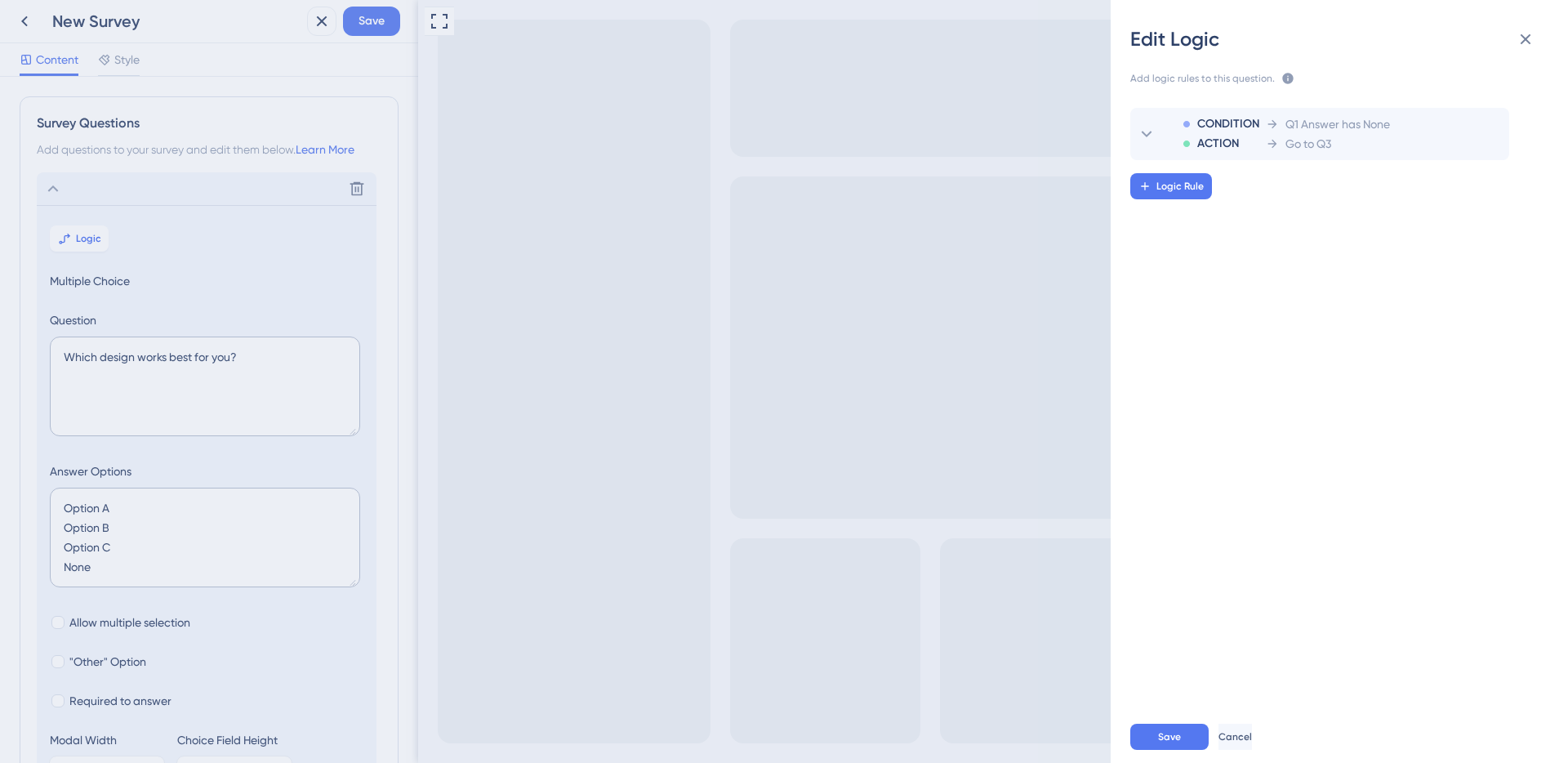 click on "Edit Logic Add logic rules to this question. The rules will apply after this question is answered The priority will be based on the order you set here  If no rule is set or no rule applies, the next question will be shown Learn More CONDITION ACTION Q1 Answer has None Go to Q3 Logic Rule Save Cancel" at bounding box center [784, 382] 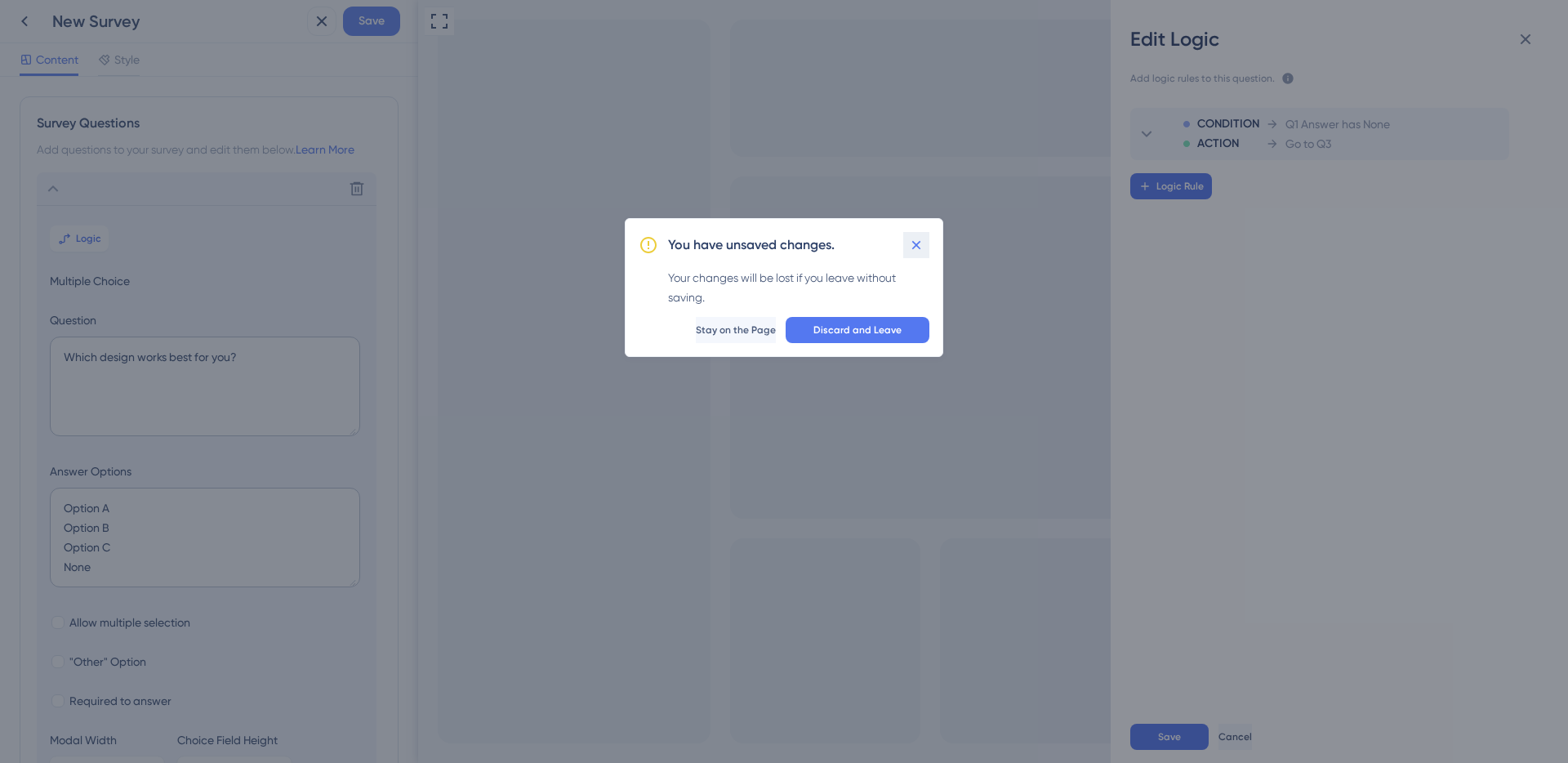 click 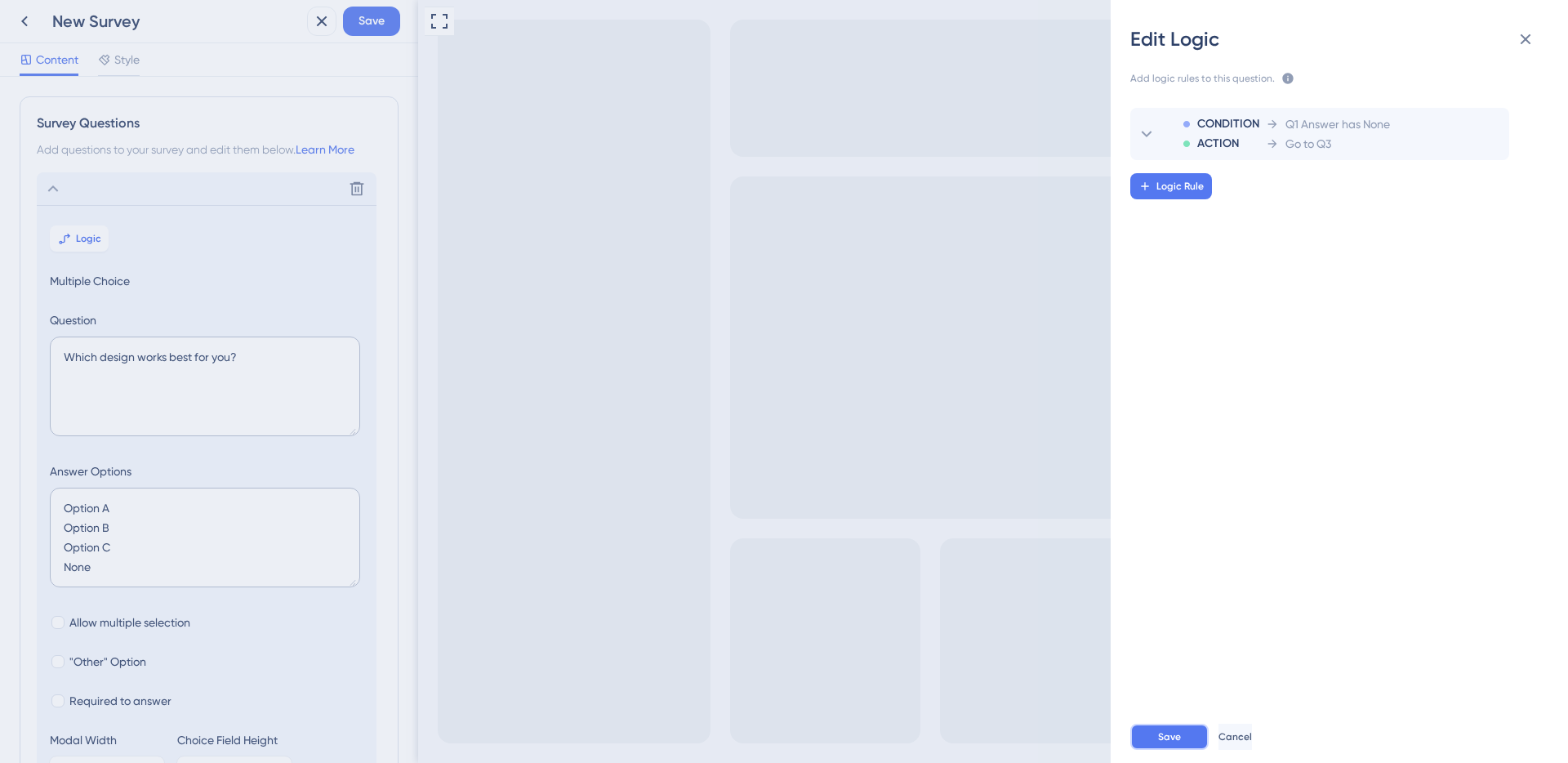 click on "Save" at bounding box center [1169, 737] 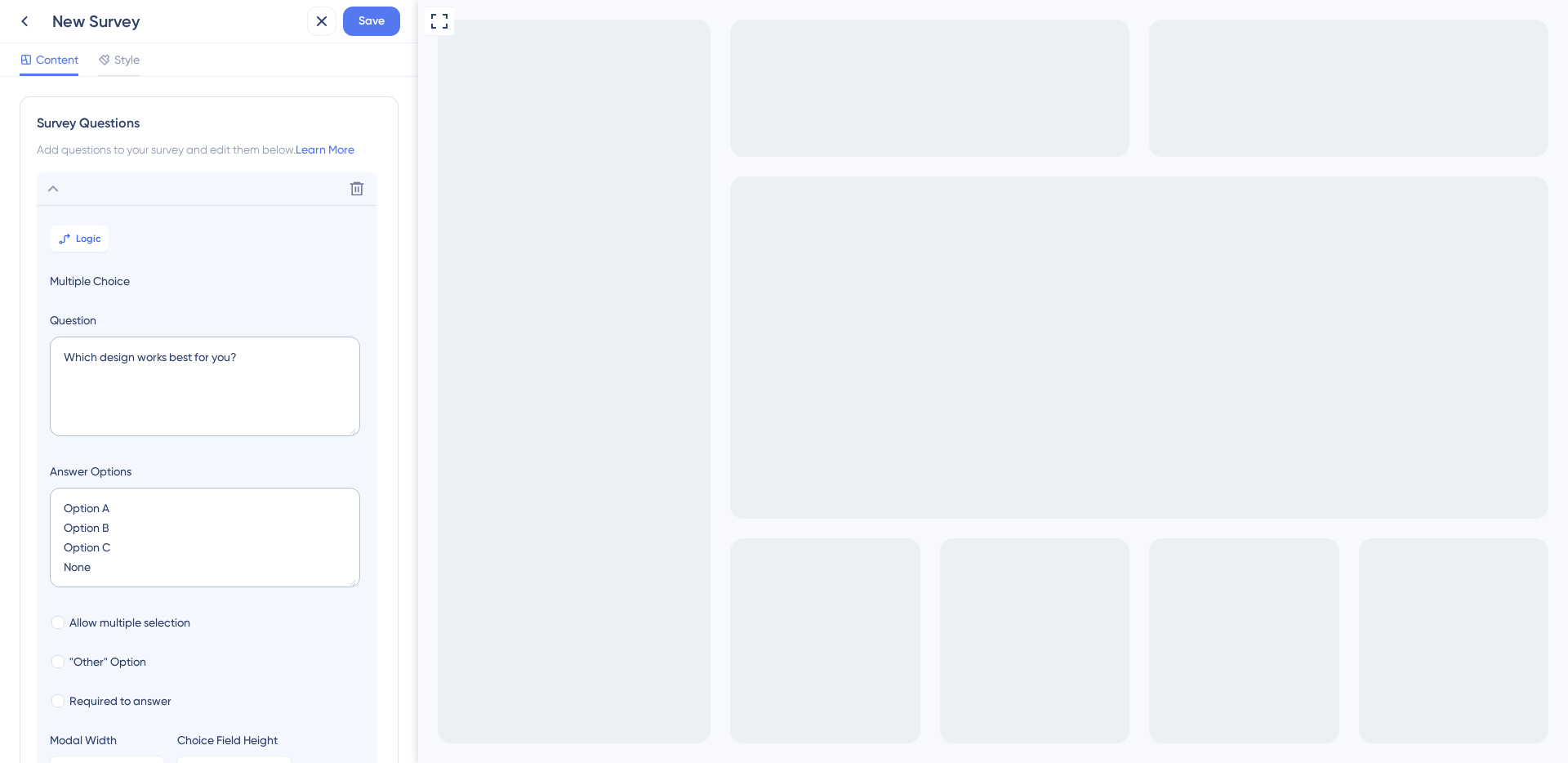 click on "Option C" at bounding box center (486, 962) 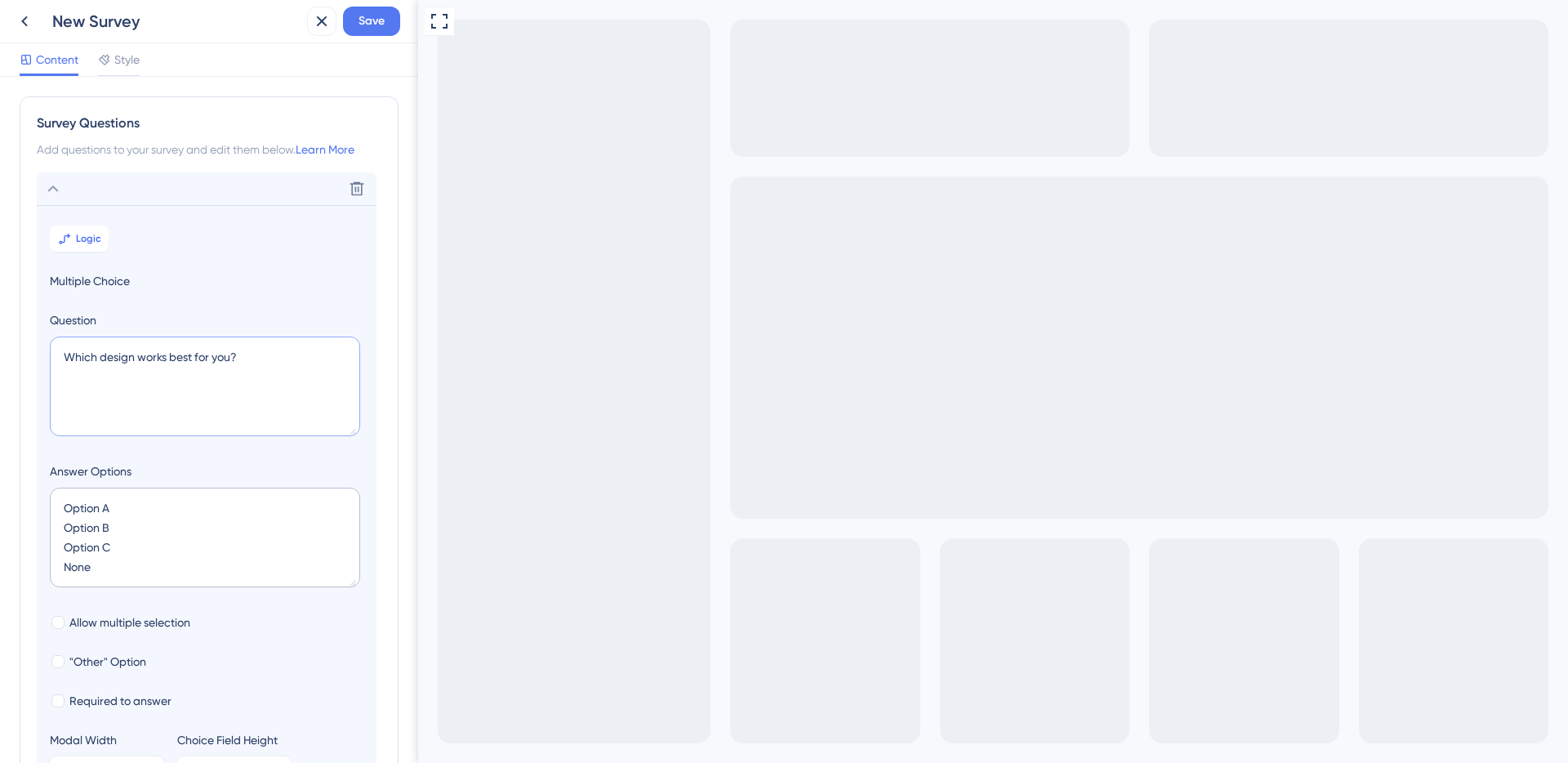 click on "Which design works best for you?" at bounding box center (205, 386) 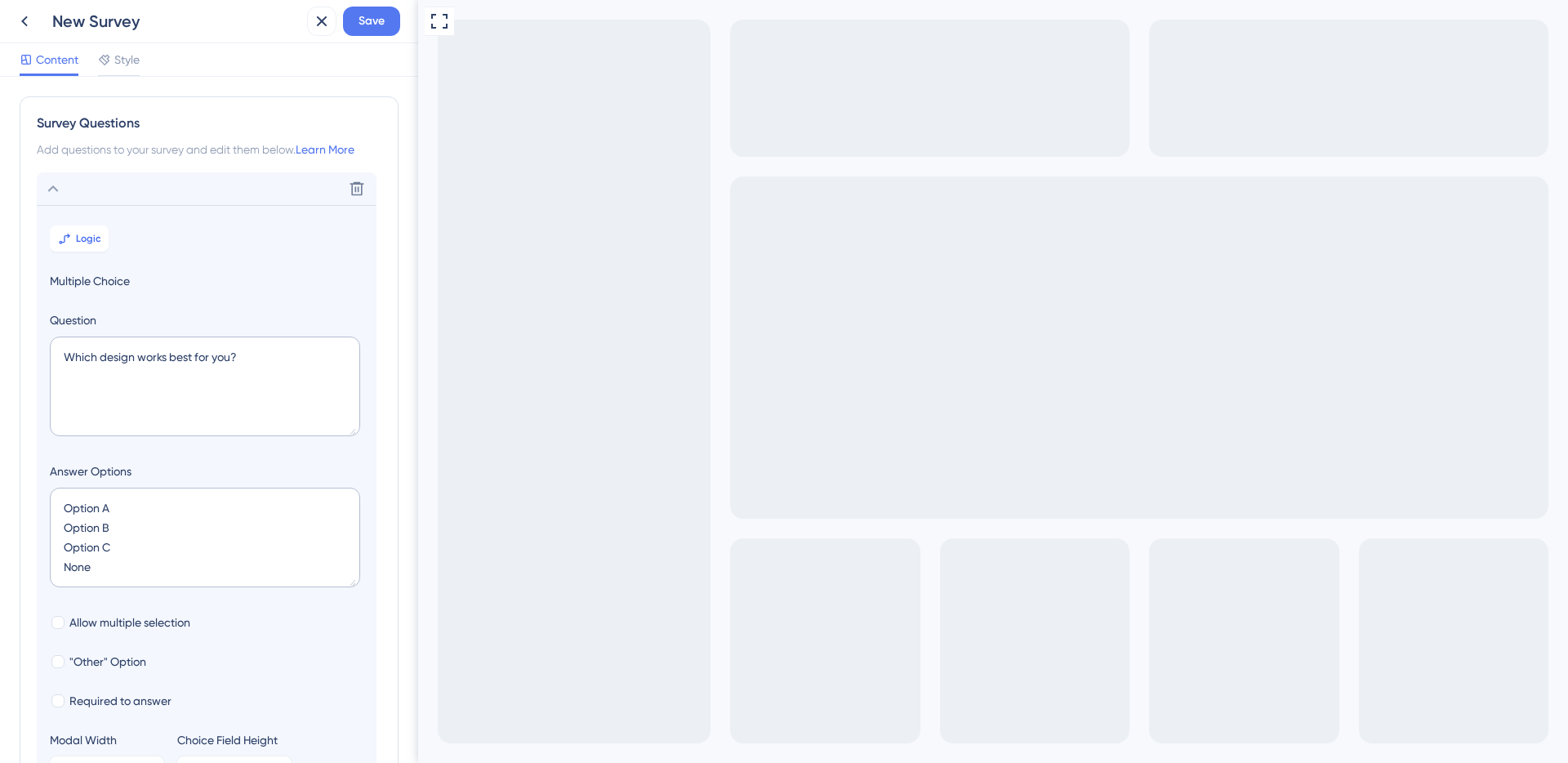 click on "Logic Multiple Choice Question Which design works best for you? Answer Options Option A
Option B
Option C
None Allow multiple selection "Other" Option Required to answer Modal Width 368 px Choice Field Height 172 px" at bounding box center (207, 503) 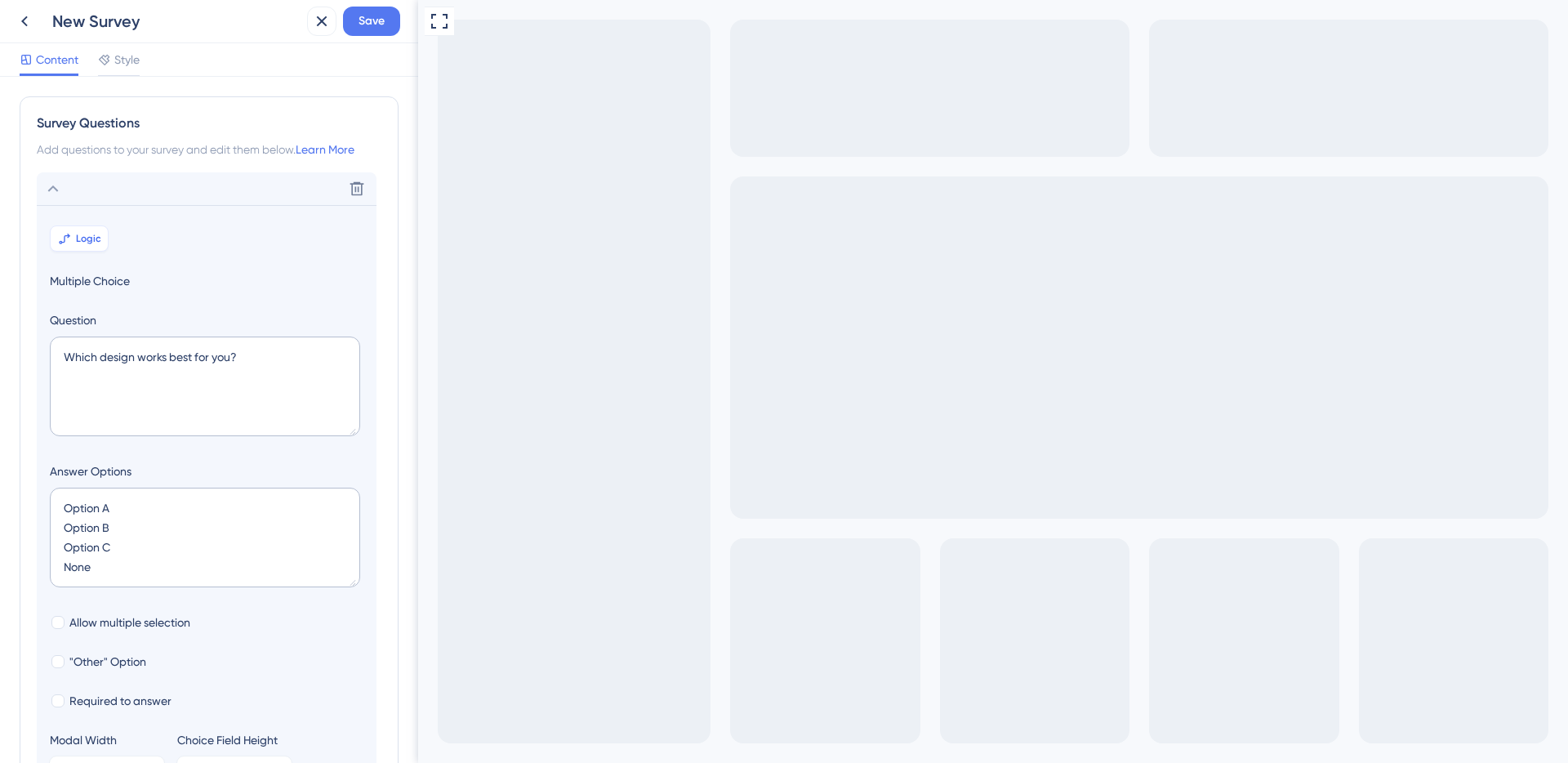 click on "Logic" at bounding box center [88, 239] 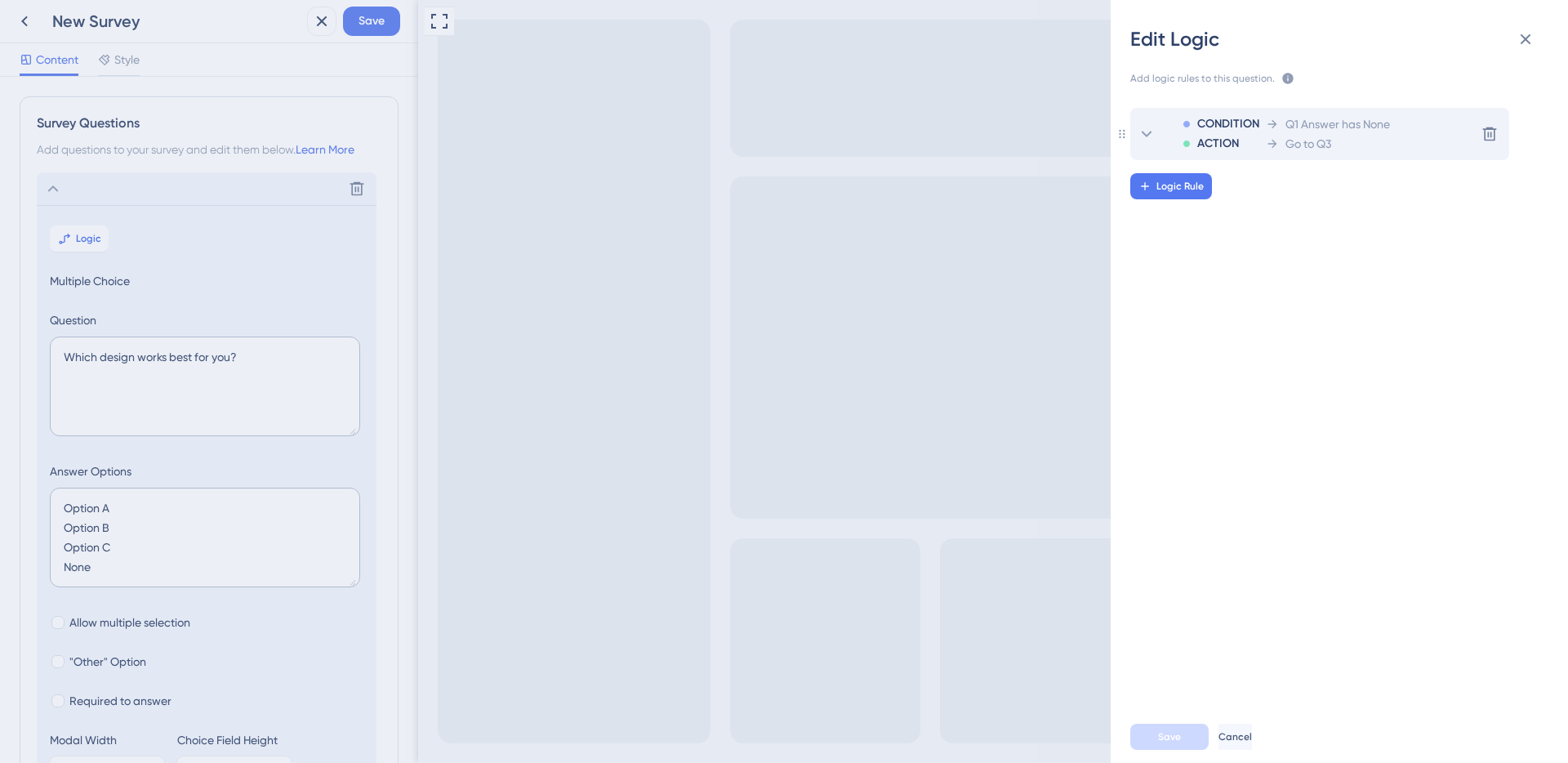 click on "Q1 Answer has None" at bounding box center (1338, 124) 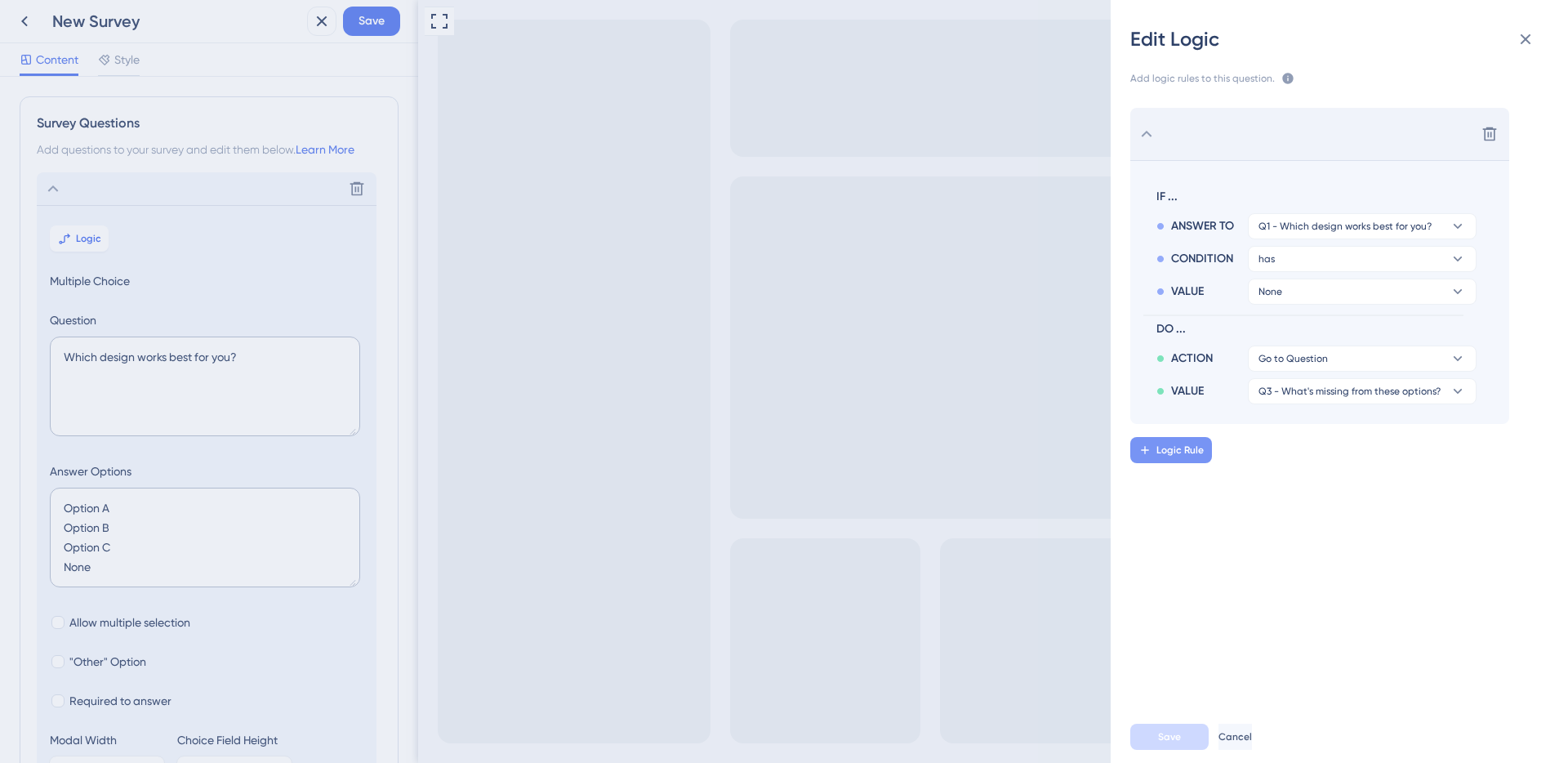 click on "Logic Rule" at bounding box center (1171, 450) 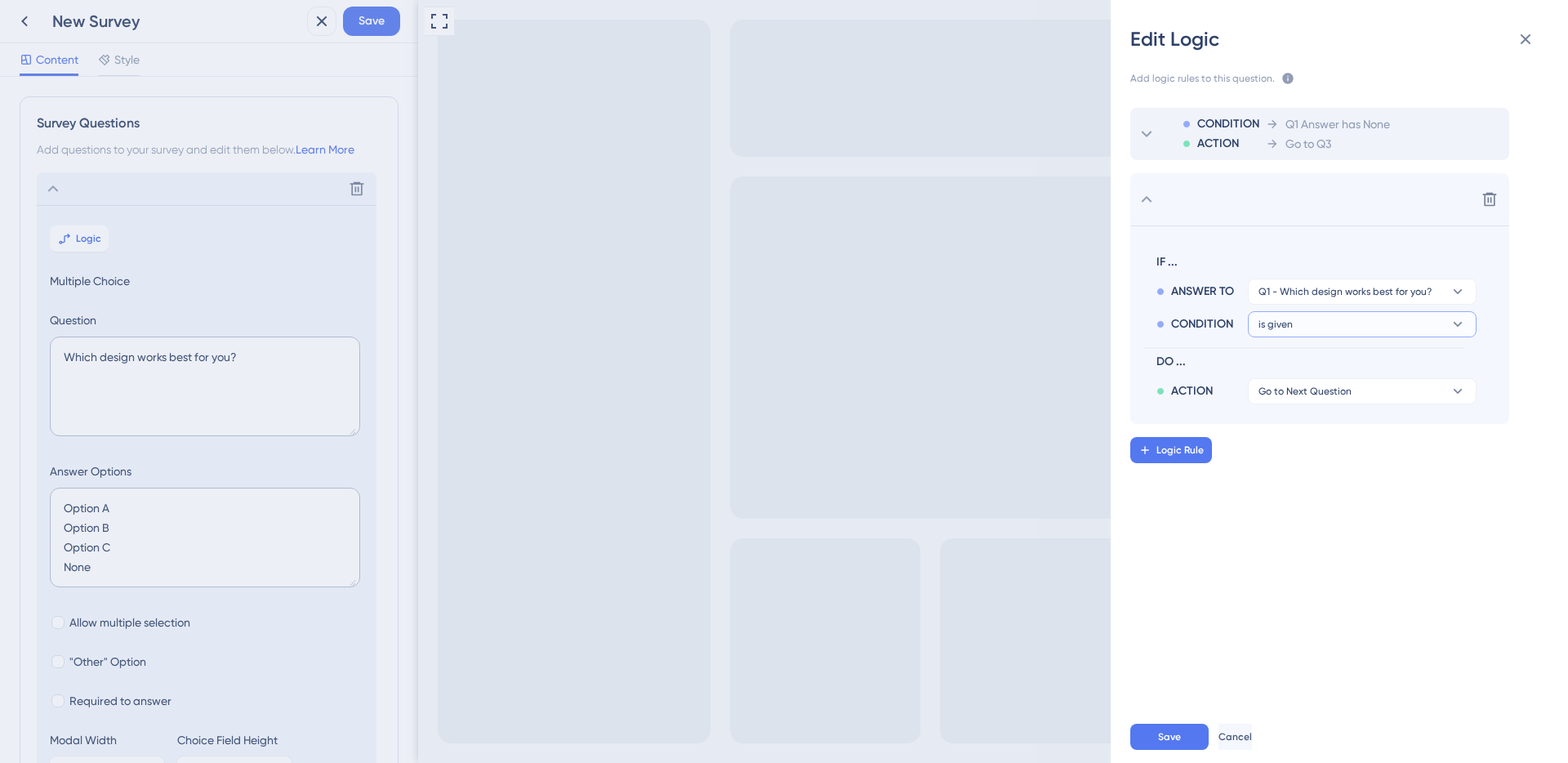 click on "is given" at bounding box center [1362, 292] 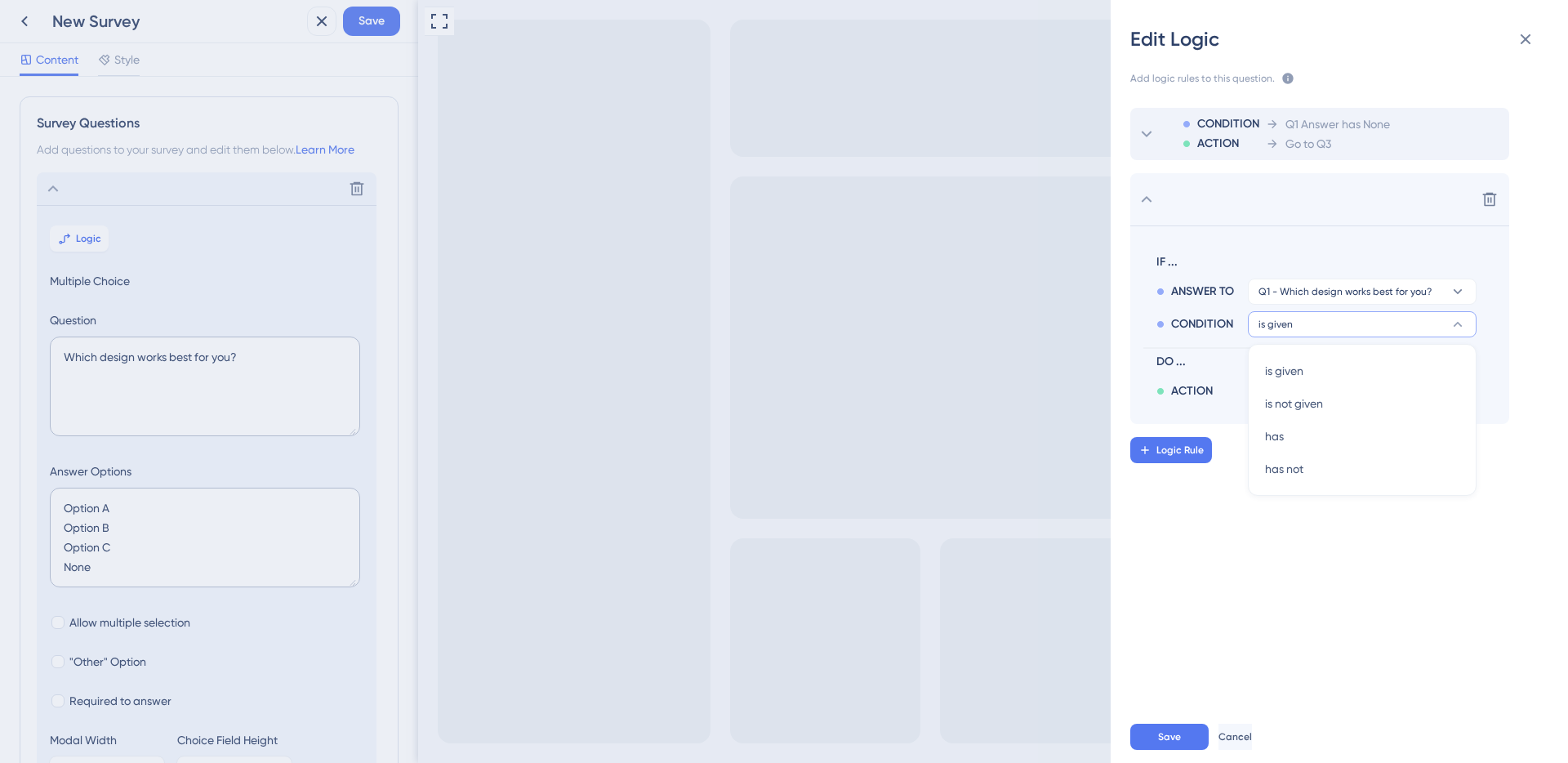 click on "CONDITION ACTION Q1 Answer has None Go to Q3 Delete IF ... ANSWER TO Q1 - Which design works best for you? CONDITION is given is given is given is not given is not given has has has not has not DO ... ACTION Go to Next Question Logic Rule" at bounding box center [1346, 393] 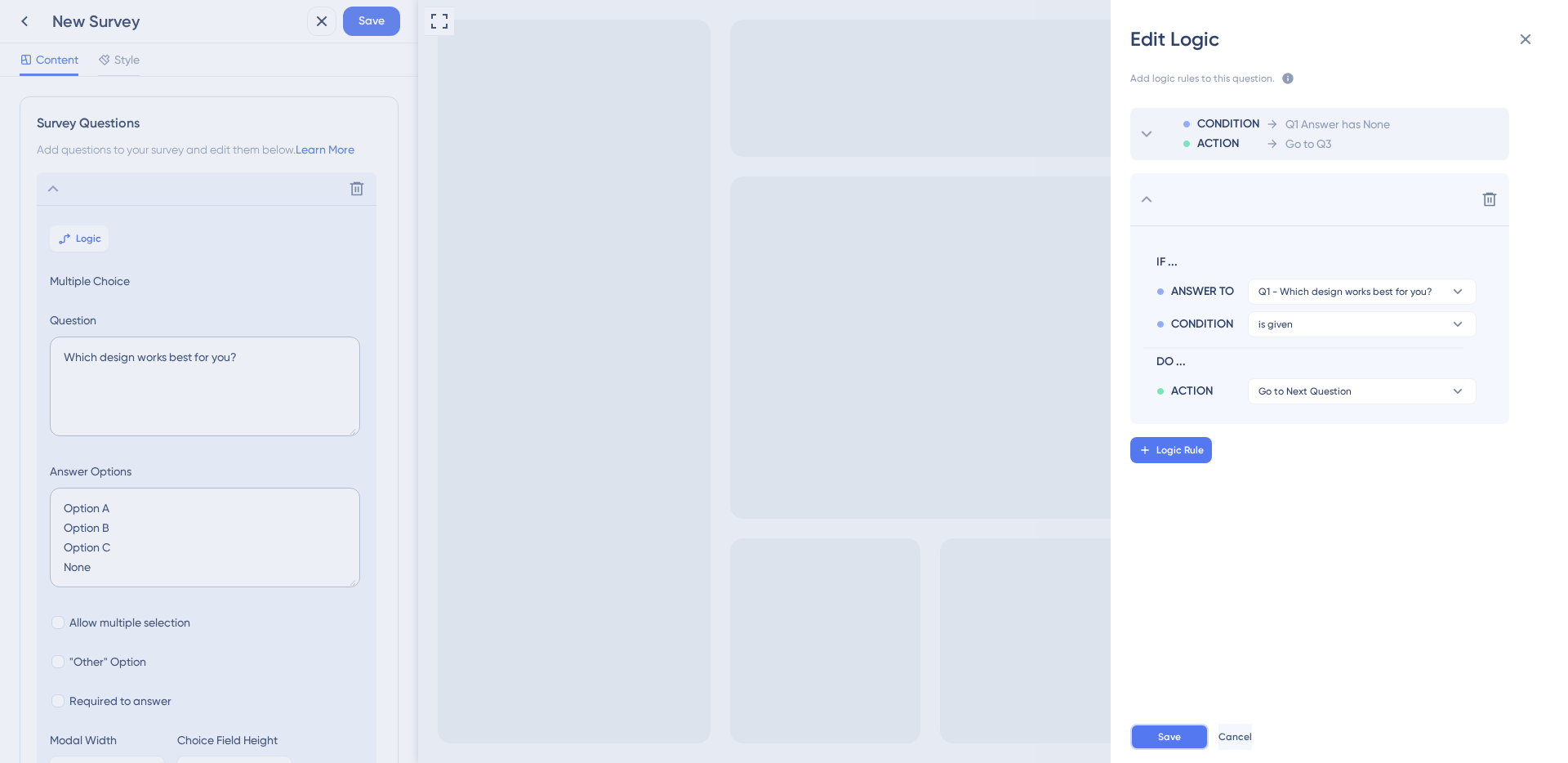 click on "Save" at bounding box center [1169, 737] 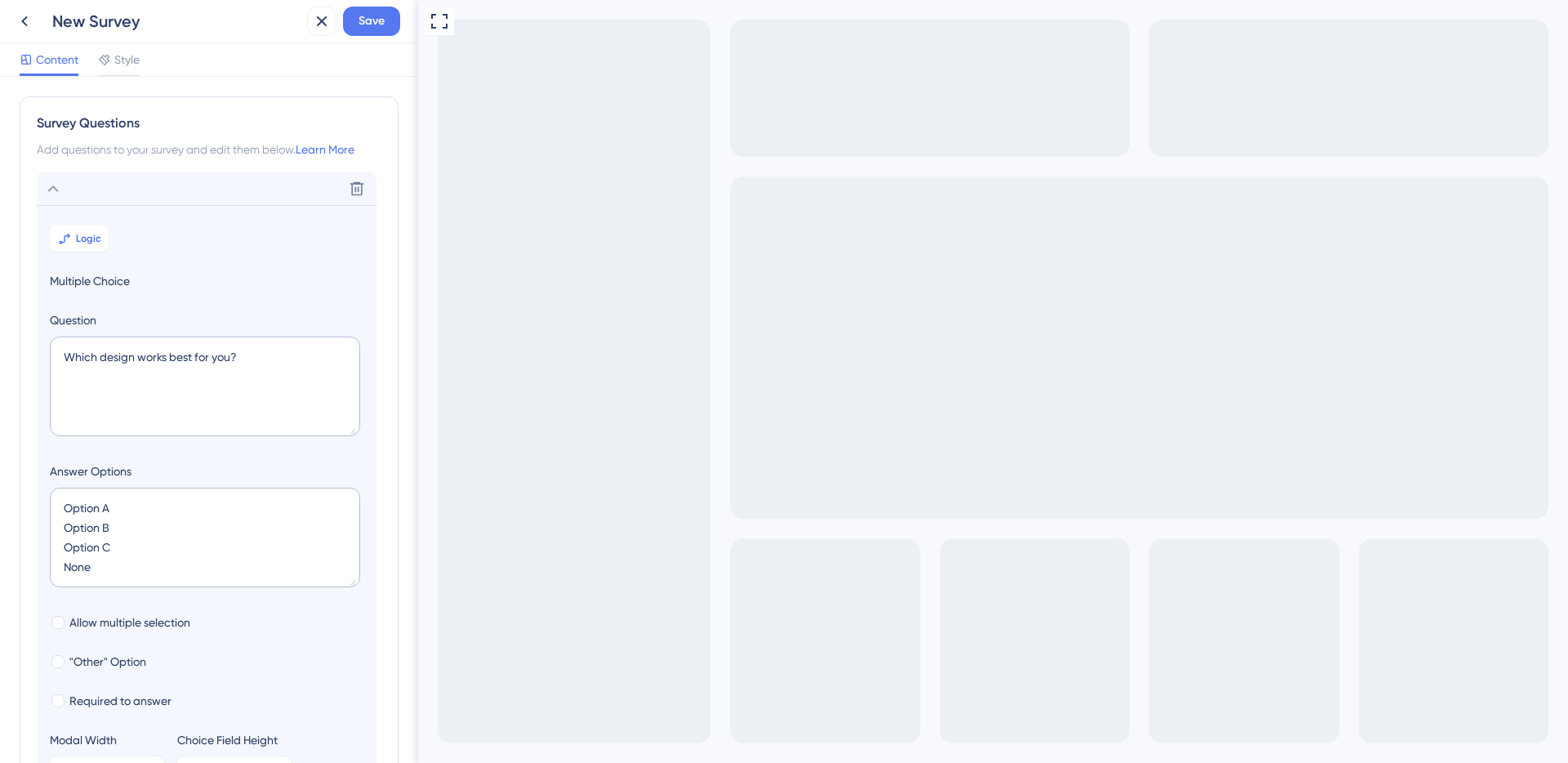 click on "Option C" at bounding box center [568, 962] 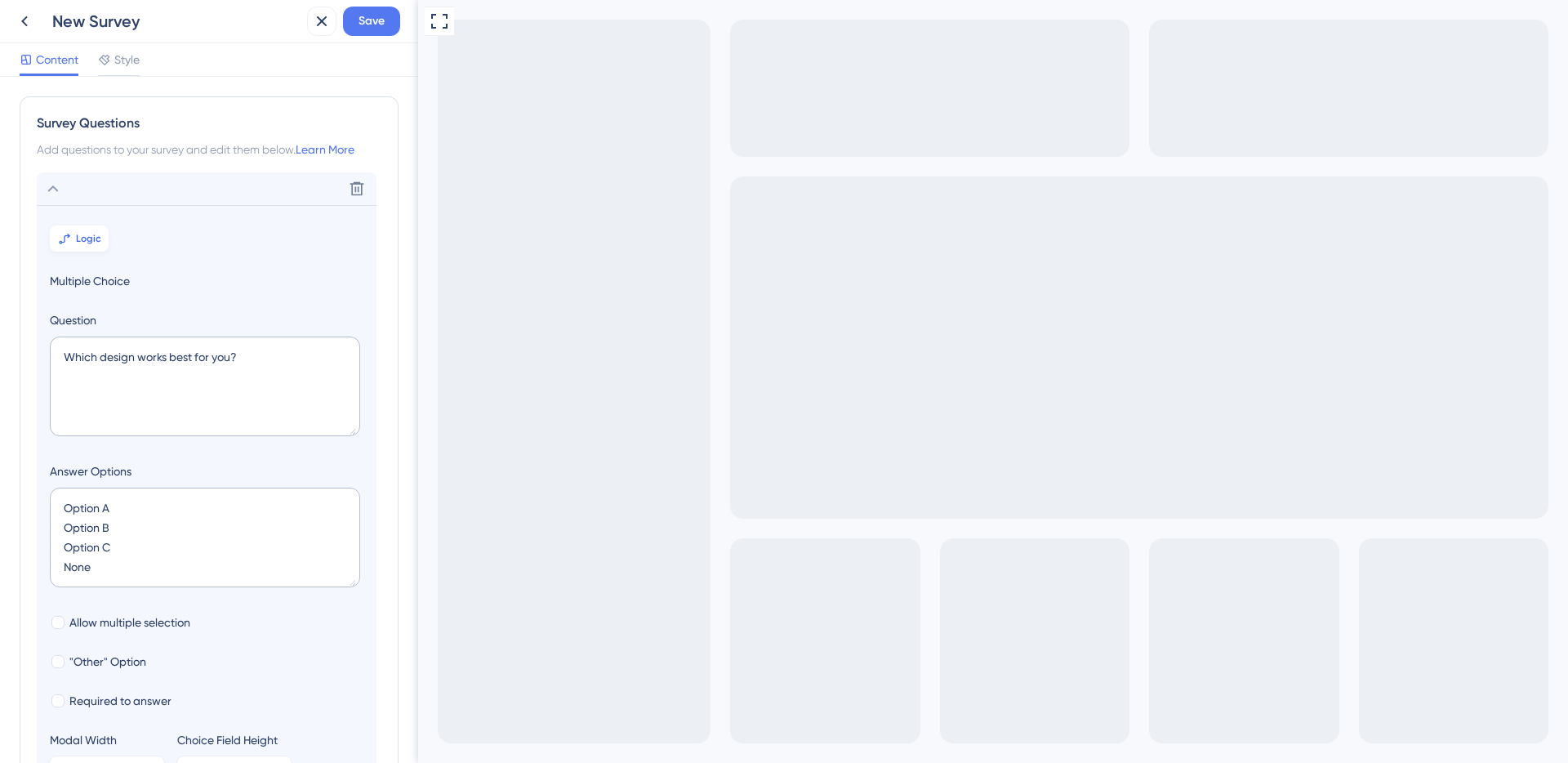 click on "Logic" at bounding box center (79, 239) 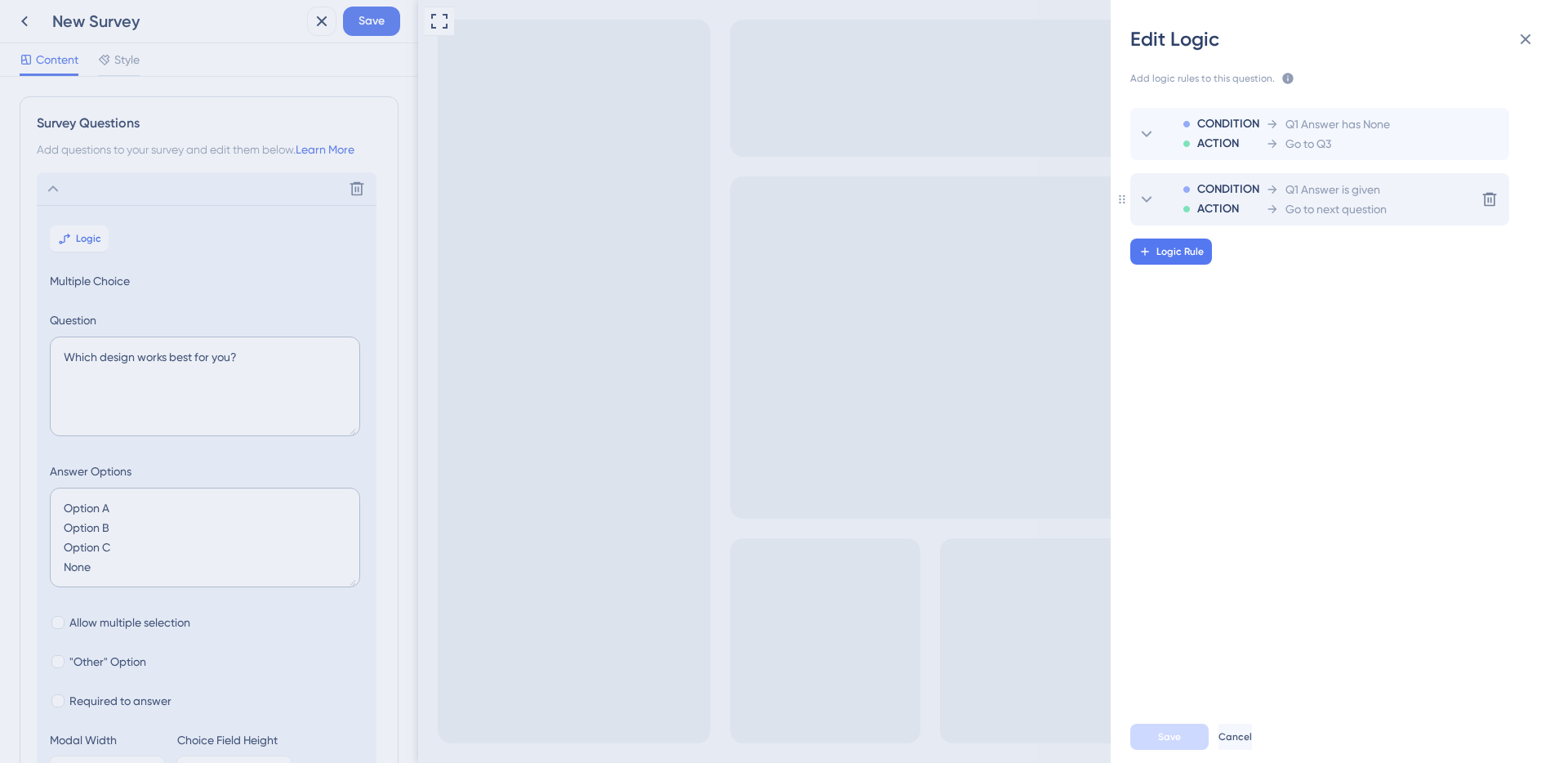 click on "ACTION" at bounding box center [1218, 209] 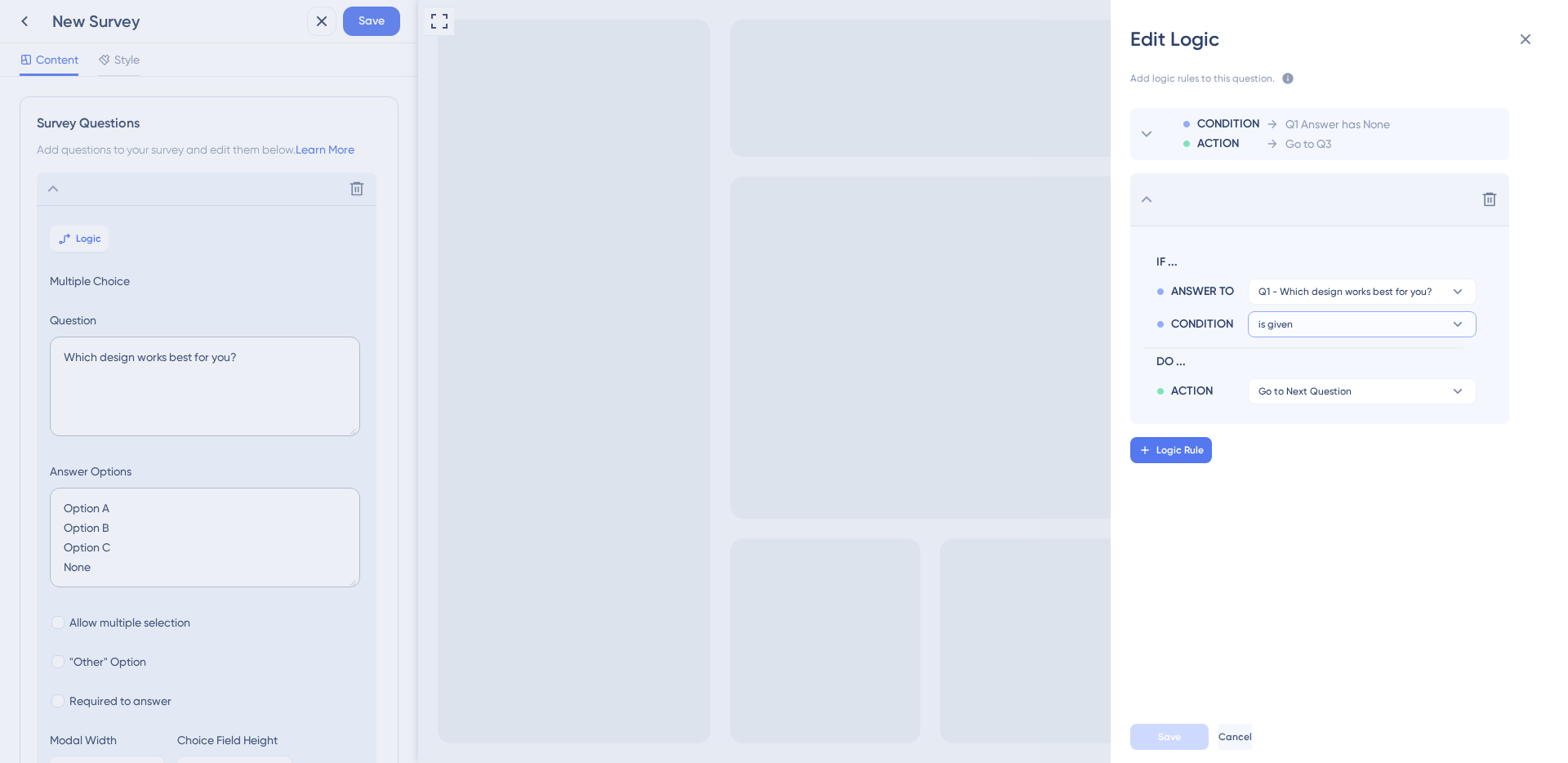 click on "is given" at bounding box center (1362, 292) 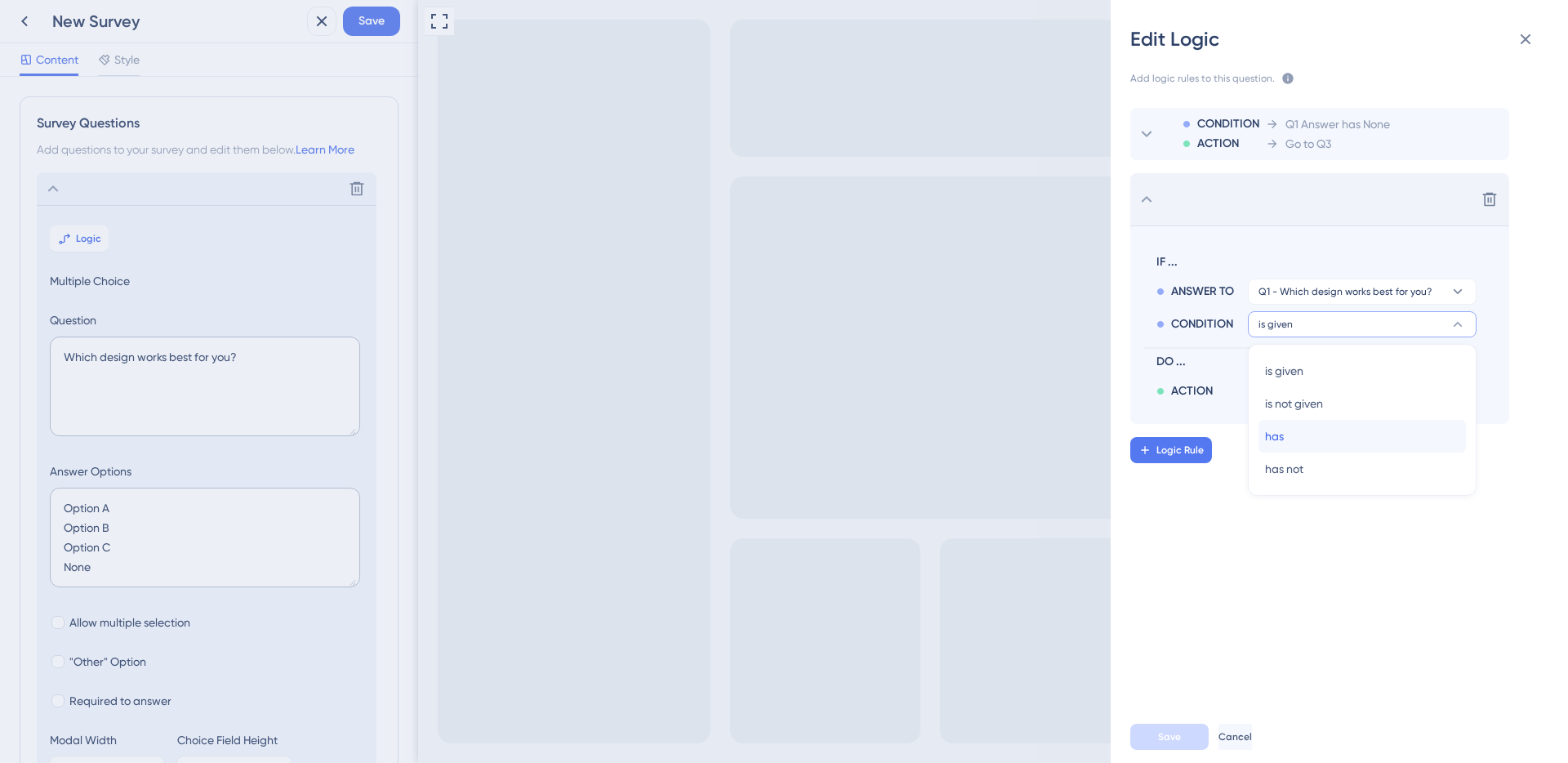 click on "has has" at bounding box center [1362, 436] 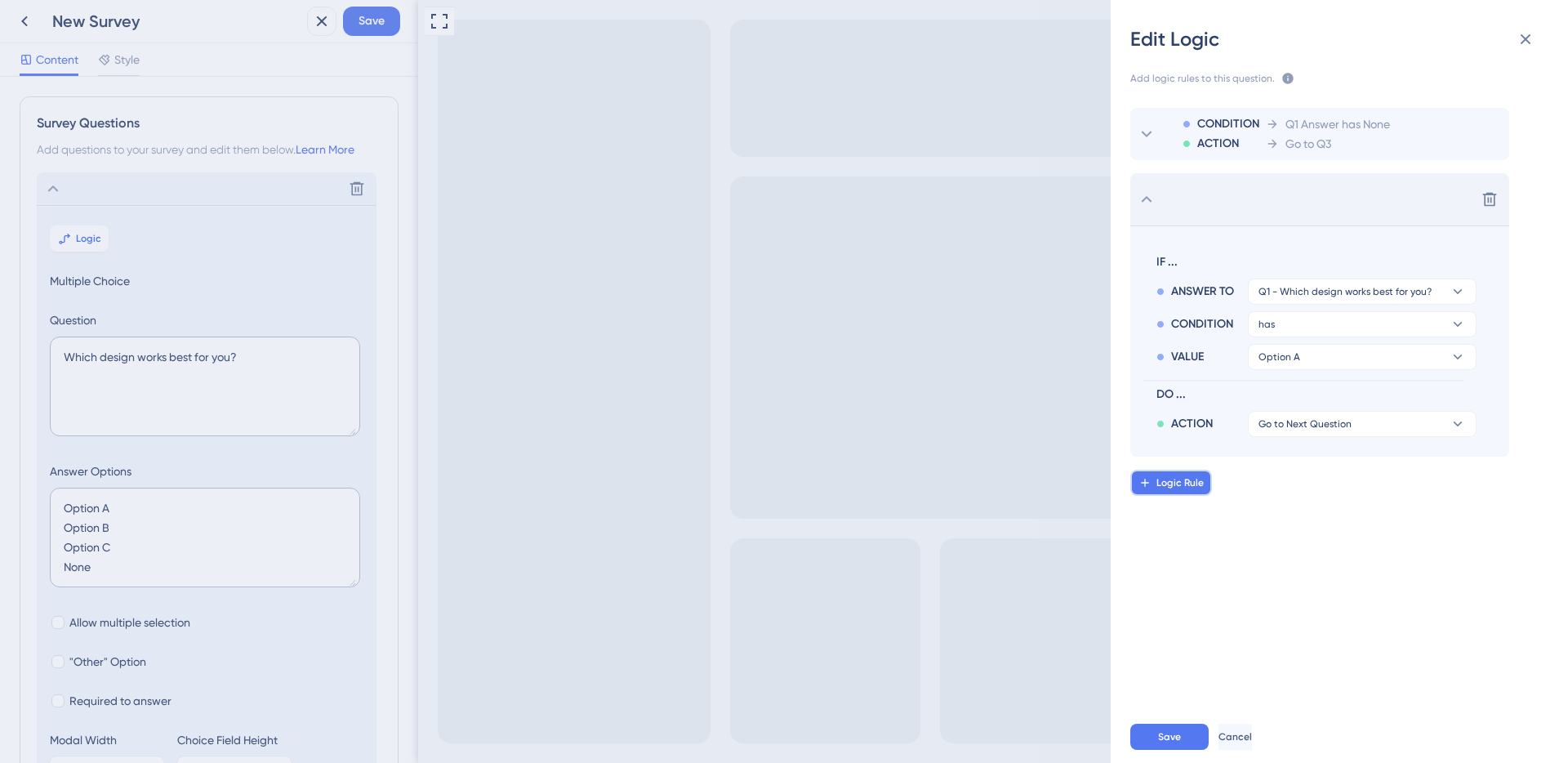 click on "Logic Rule" at bounding box center (1180, 483) 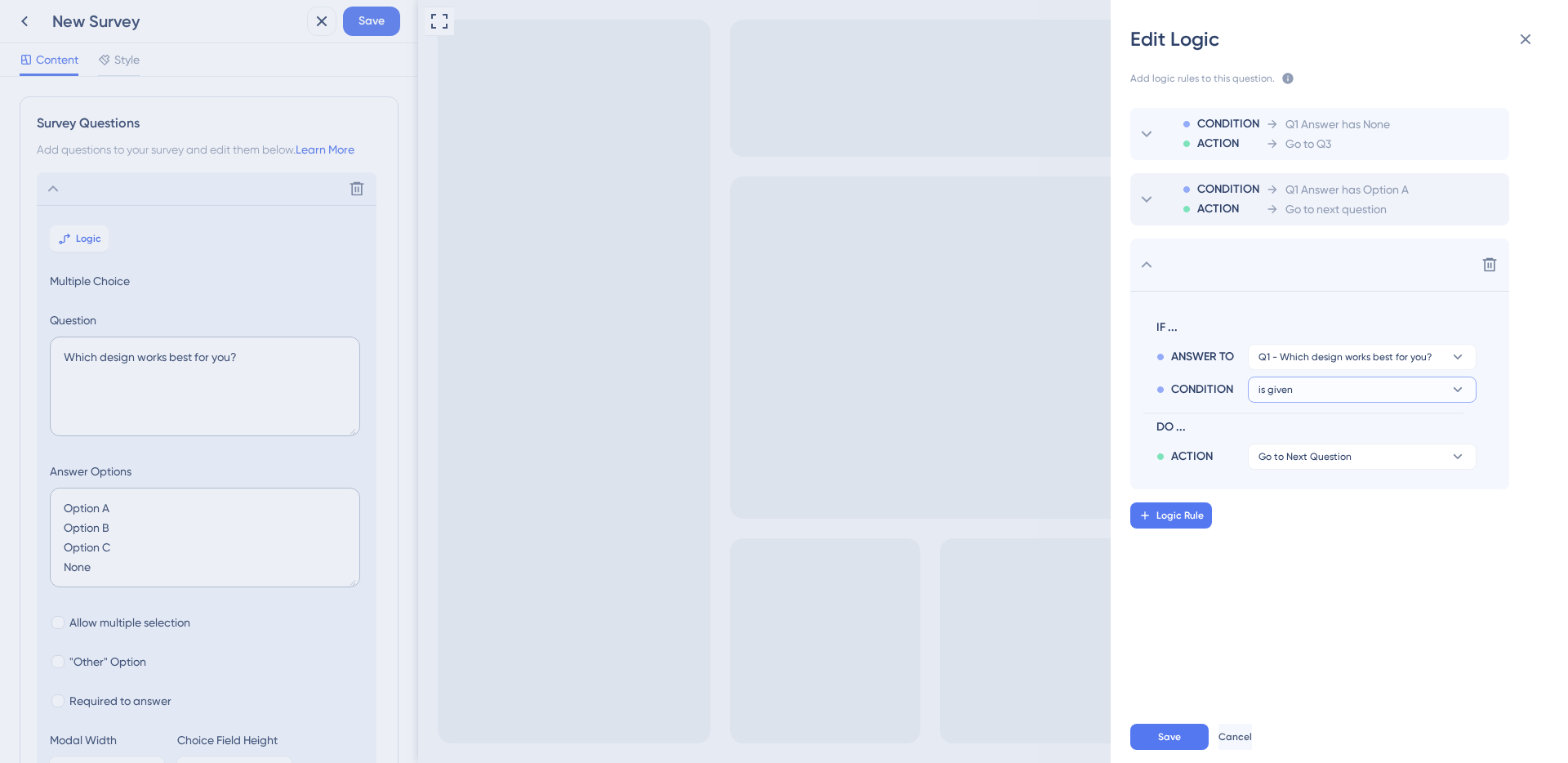 click on "is given" at bounding box center [1362, 357] 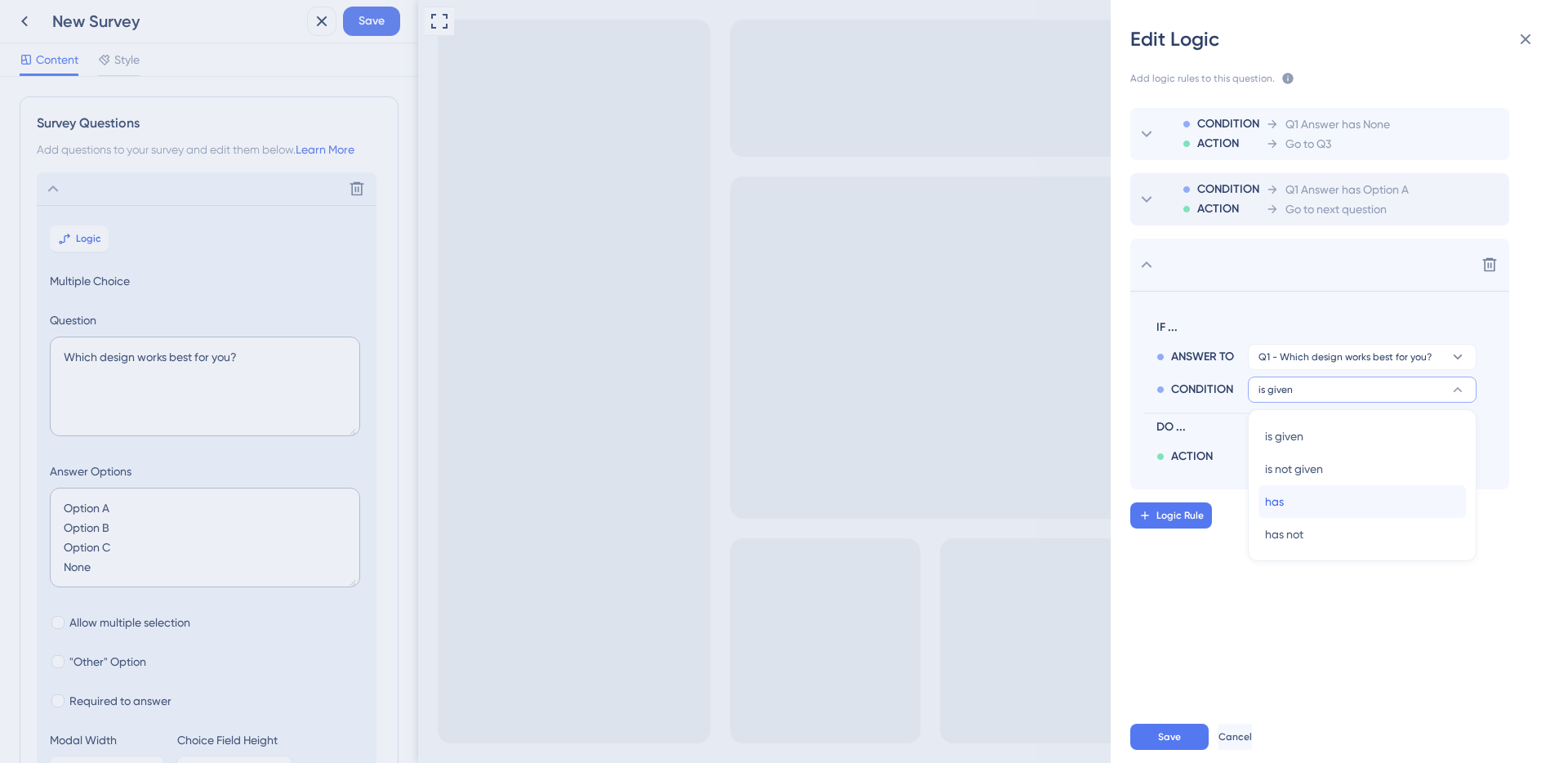 click on "has has" at bounding box center [1362, 502] 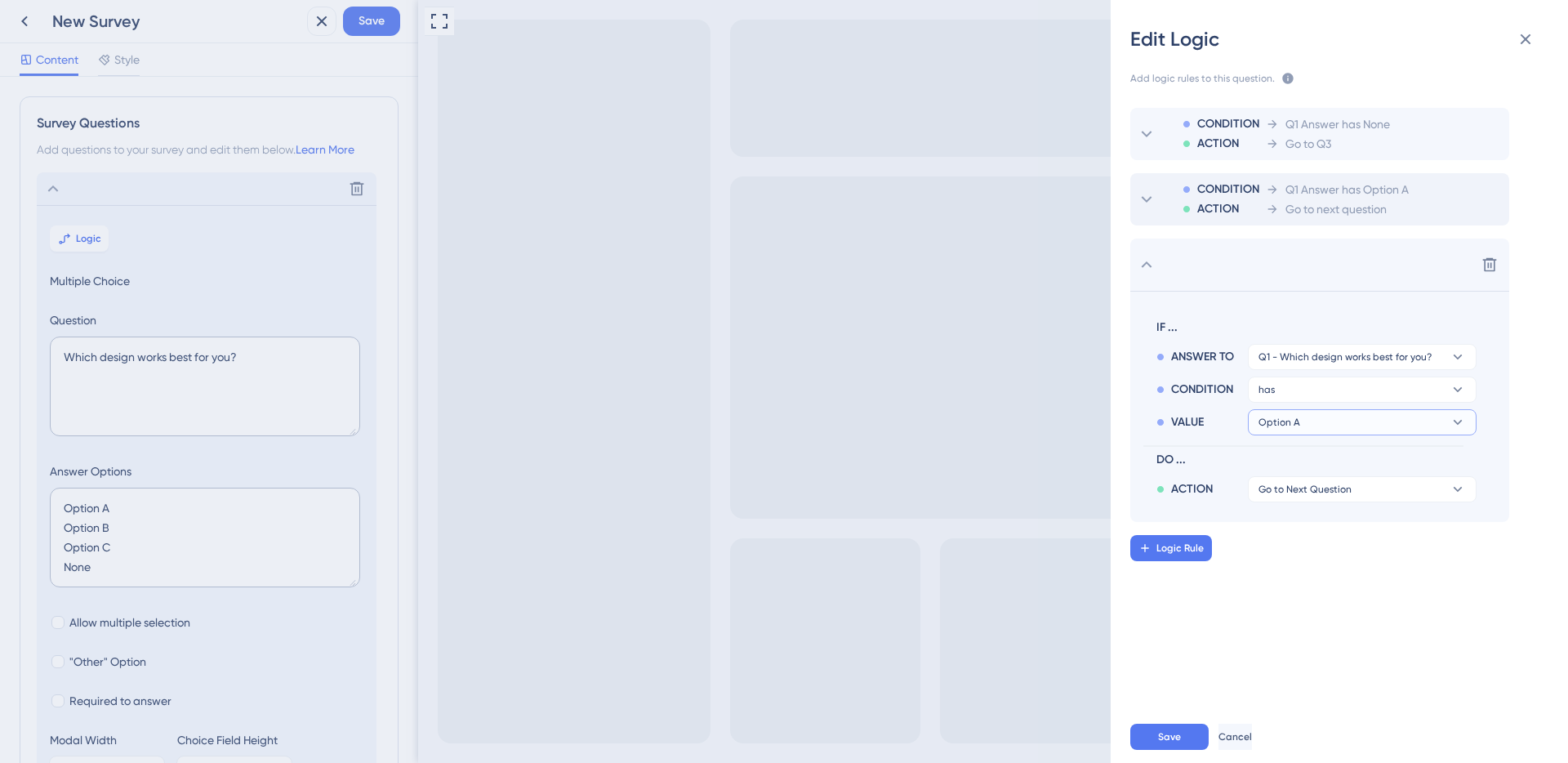 click on "Option A" at bounding box center [1362, 357] 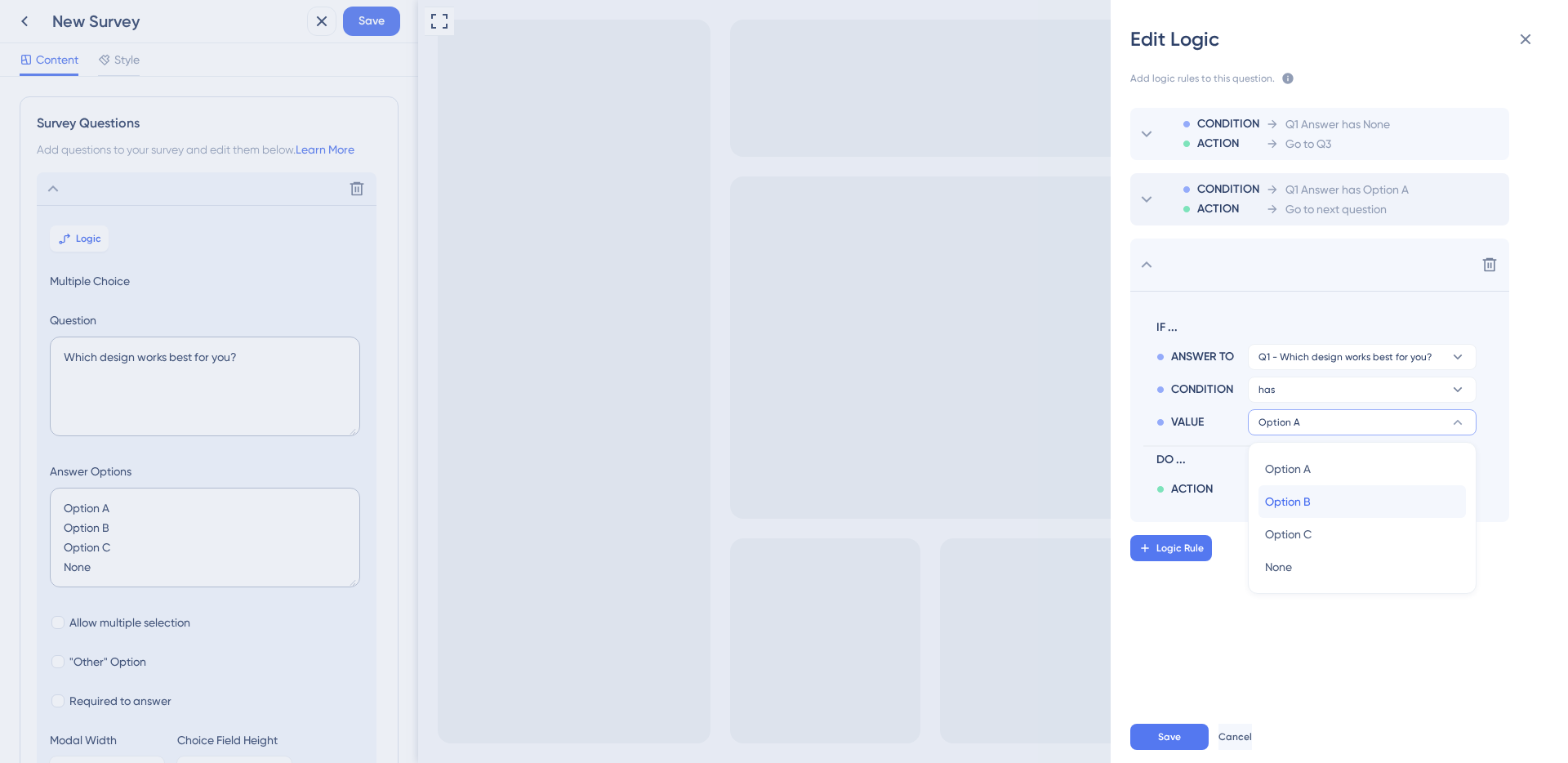click on "Option B" at bounding box center [1288, 502] 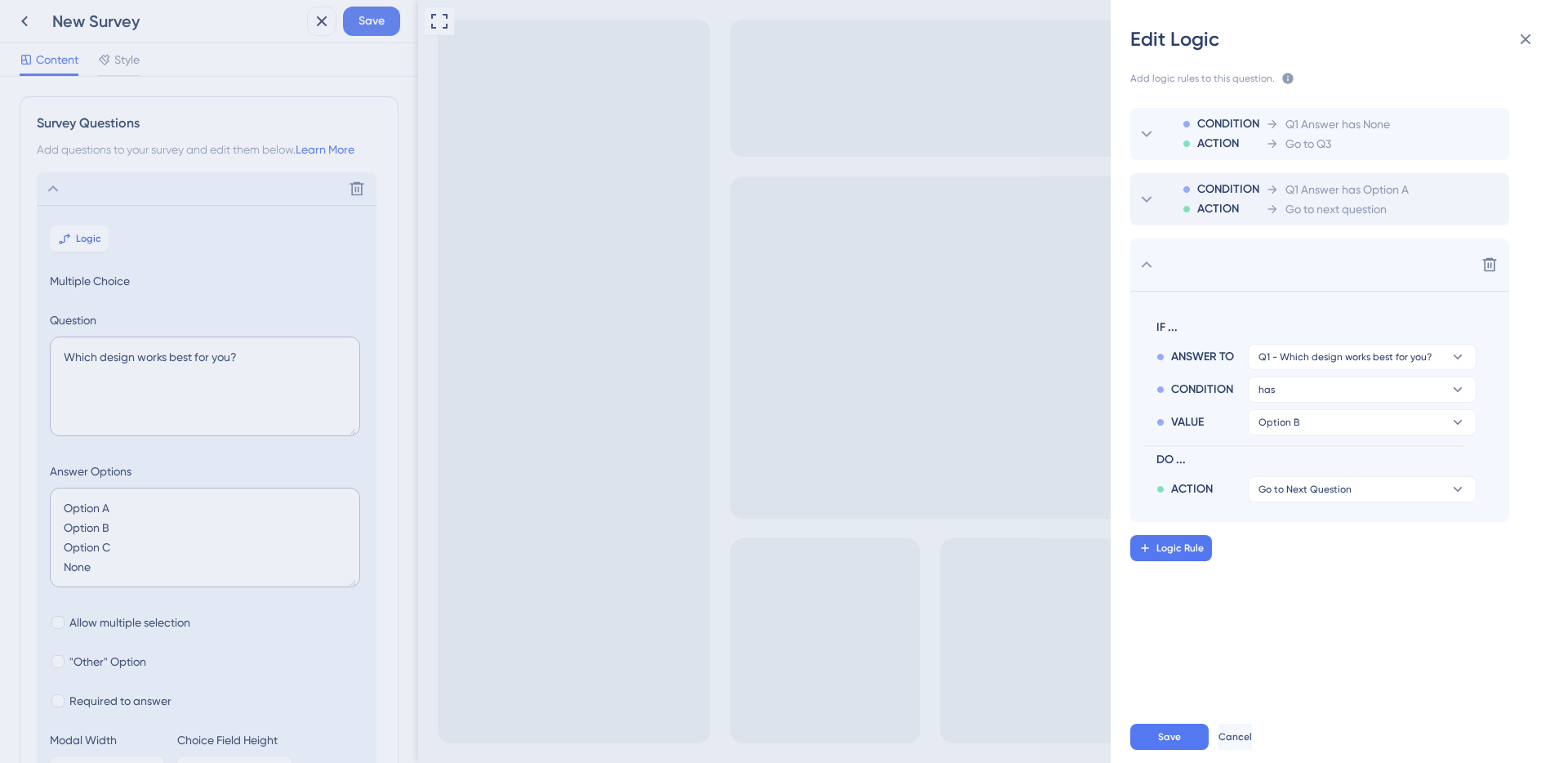 click on "CONDITION ACTION Q1 Answer has None Go to Q3 CONDITION ACTION Q1 Answer has Option A Go to next question Delete IF ... ANSWER TO Q1 - Which design works best for you? CONDITION has VALUE Option B DO ... ACTION Go to Next Question Logic Rule" at bounding box center (1346, 393) 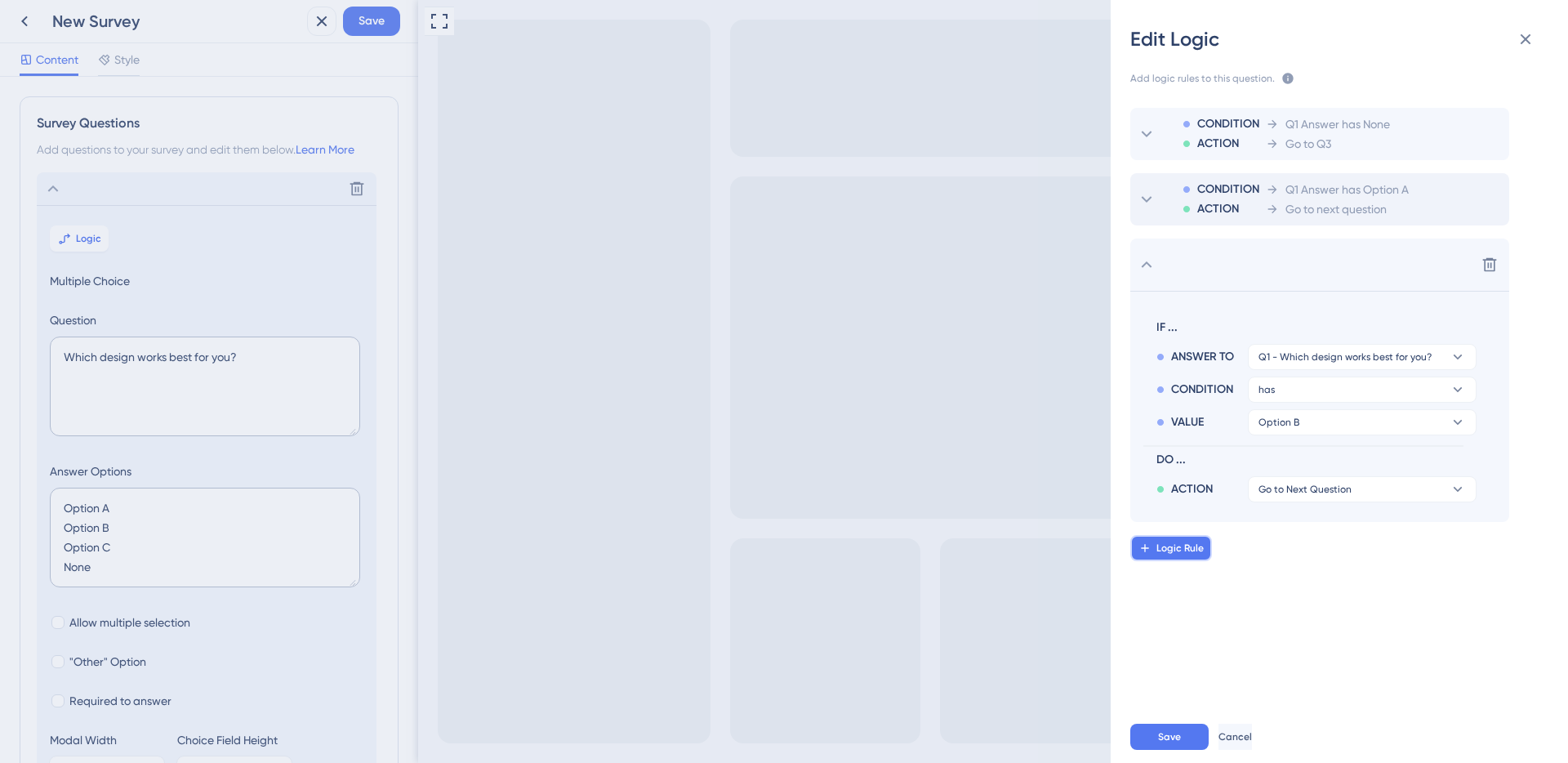 click on "Logic Rule" at bounding box center (1171, 548) 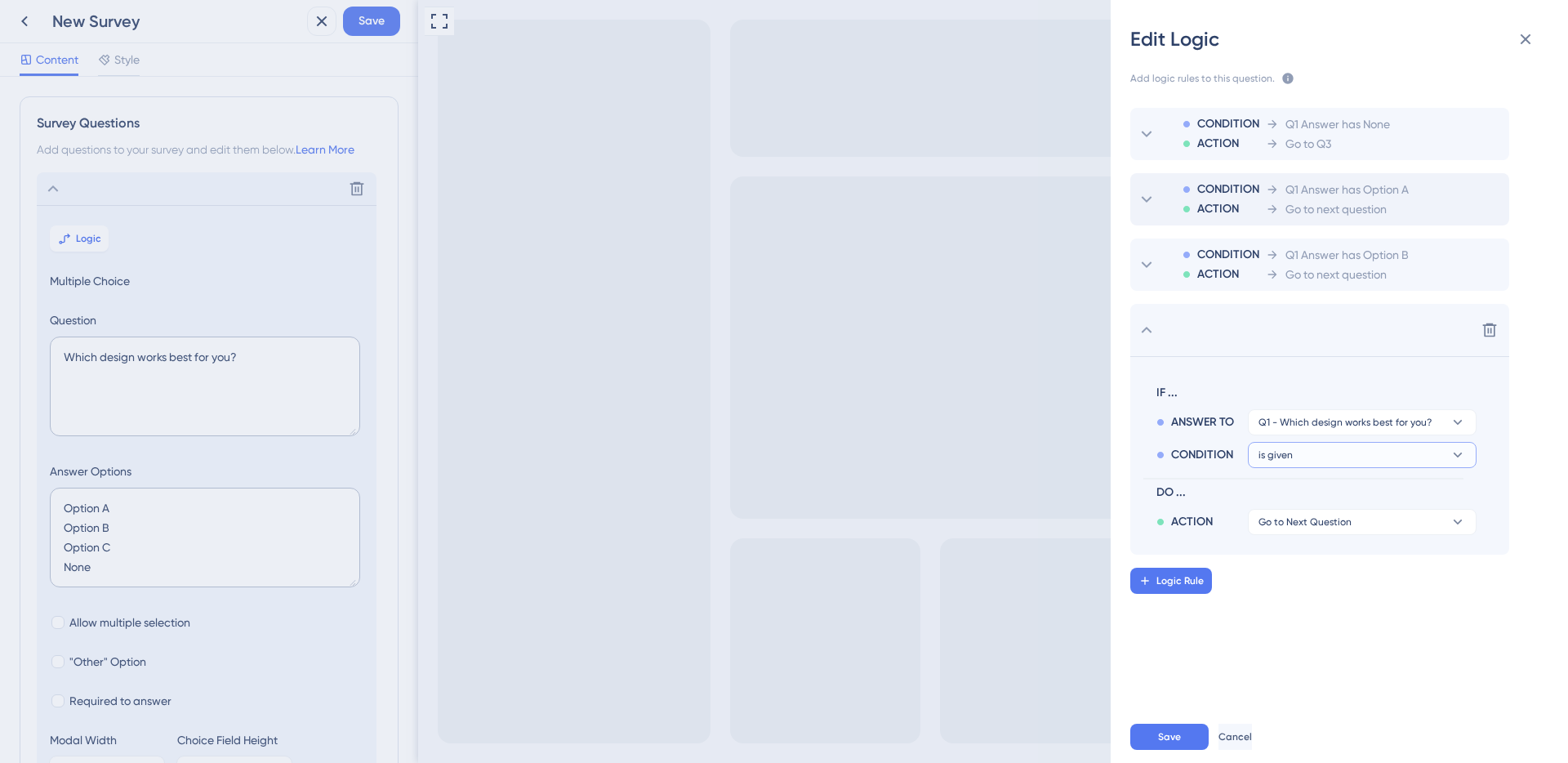 click on "is given" at bounding box center (1362, 422) 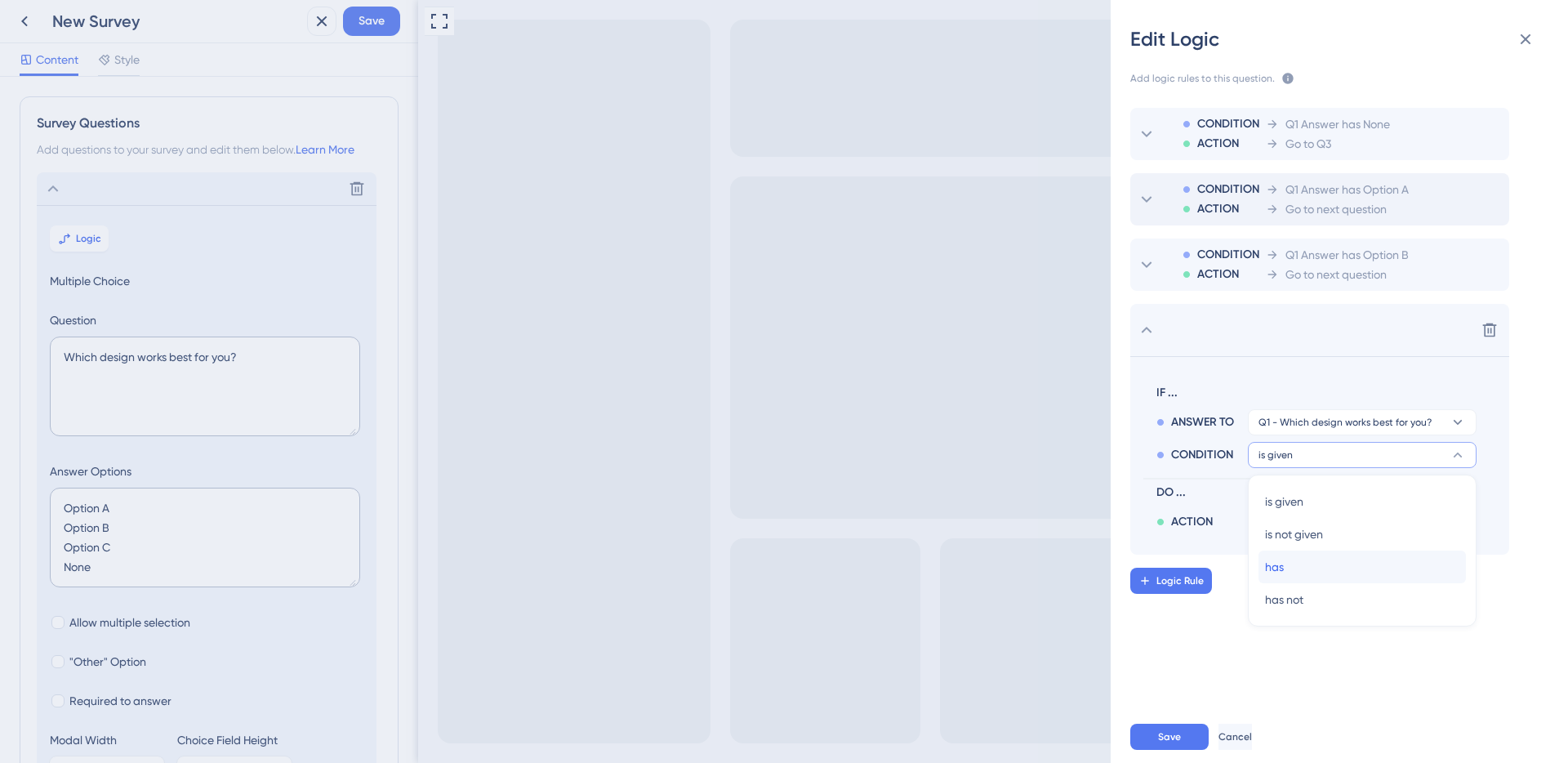 click on "has" at bounding box center [1274, 567] 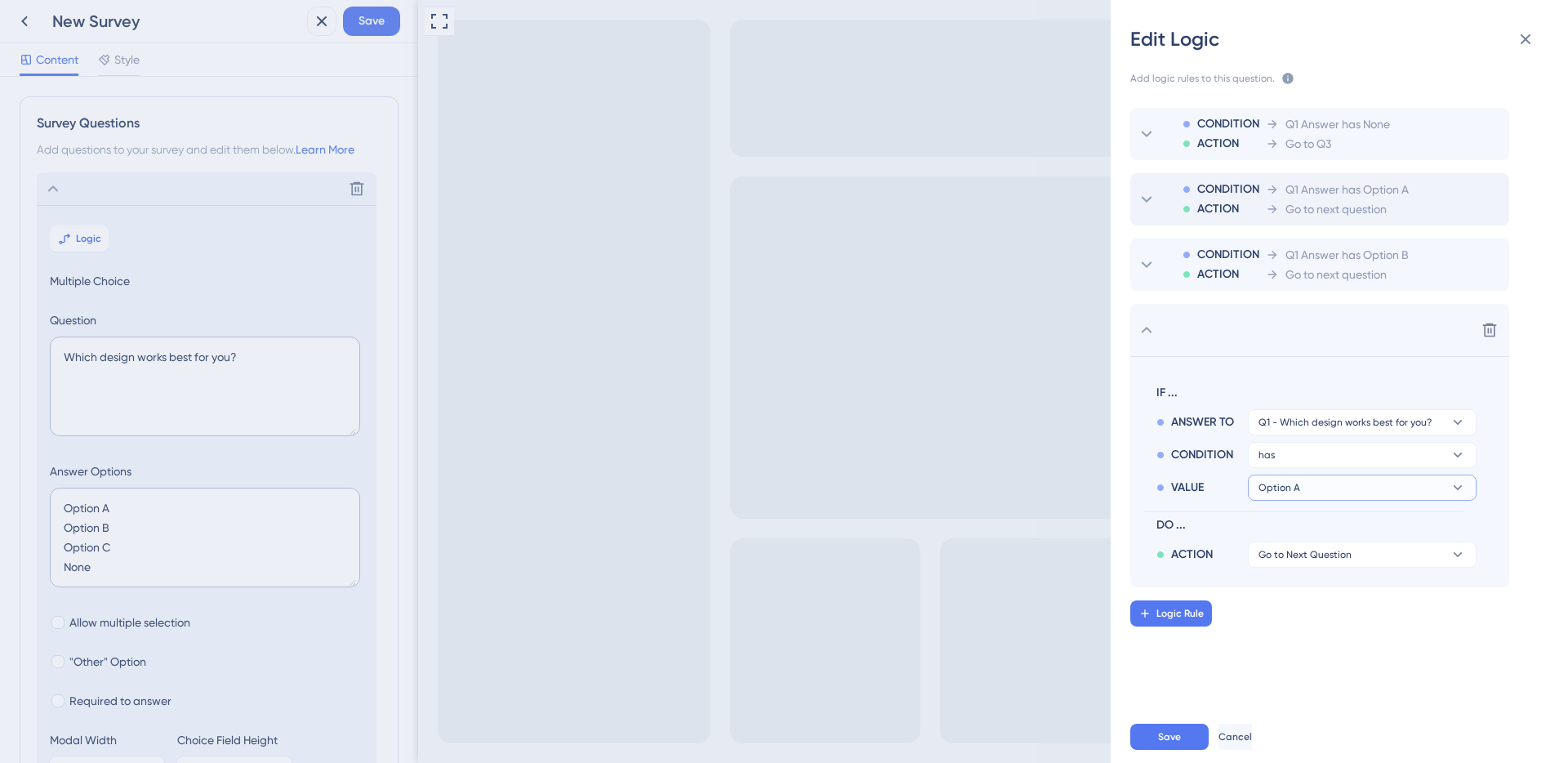 click on "Option A" at bounding box center (1345, 422) 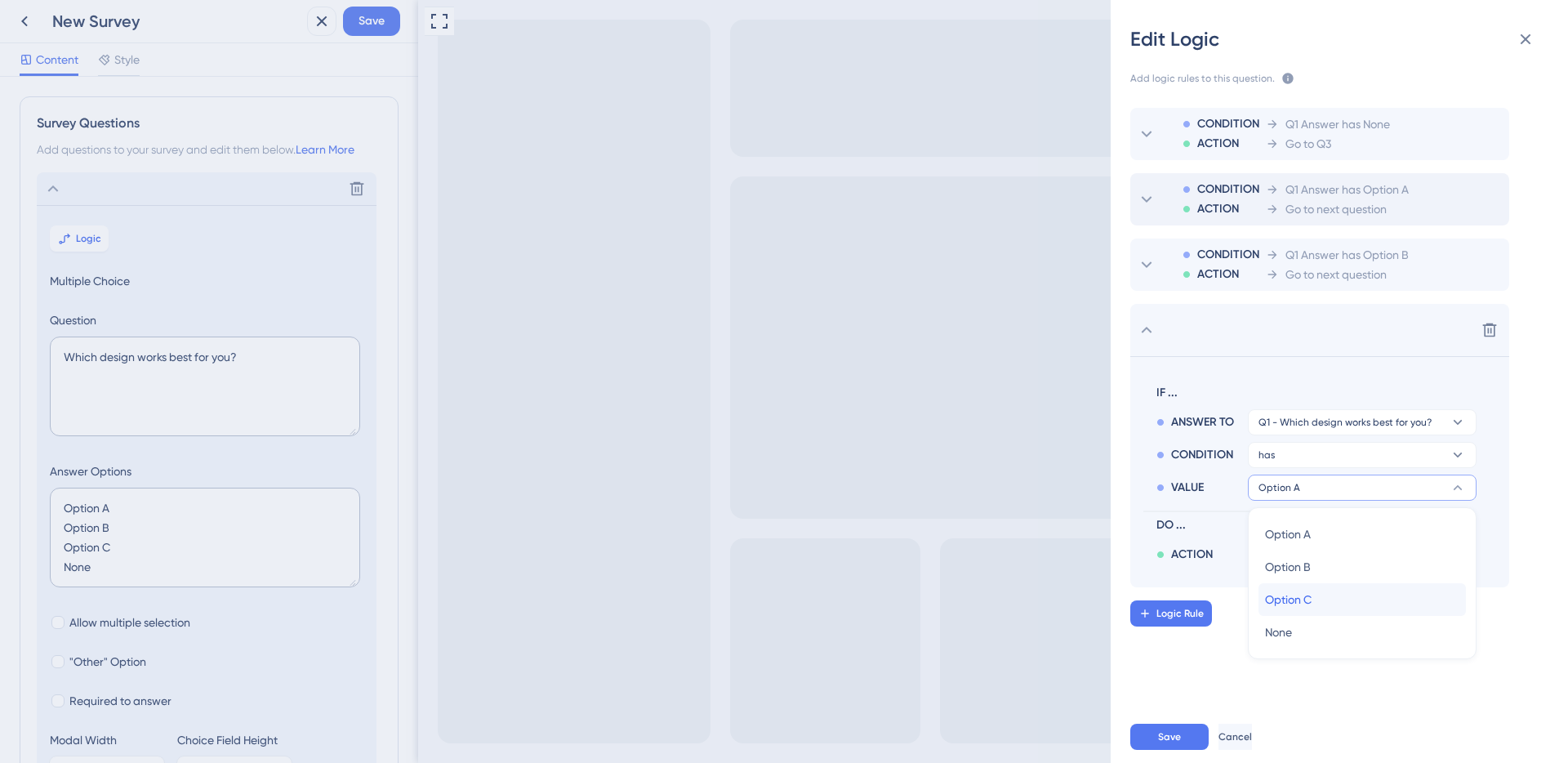 click on "Option C" at bounding box center (1288, 600) 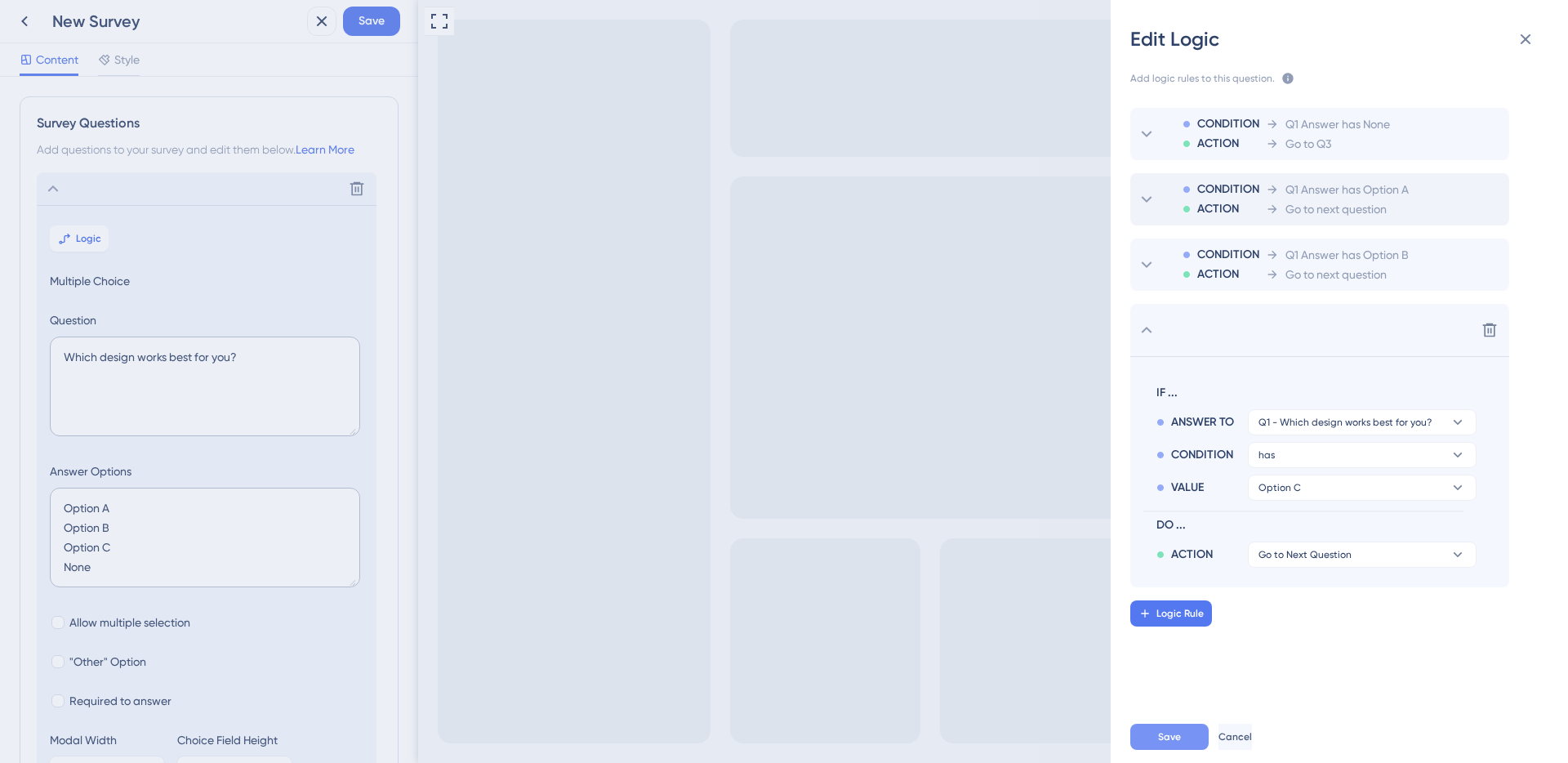 click on "Save" at bounding box center (1169, 737) 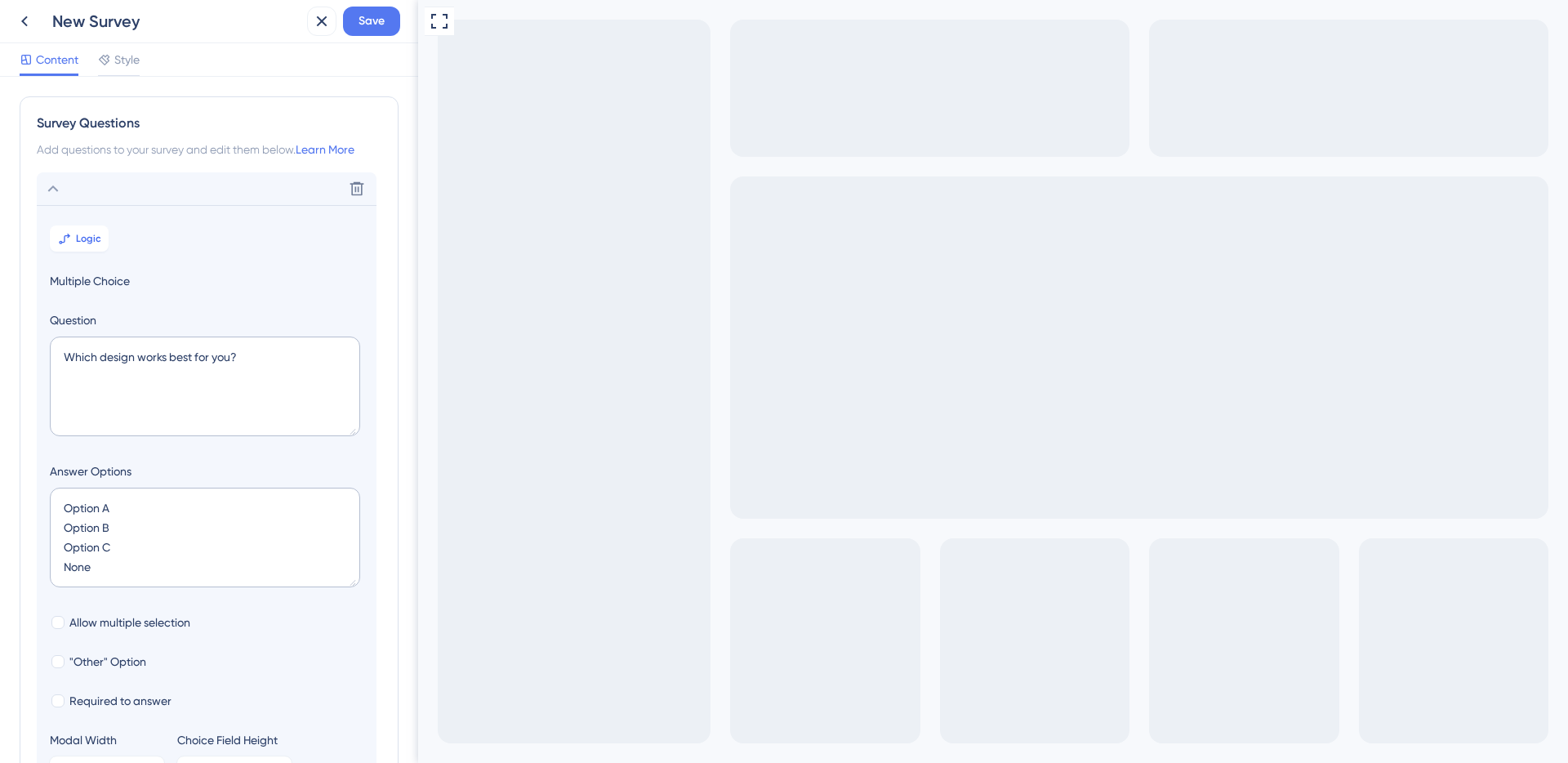 click on "None" at bounding box center (477, 998) 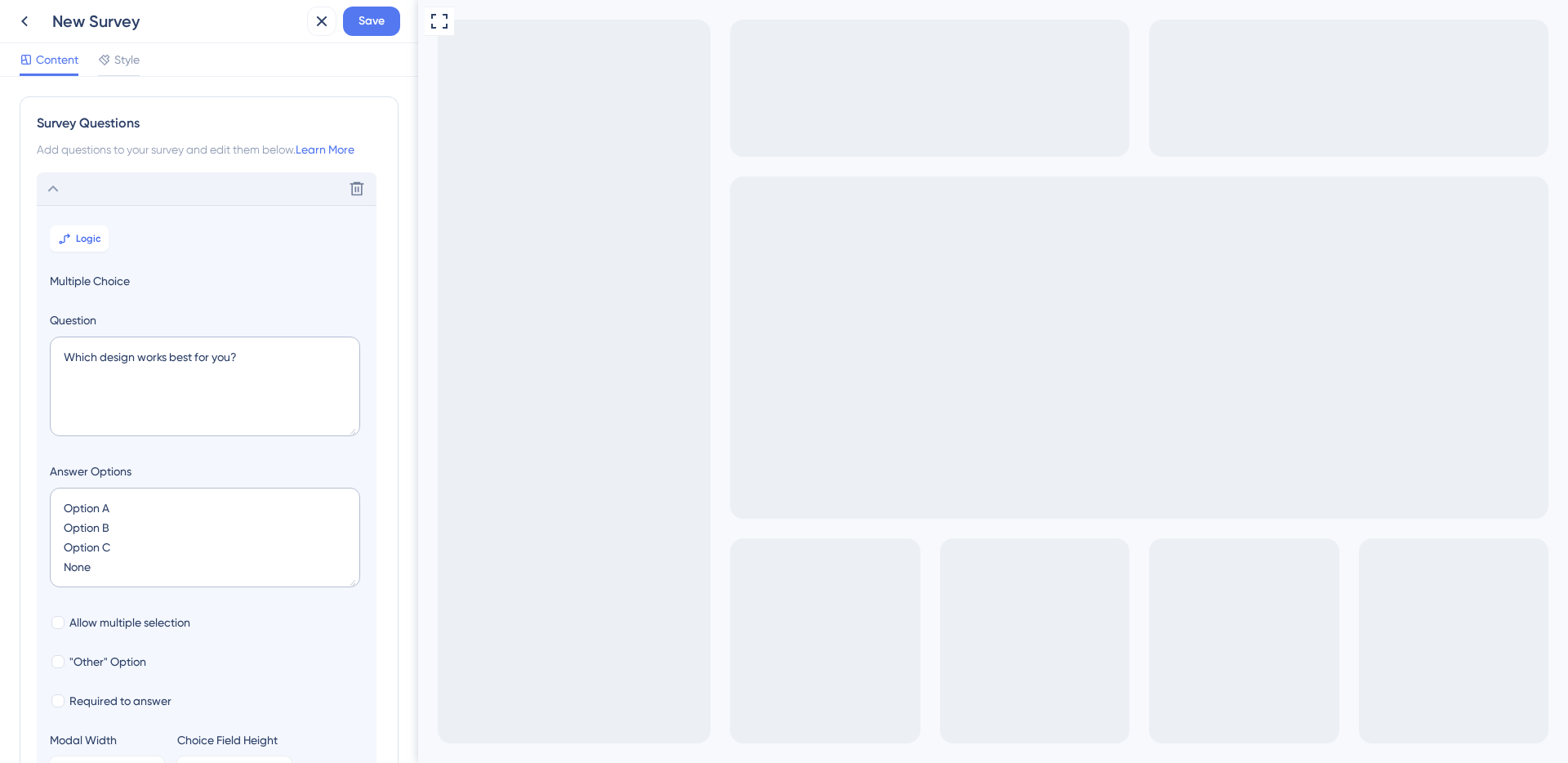 click on "Delete" at bounding box center (207, 189) 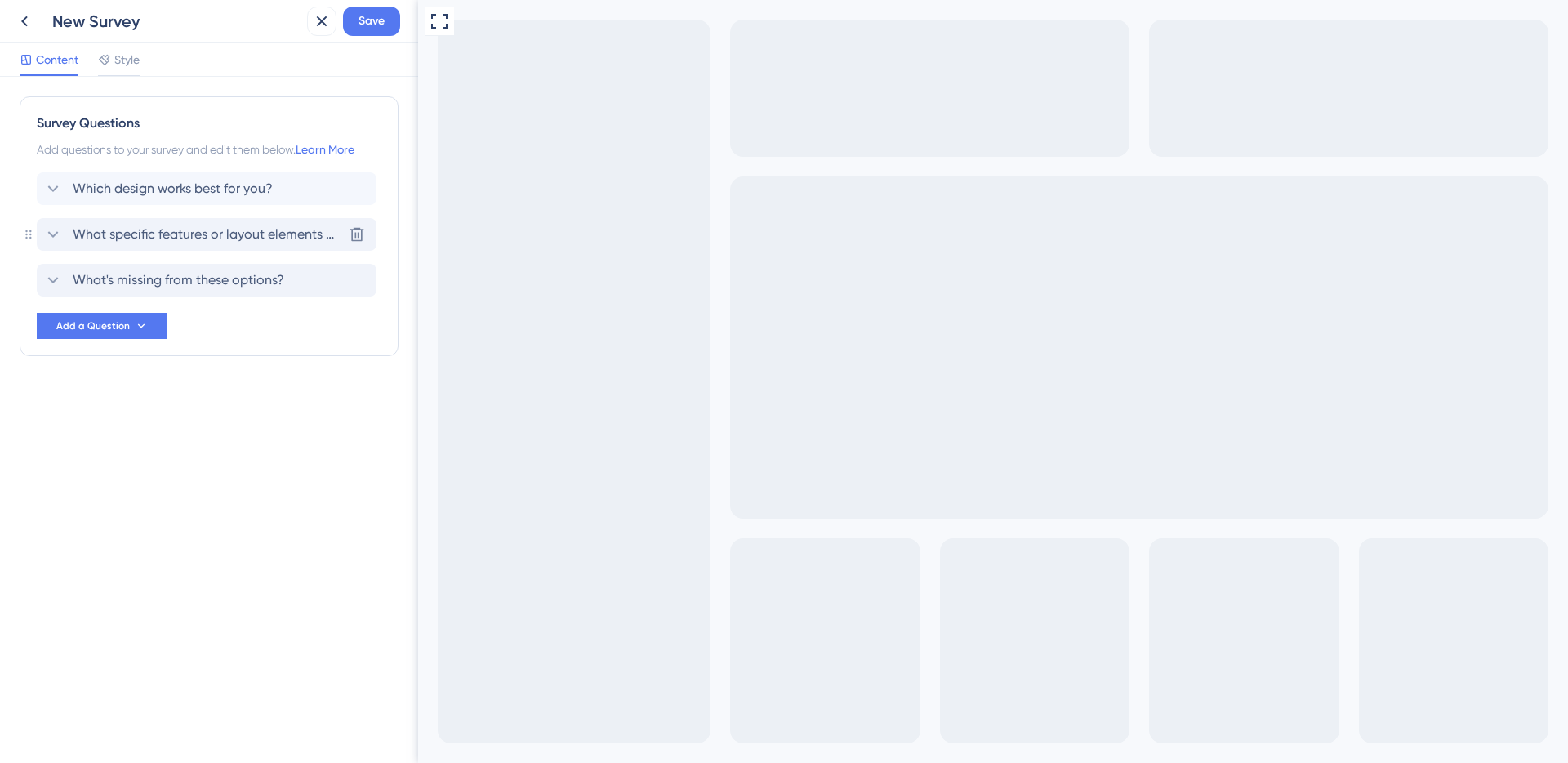 click on "What specific features or layout elements make this design better for your workflow?" at bounding box center (207, 234) 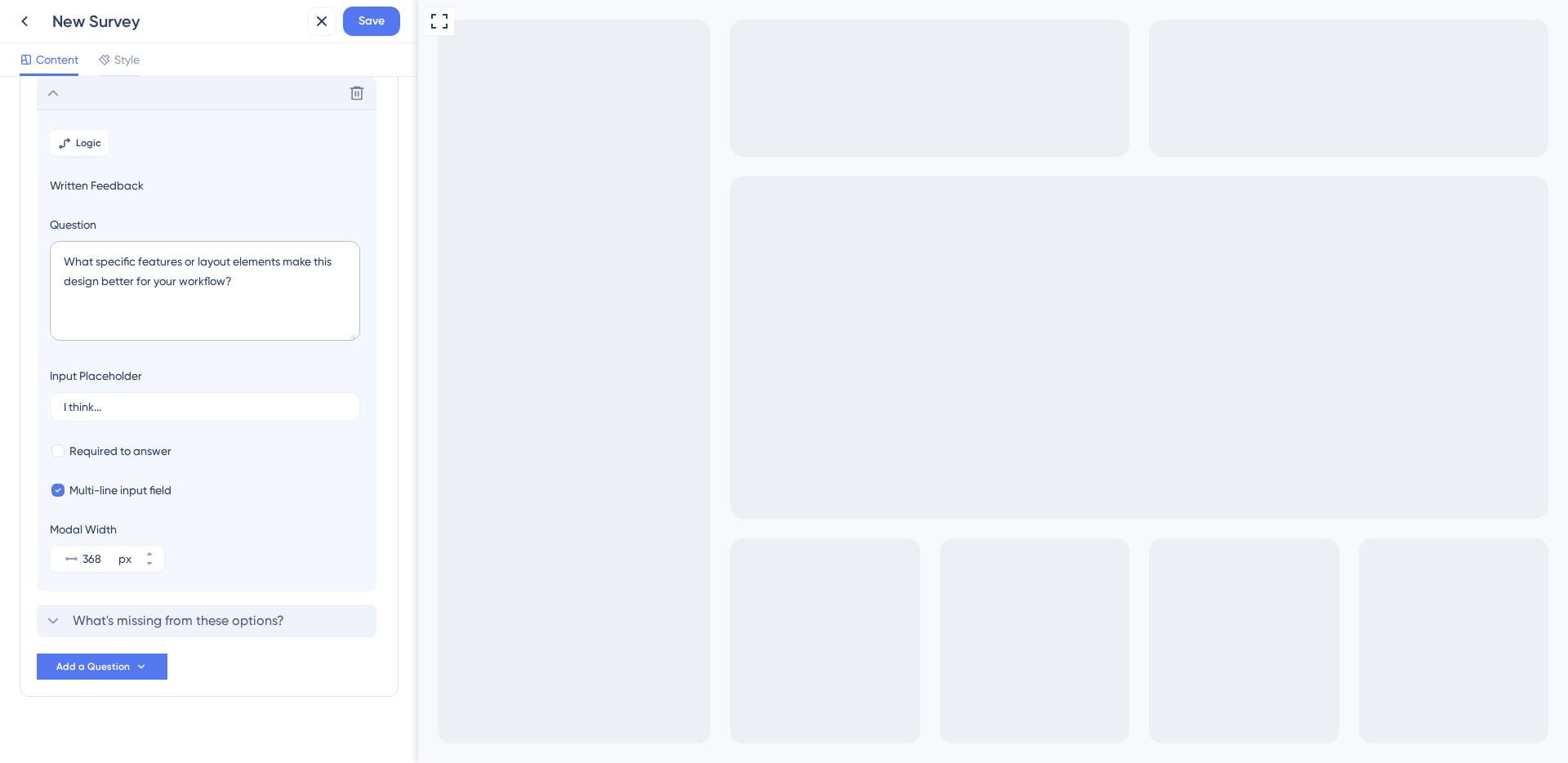 scroll, scrollTop: 66, scrollLeft: 0, axis: vertical 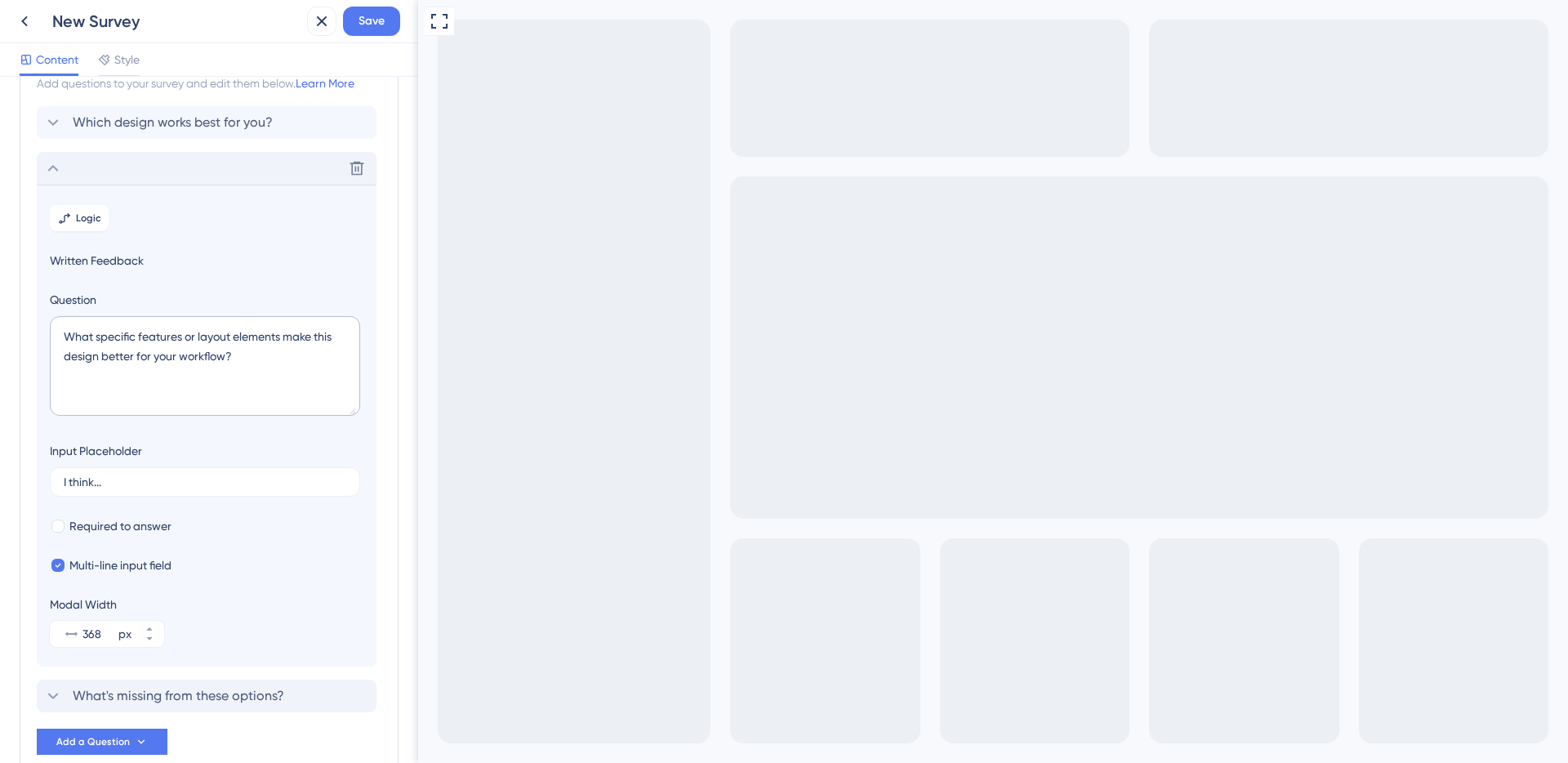click on "Which design works best for you?" at bounding box center [172, 123] 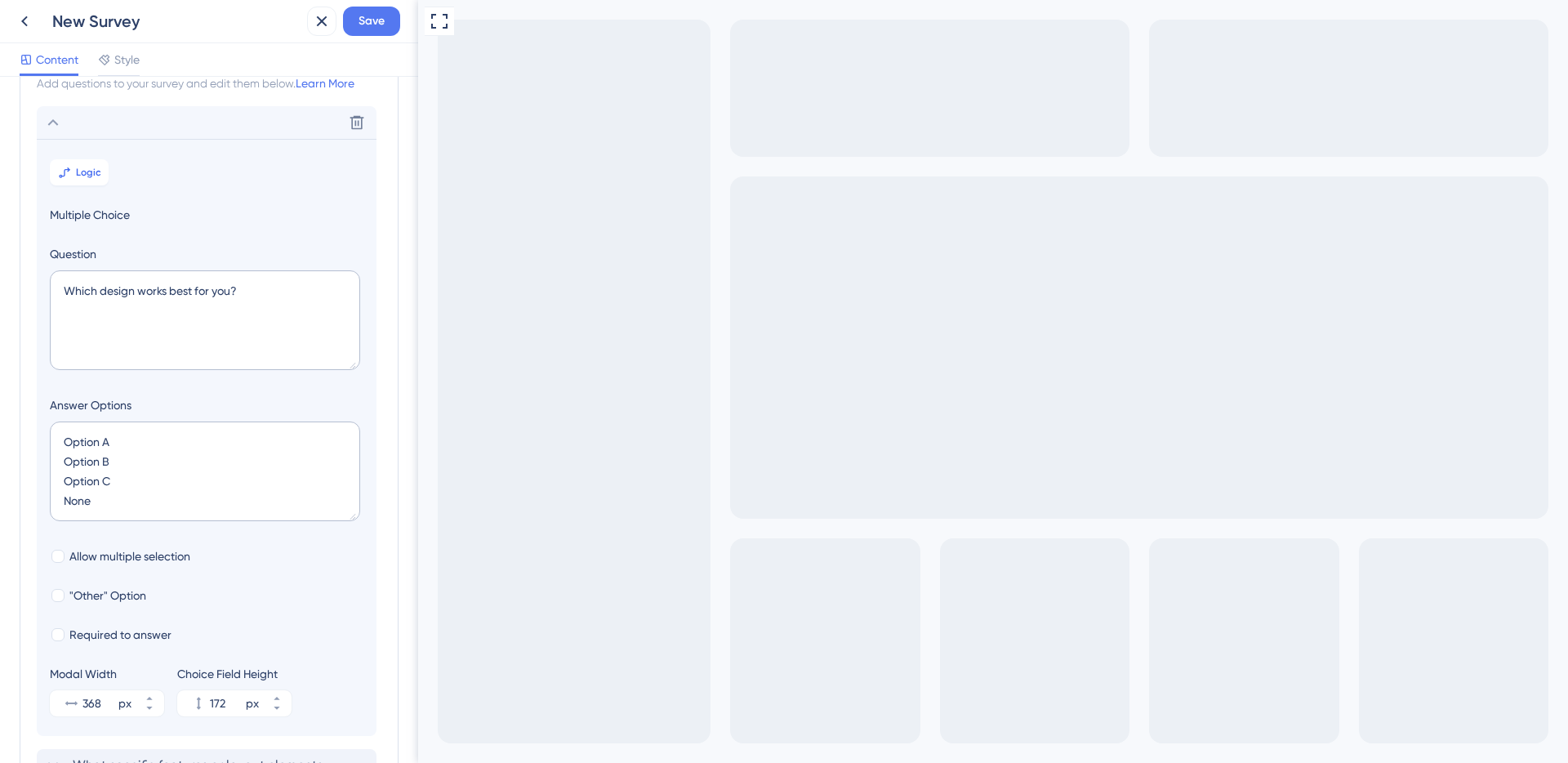 scroll, scrollTop: 96, scrollLeft: 0, axis: vertical 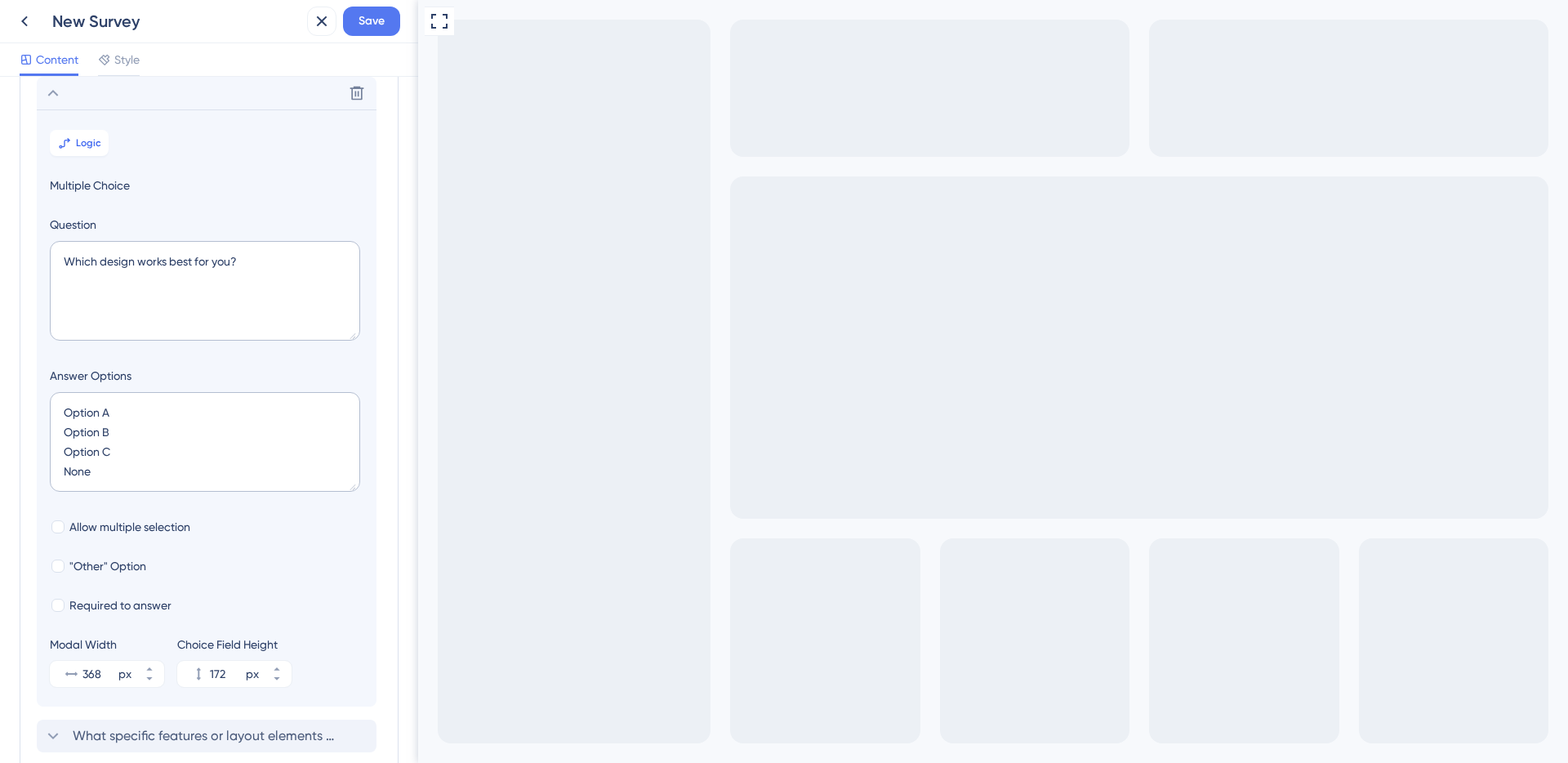 click on "Option A" at bounding box center [568, 890] 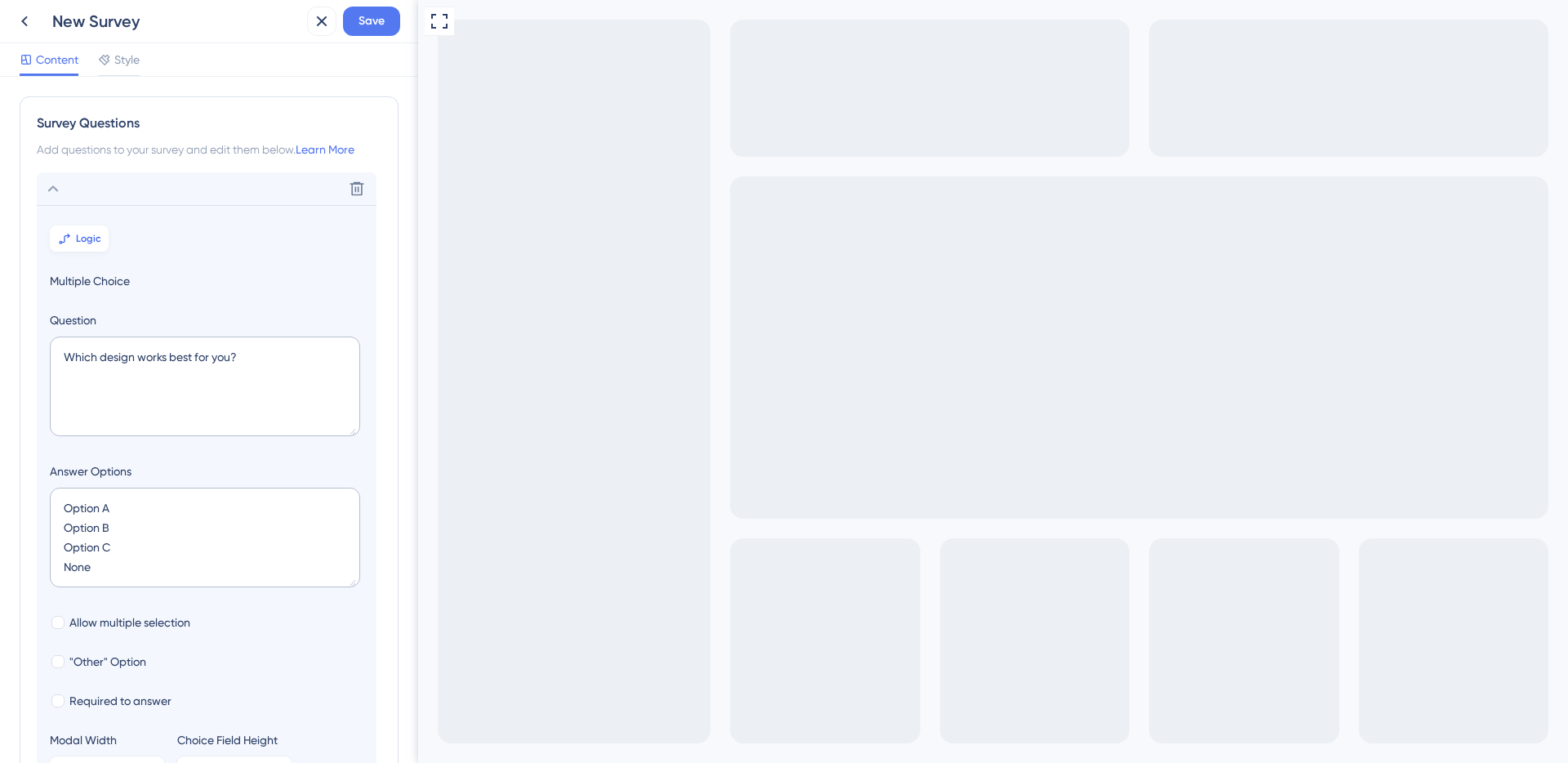 click on "Logic" at bounding box center (88, 239) 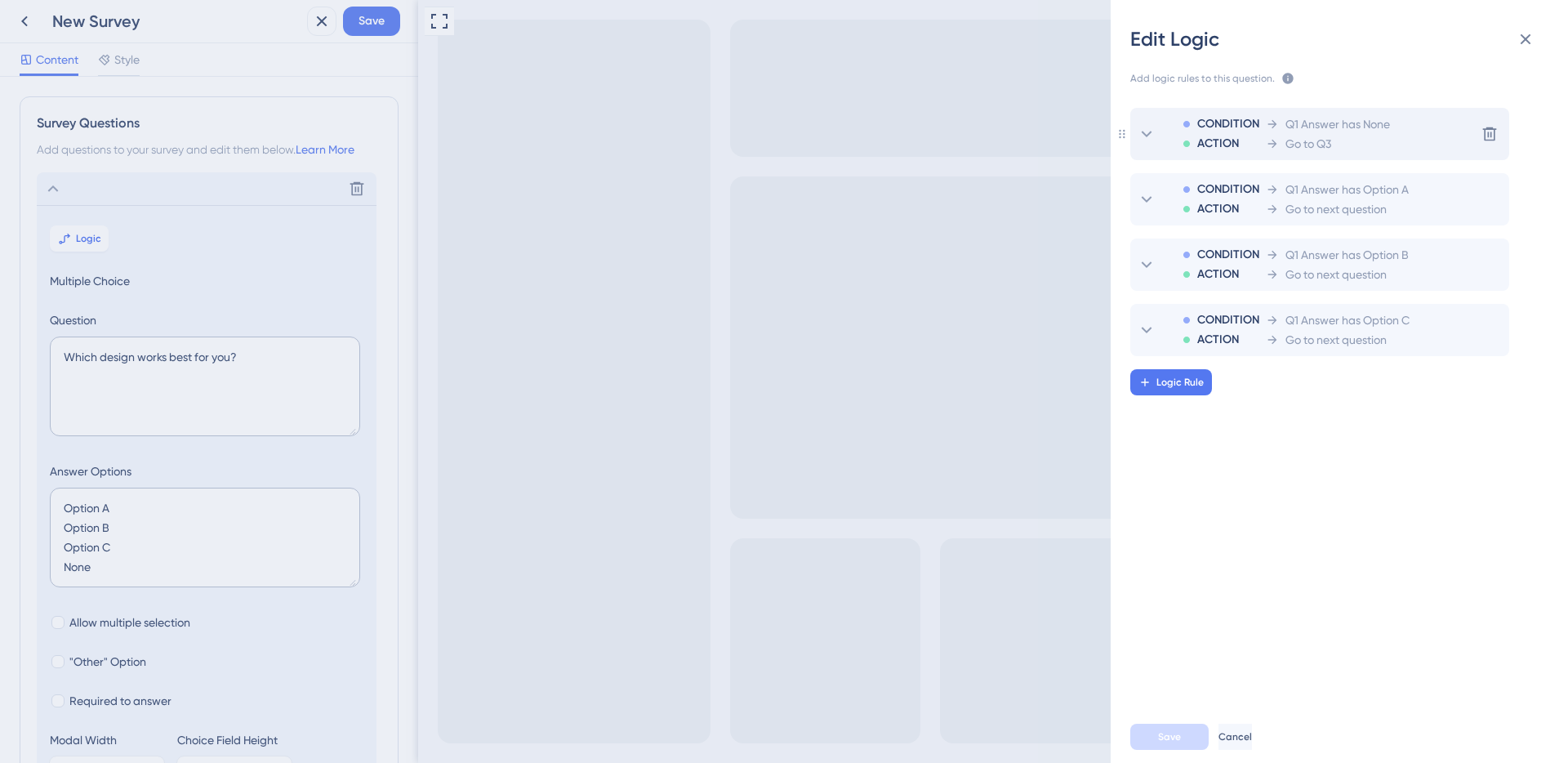 click on "Go to Q3" at bounding box center (1328, 144) 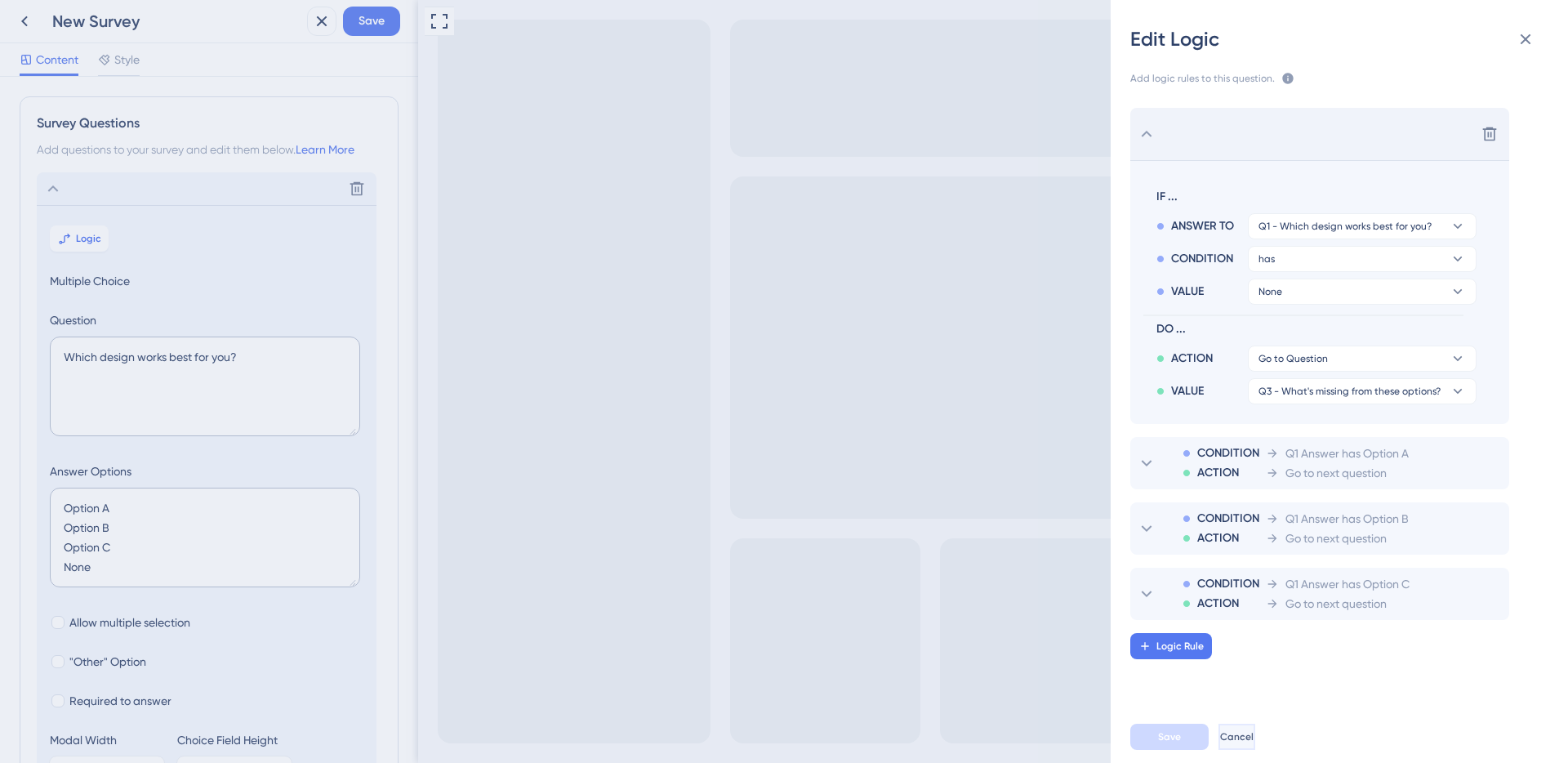 click on "Cancel" at bounding box center [1236, 737] 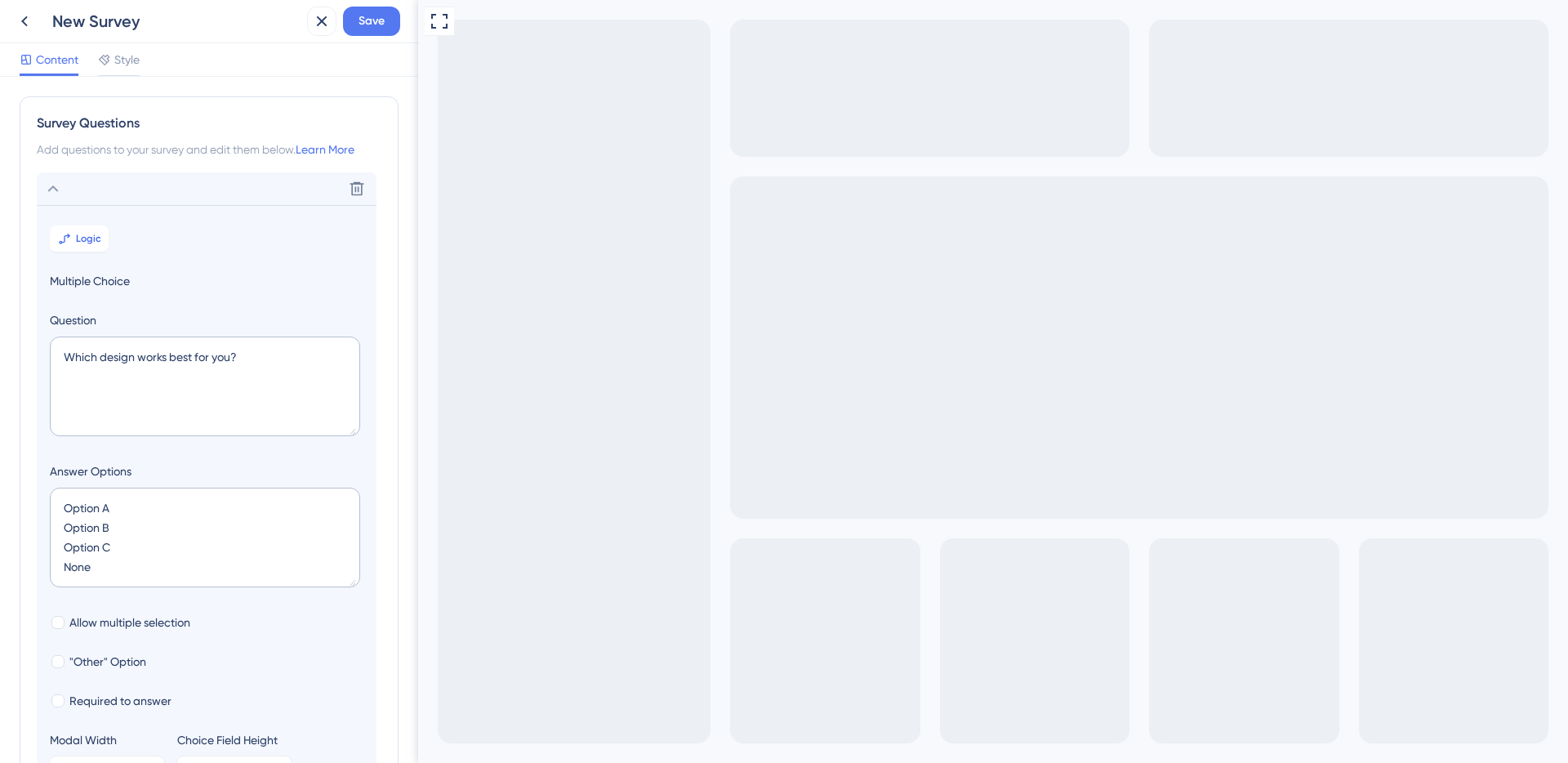 click 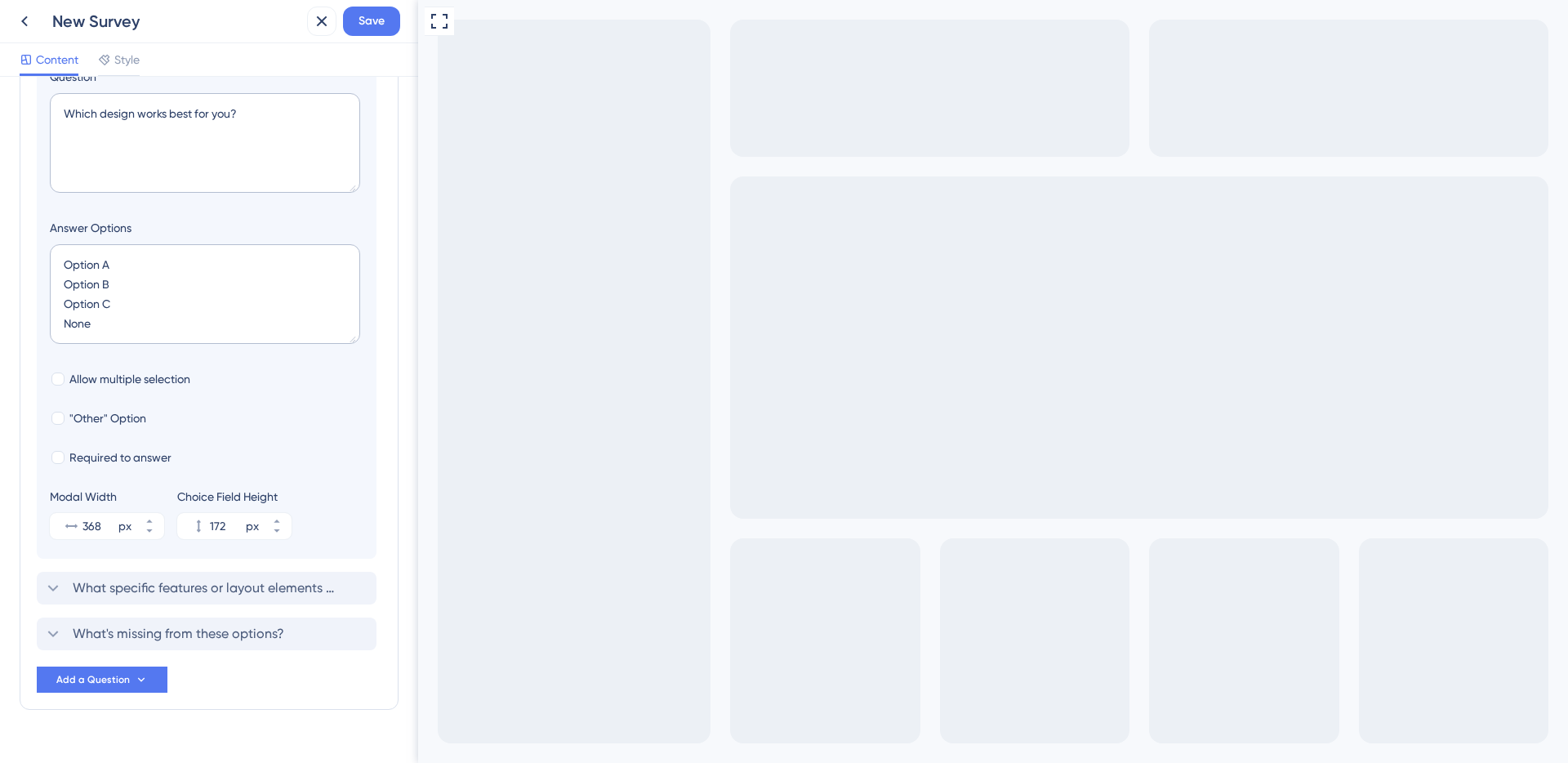 scroll, scrollTop: 276, scrollLeft: 0, axis: vertical 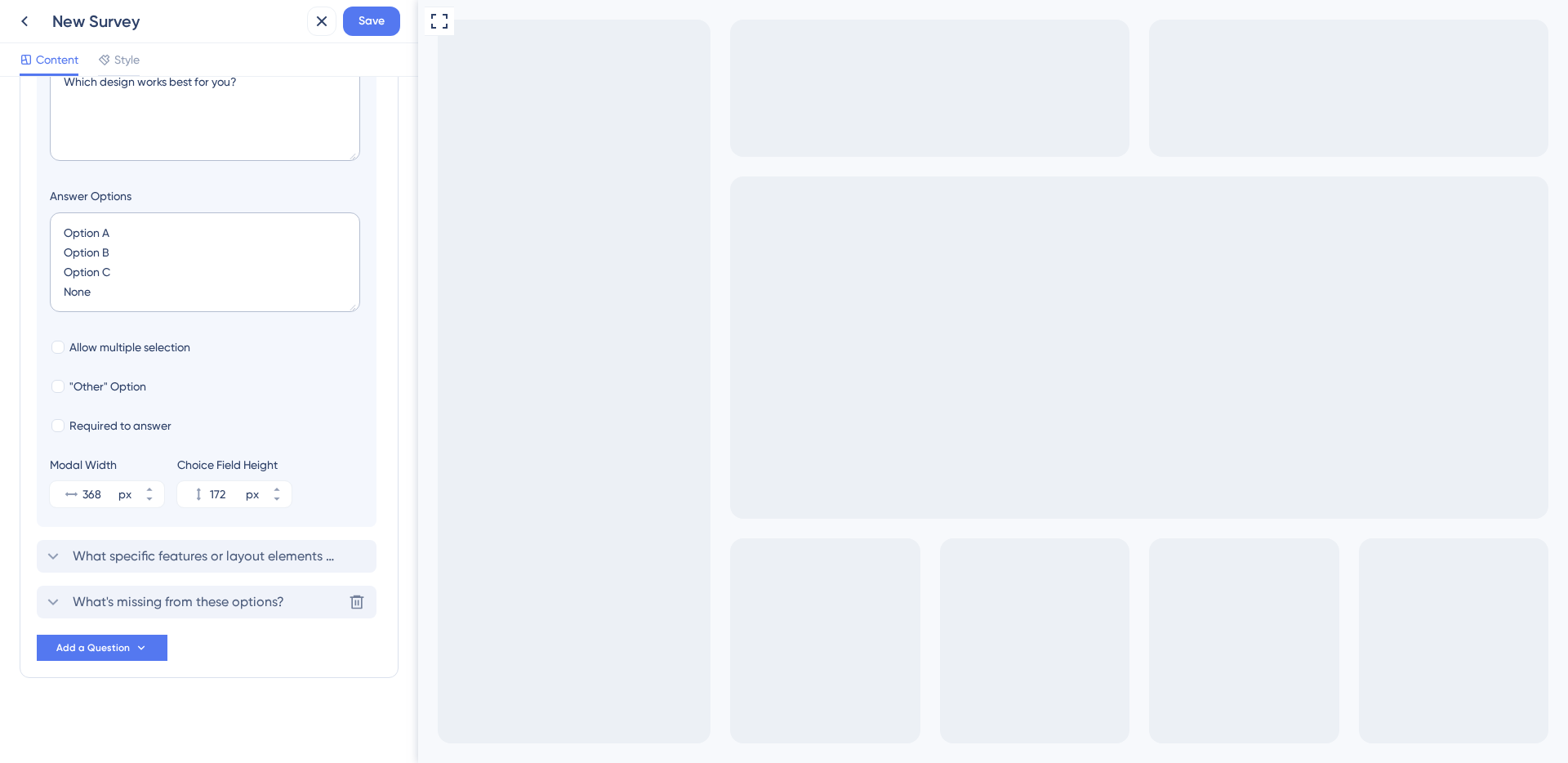 click on "What's missing from these options?" at bounding box center (178, 602) 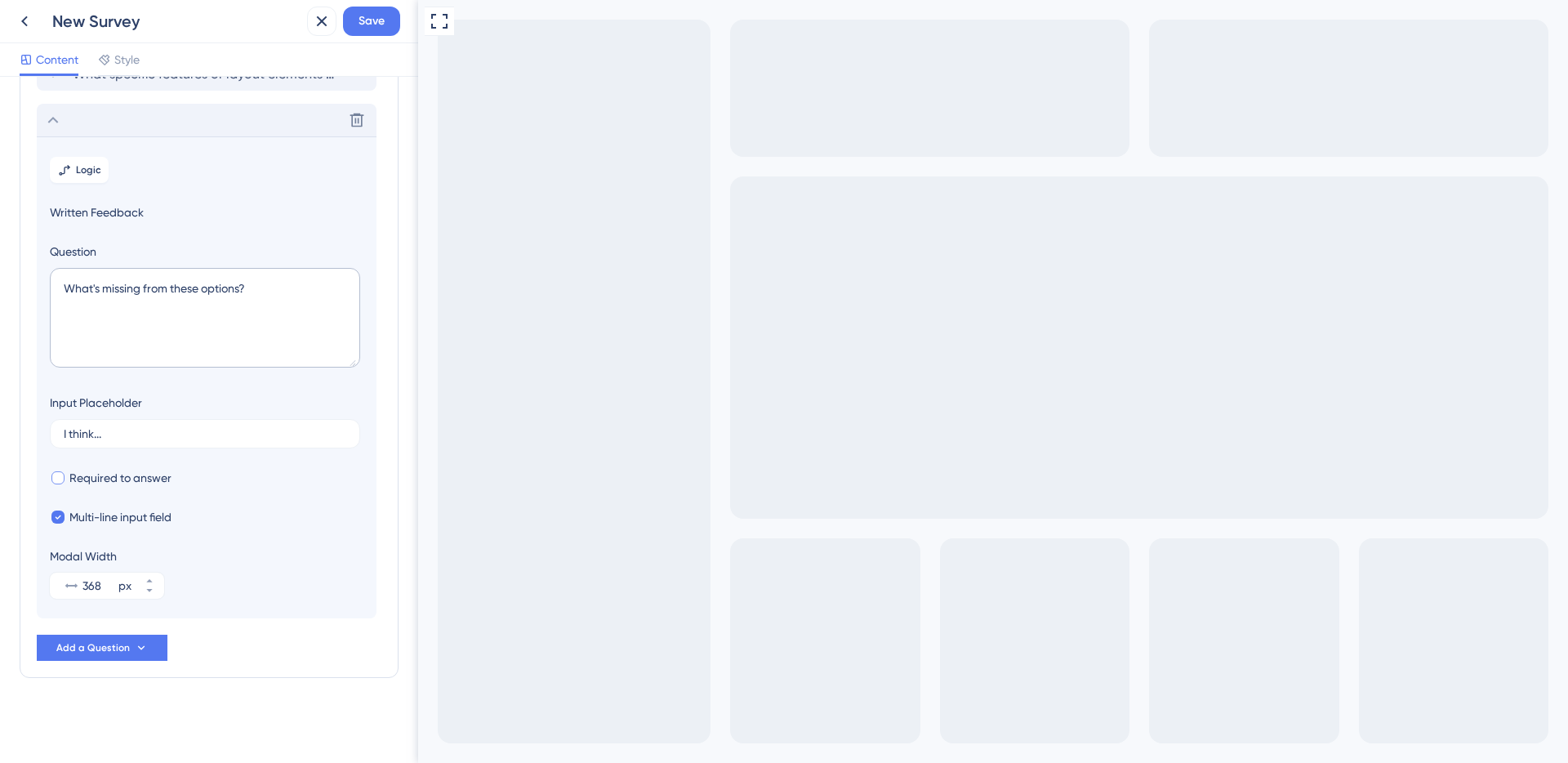 scroll, scrollTop: 0, scrollLeft: 0, axis: both 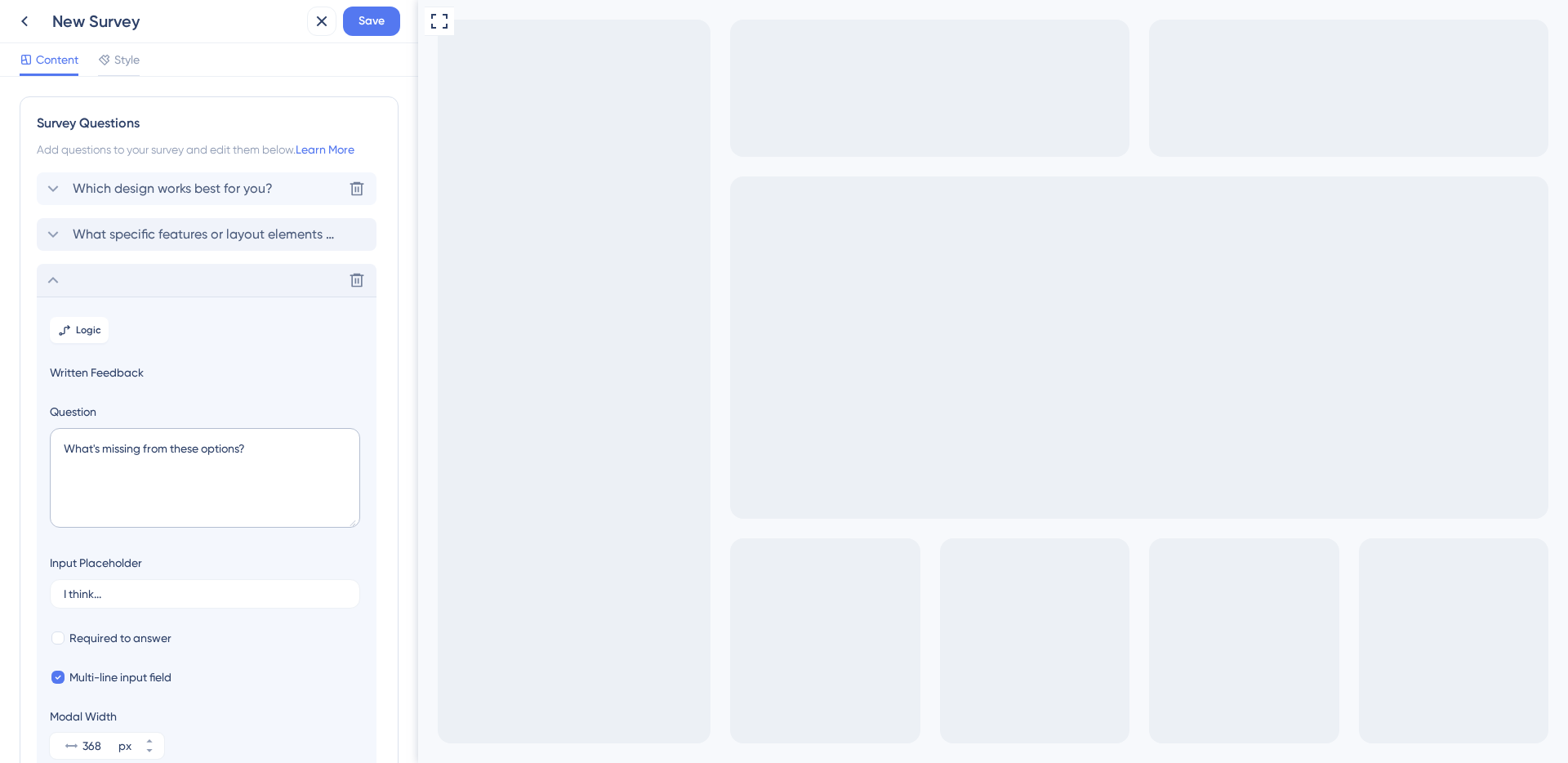 click on "Which design works best for you?" at bounding box center [172, 189] 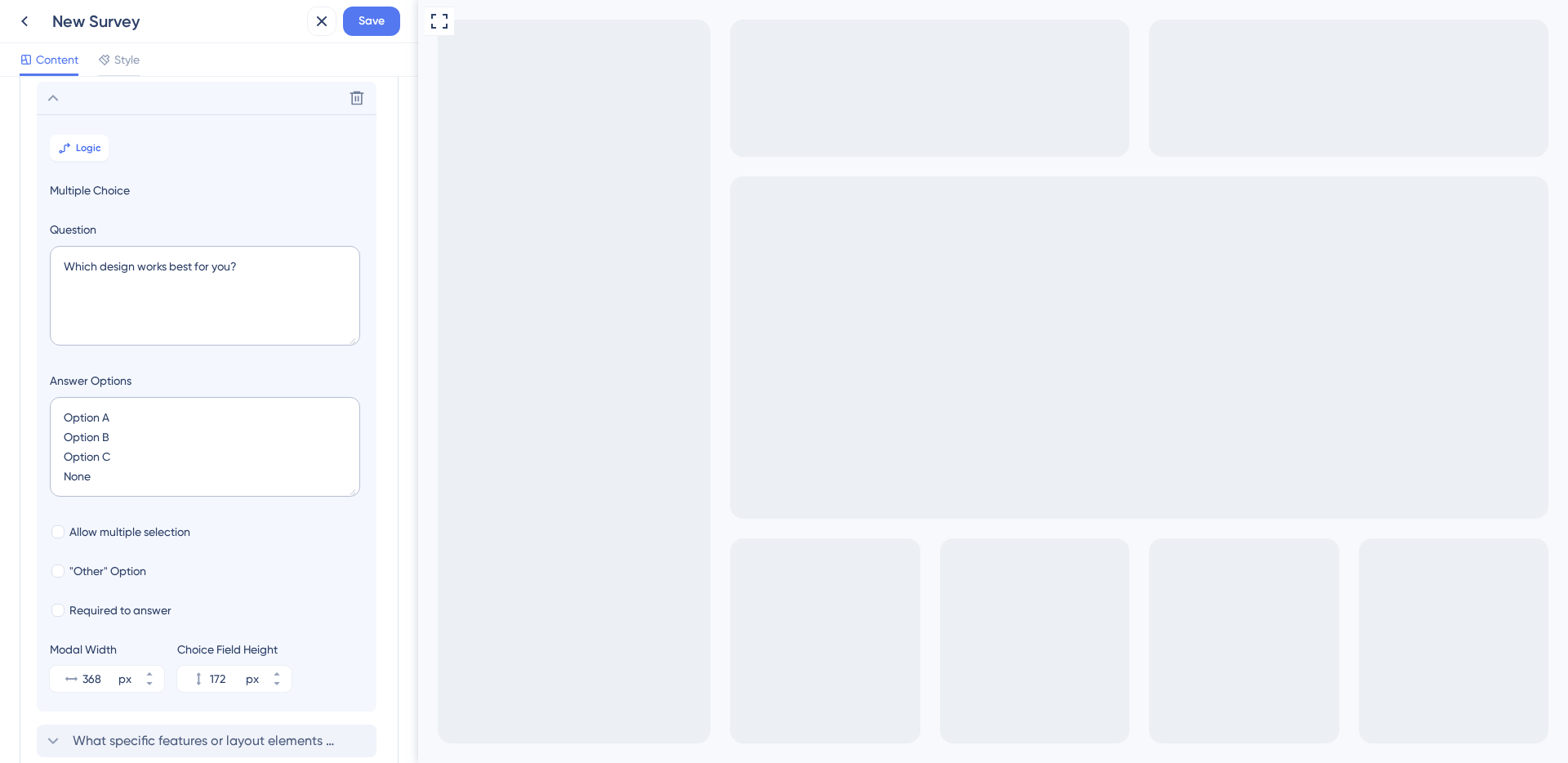 scroll, scrollTop: 96, scrollLeft: 0, axis: vertical 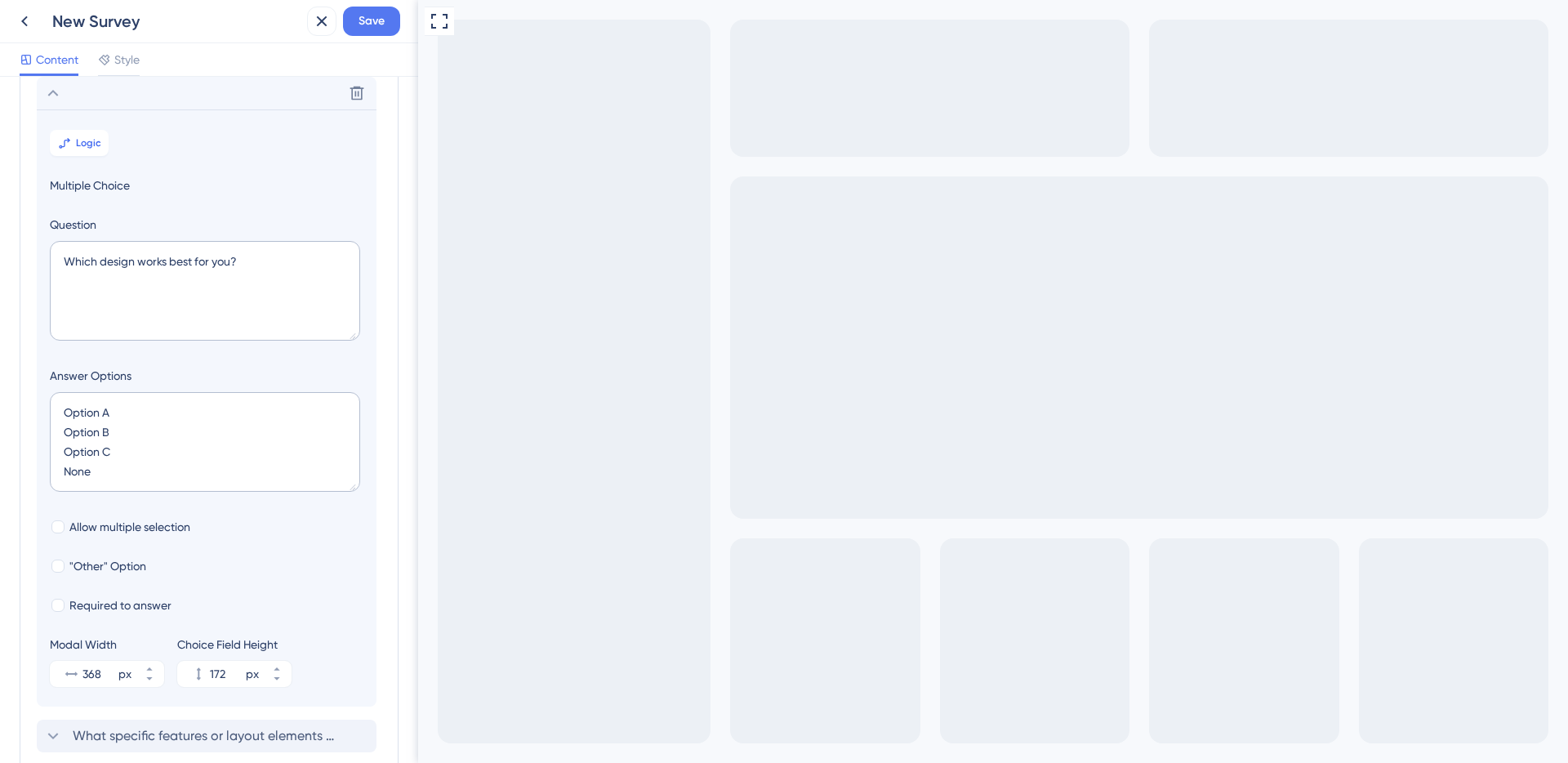 click on "Option A" at bounding box center (486, 890) 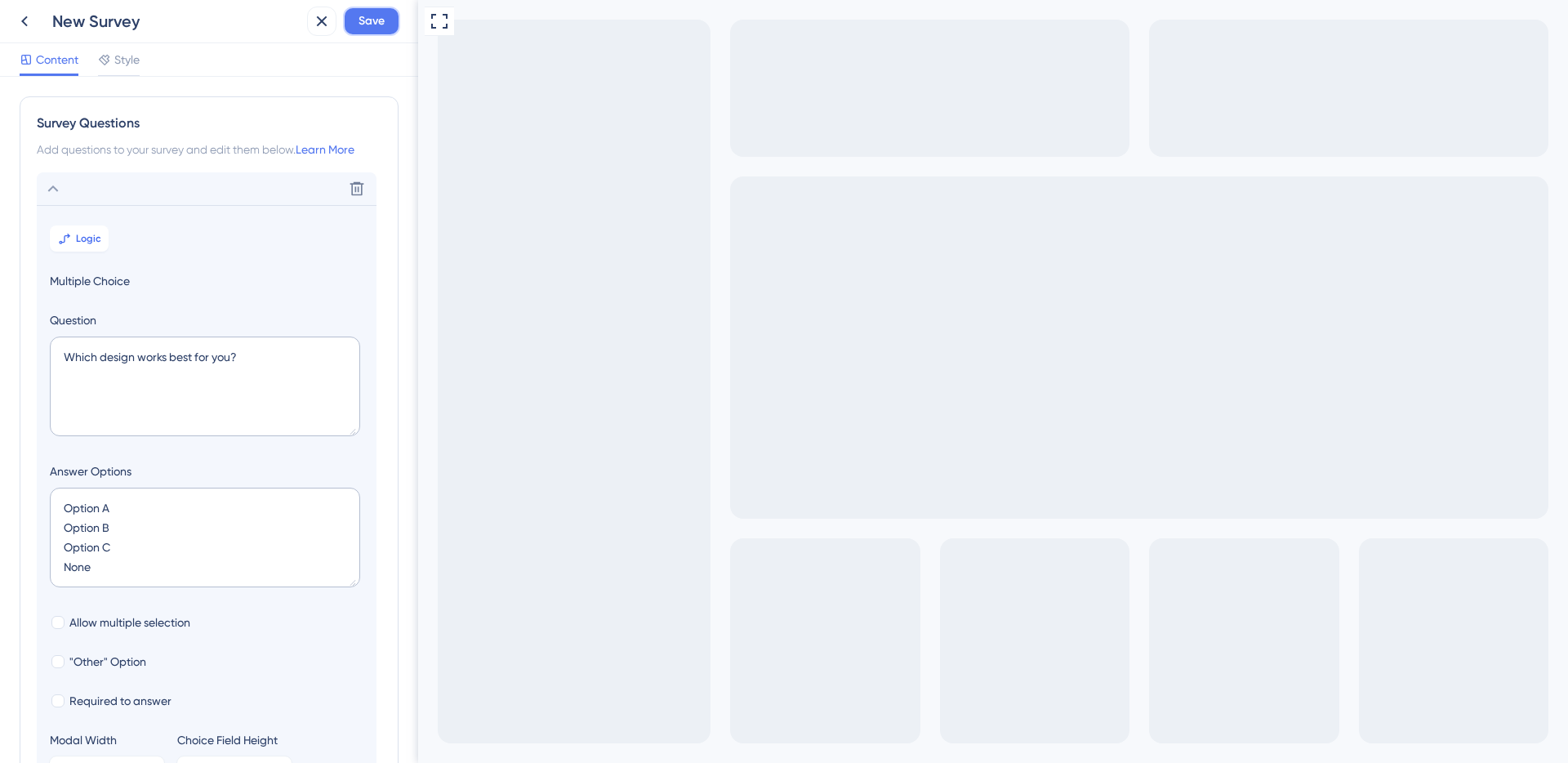 click on "Save" at bounding box center [372, 21] 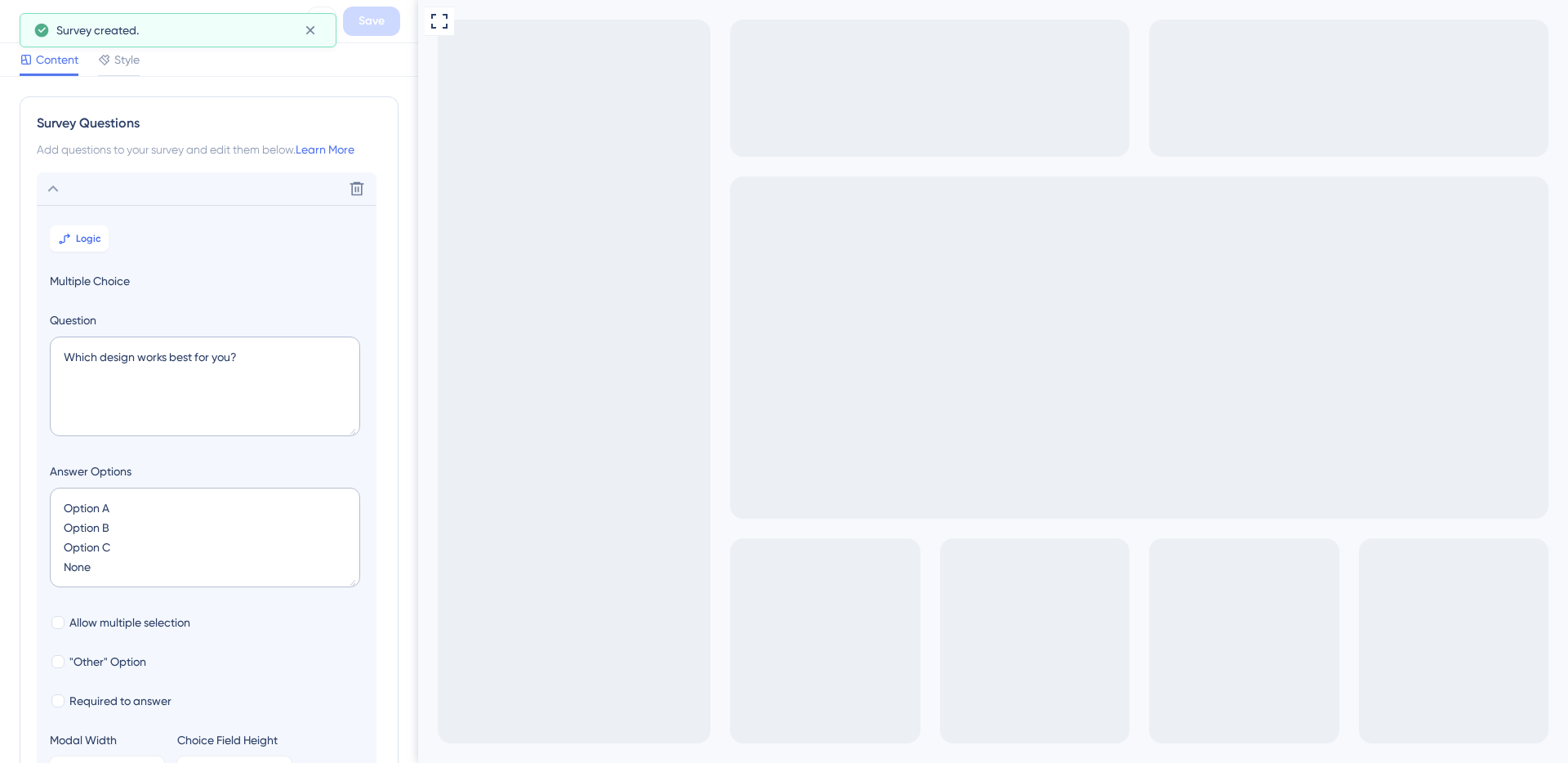 scroll, scrollTop: 0, scrollLeft: 0, axis: both 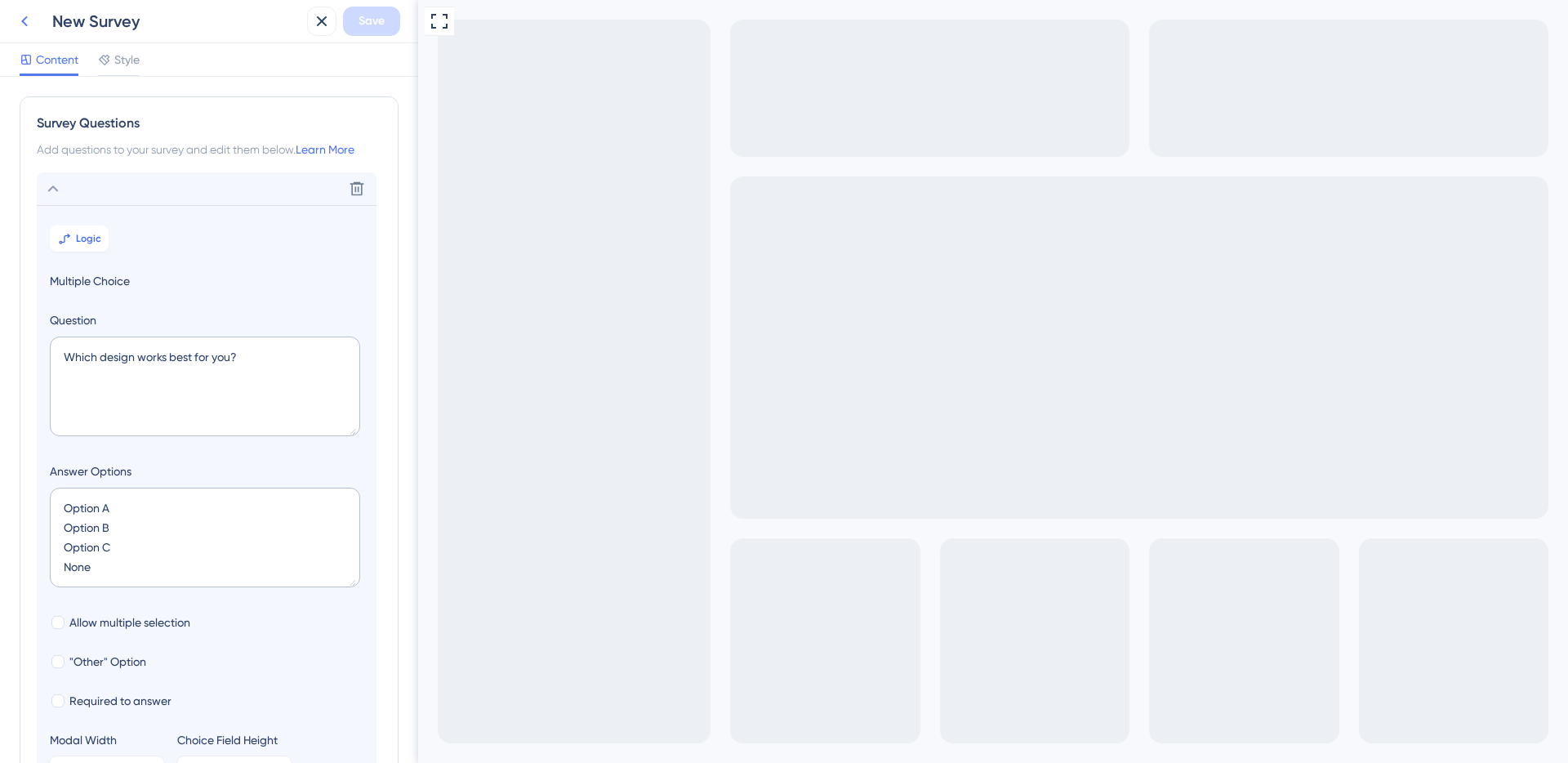 click at bounding box center (24, 21) 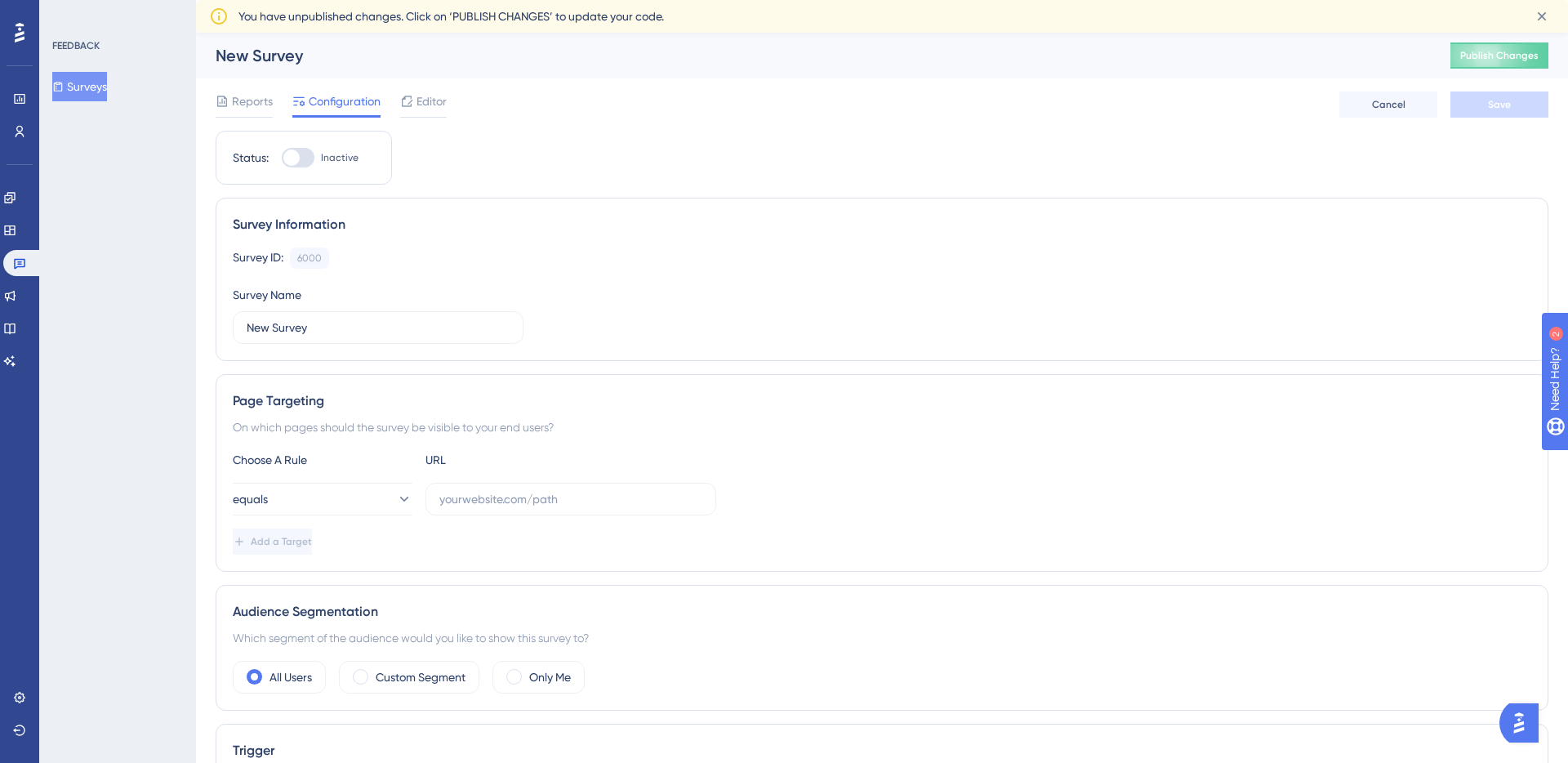 scroll, scrollTop: 0, scrollLeft: 0, axis: both 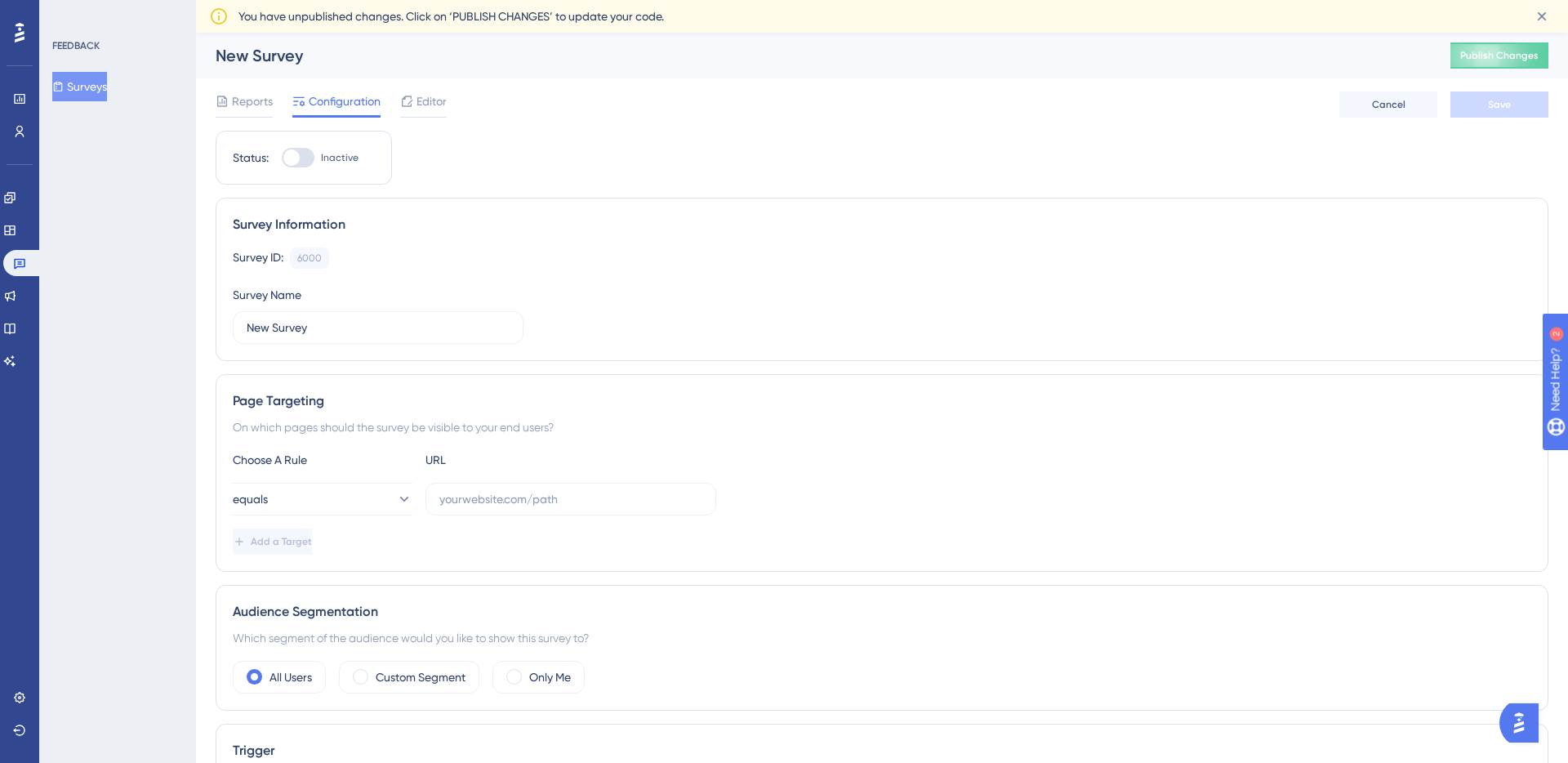 click on "Survey Information Survey ID: 6000 Copy Survey Name New Survey" at bounding box center (882, 279) 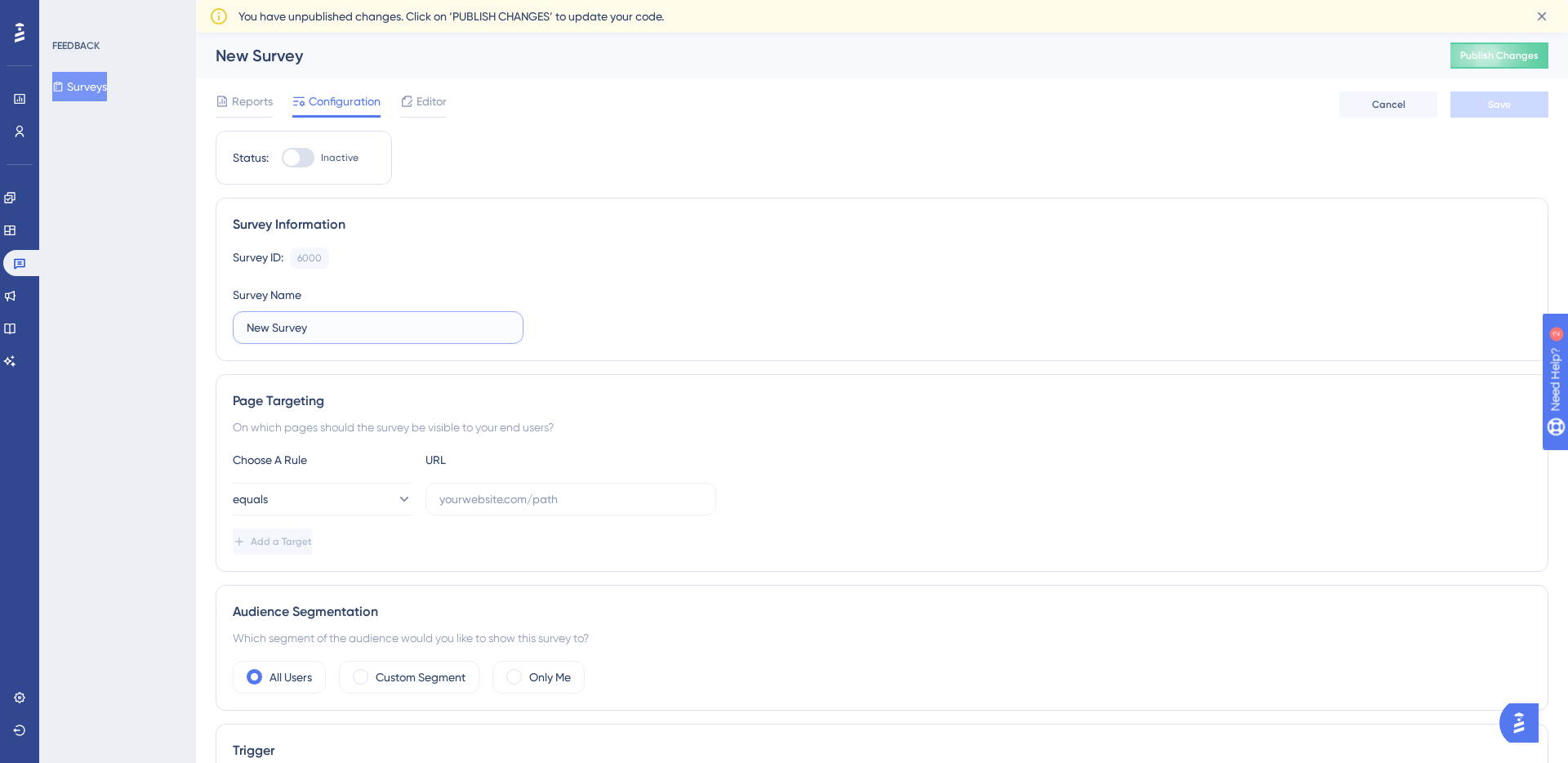 click on "New Survey" at bounding box center (378, 328) 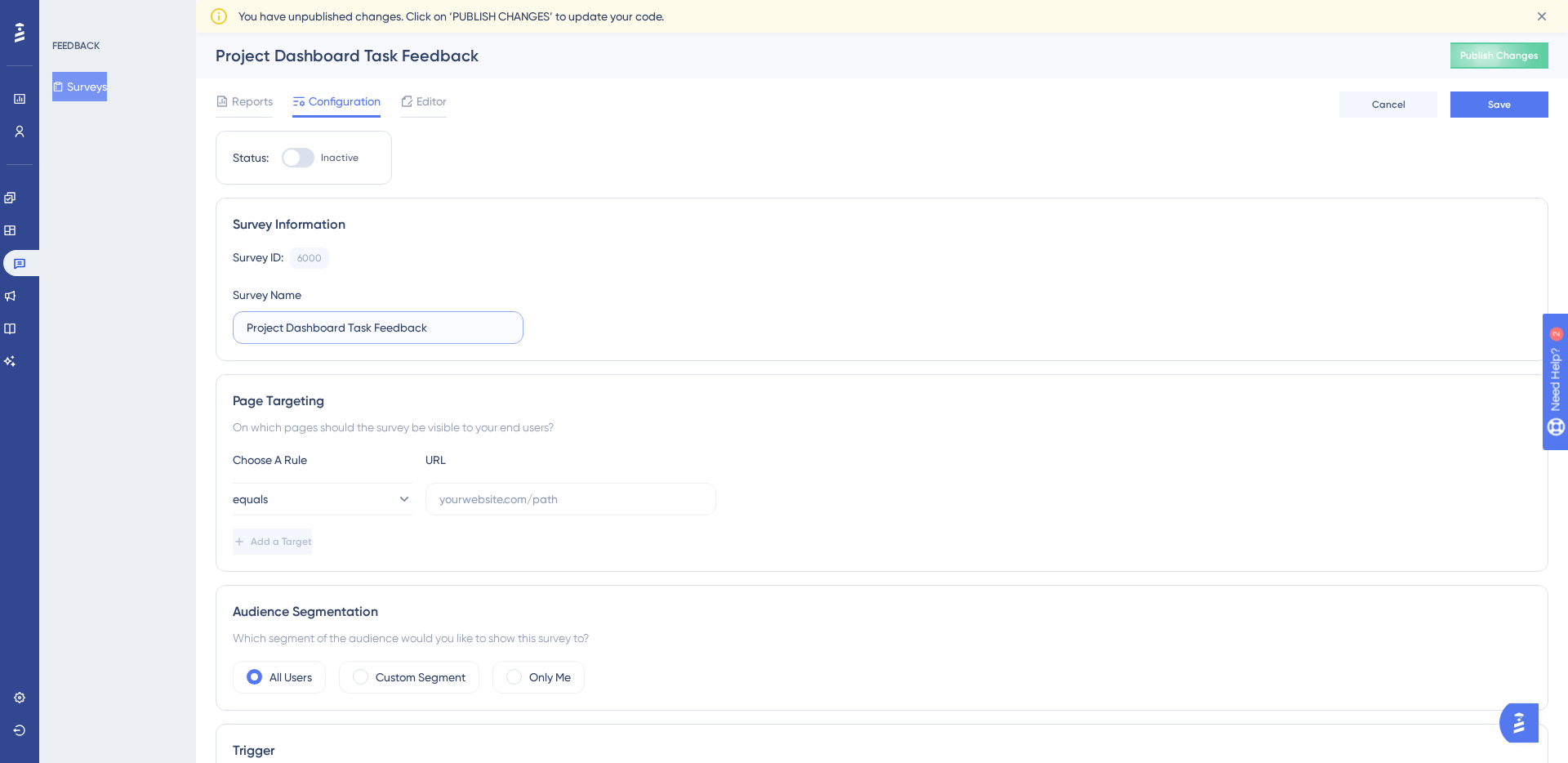 type on "Project Dashboard Task Feedback" 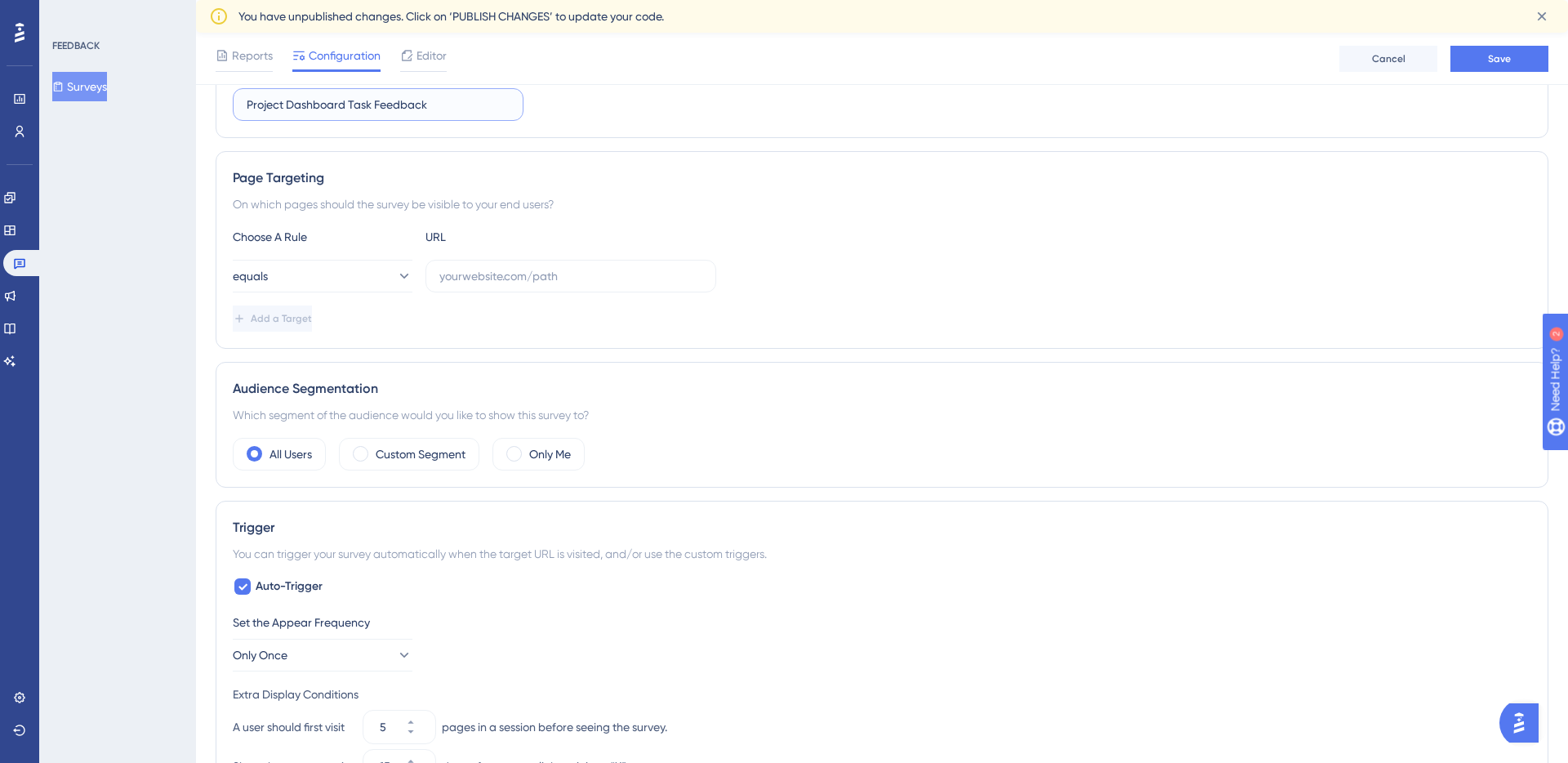 scroll, scrollTop: 0, scrollLeft: 0, axis: both 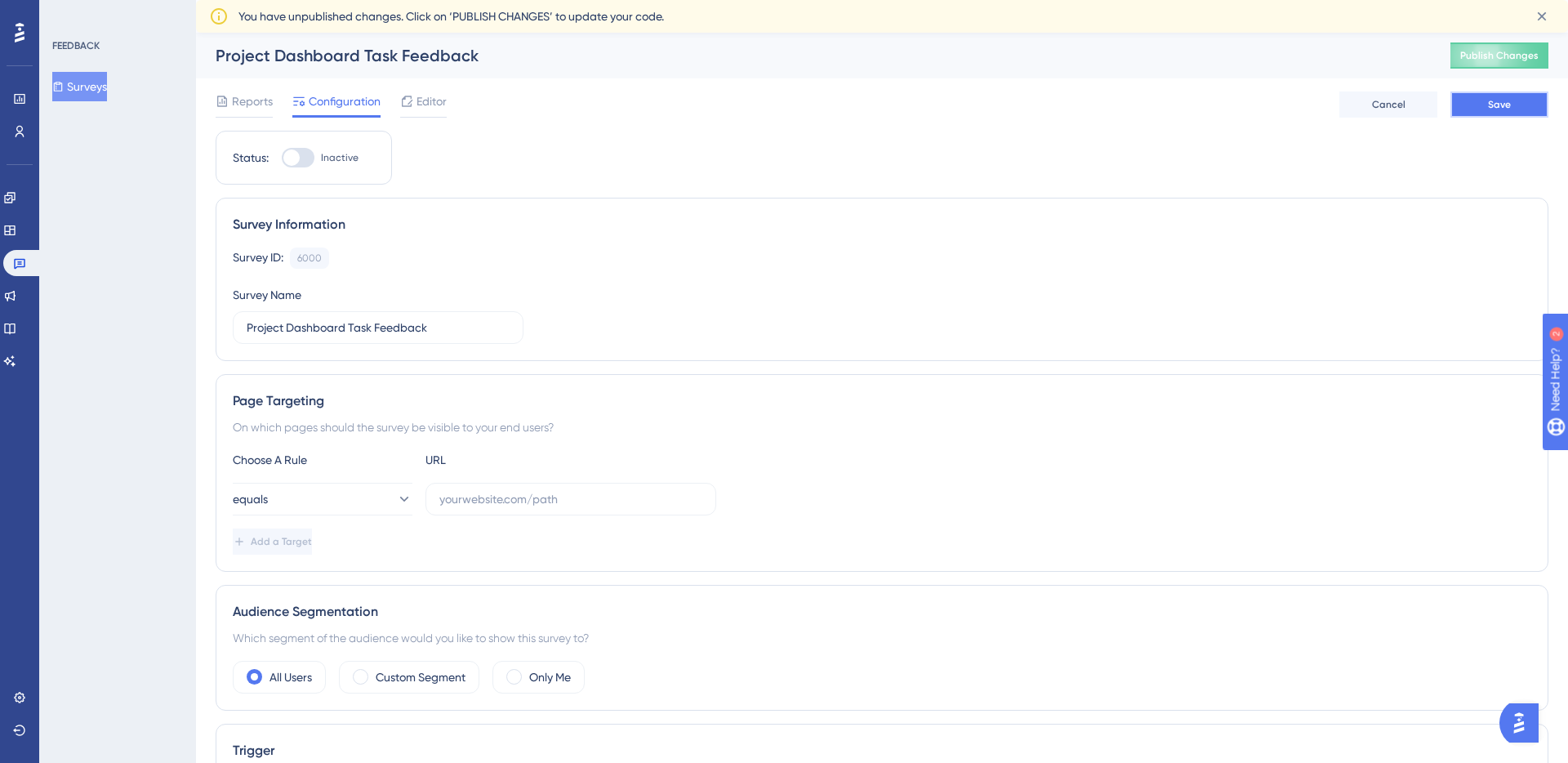 click on "Save" at bounding box center (1499, 105) 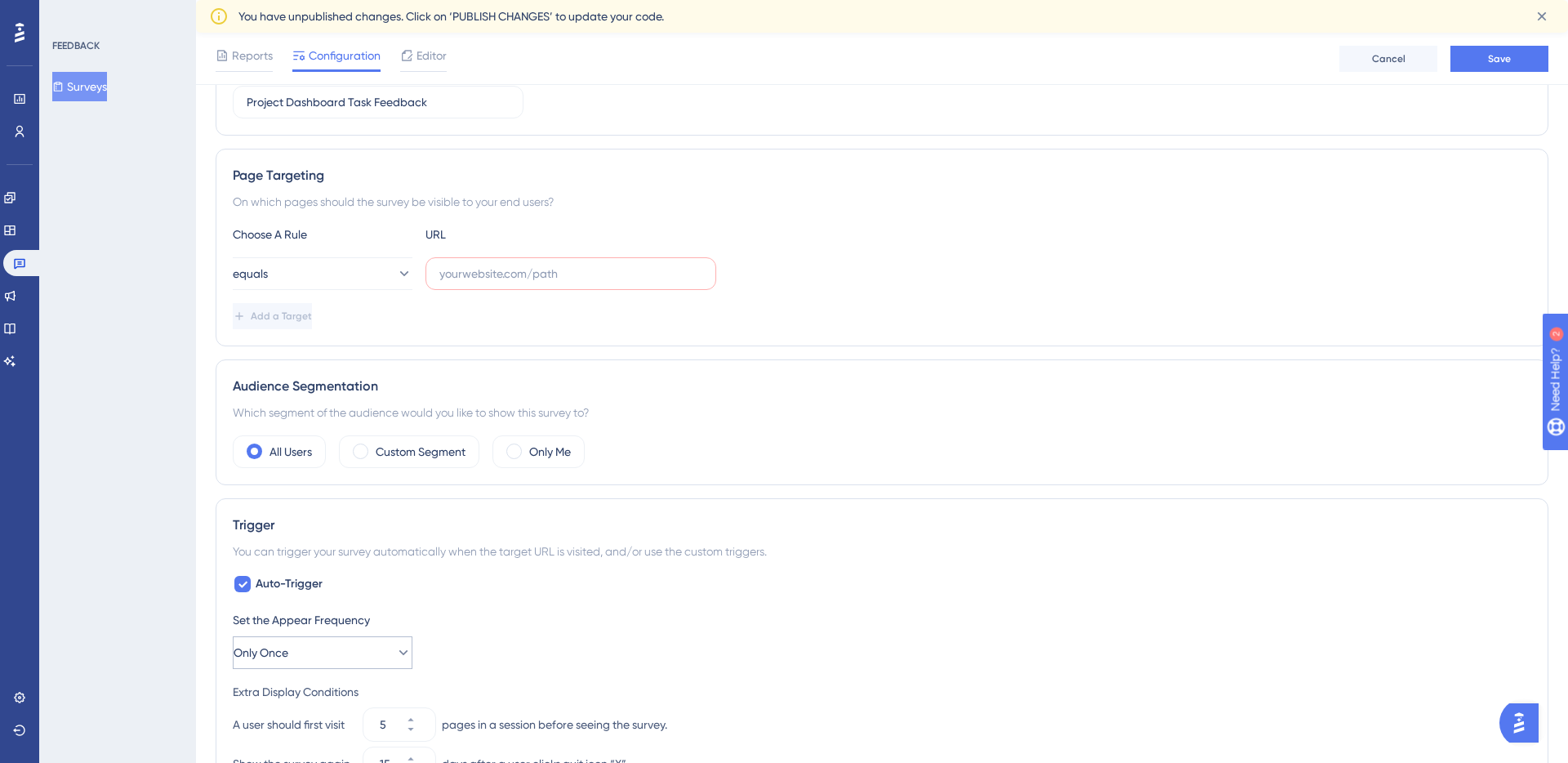 scroll, scrollTop: 197, scrollLeft: 0, axis: vertical 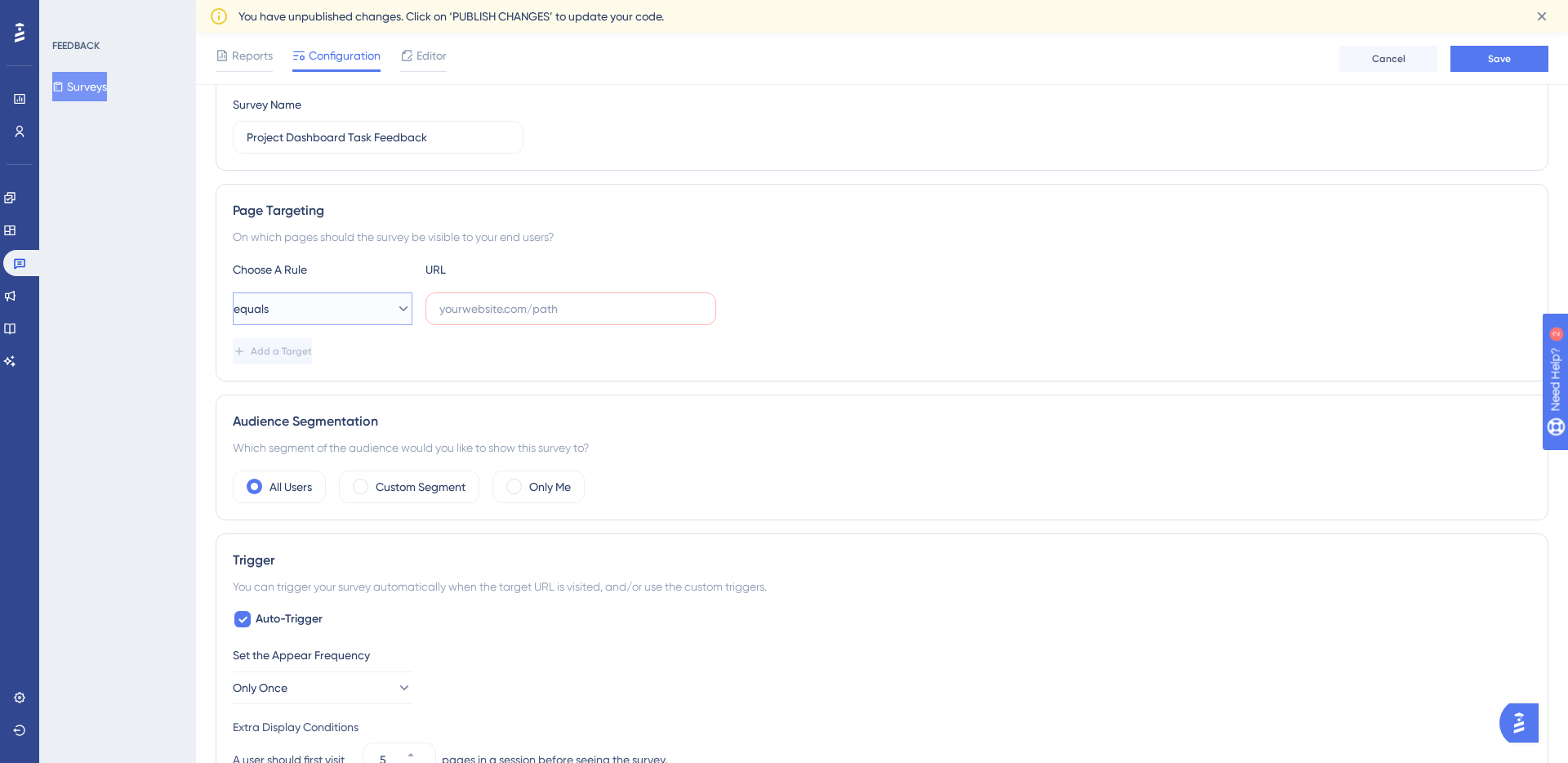 click 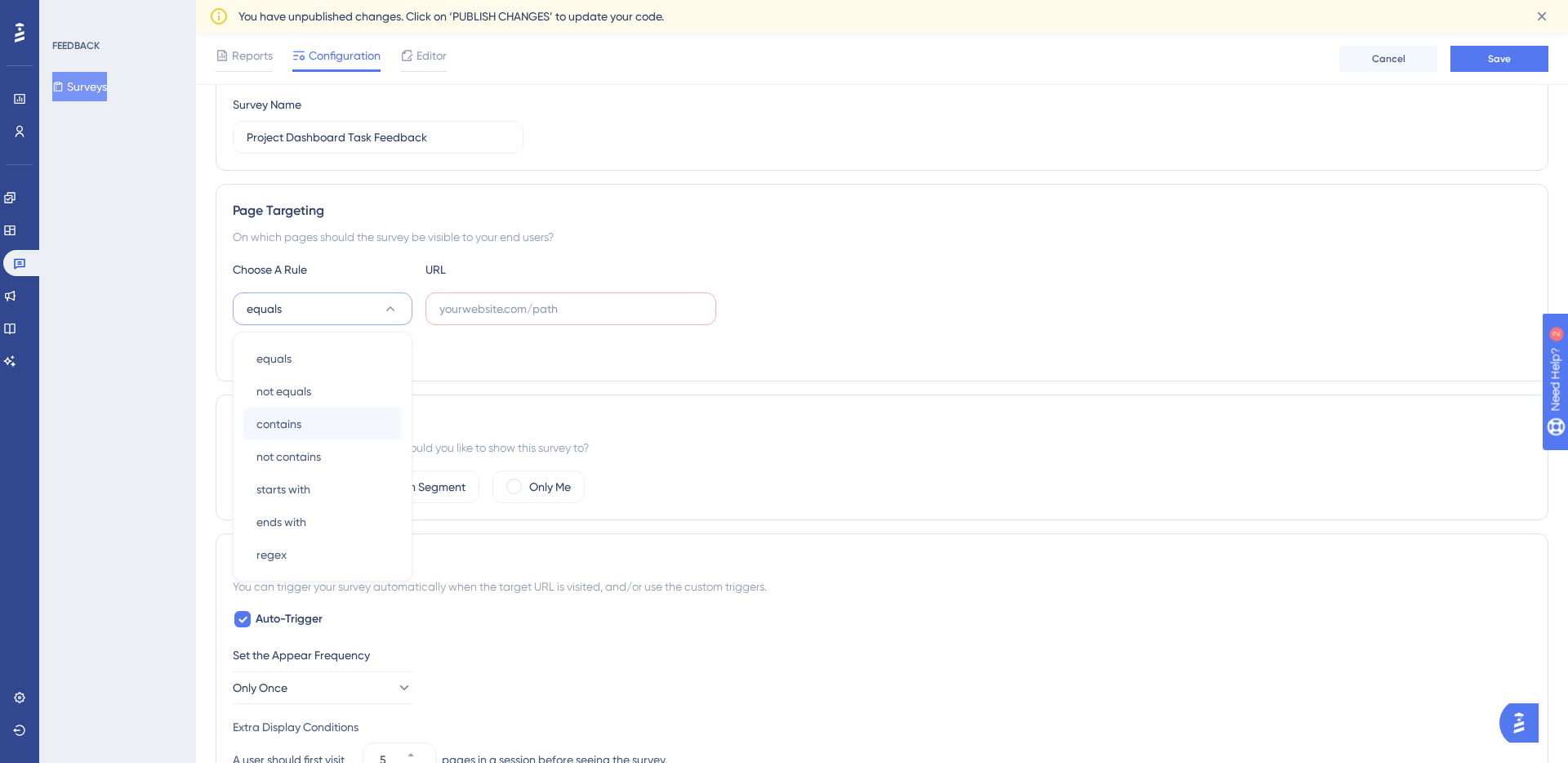 scroll, scrollTop: 272, scrollLeft: 0, axis: vertical 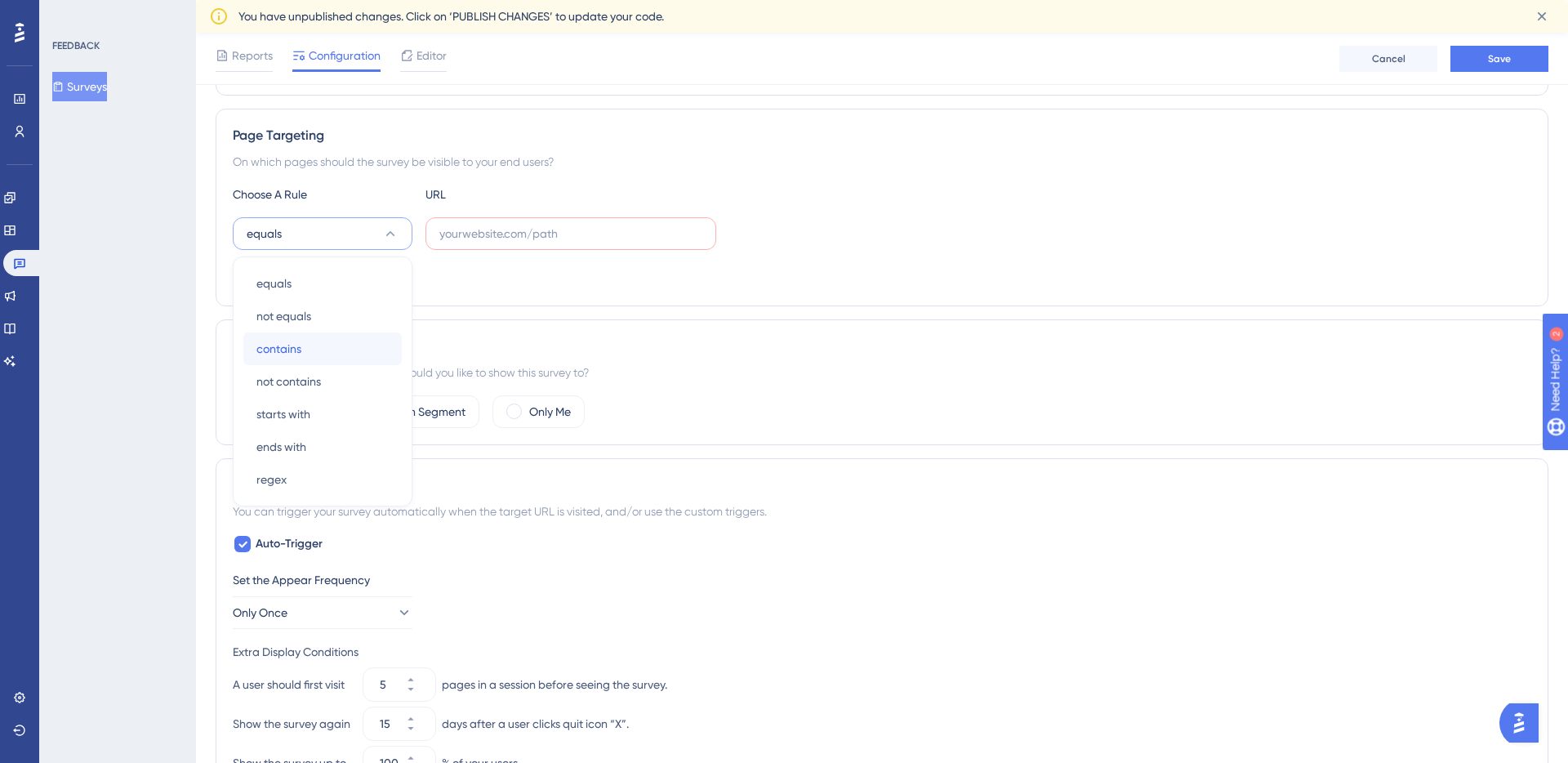 click on "contains" at bounding box center (278, 349) 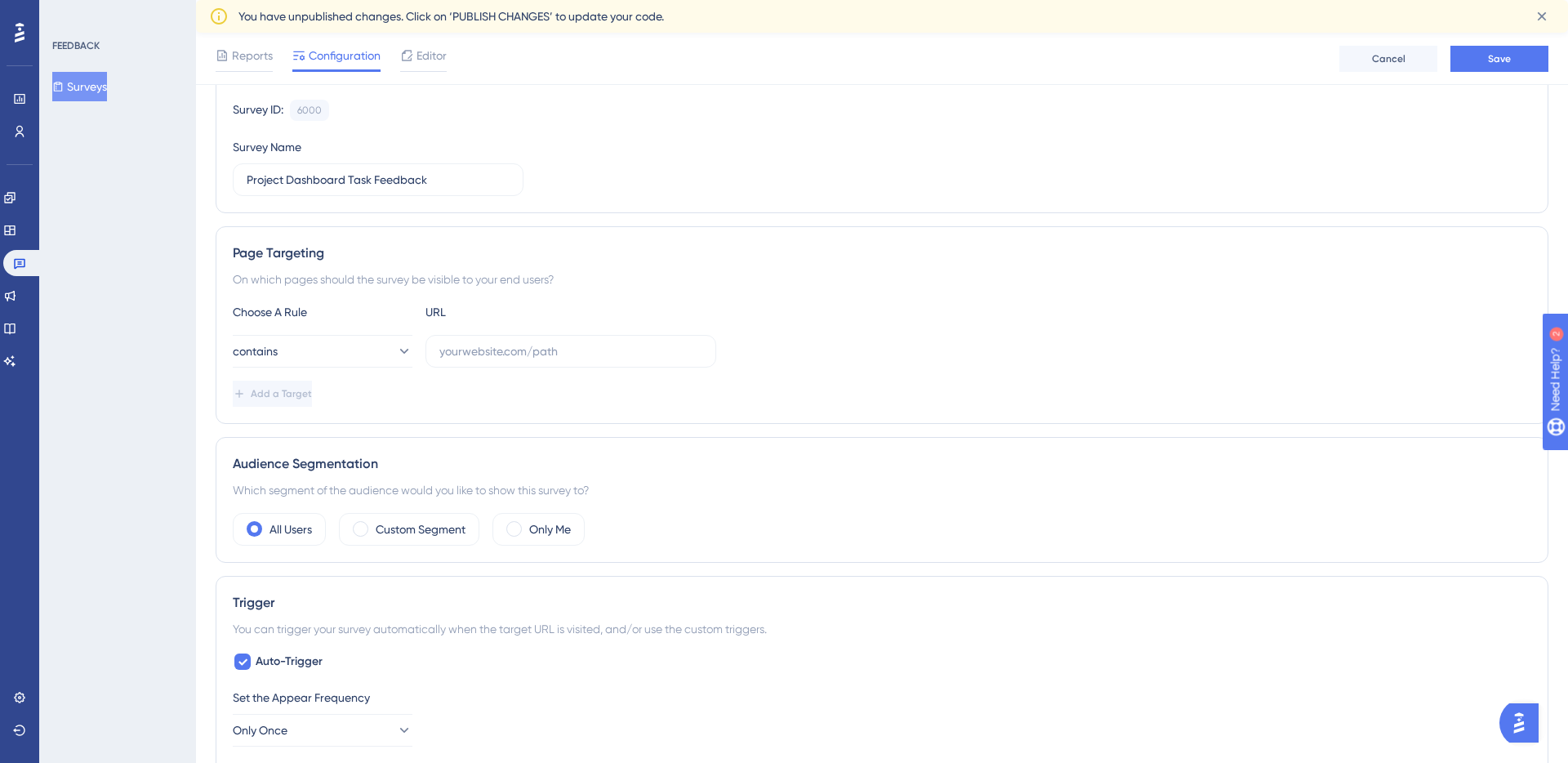 scroll, scrollTop: 124, scrollLeft: 0, axis: vertical 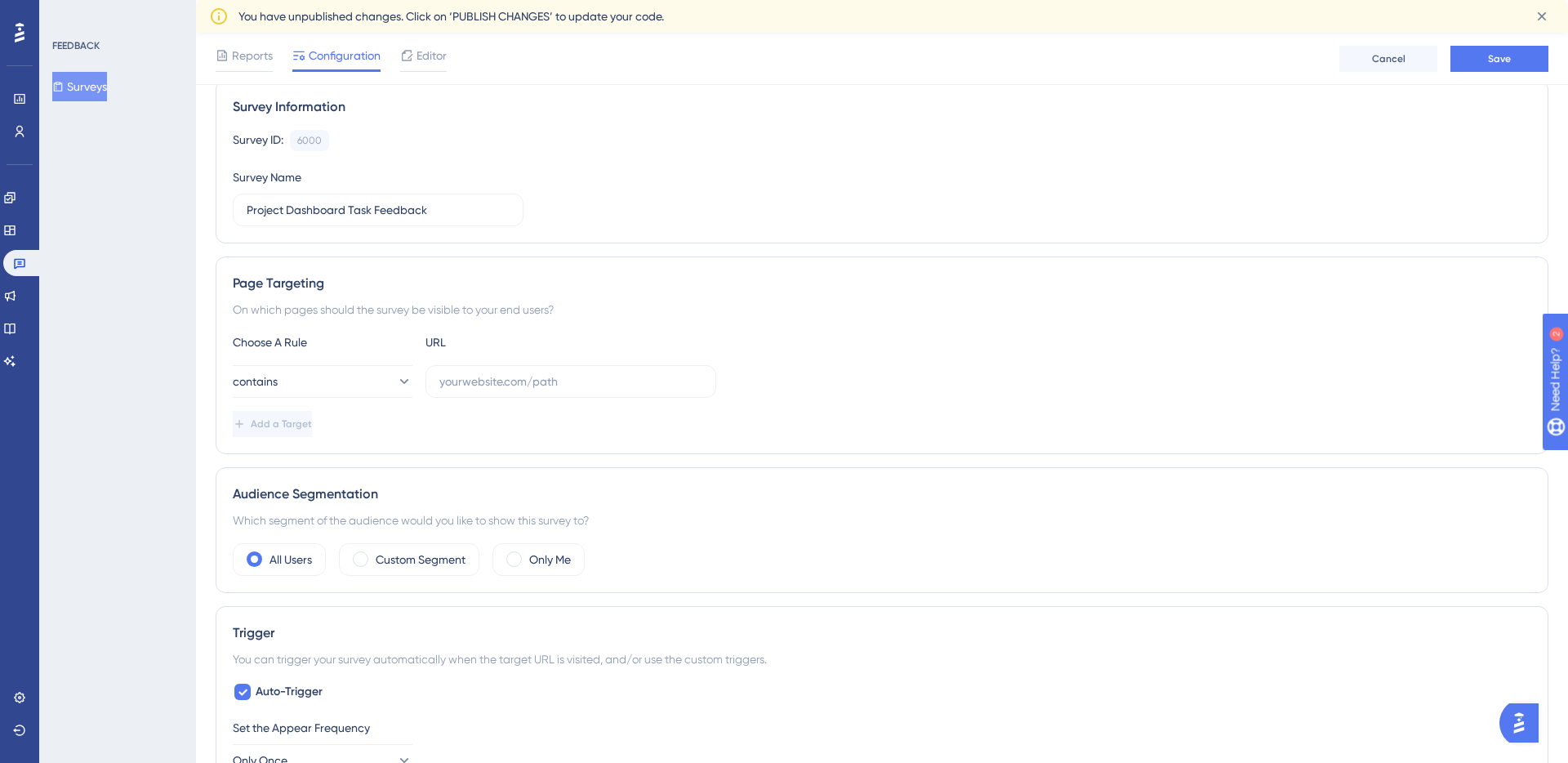 click on "Choose A Rule URL contains Add a Target" at bounding box center [882, 385] 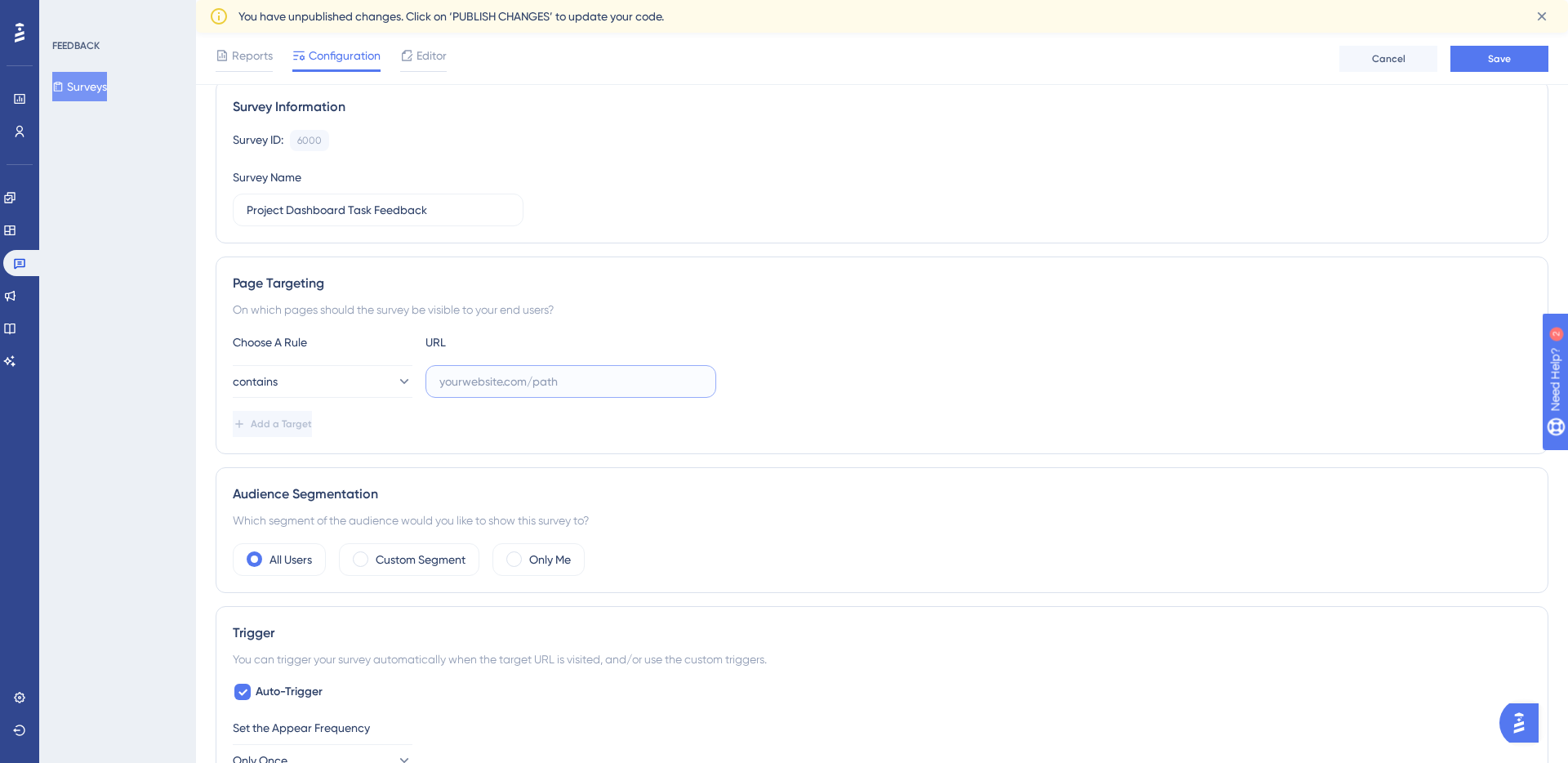 click at bounding box center [571, 382] 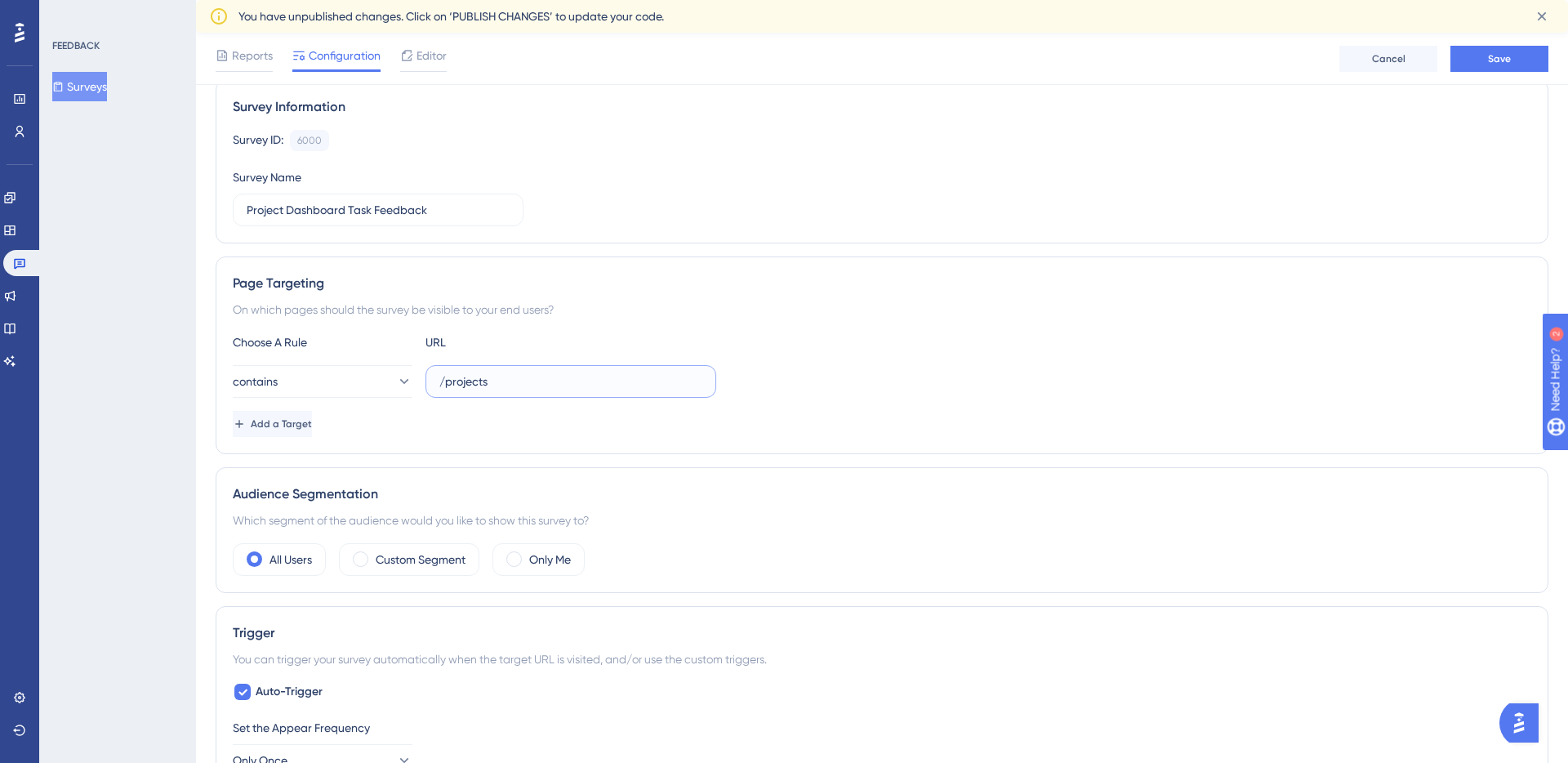 type on "/projects" 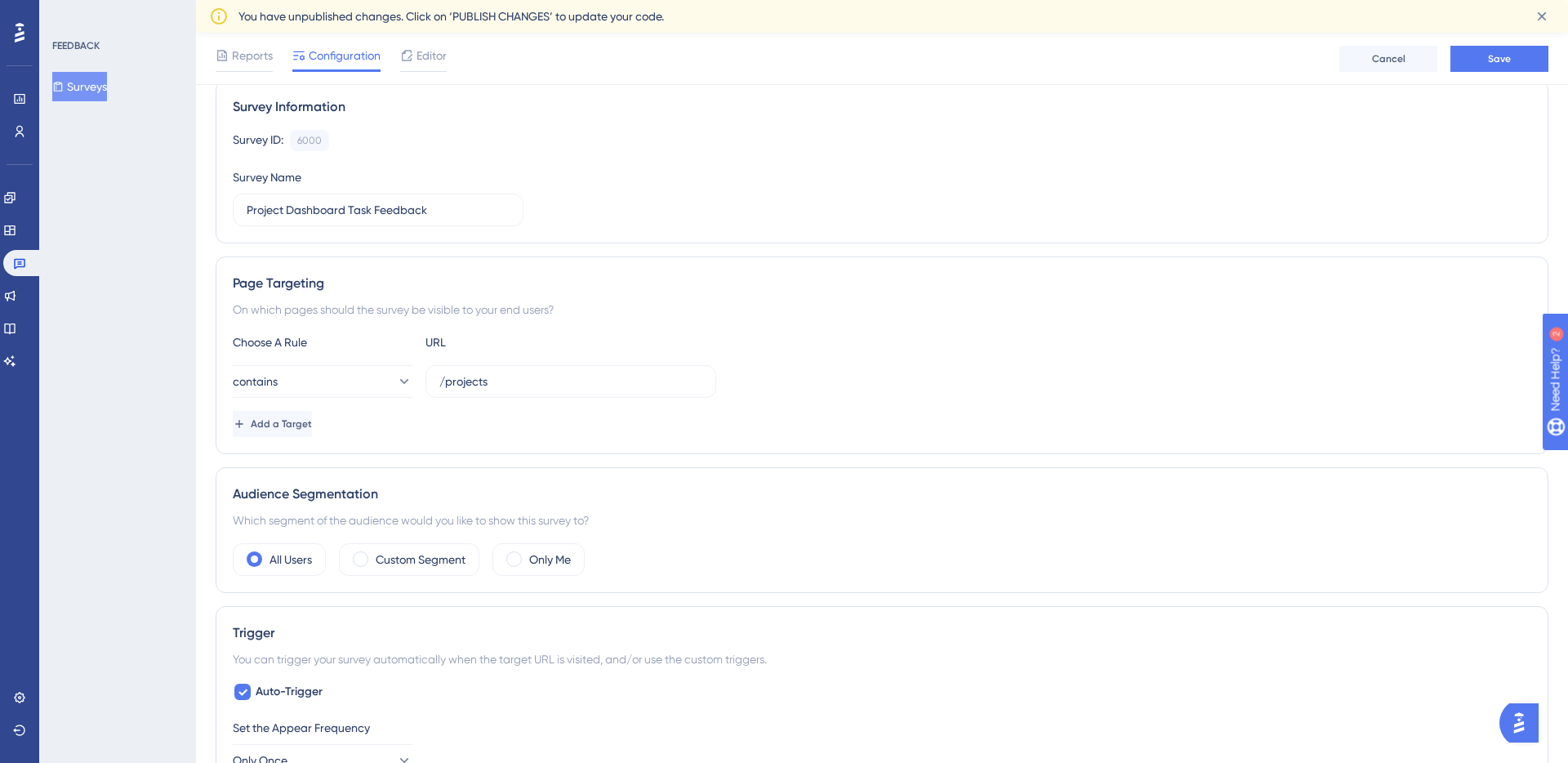 click on "Page Targeting On which pages should the survey be visible to your end users? Choose A Rule URL contains /projects Add a Target" at bounding box center [882, 355] 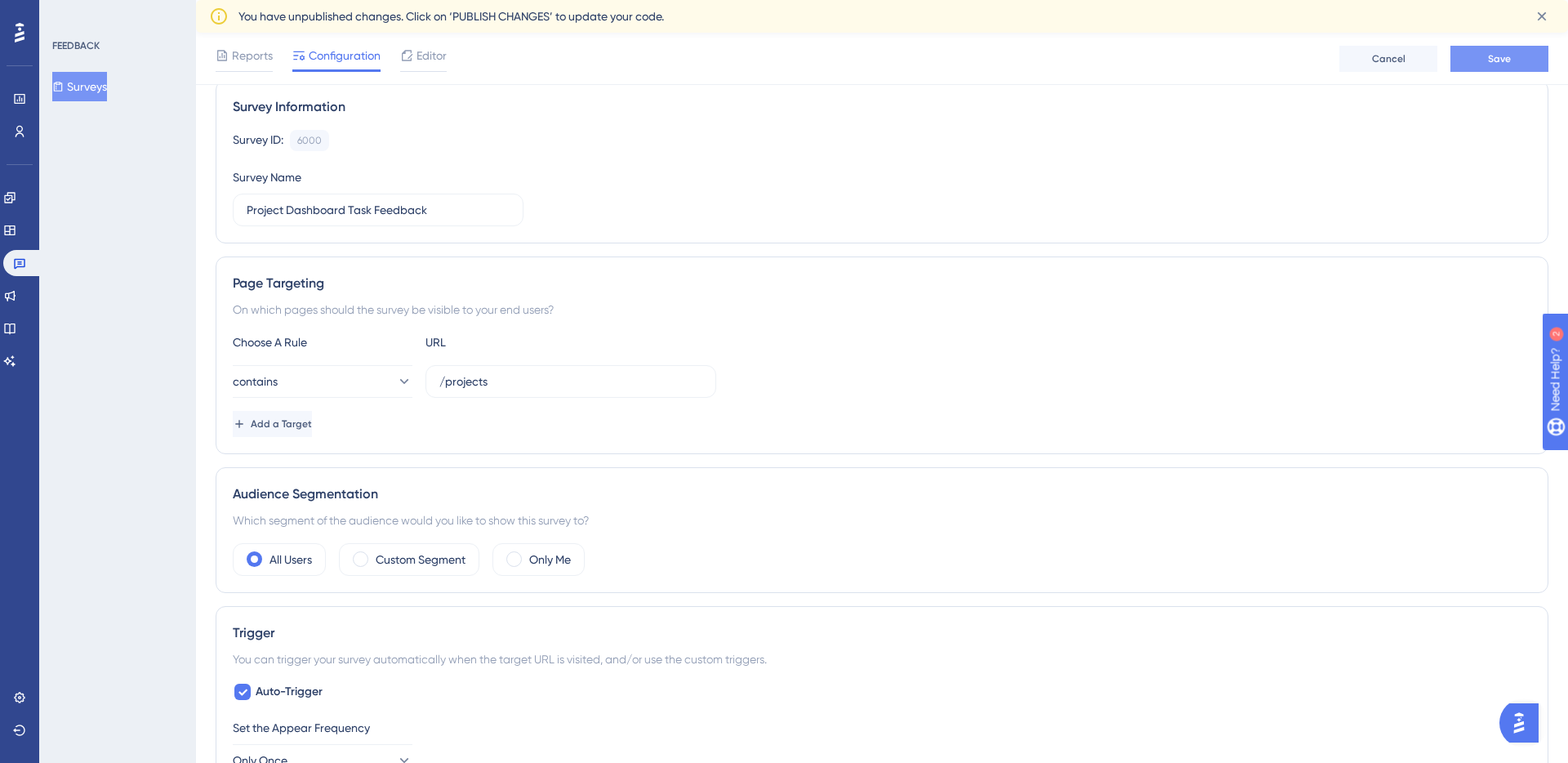 click on "Save" at bounding box center [1499, 59] 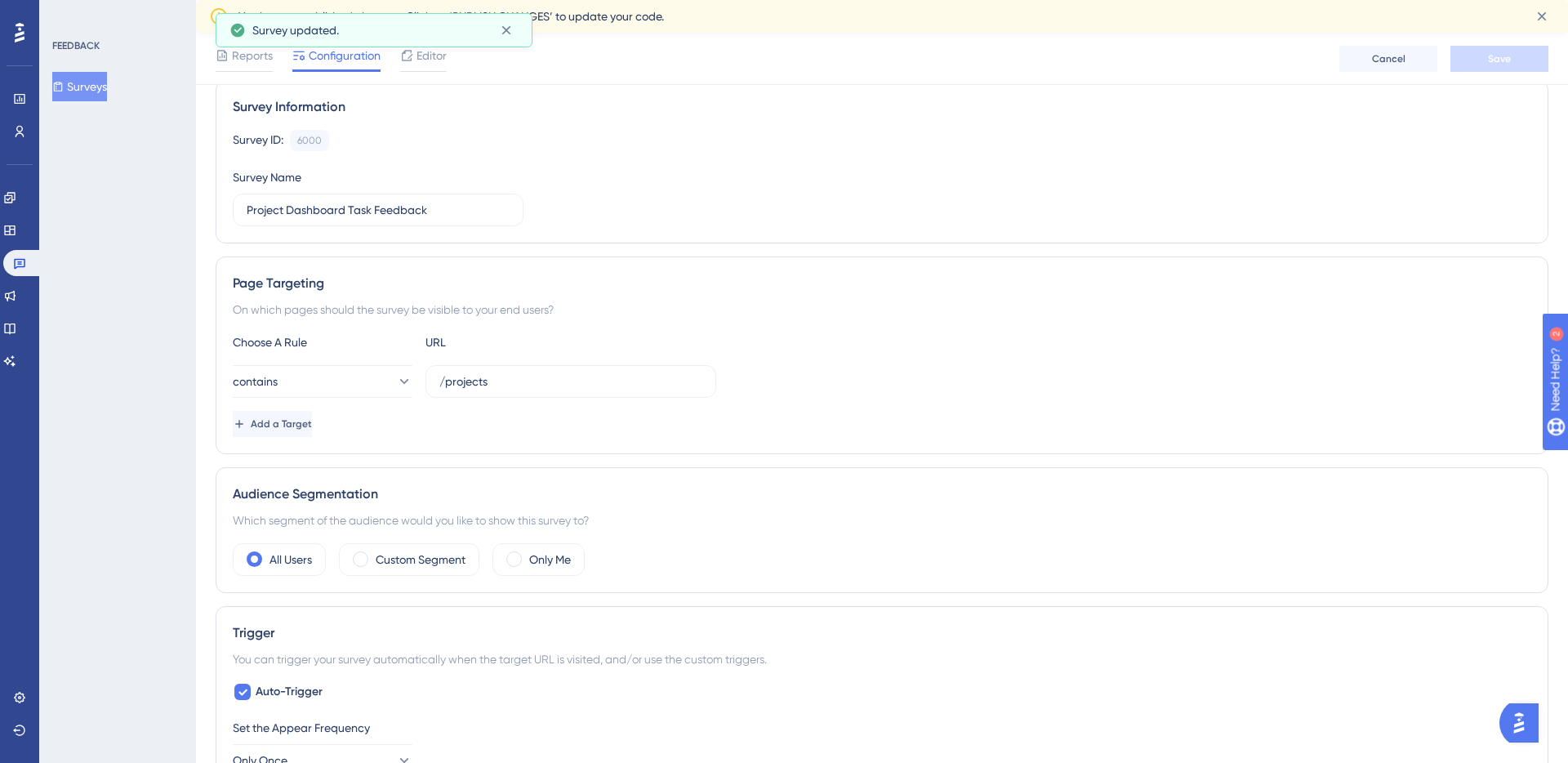 scroll, scrollTop: 0, scrollLeft: 0, axis: both 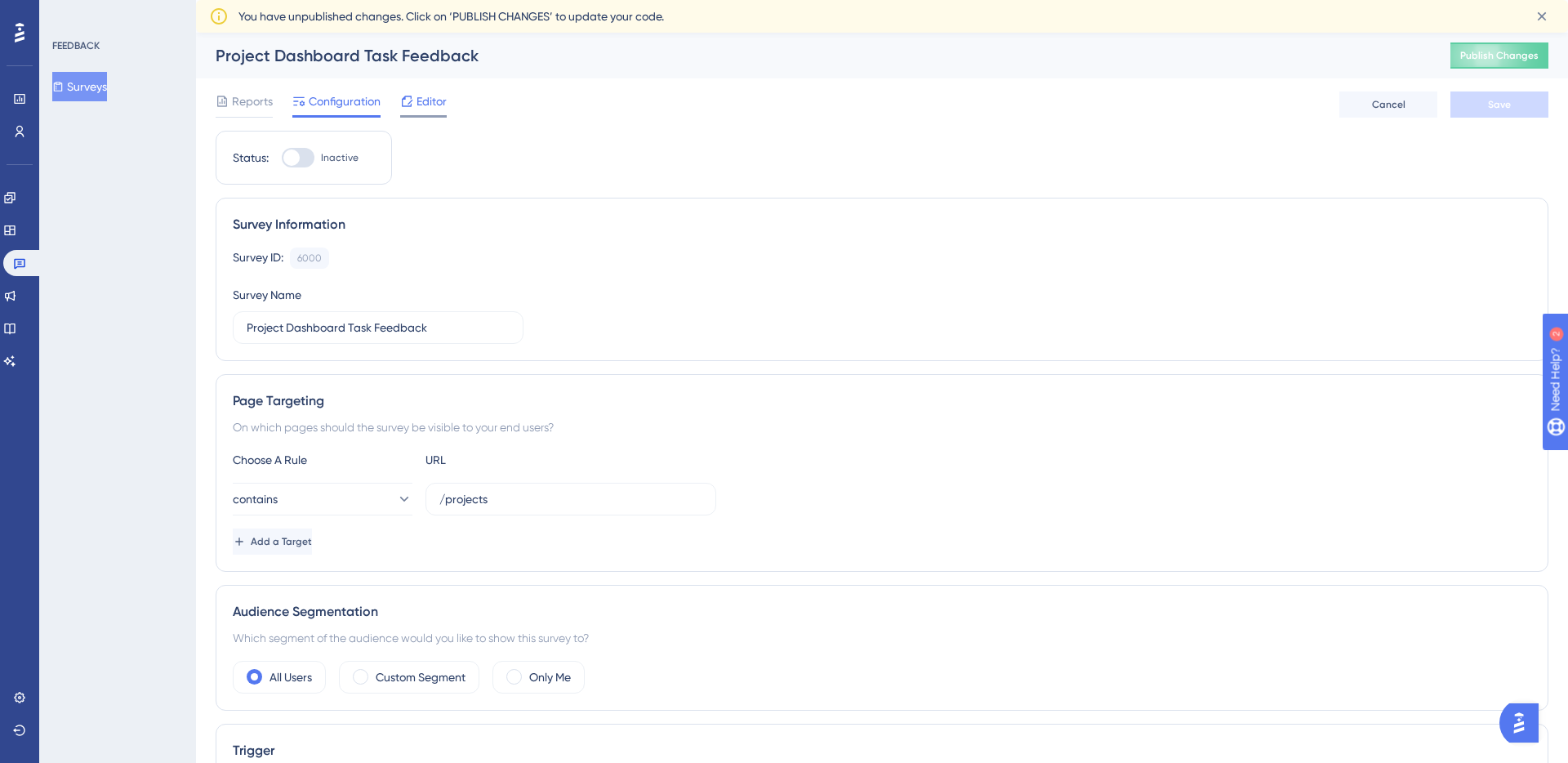 click on "Editor" at bounding box center (431, 101) 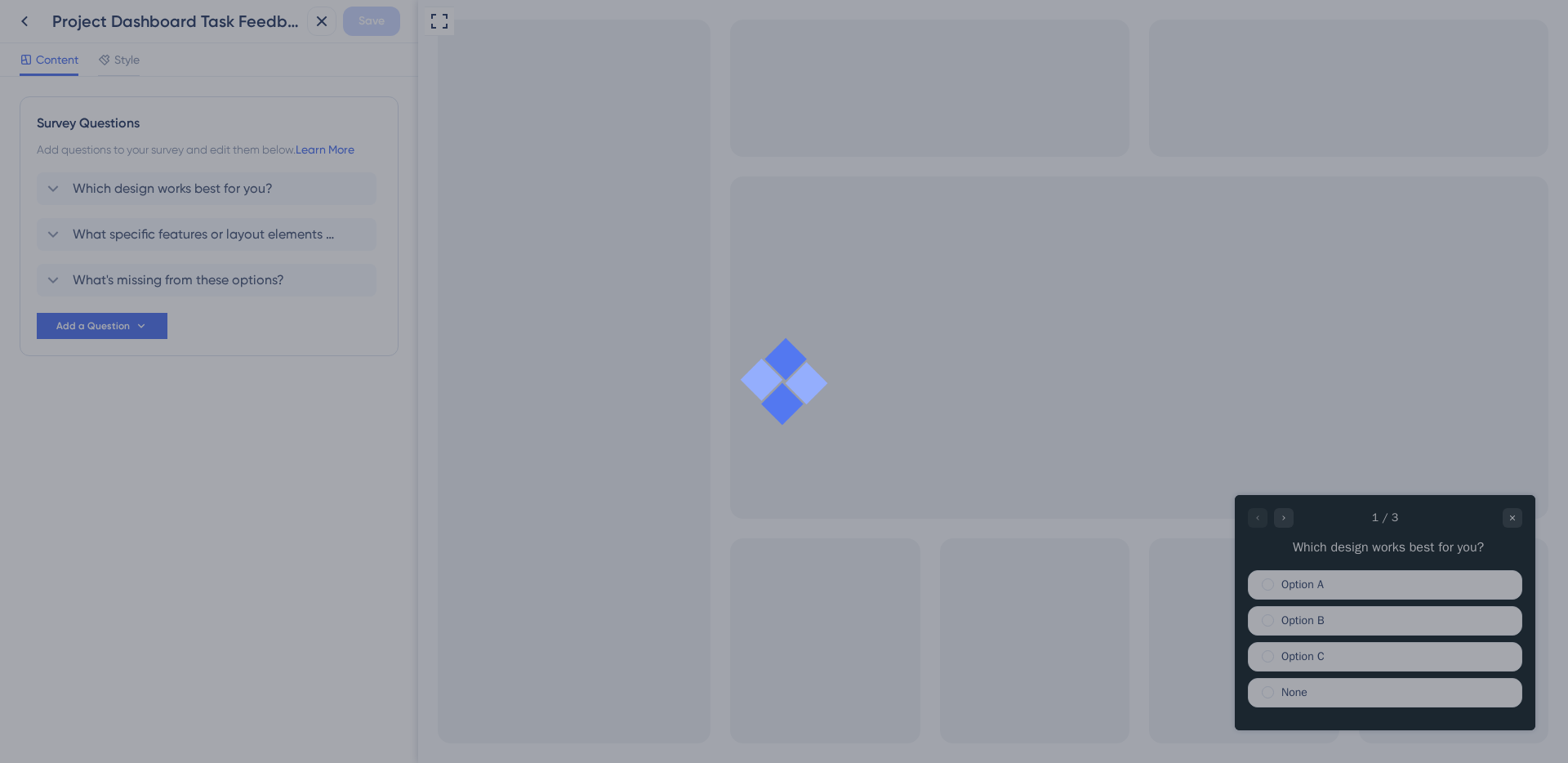 scroll, scrollTop: 0, scrollLeft: 0, axis: both 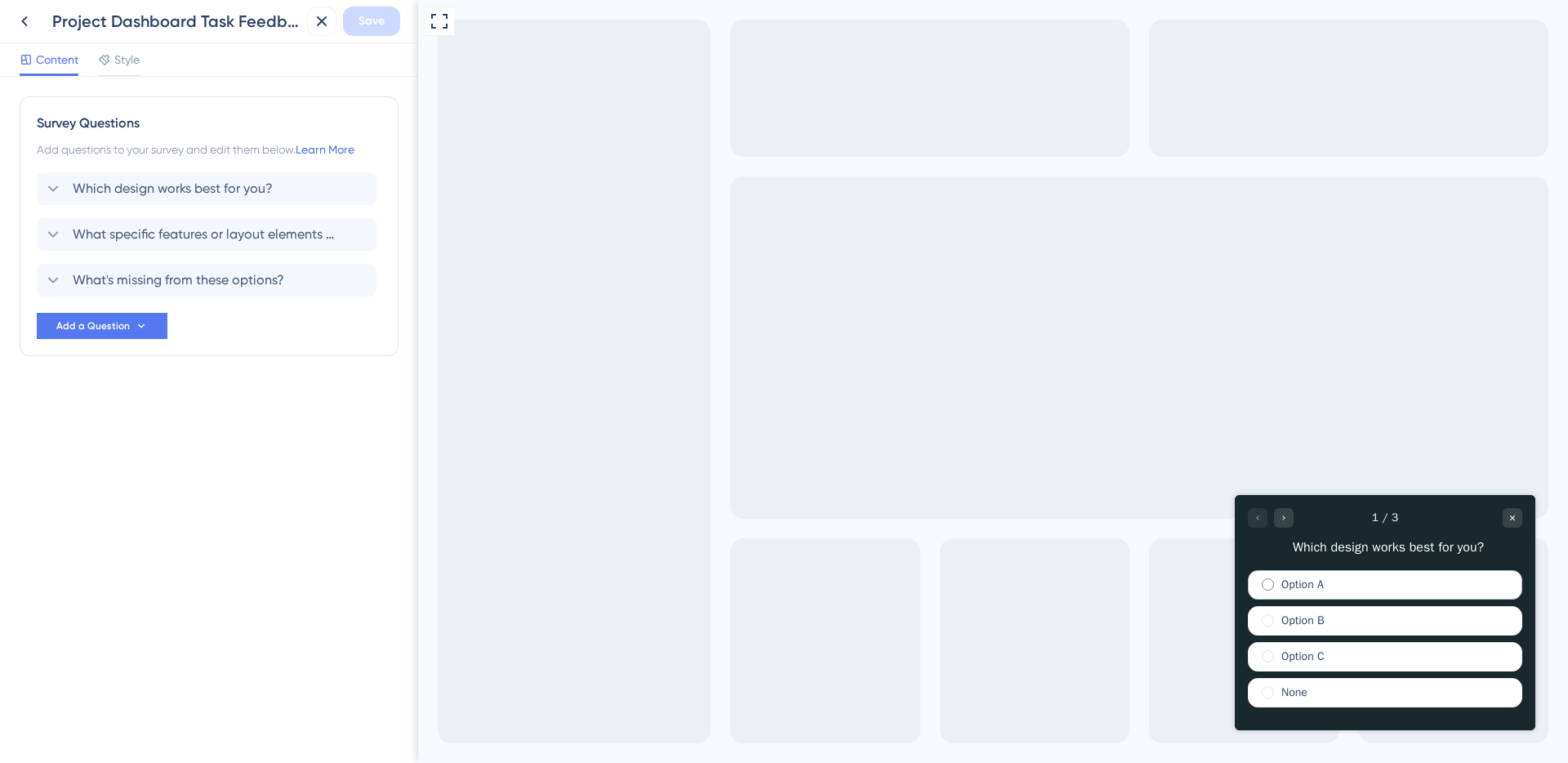 click on "Option A" at bounding box center (1385, 585) 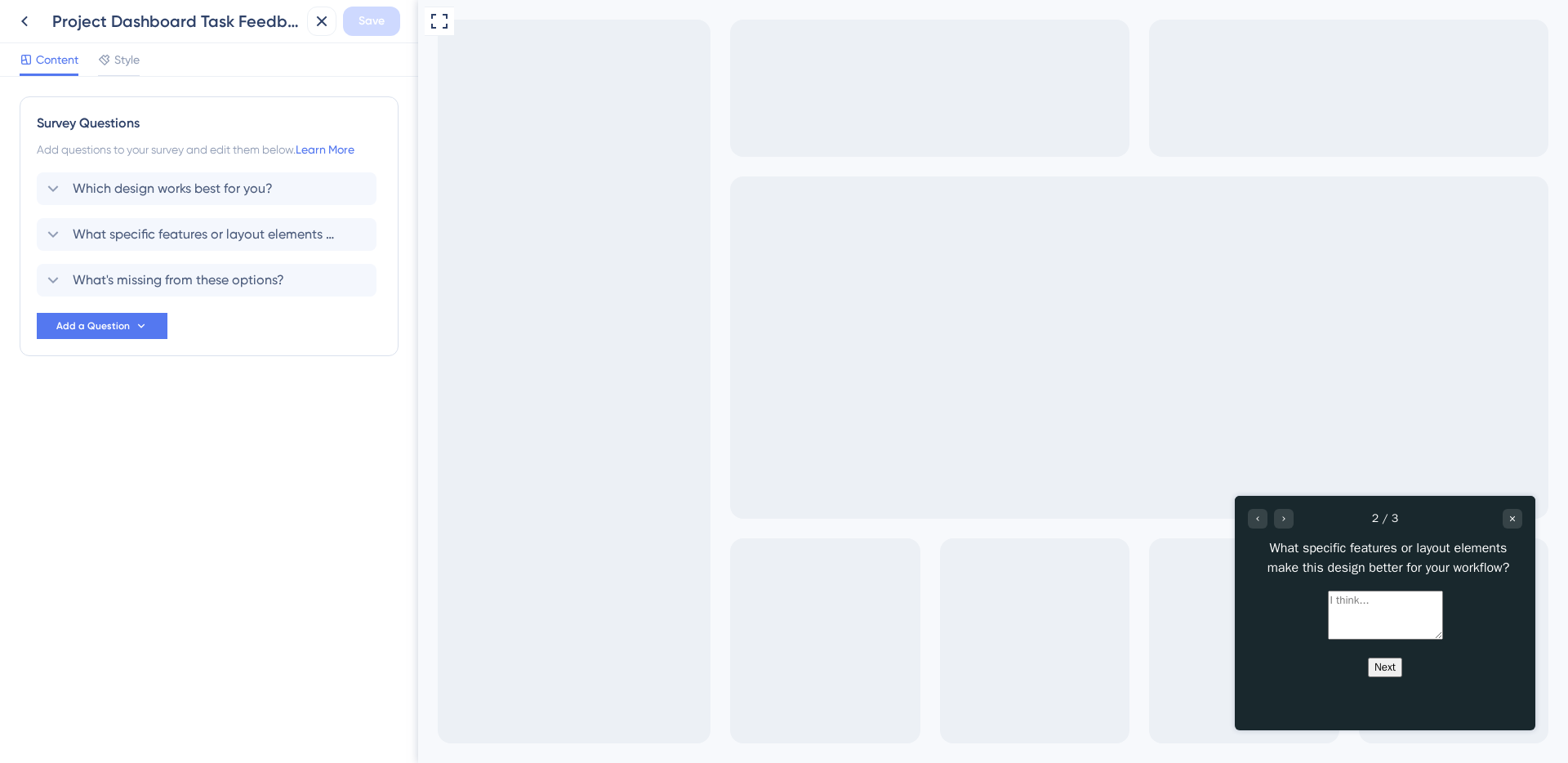 click on "Next" at bounding box center [1385, 667] 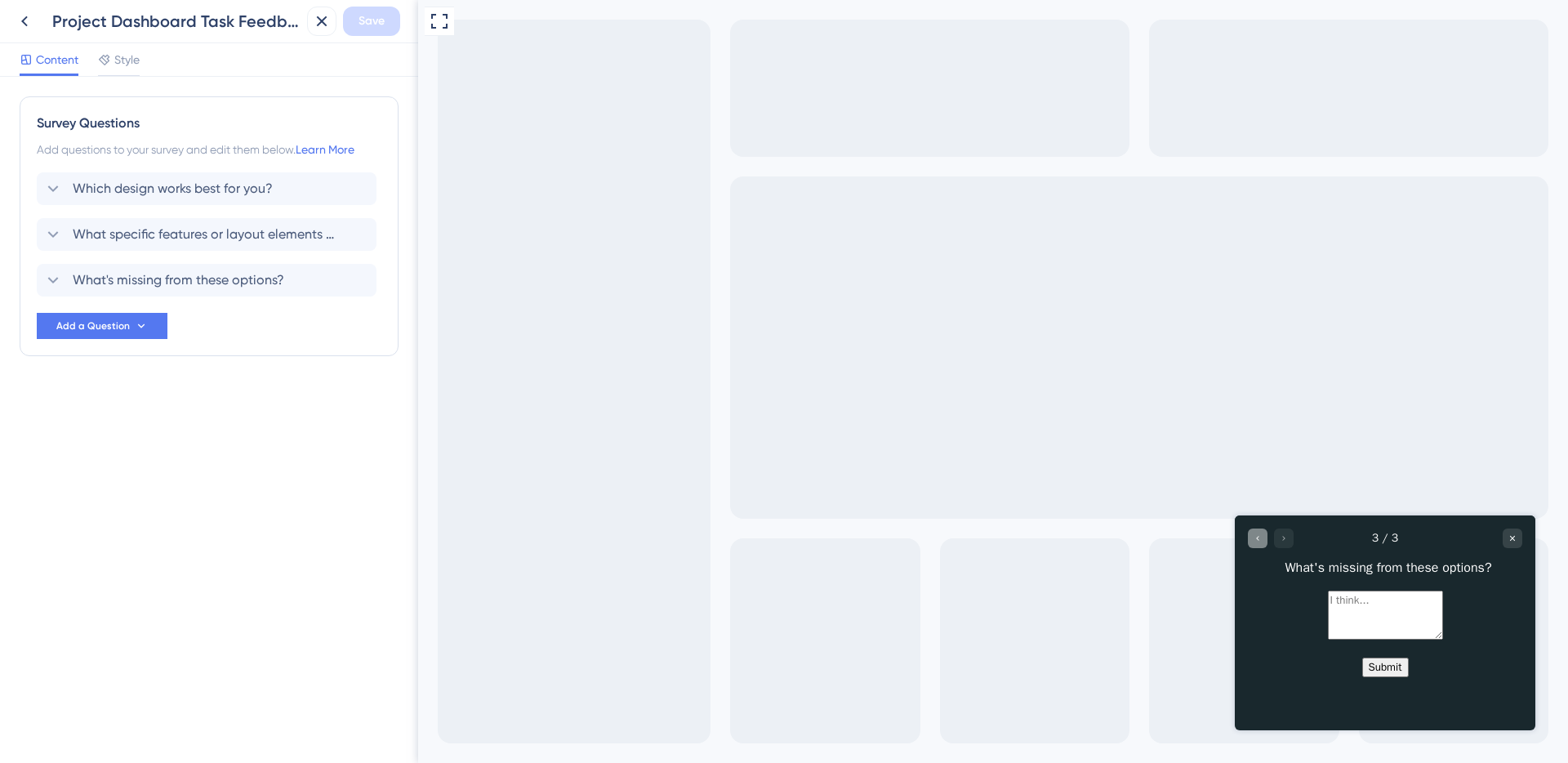 click at bounding box center [1258, 538] 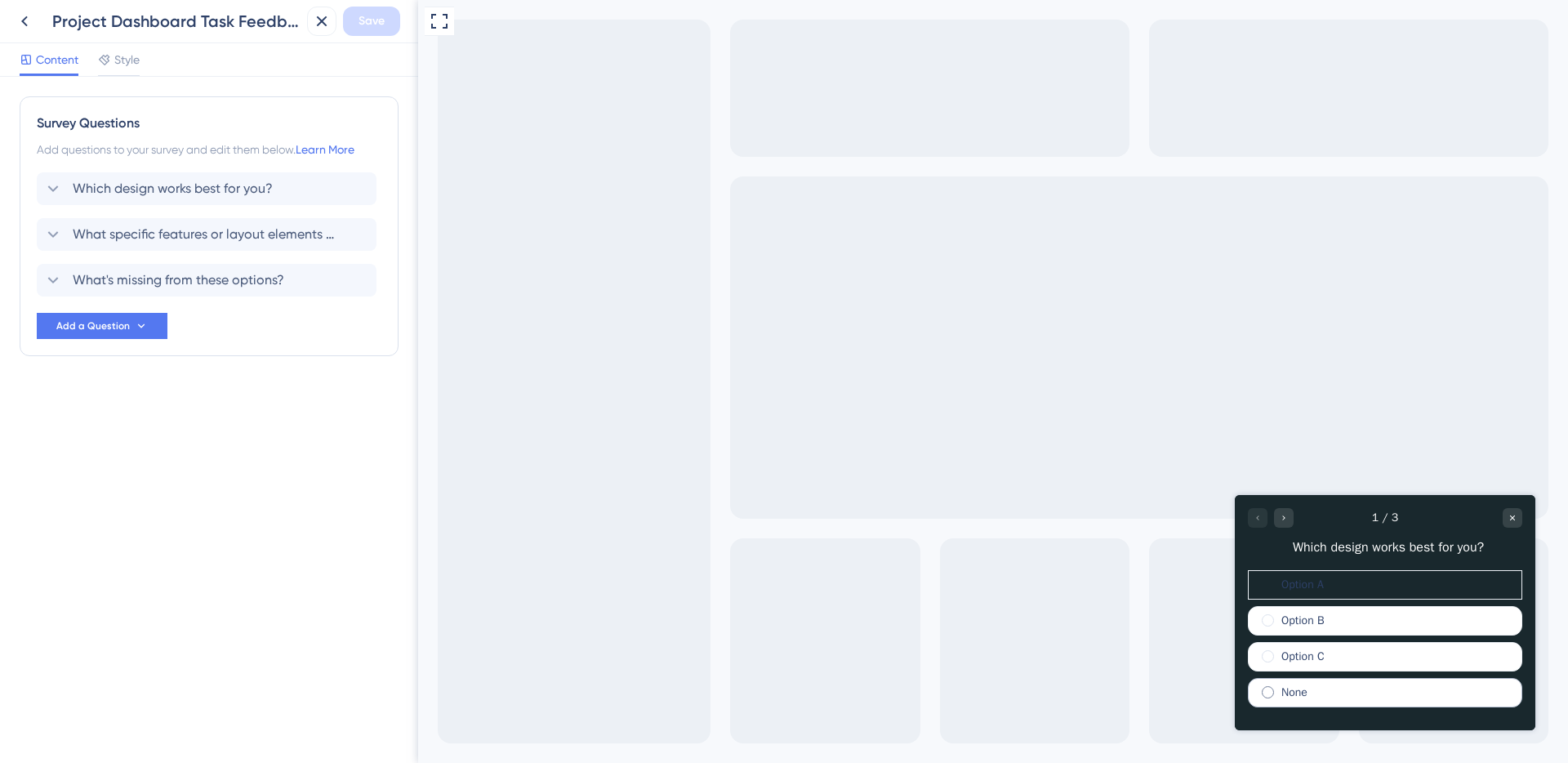 click on "None" at bounding box center (1385, 693) 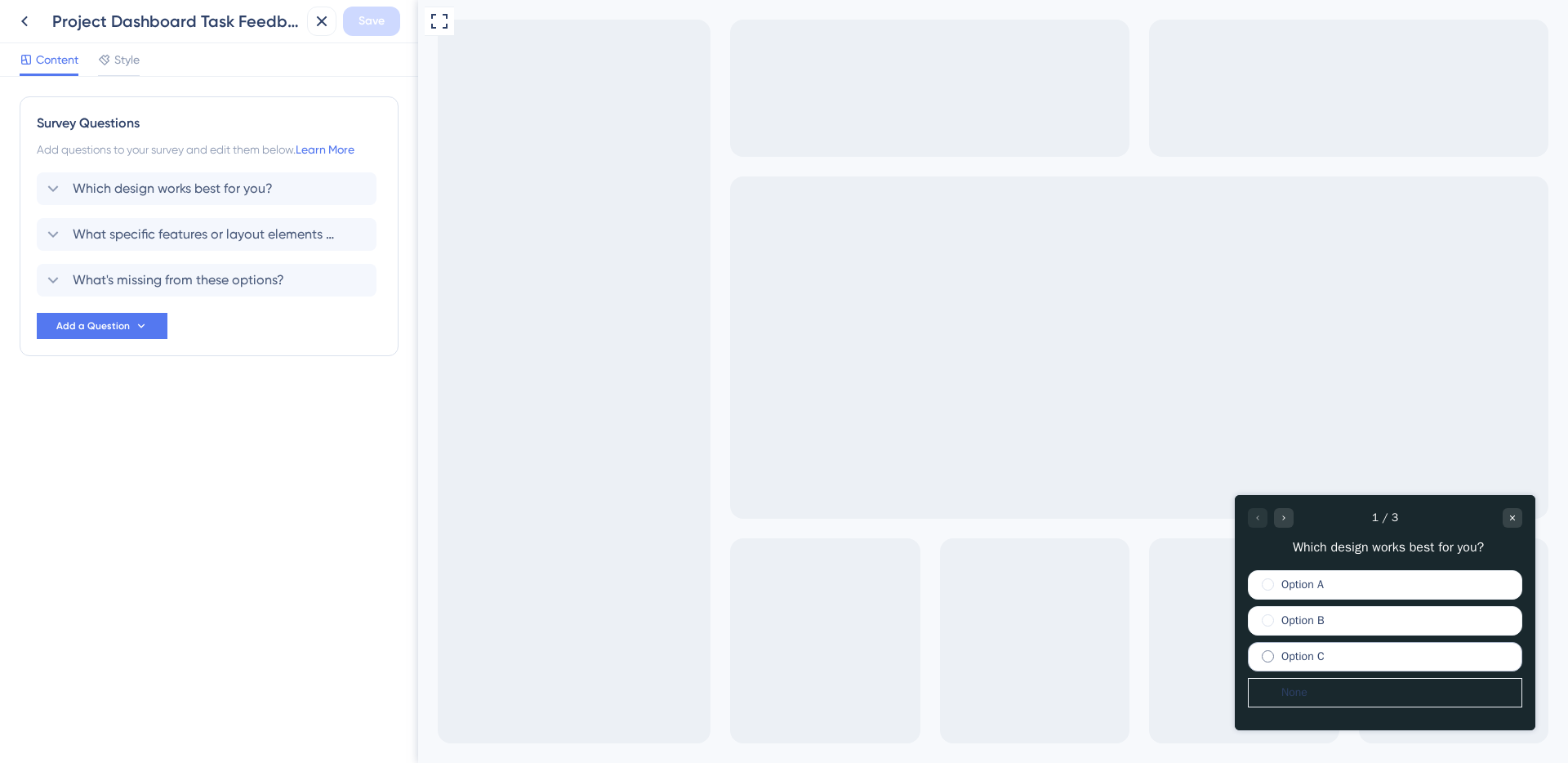 click on "Option C" at bounding box center [1303, 657] 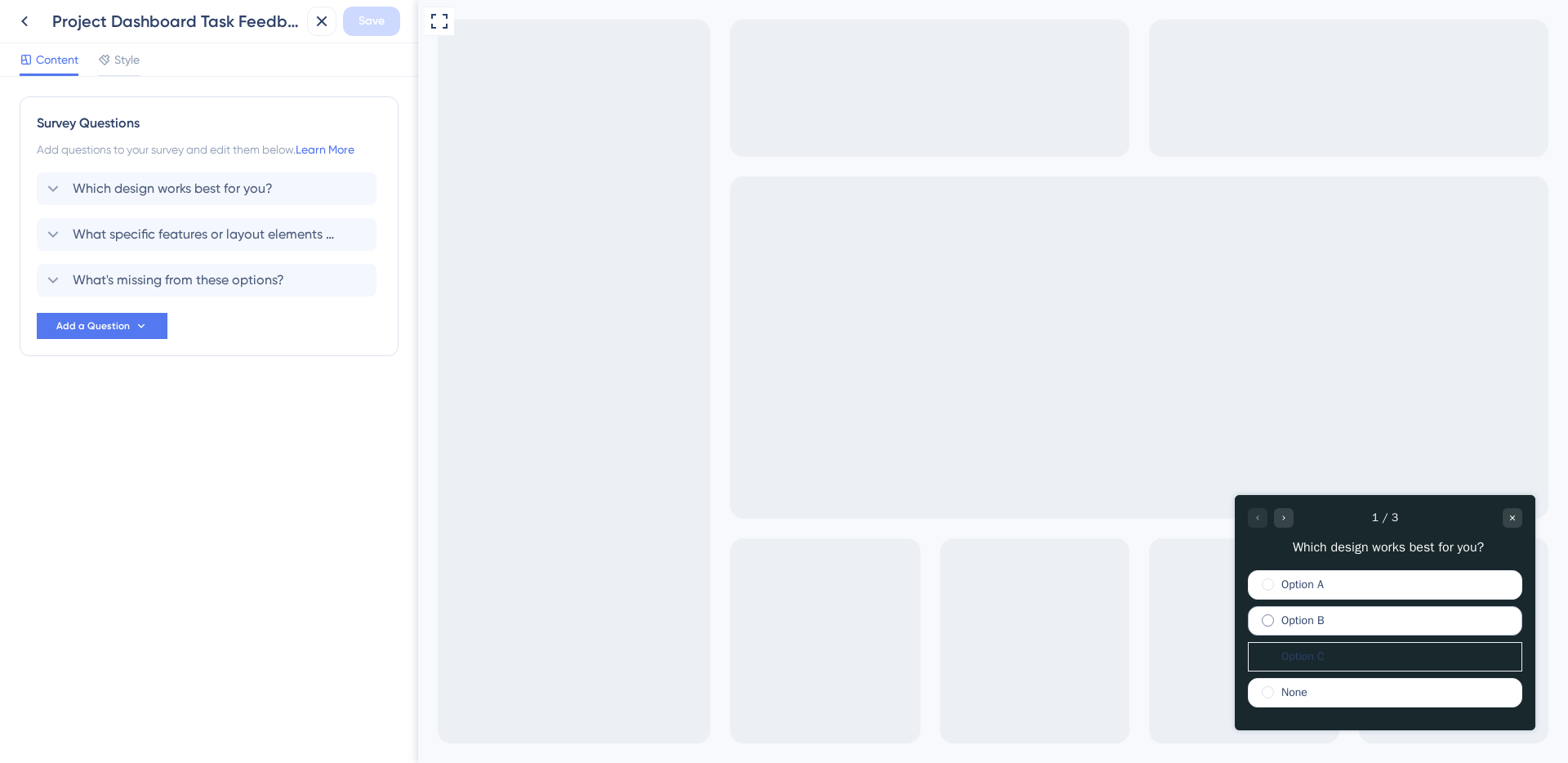 click on "Option B" at bounding box center [1385, 621] 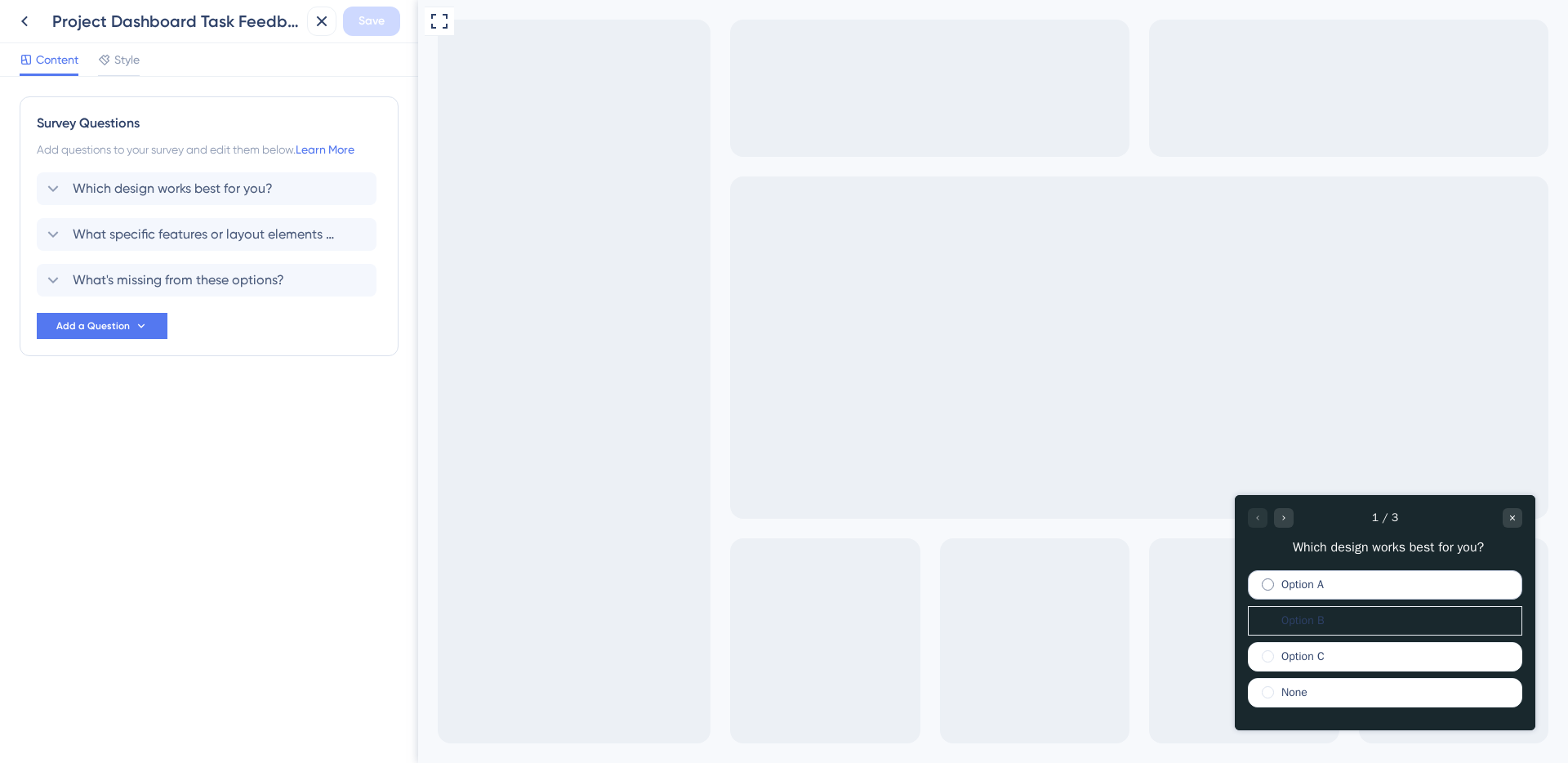 click on "Option A" at bounding box center [1385, 585] 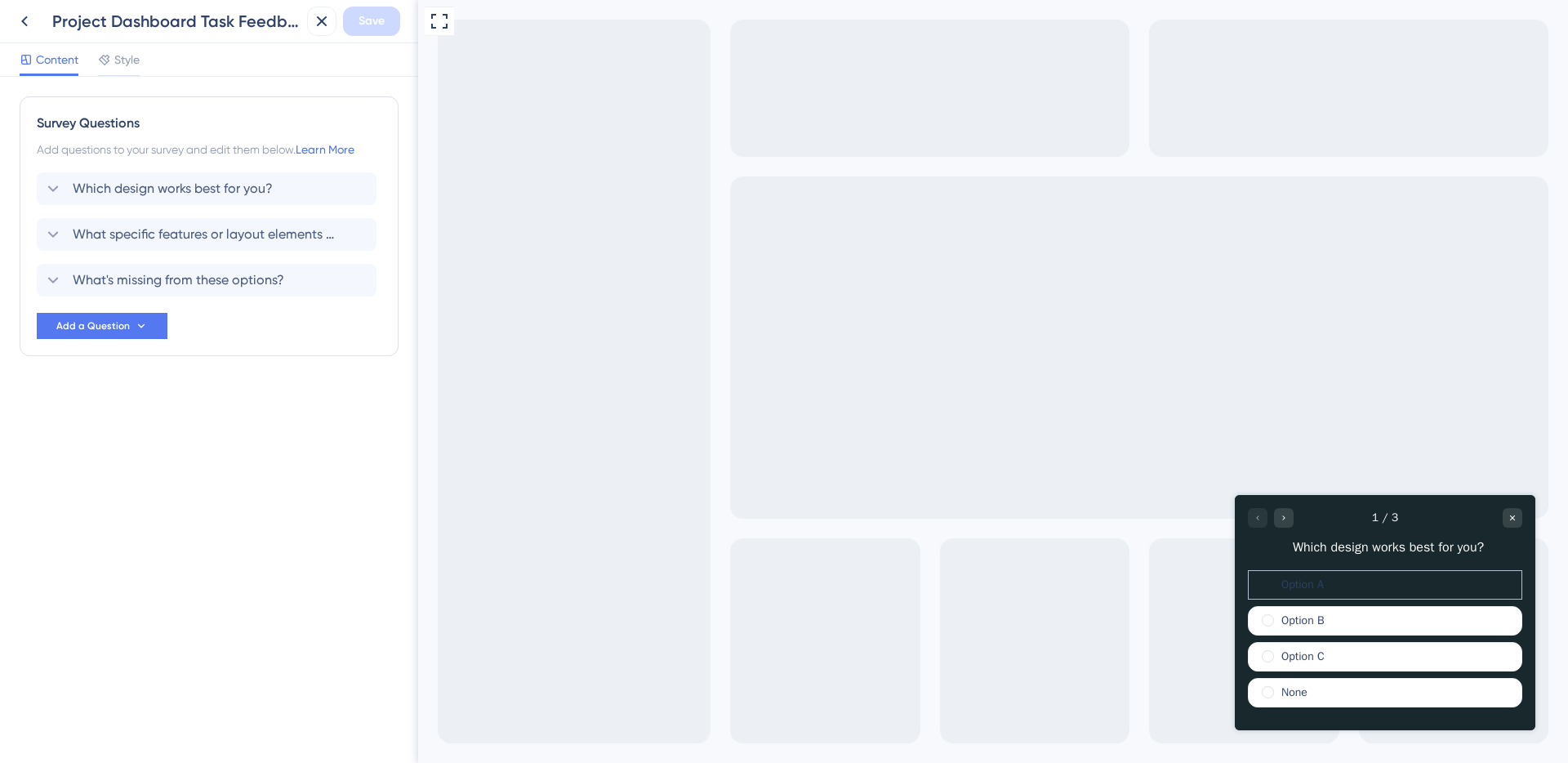 click on "Option A" at bounding box center [1303, 585] 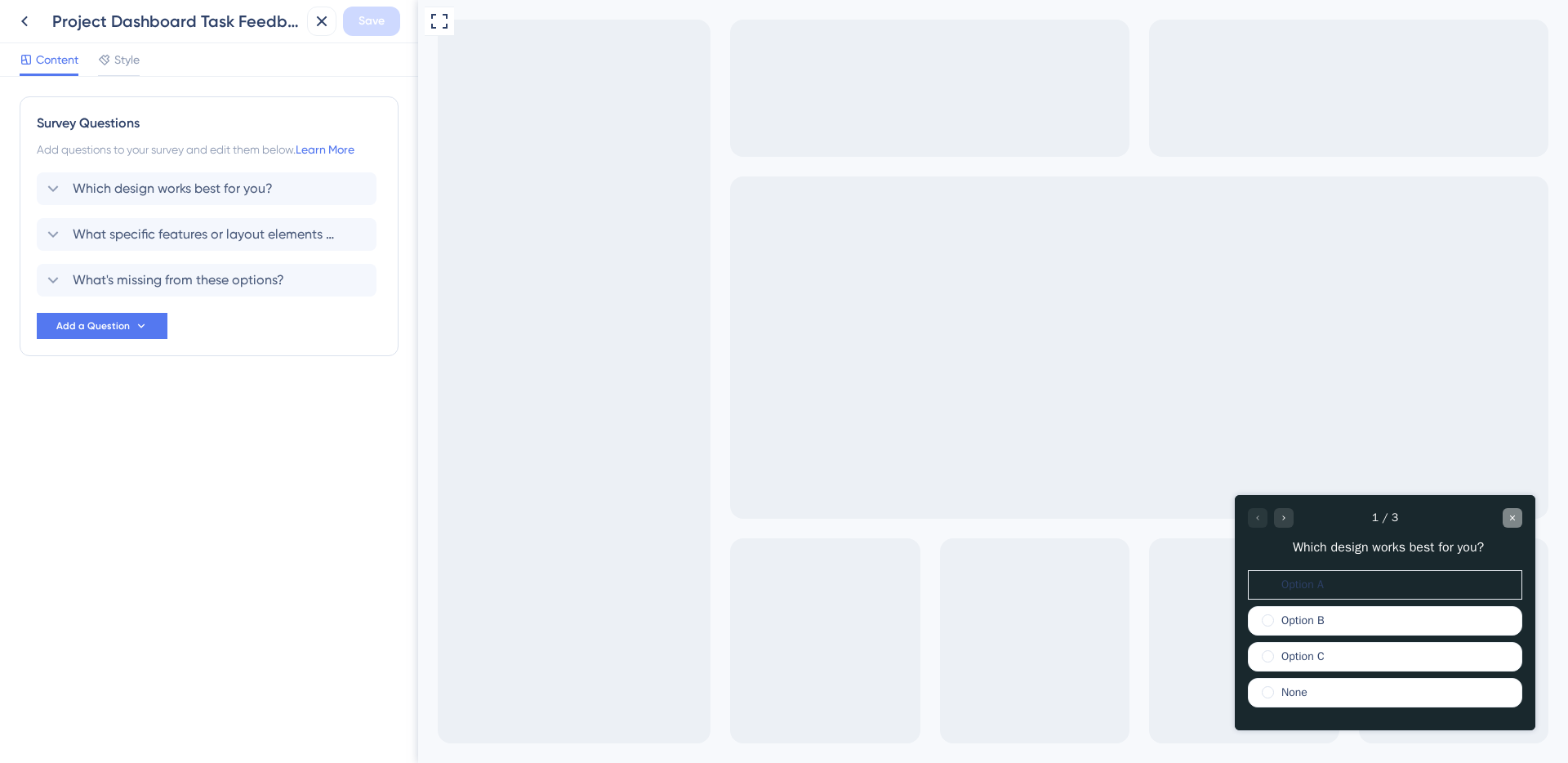 click 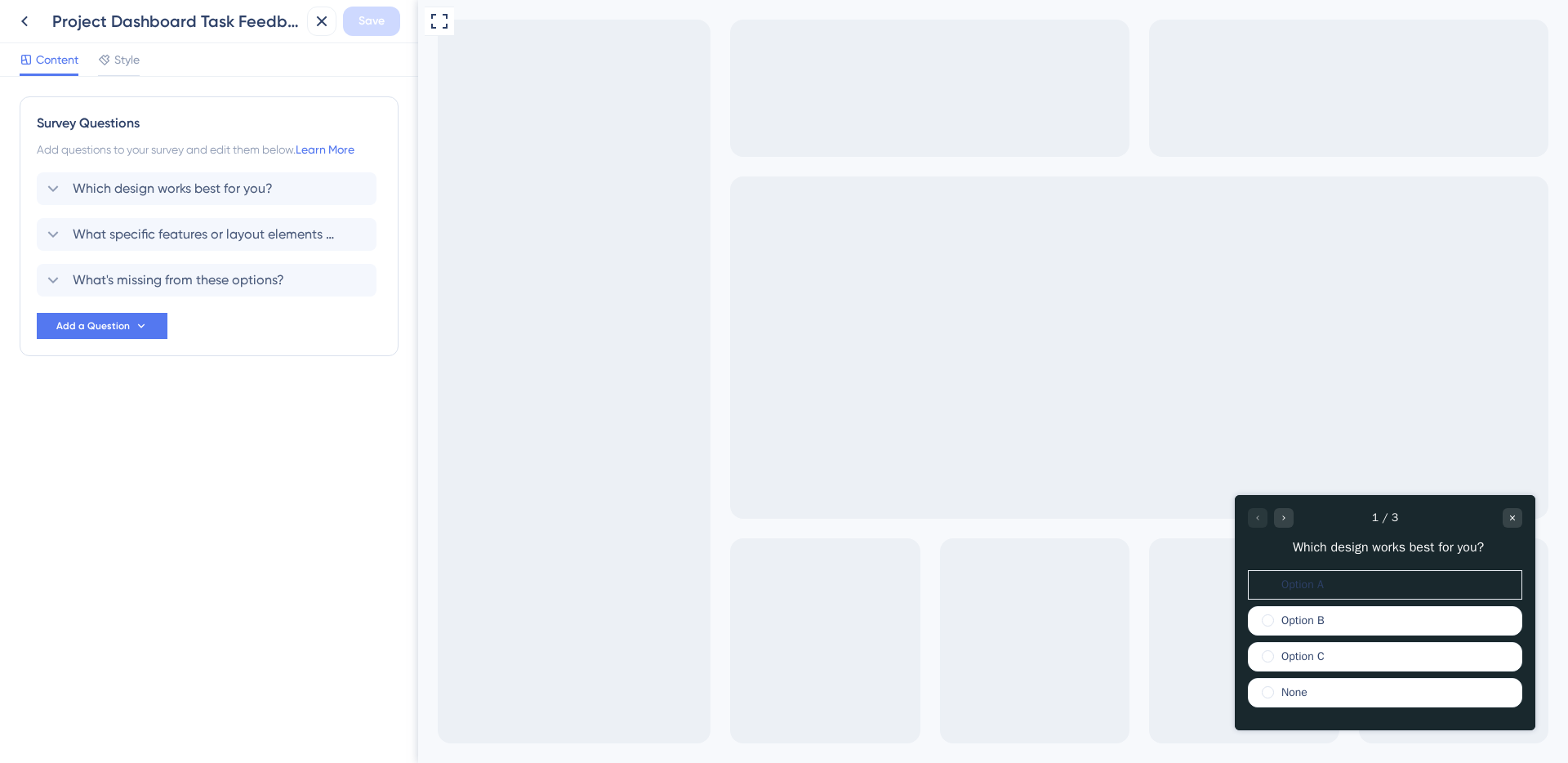 click on "Full Screen Preview" at bounding box center (993, 382) 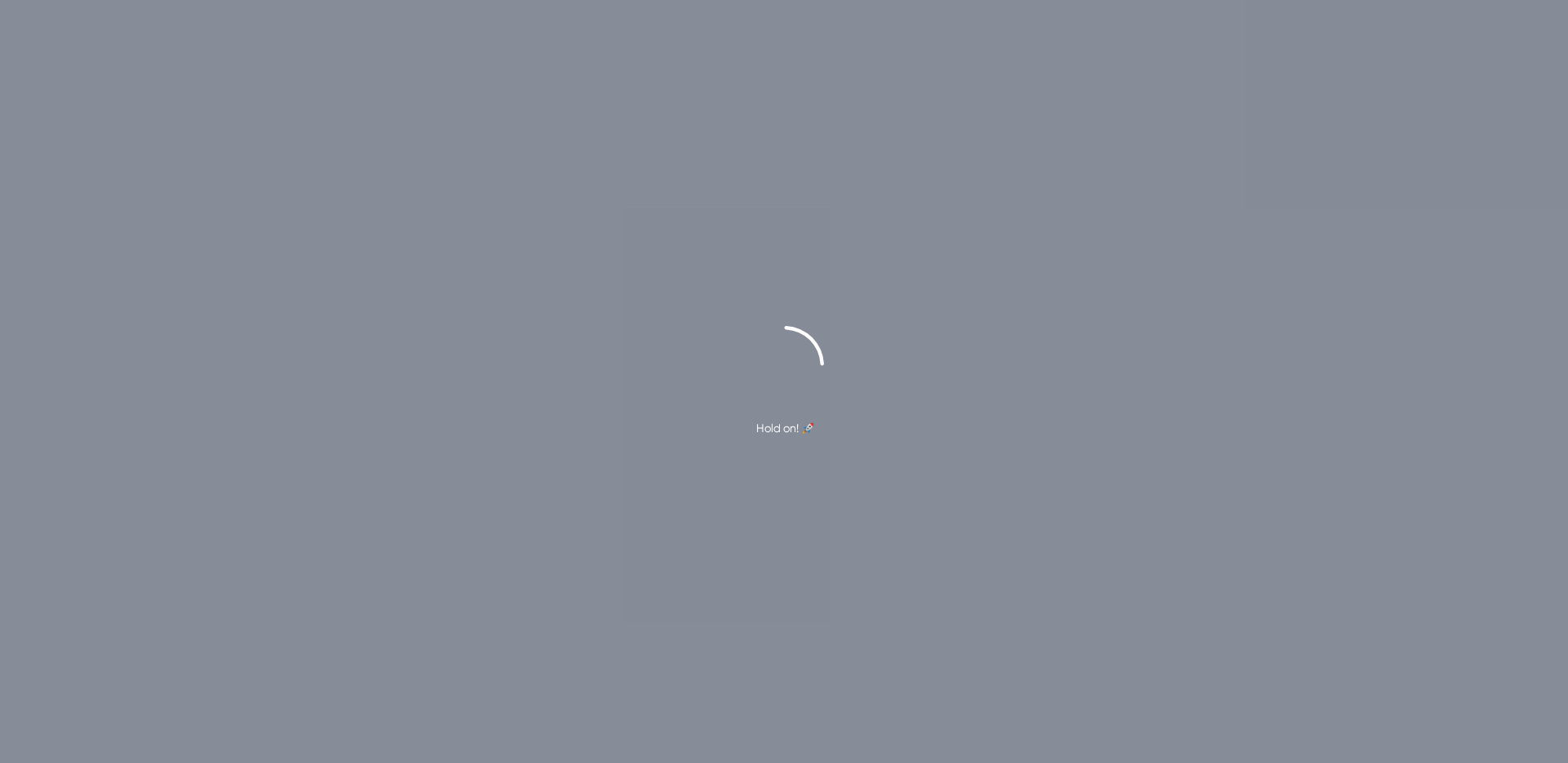 scroll, scrollTop: 0, scrollLeft: 0, axis: both 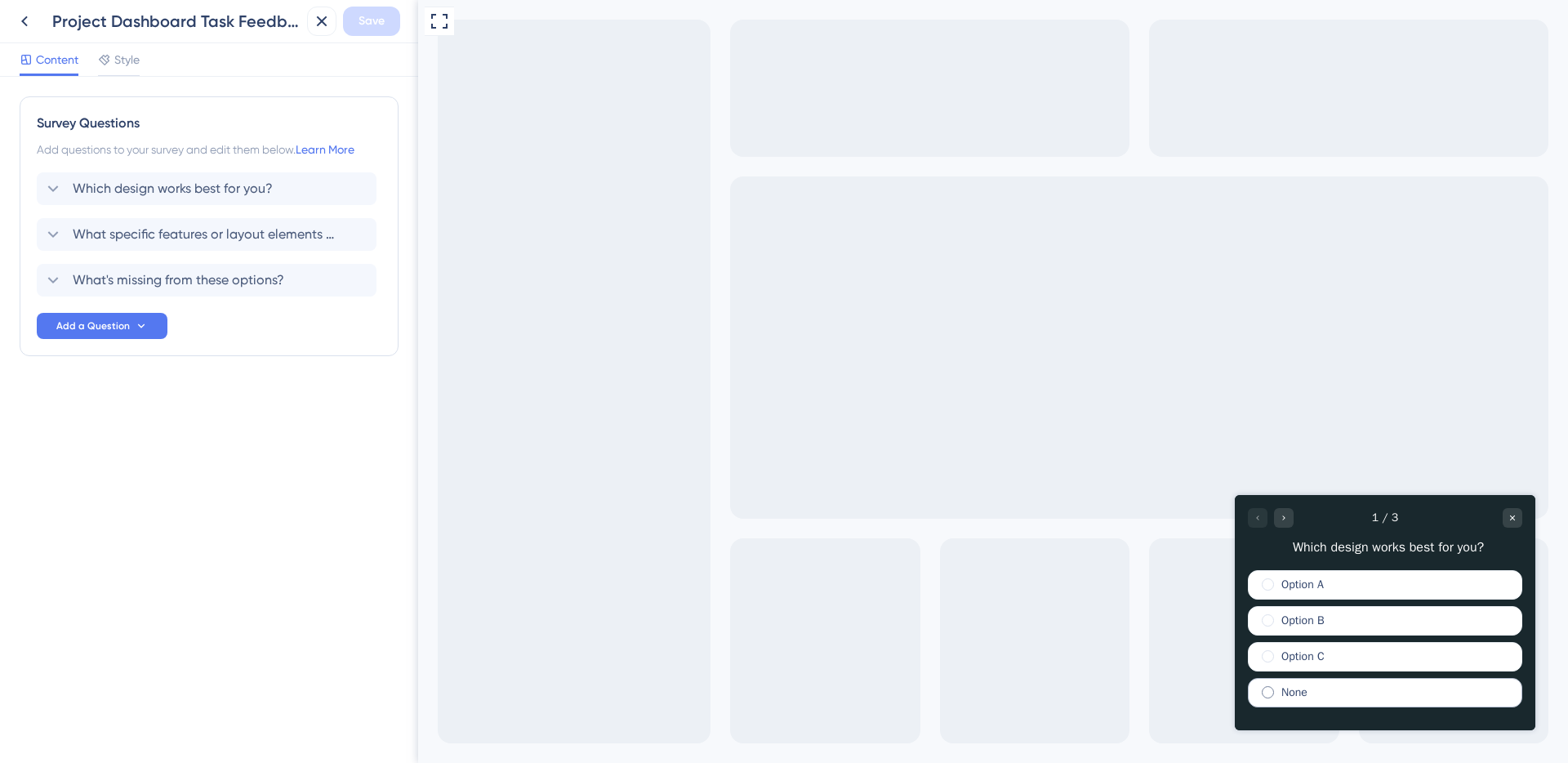 click on "None" at bounding box center [1294, 693] 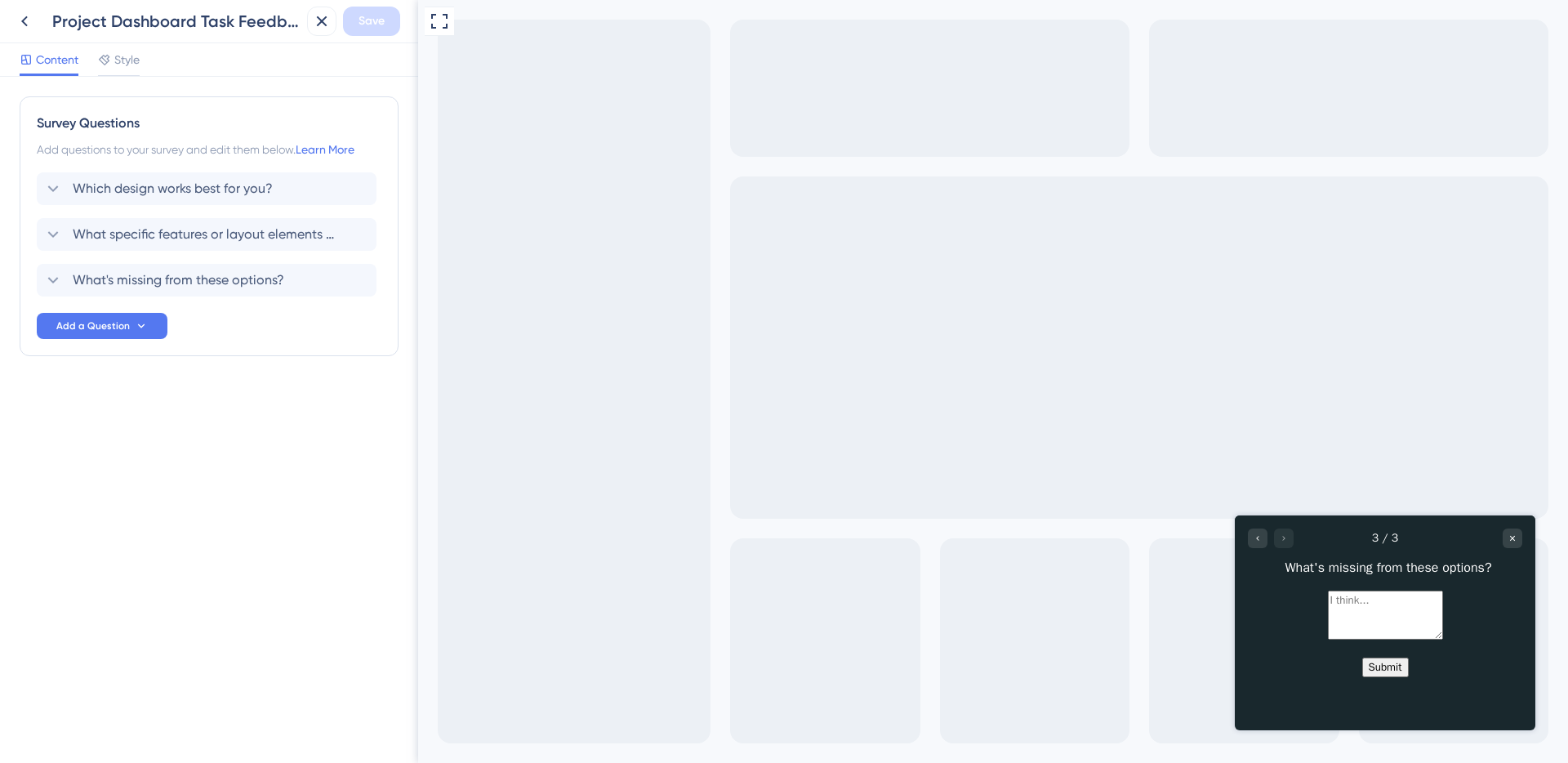 click on "Submit" at bounding box center (1385, 667) 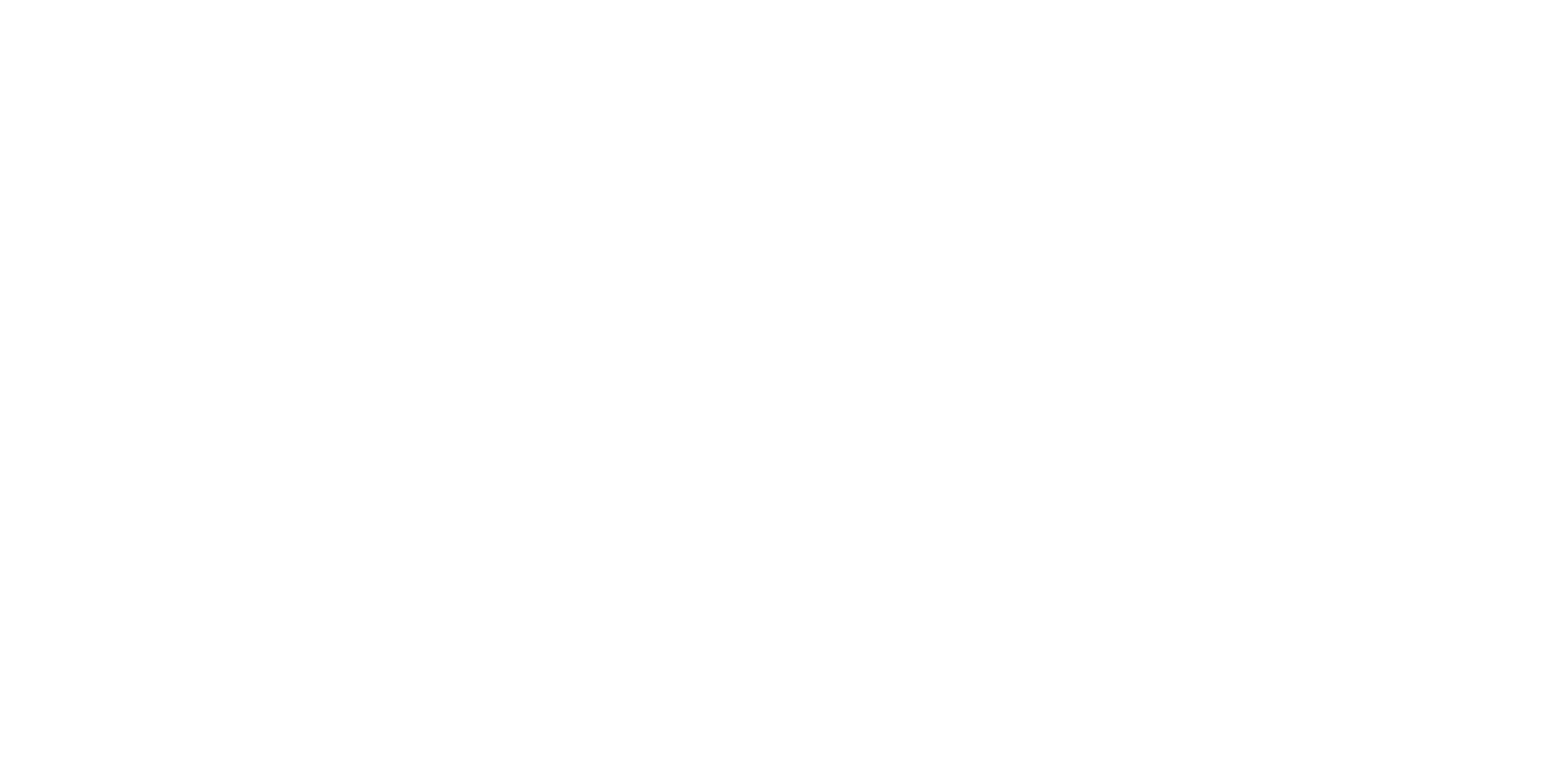 scroll, scrollTop: 0, scrollLeft: 0, axis: both 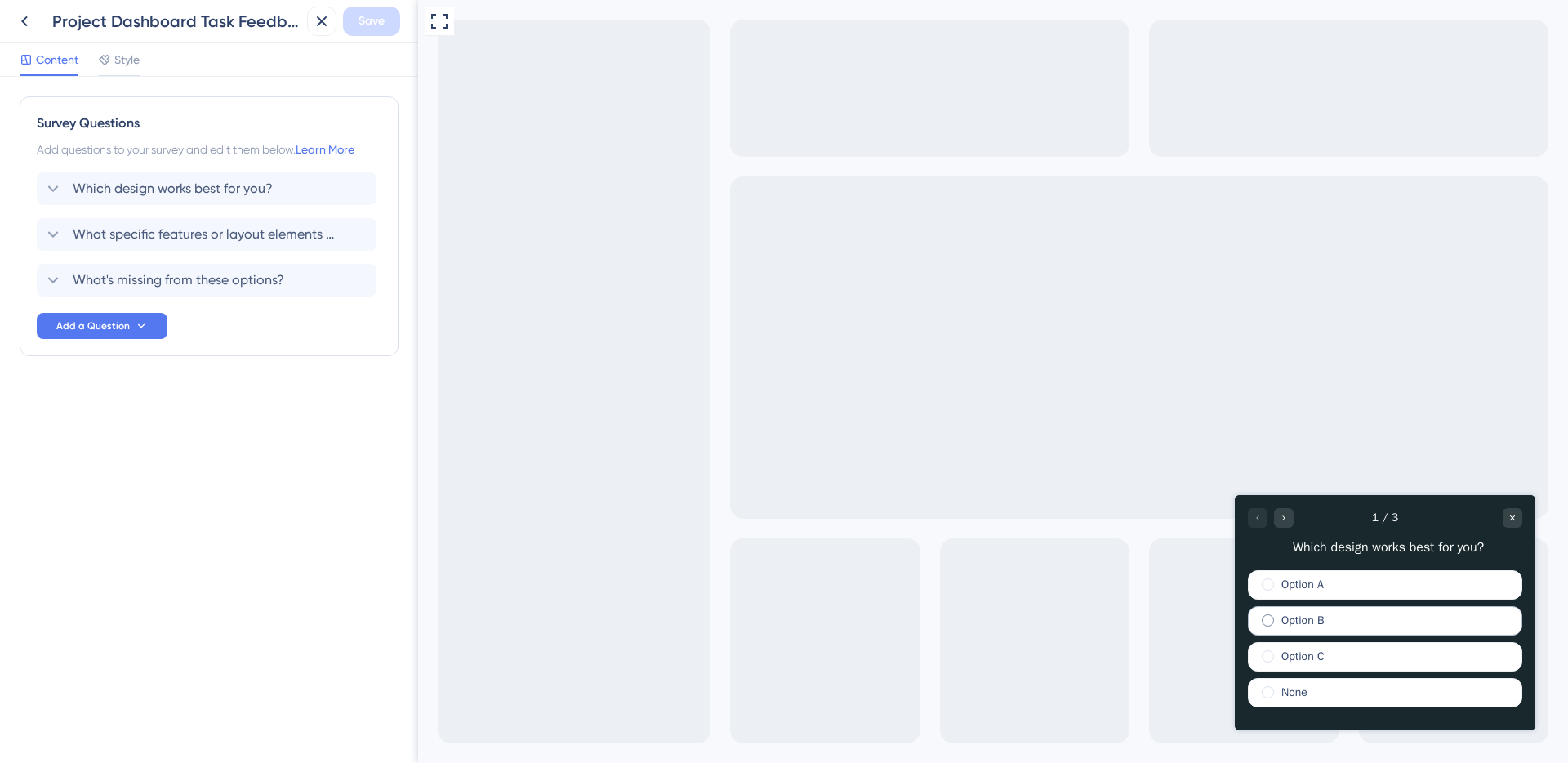 click on "Option B" at bounding box center (1385, 621) 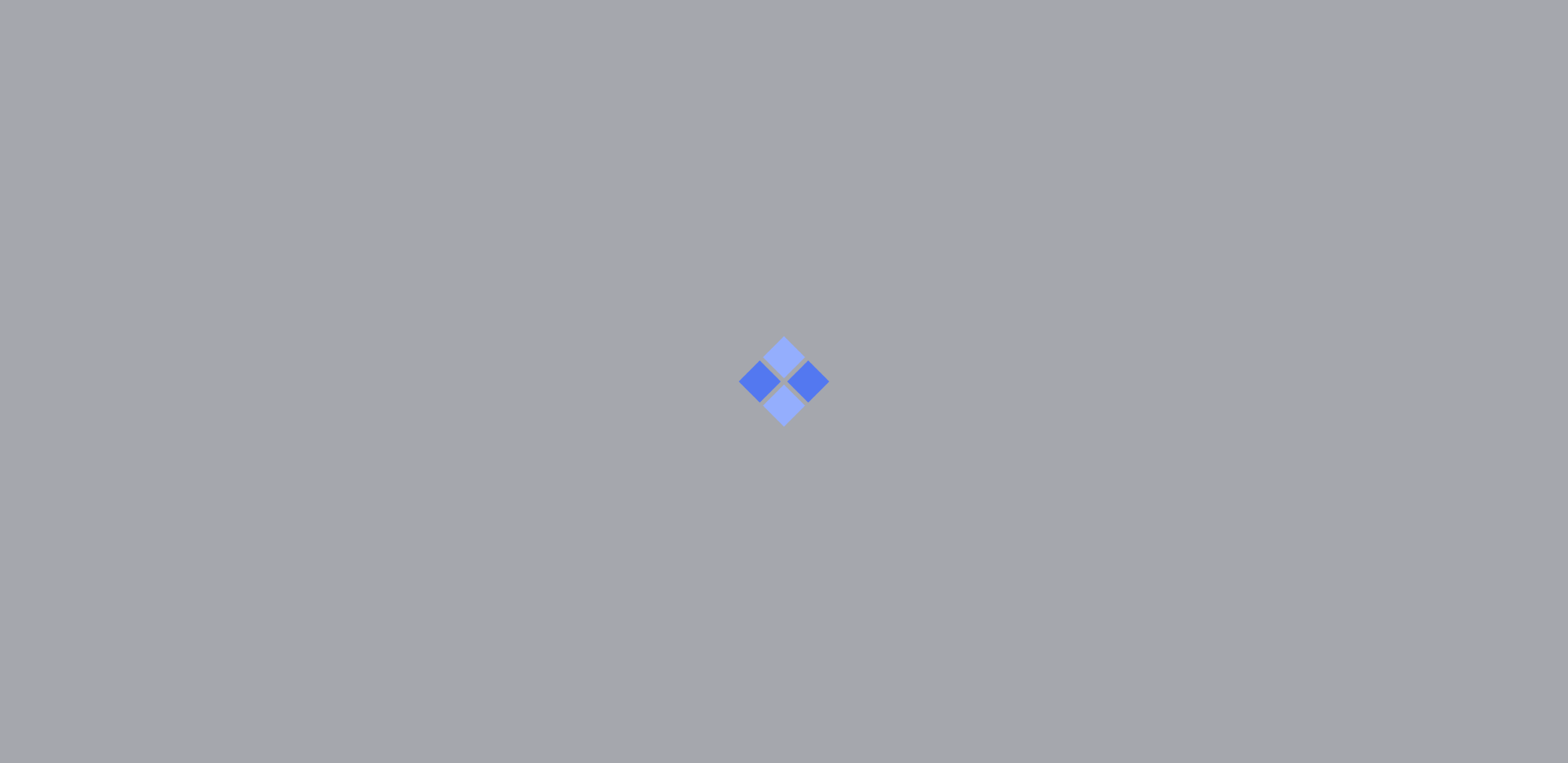 scroll, scrollTop: 0, scrollLeft: 0, axis: both 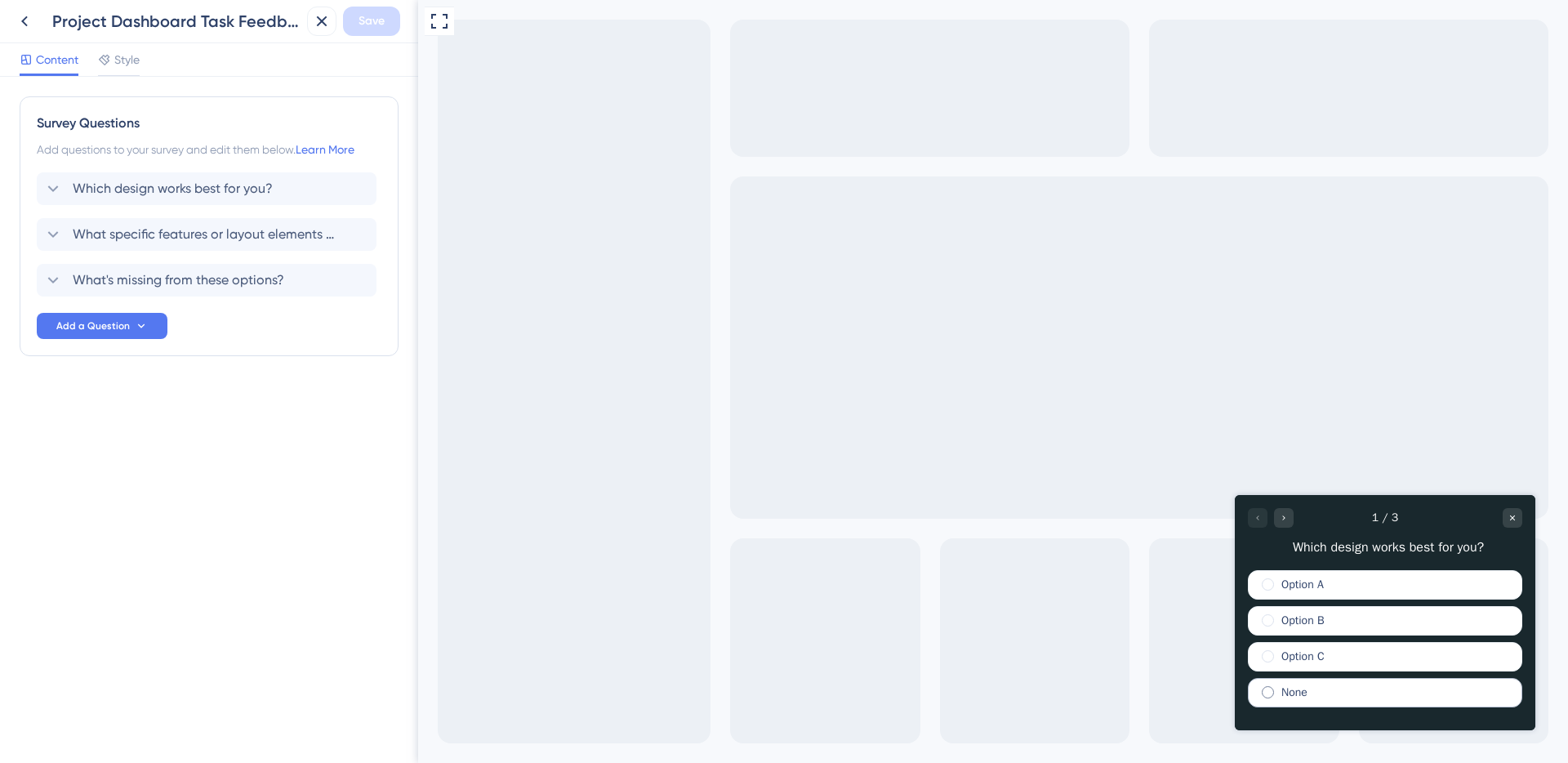 click on "None" at bounding box center [1385, 693] 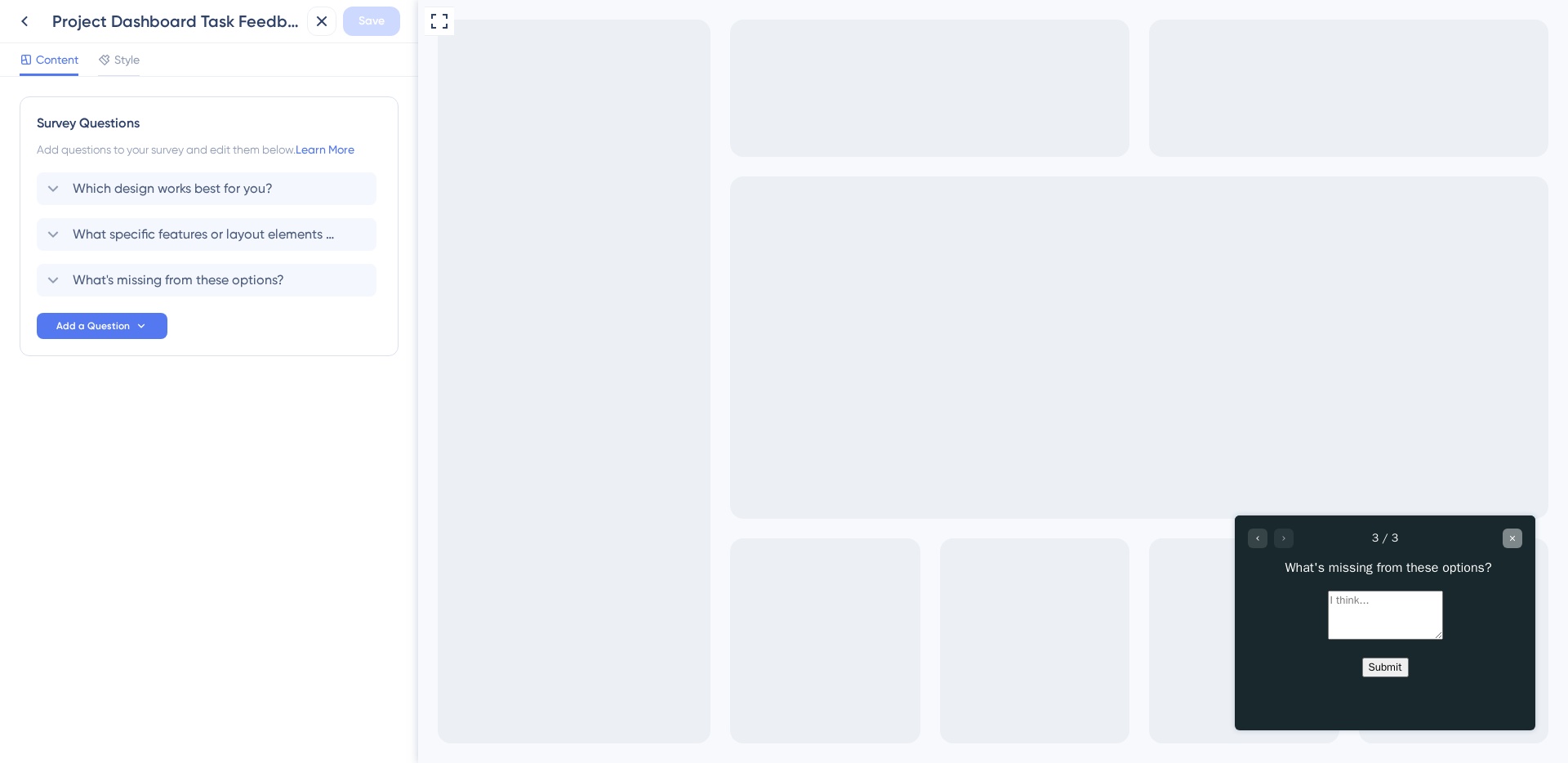 click 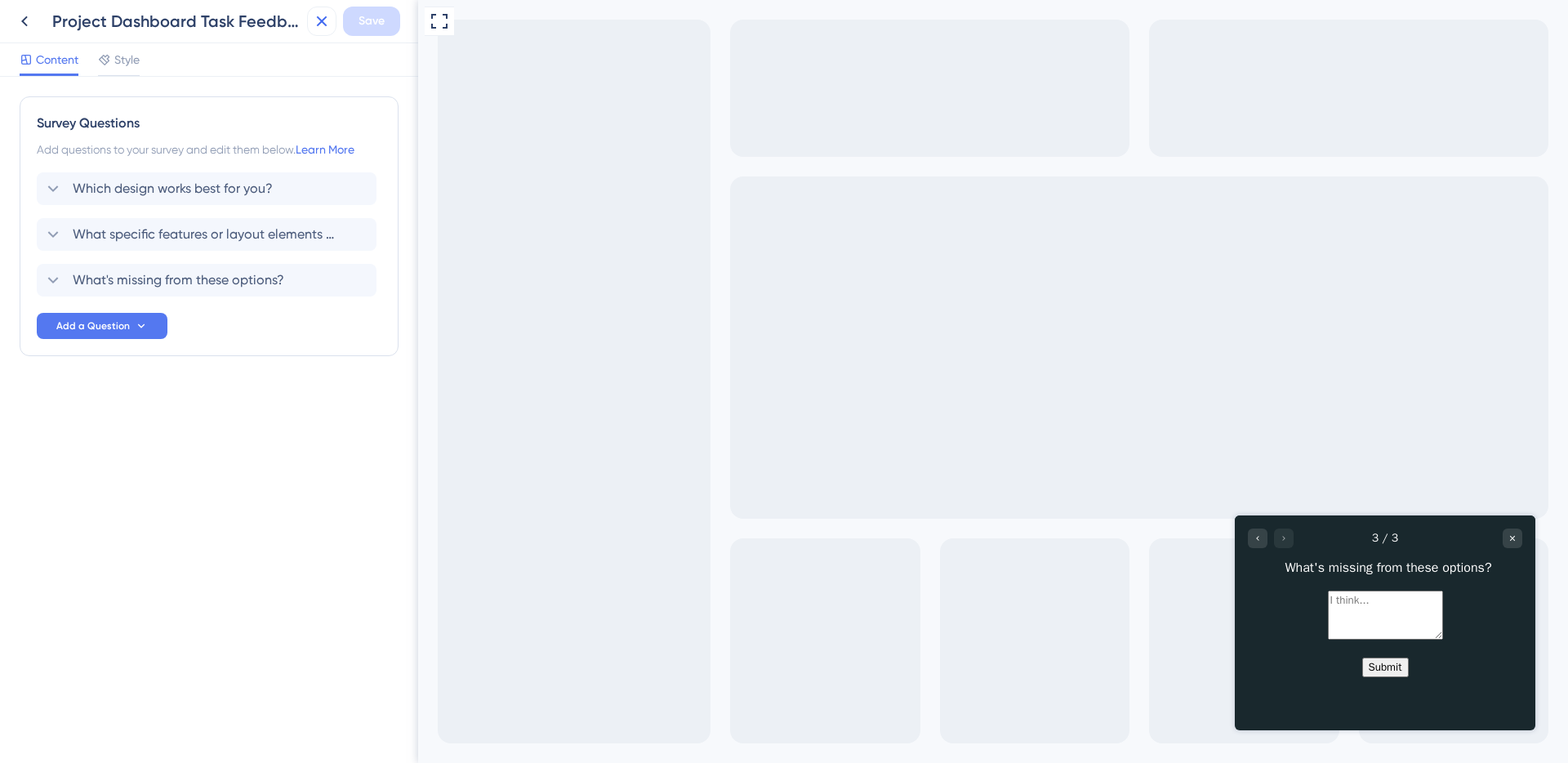 click 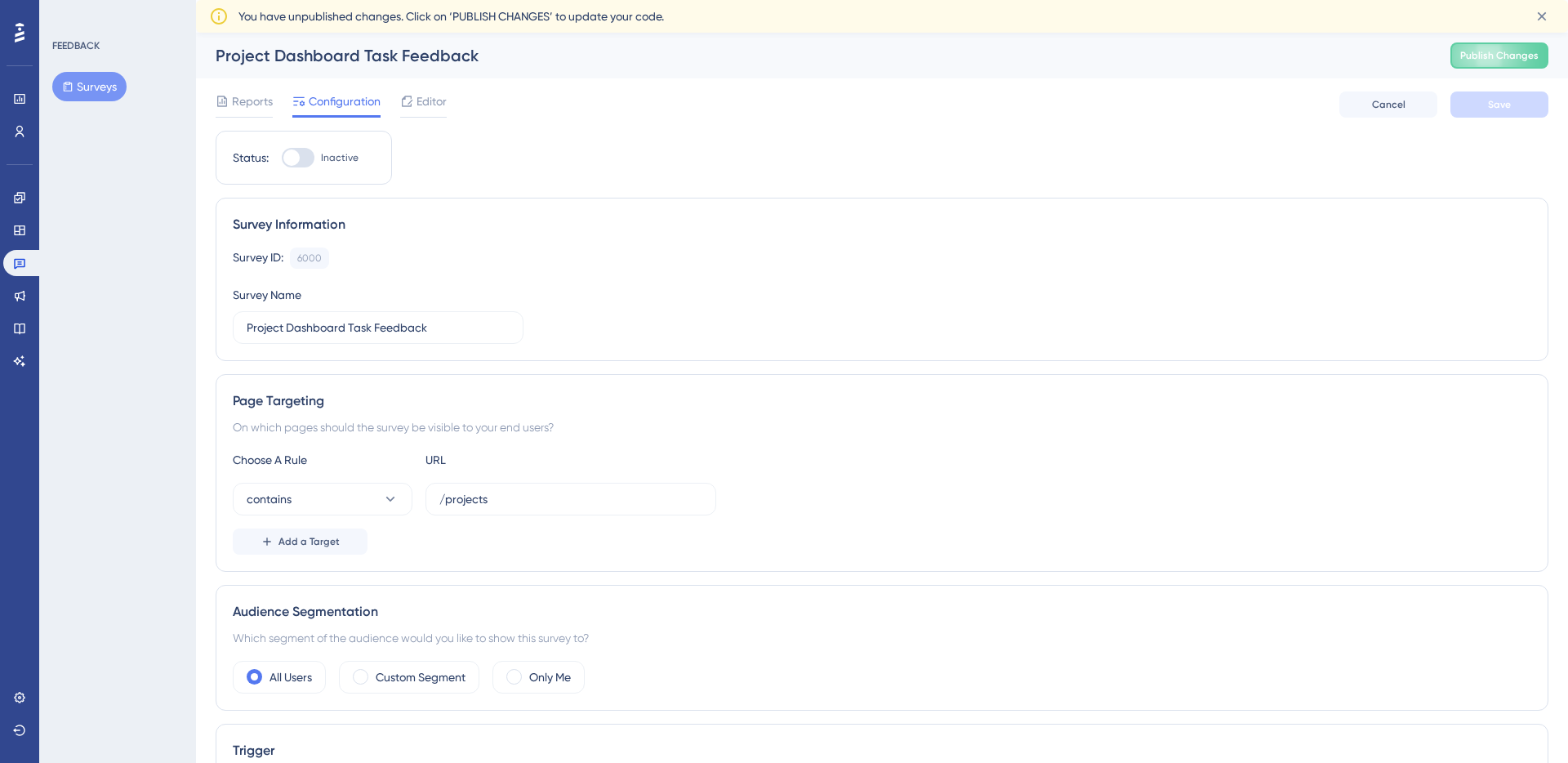 scroll, scrollTop: 0, scrollLeft: 0, axis: both 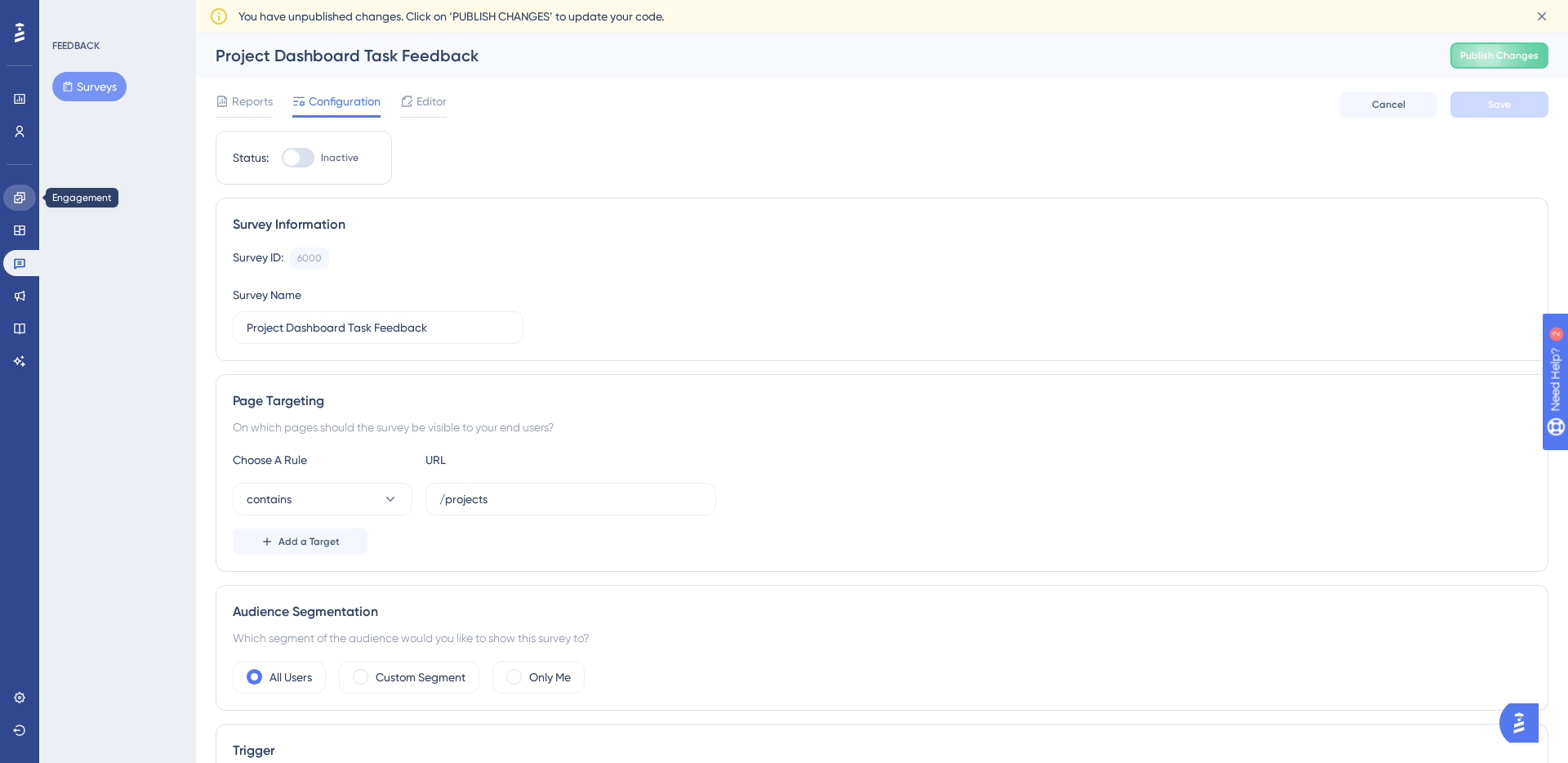 click at bounding box center [20, 198] 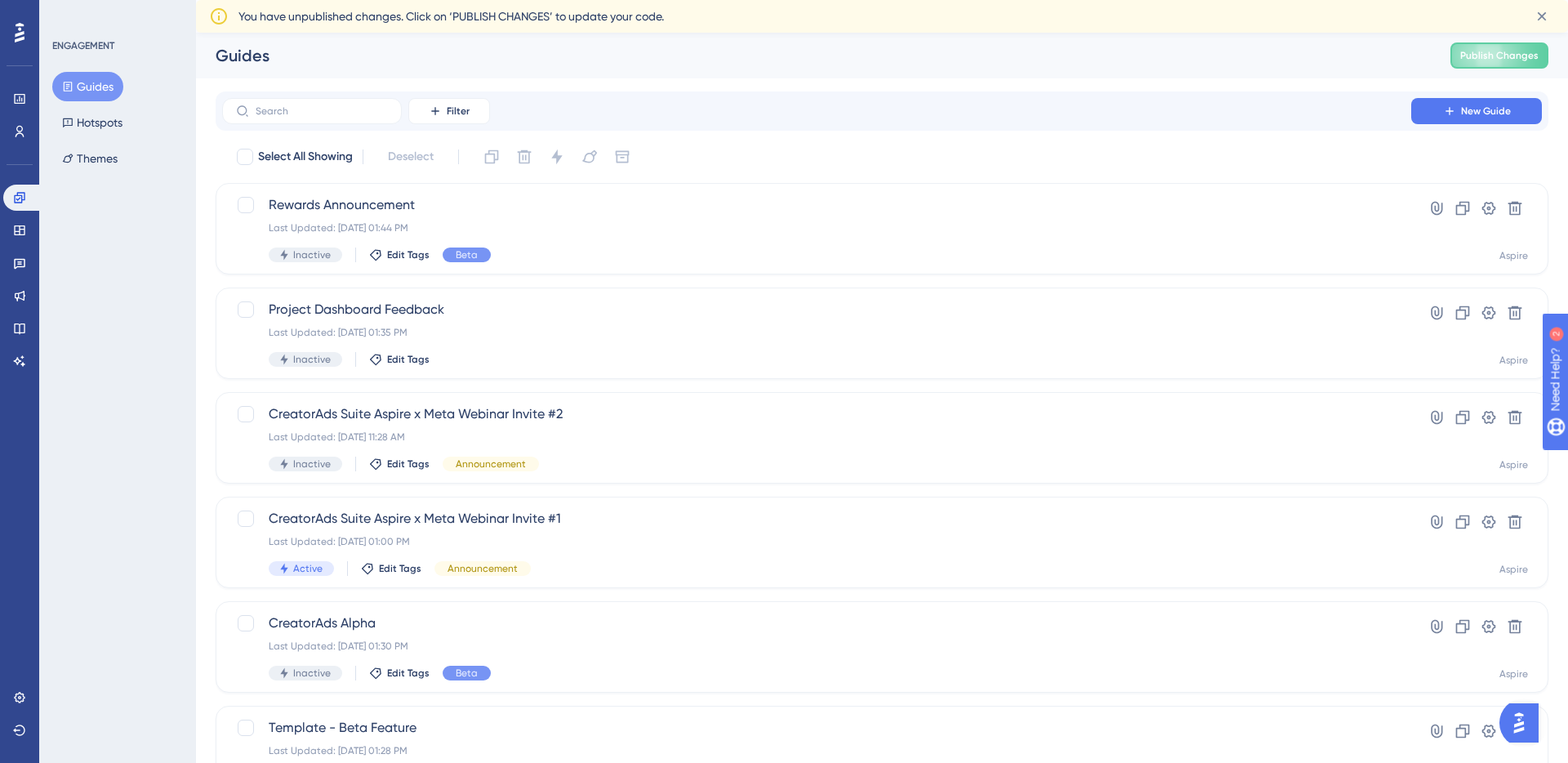 click on "Guides" at bounding box center (87, 87) 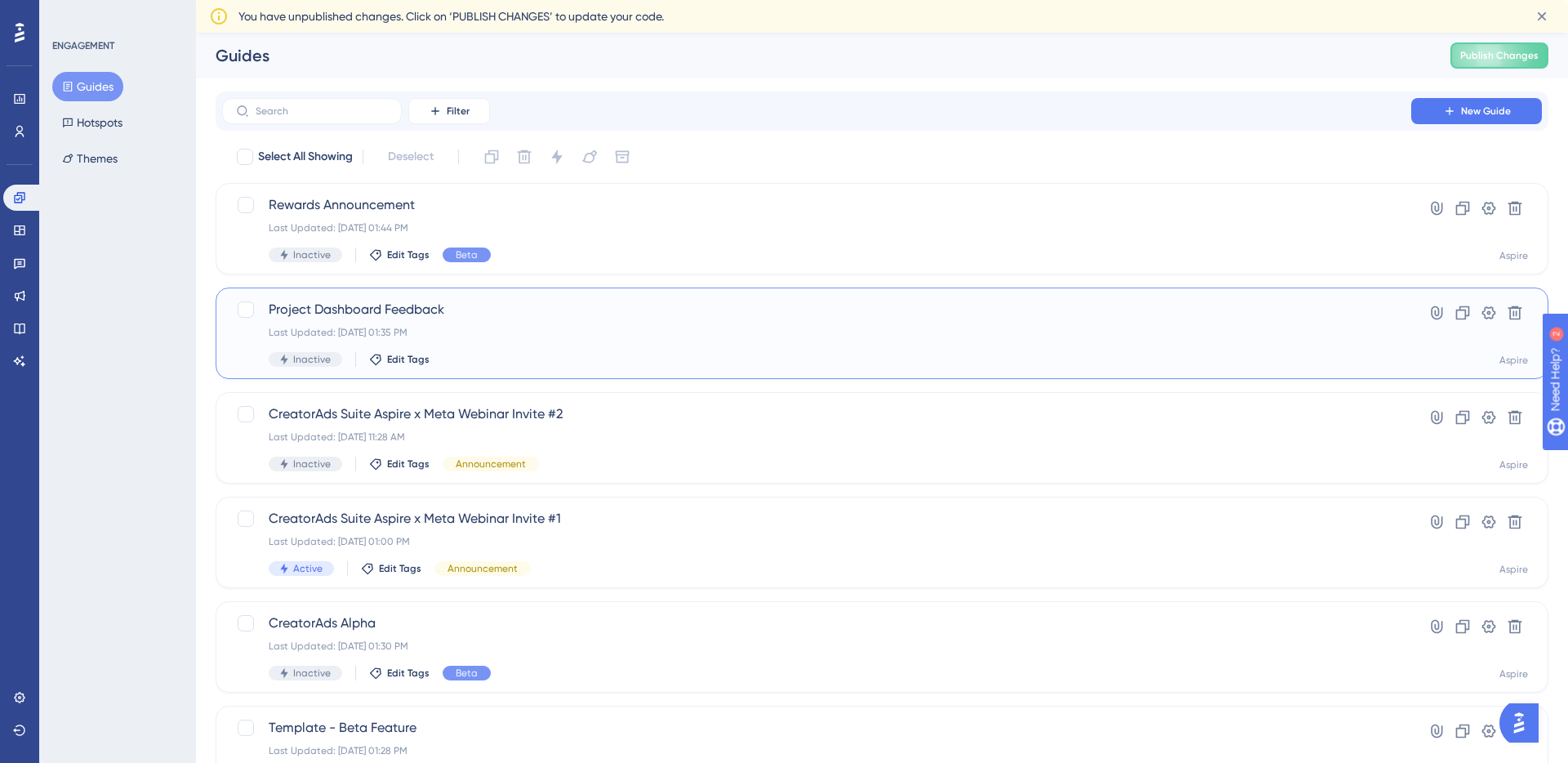 click on "Project Dashboard Feedback Last Updated: Jul 24 2025, 01:35 PM Inactive Edit Tags" at bounding box center [817, 333] 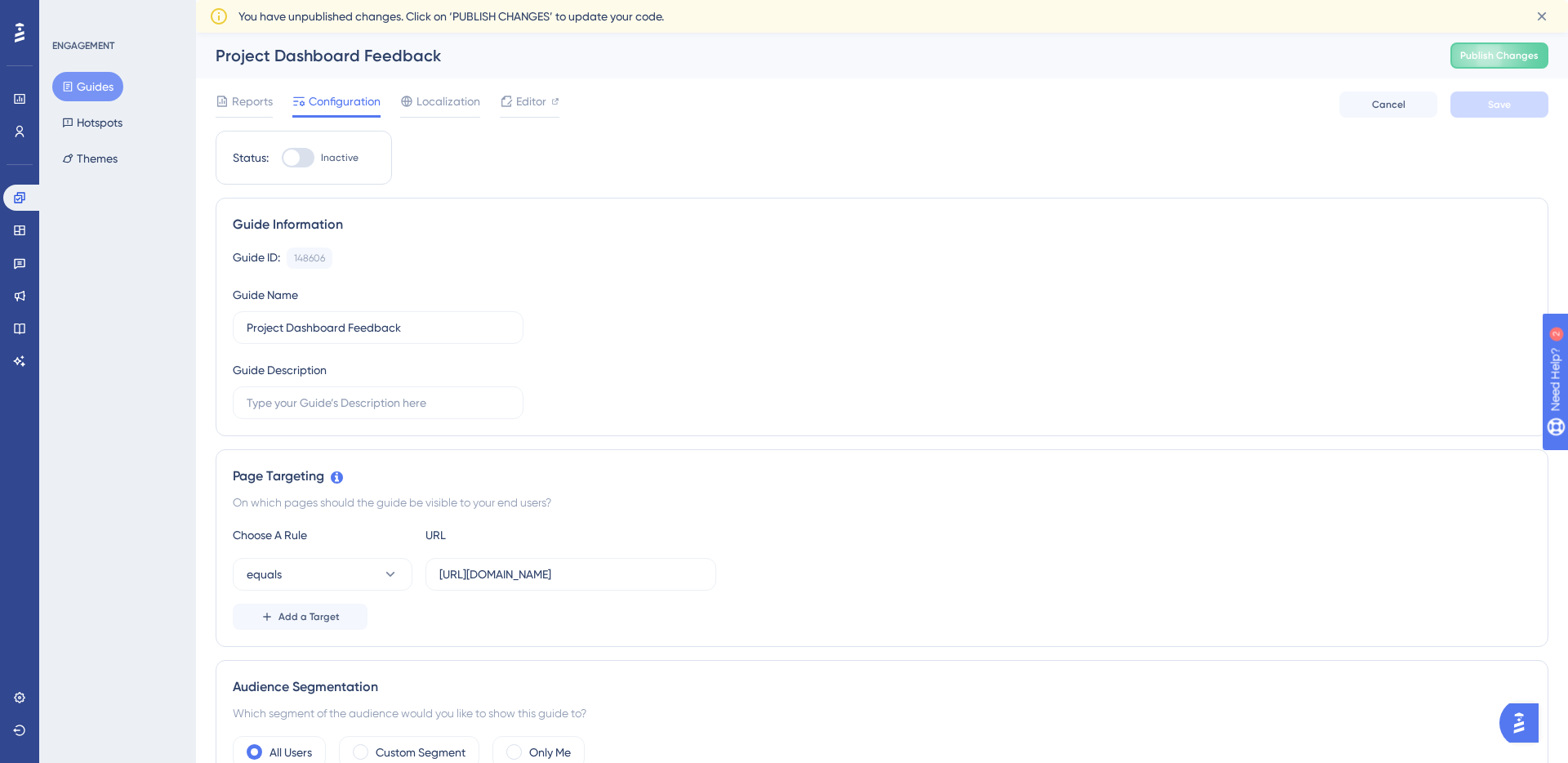 click on "Project Dashboard Feedback" at bounding box center (813, 56) 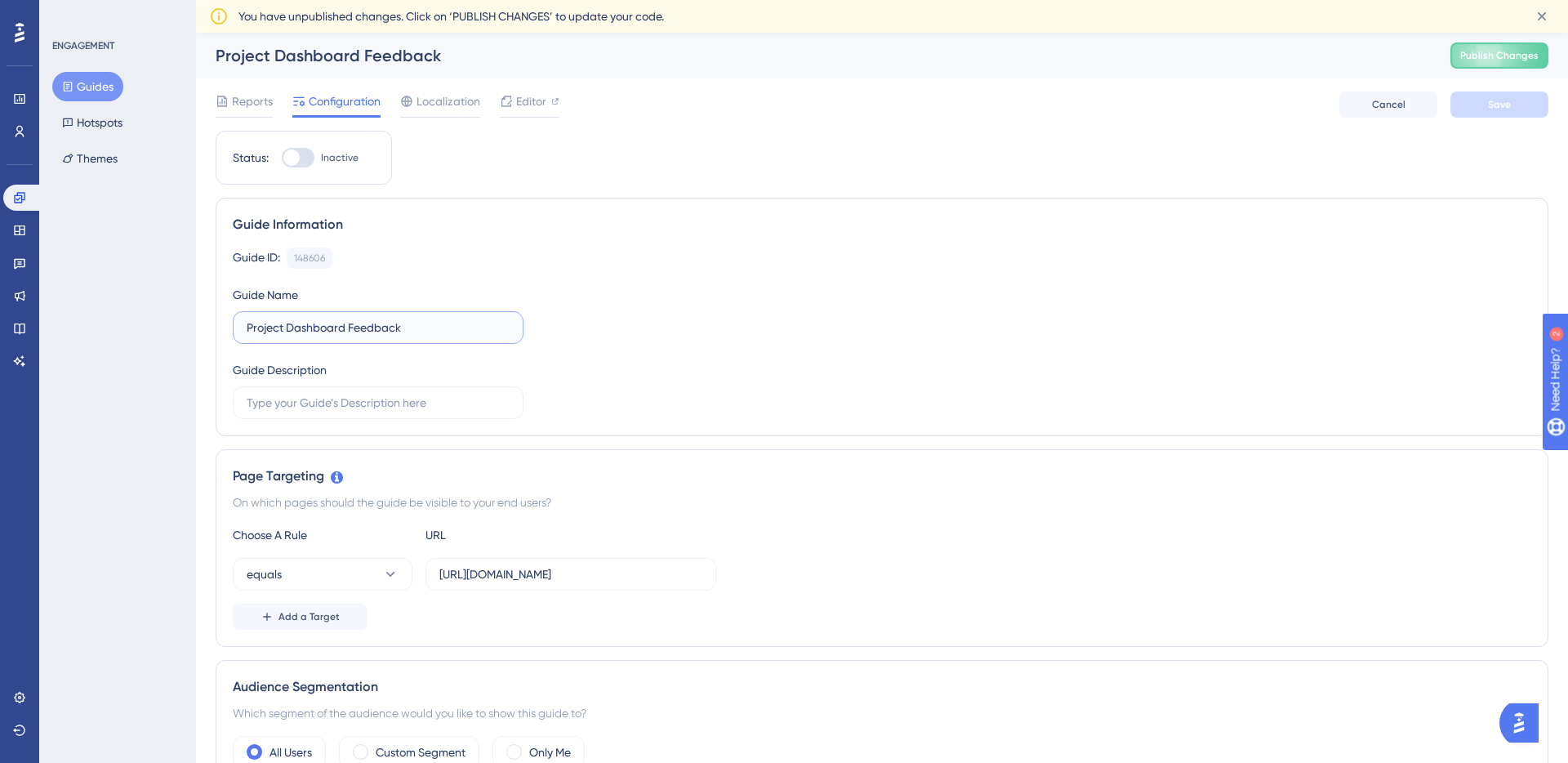 click on "Project Dashboard Feedback" at bounding box center [378, 328] 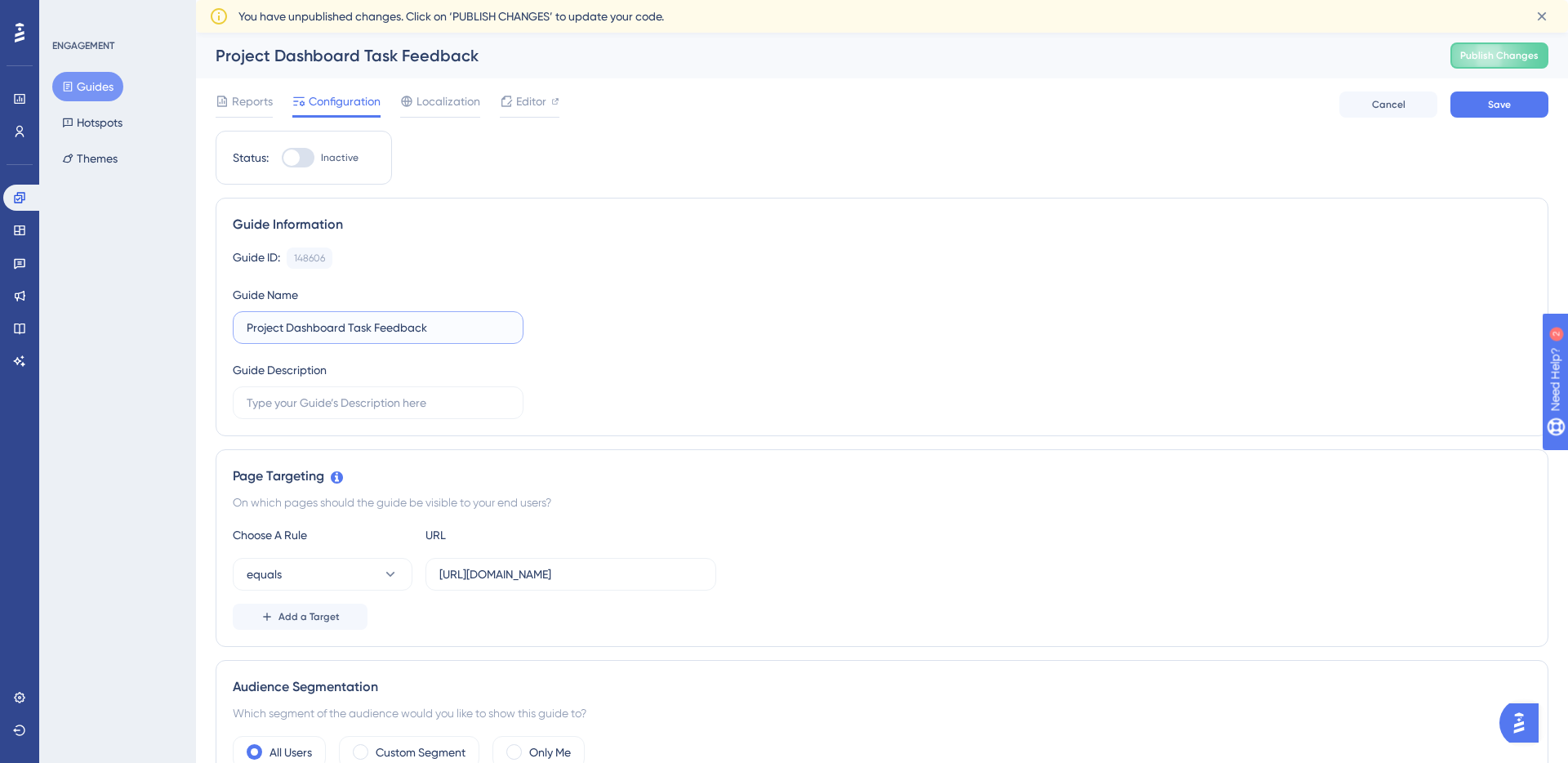 type on "Project Dashboard Task Feedback" 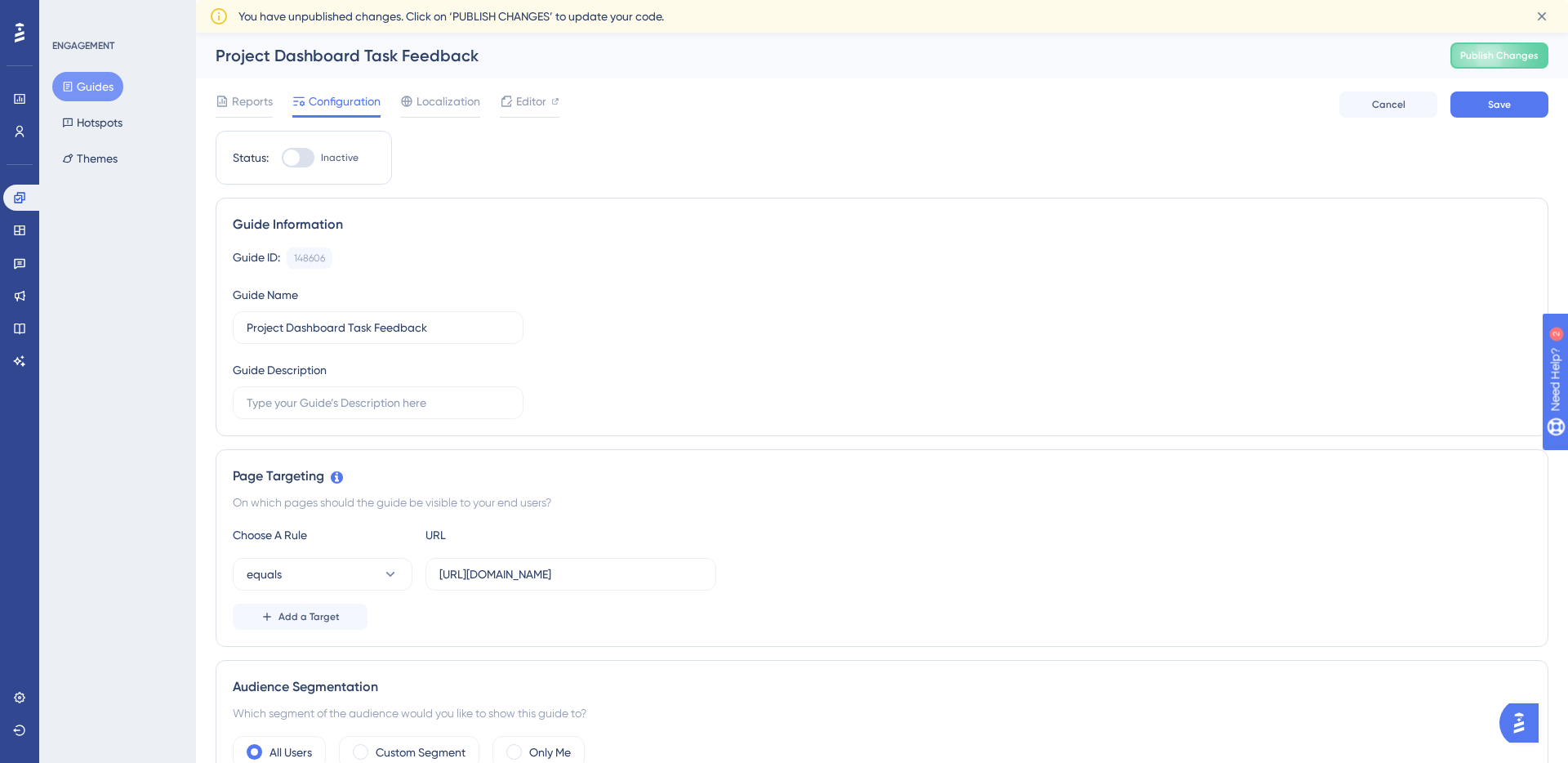 click on "Guide ID: 148606 Copy Guide Name Project Dashboard Task Feedback Guide Description" at bounding box center [882, 333] 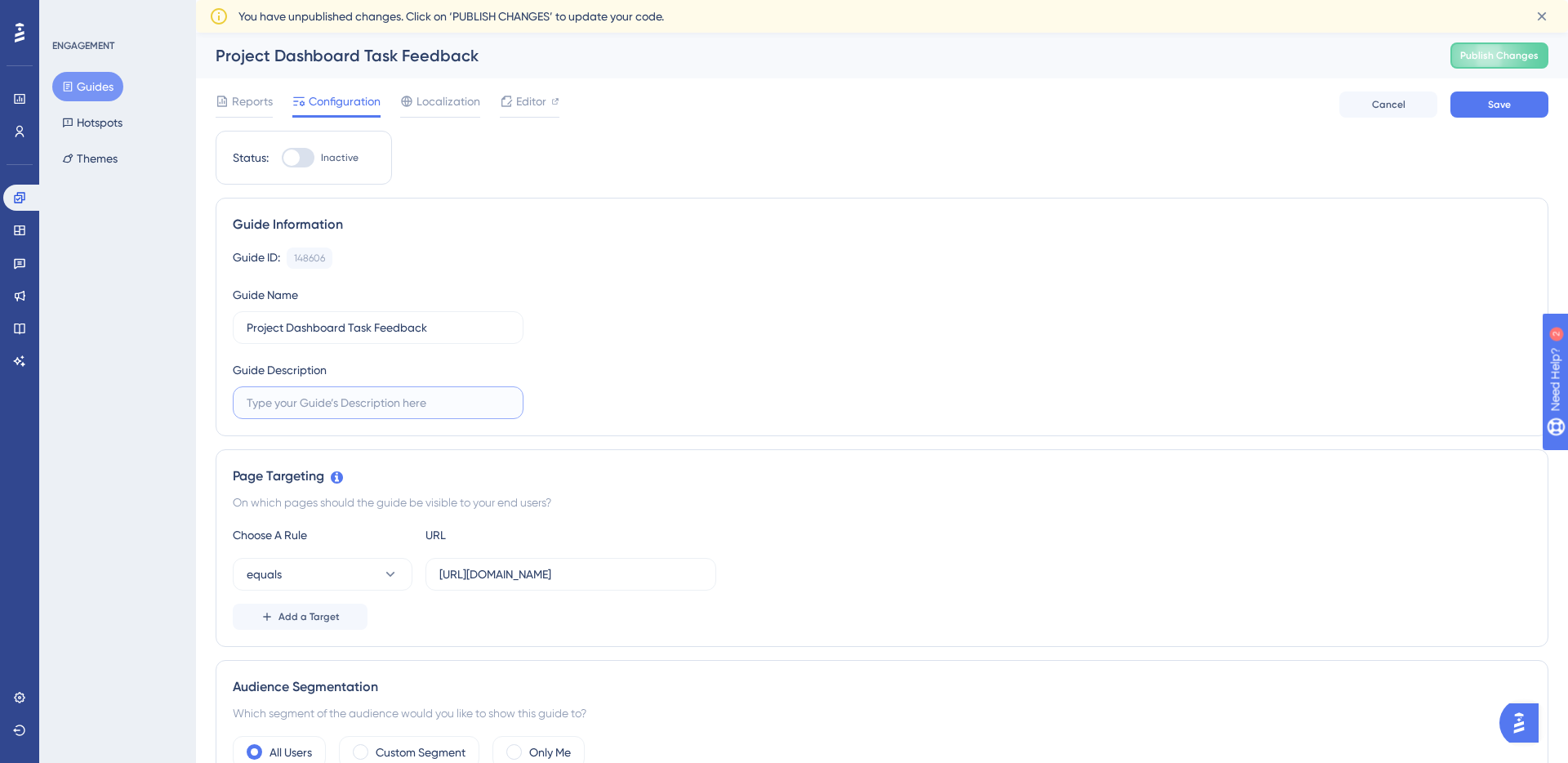 click at bounding box center (378, 403) 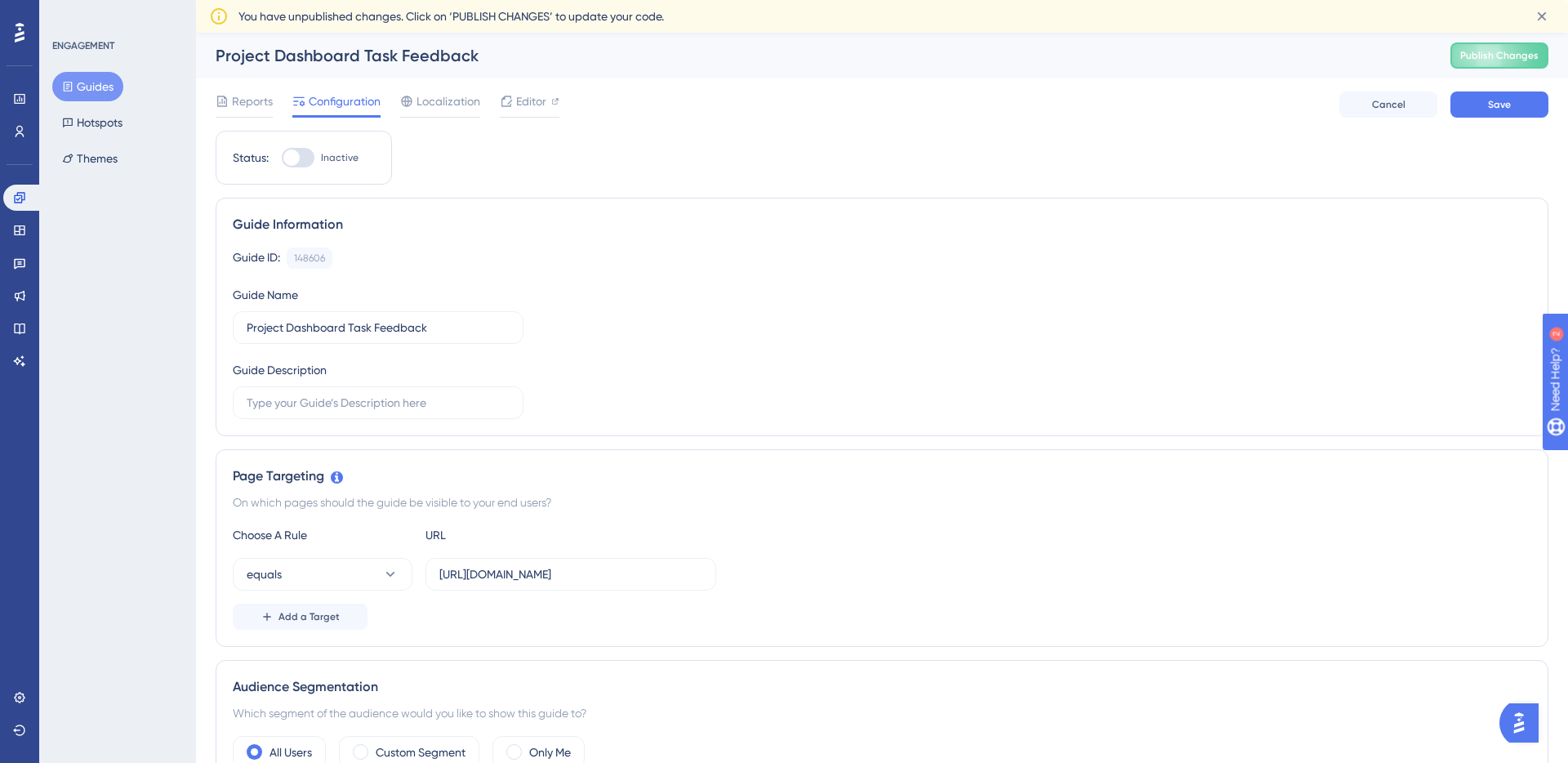 click on "Guide ID: 148606 Copy Guide Name Project Dashboard Task Feedback Guide Description" at bounding box center [882, 333] 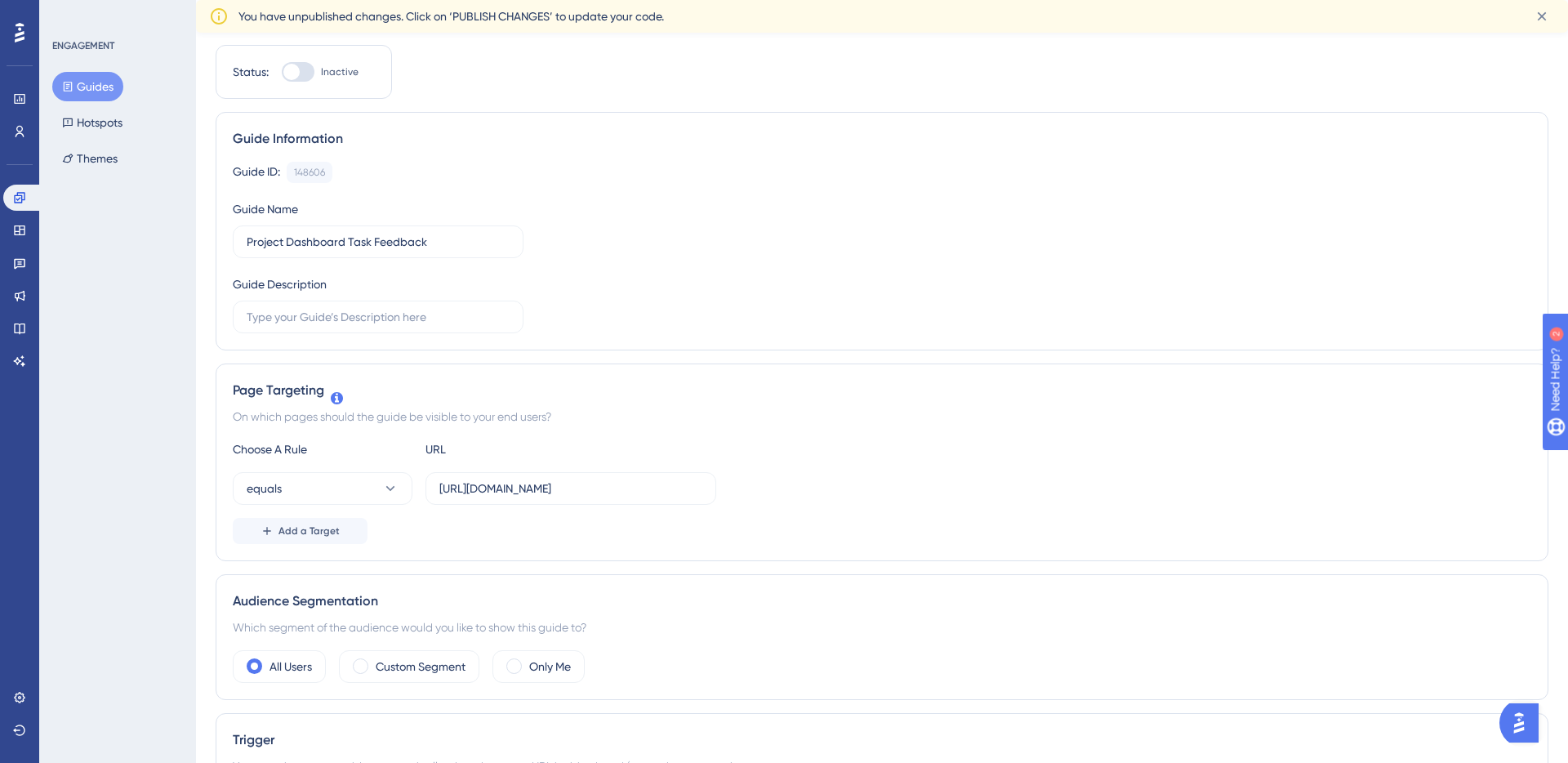 scroll, scrollTop: 0, scrollLeft: 0, axis: both 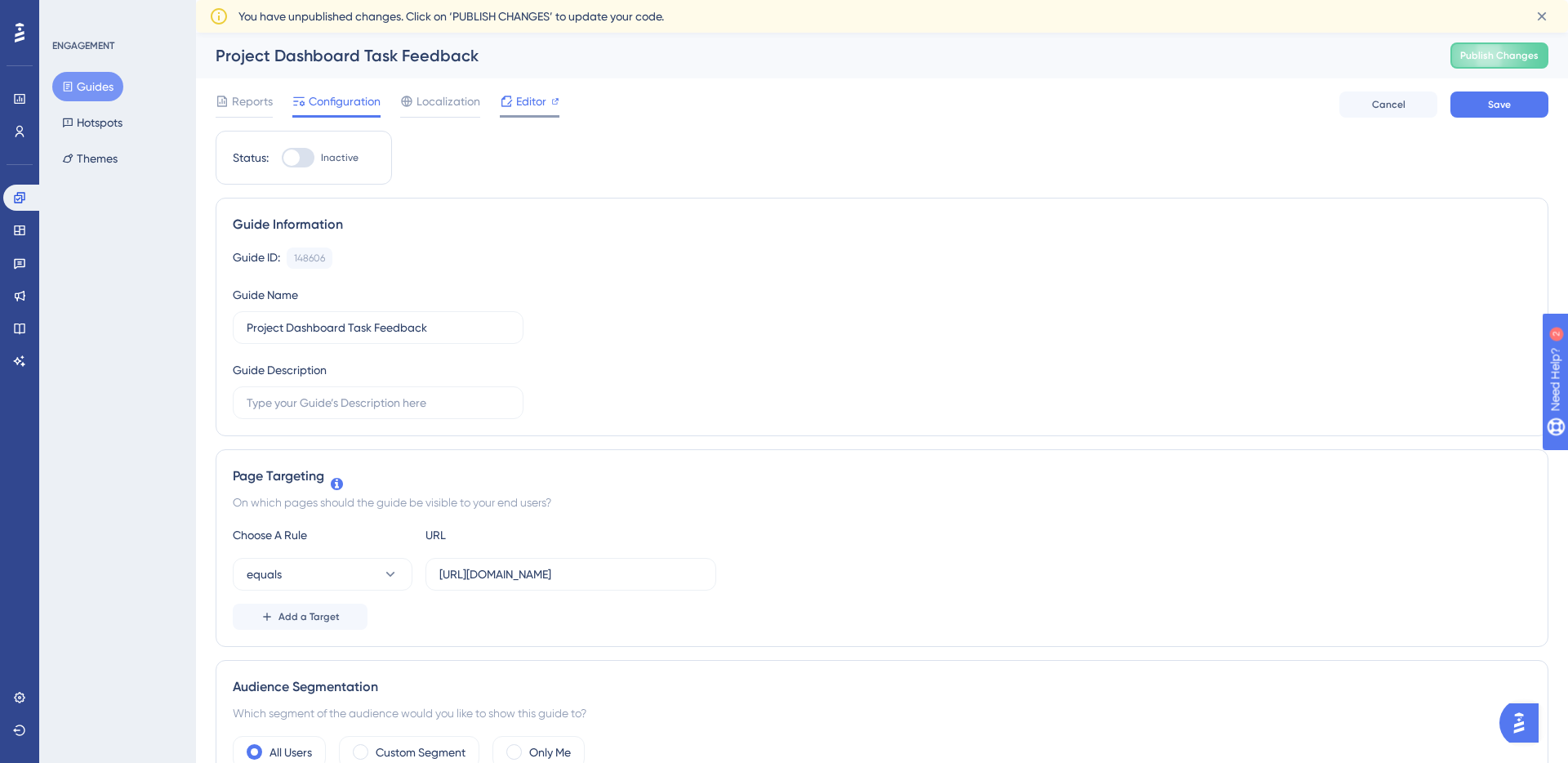 click on "Editor" at bounding box center [529, 101] 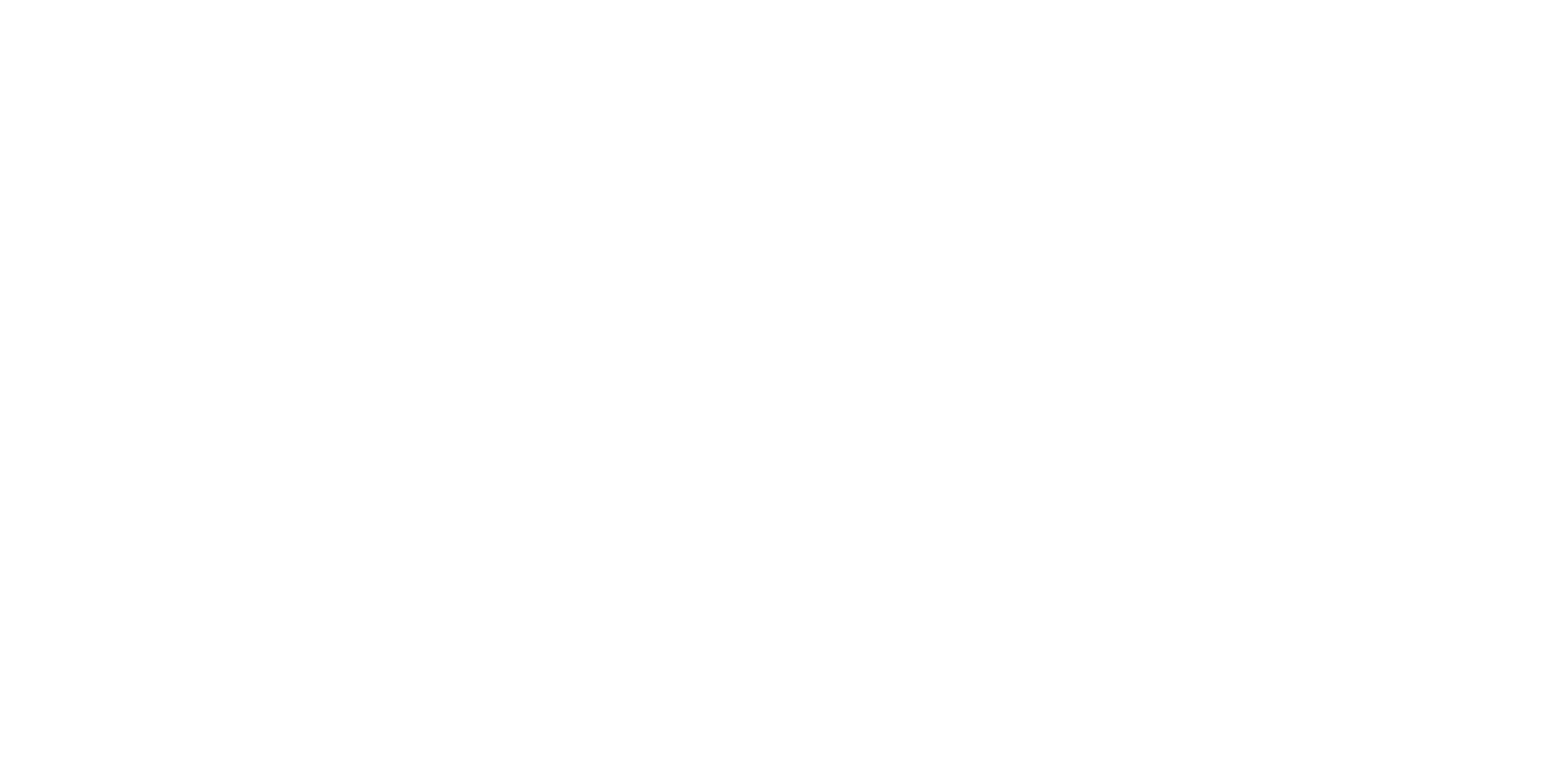 scroll, scrollTop: 0, scrollLeft: 0, axis: both 